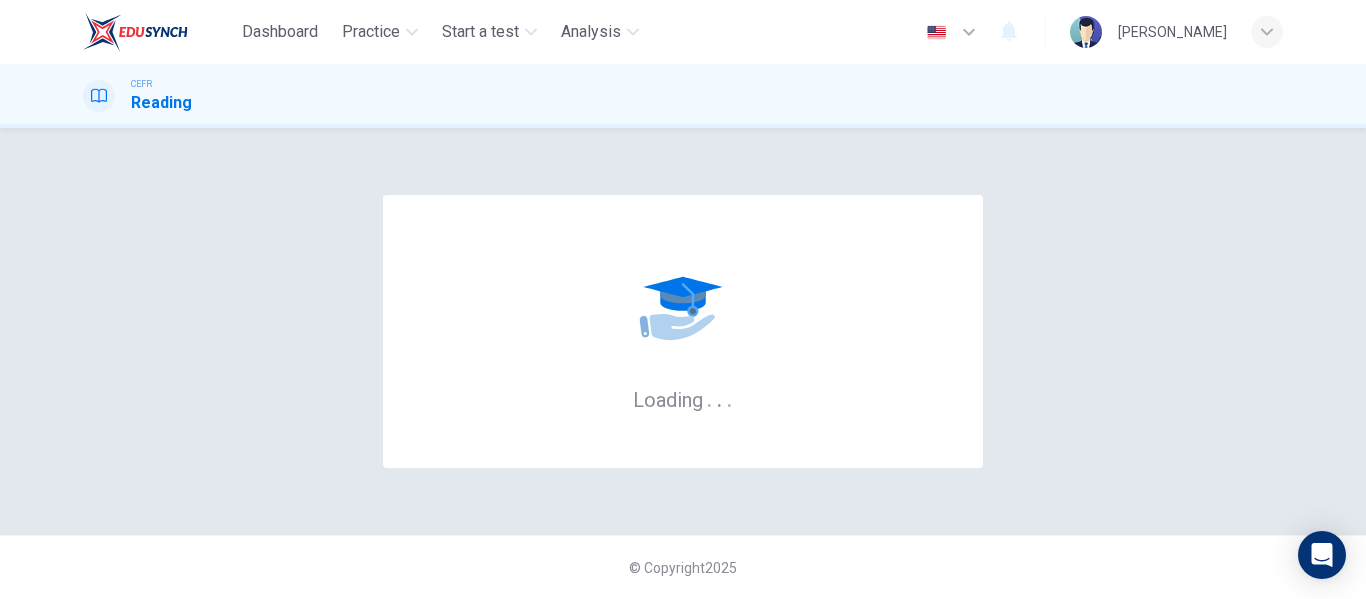 scroll, scrollTop: 0, scrollLeft: 0, axis: both 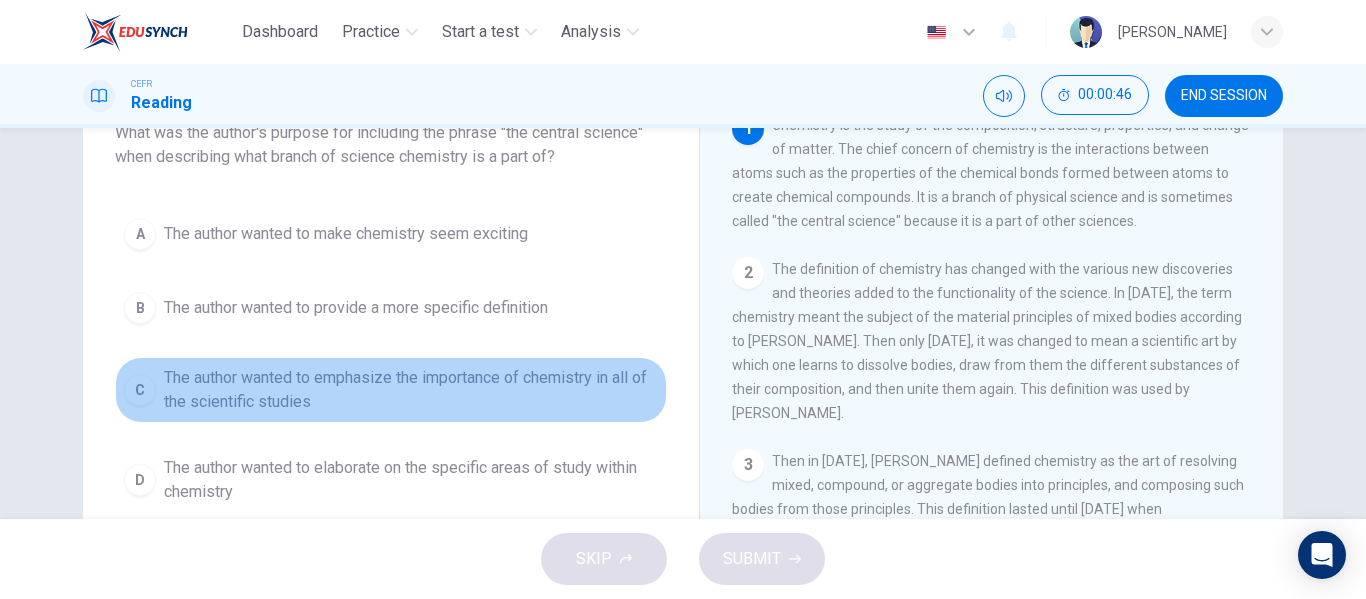 click on "C The author wanted to emphasize the importance of chemistry in all of the scientific studies" at bounding box center [391, 390] 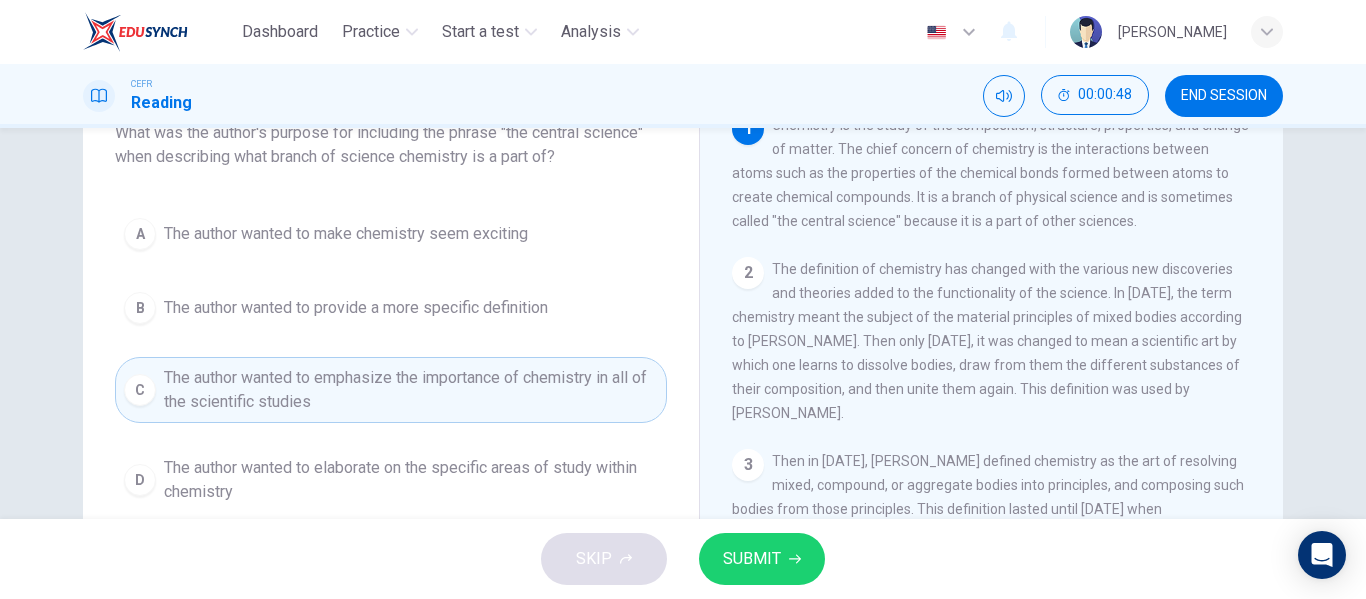 click on "SUBMIT" at bounding box center [752, 559] 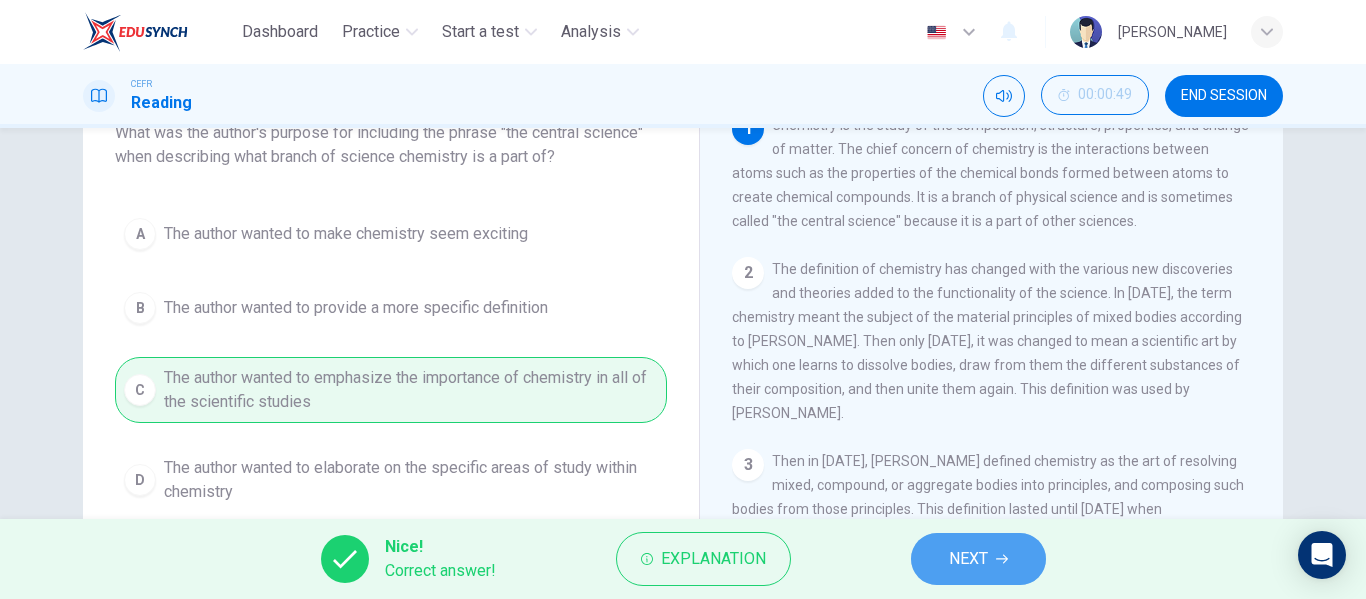 click on "NEXT" at bounding box center (968, 559) 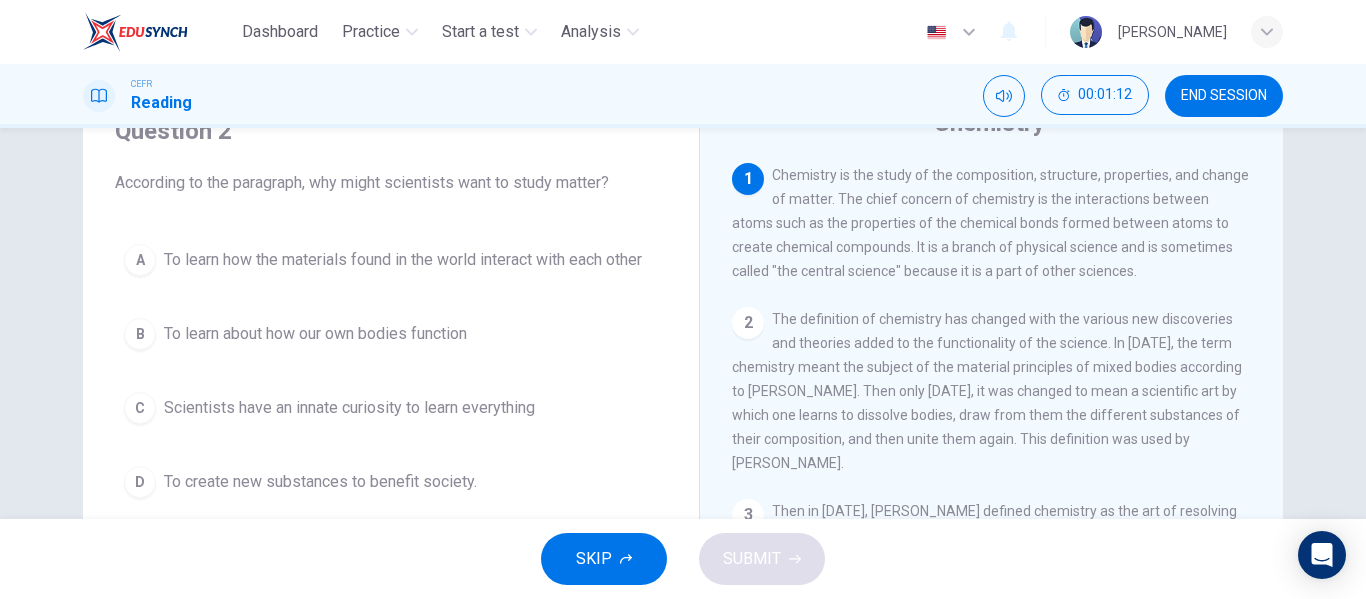 scroll, scrollTop: 101, scrollLeft: 0, axis: vertical 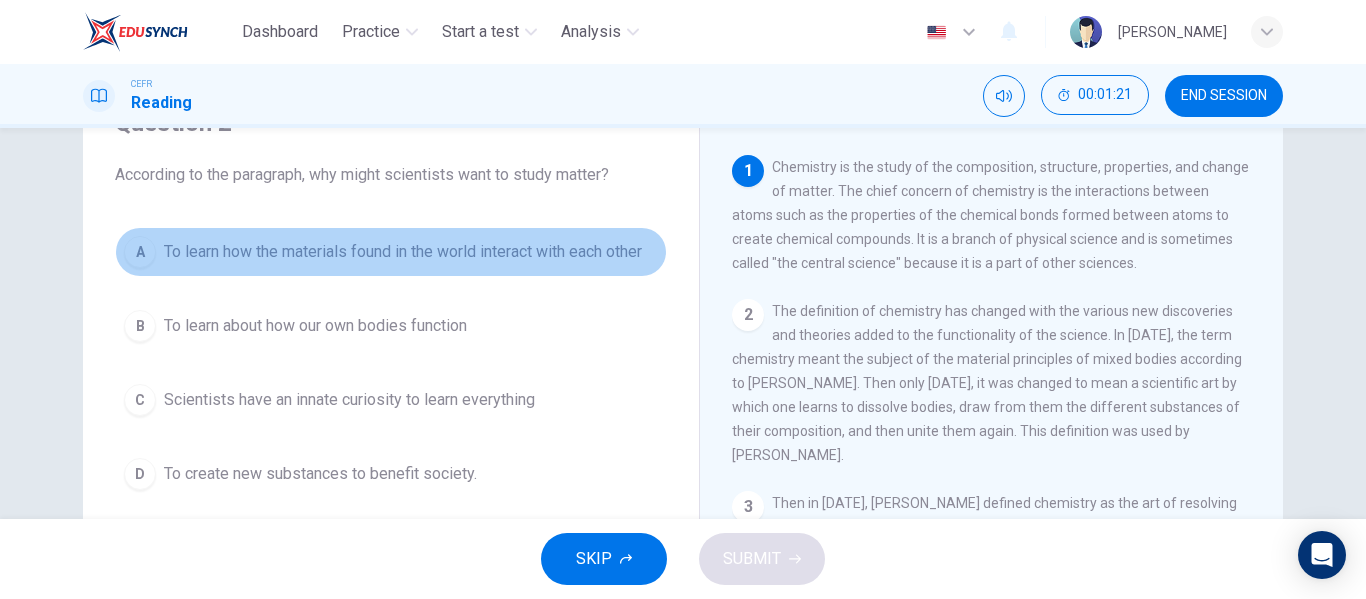 click on "A To learn how the materials found in the world interact with each other" at bounding box center [391, 252] 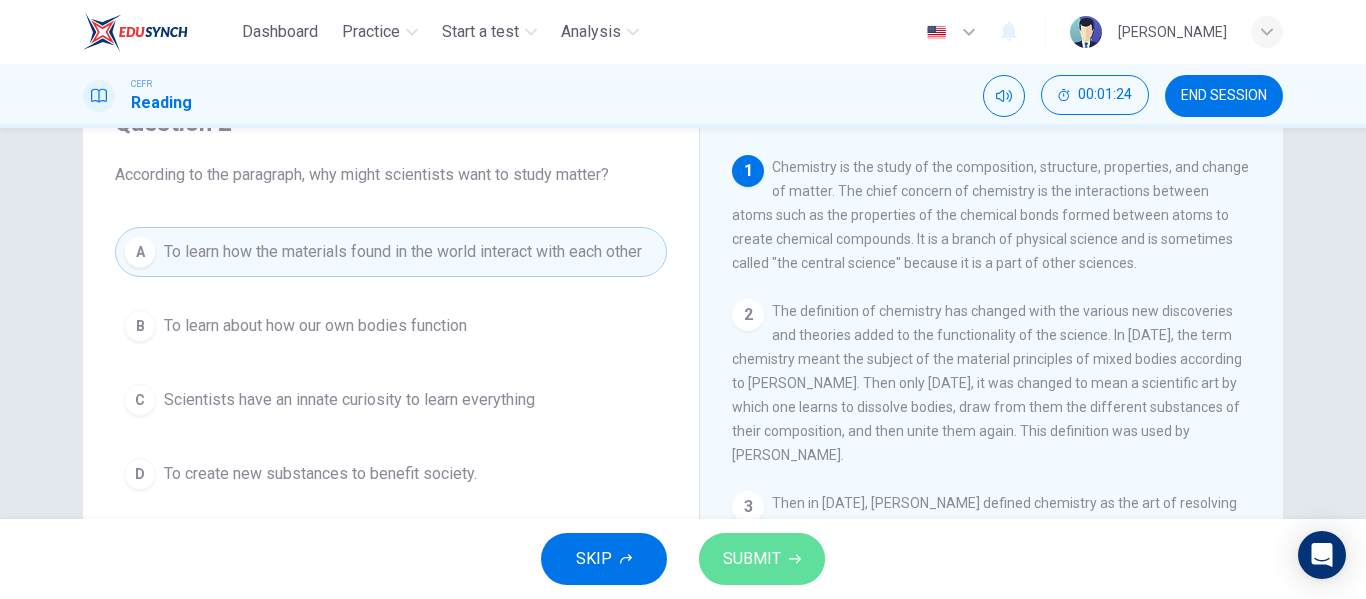 click on "SUBMIT" at bounding box center [752, 559] 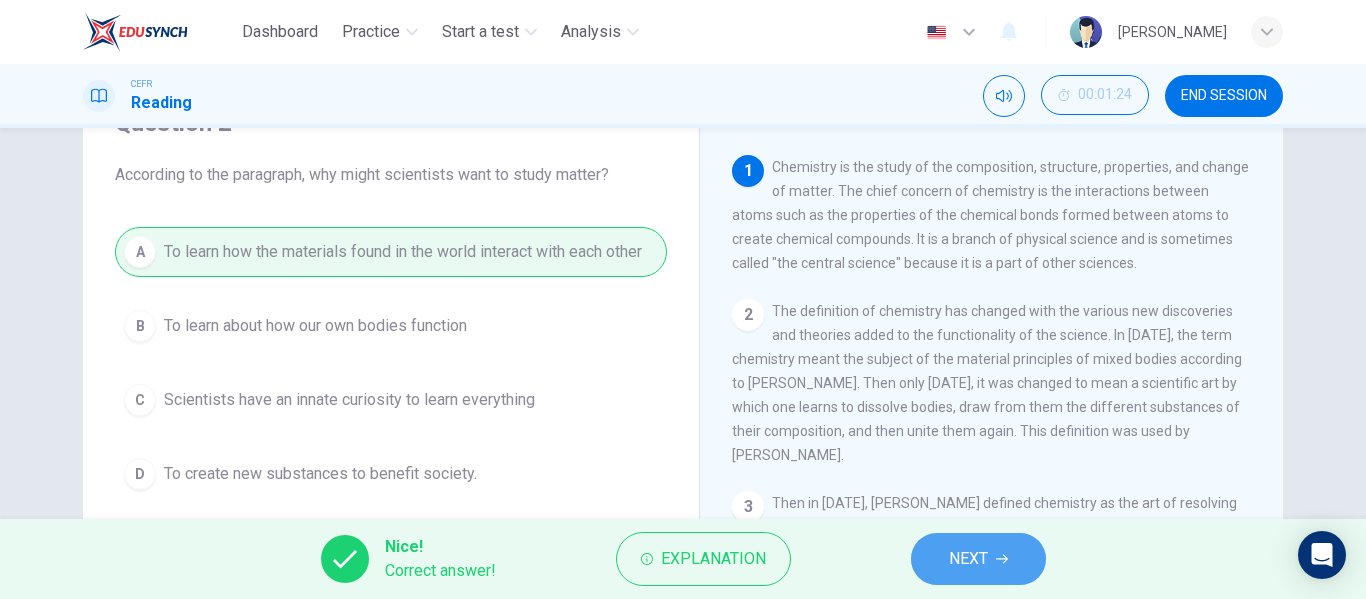 click on "NEXT" at bounding box center (978, 559) 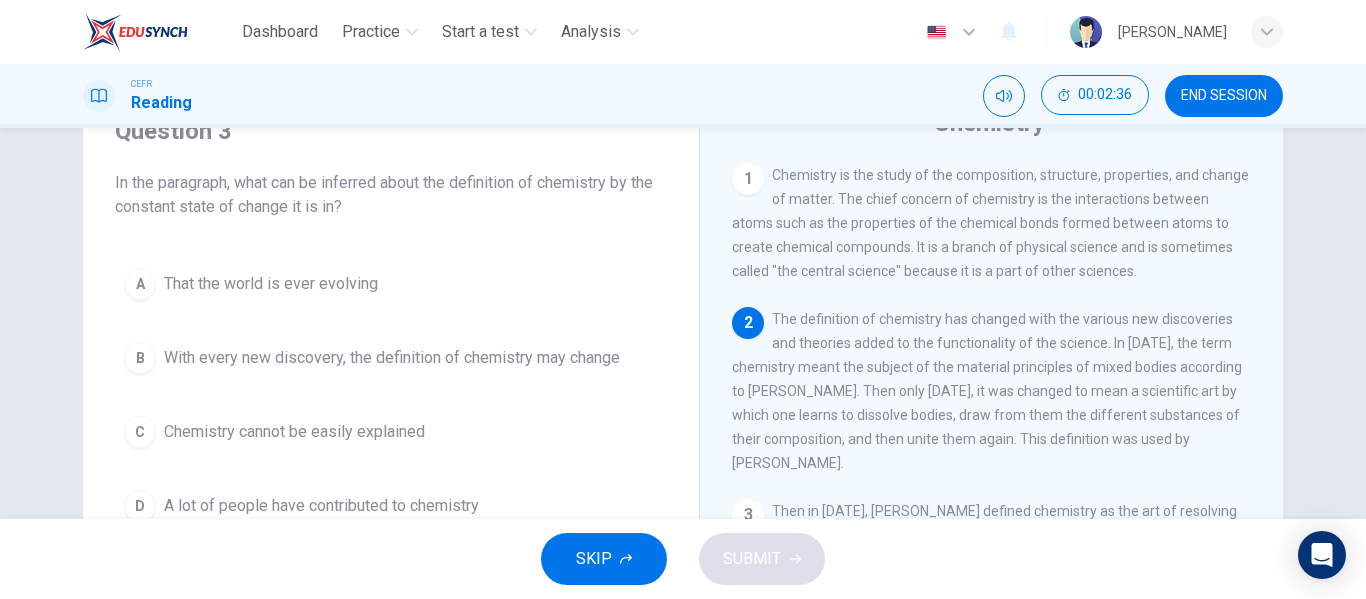 scroll, scrollTop: 95, scrollLeft: 0, axis: vertical 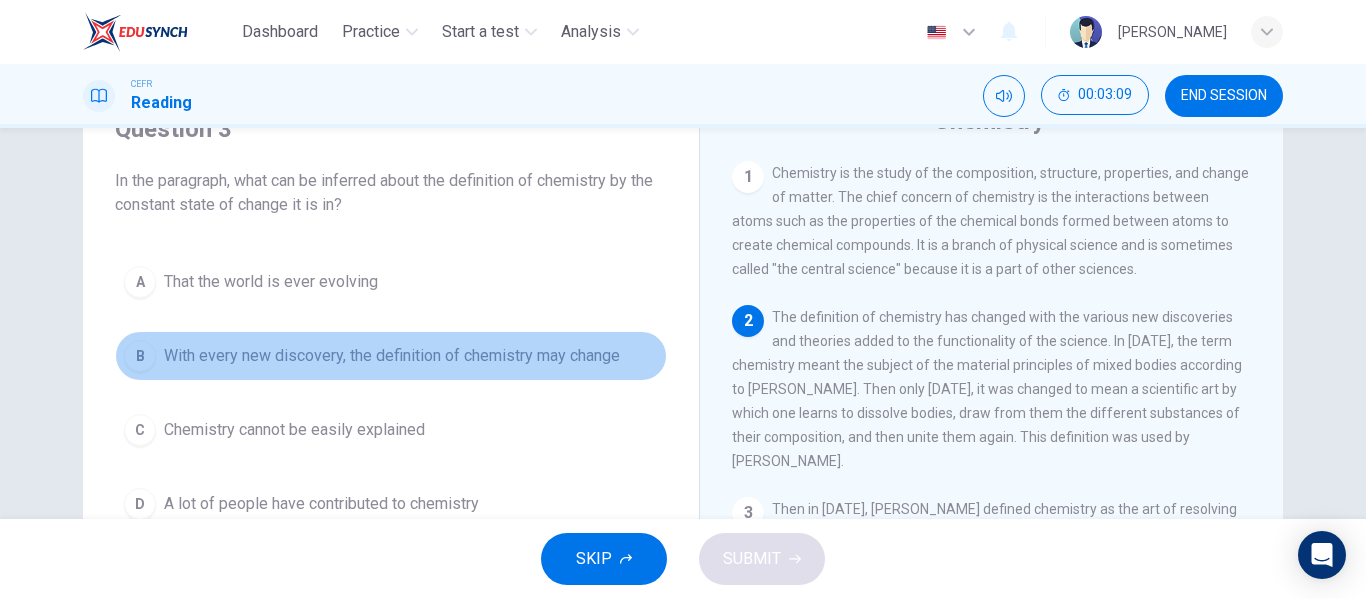click on "B" at bounding box center [140, 356] 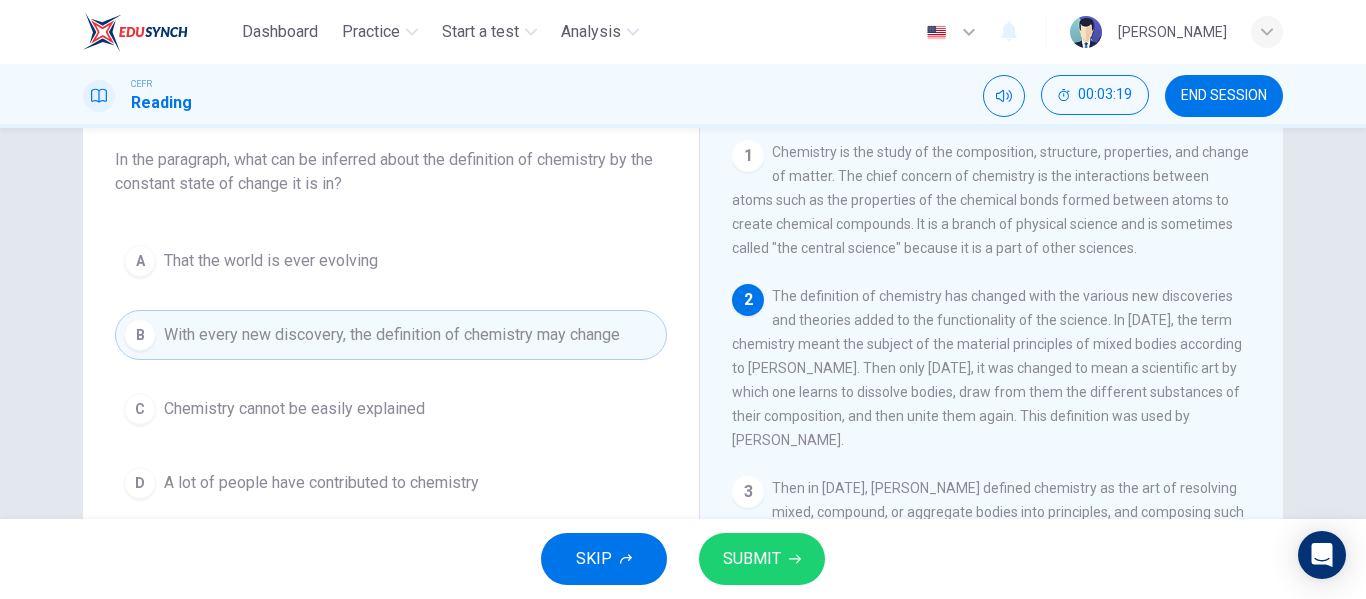 scroll, scrollTop: 114, scrollLeft: 0, axis: vertical 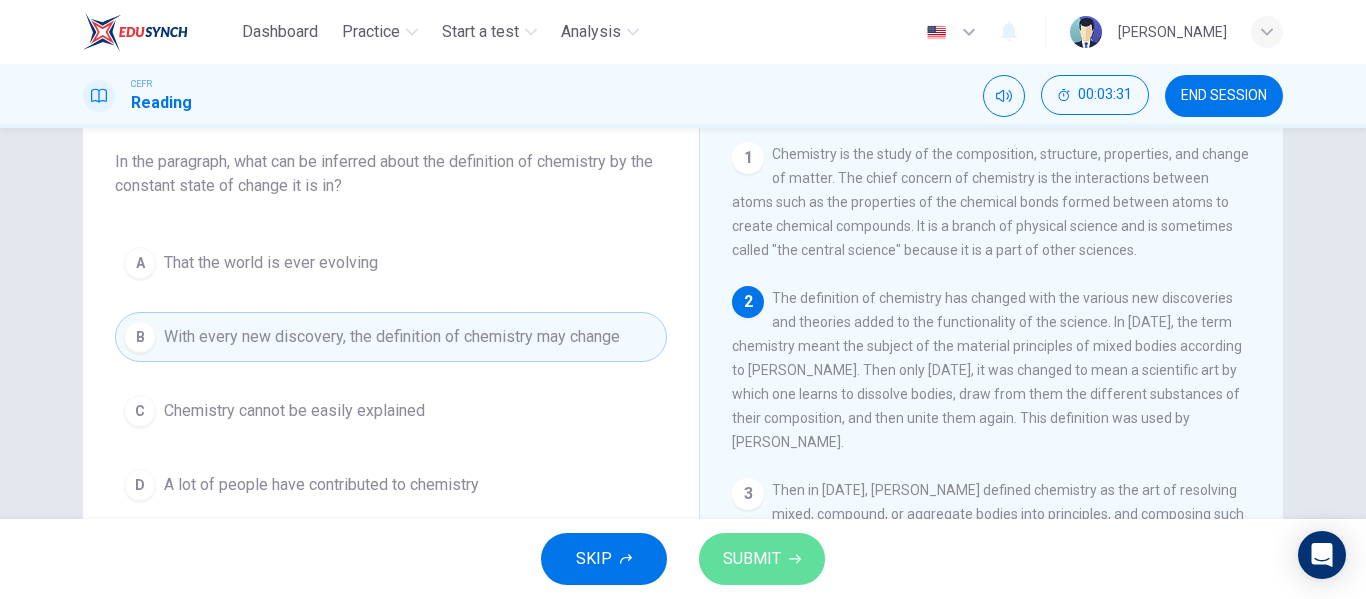 click on "SUBMIT" at bounding box center (762, 559) 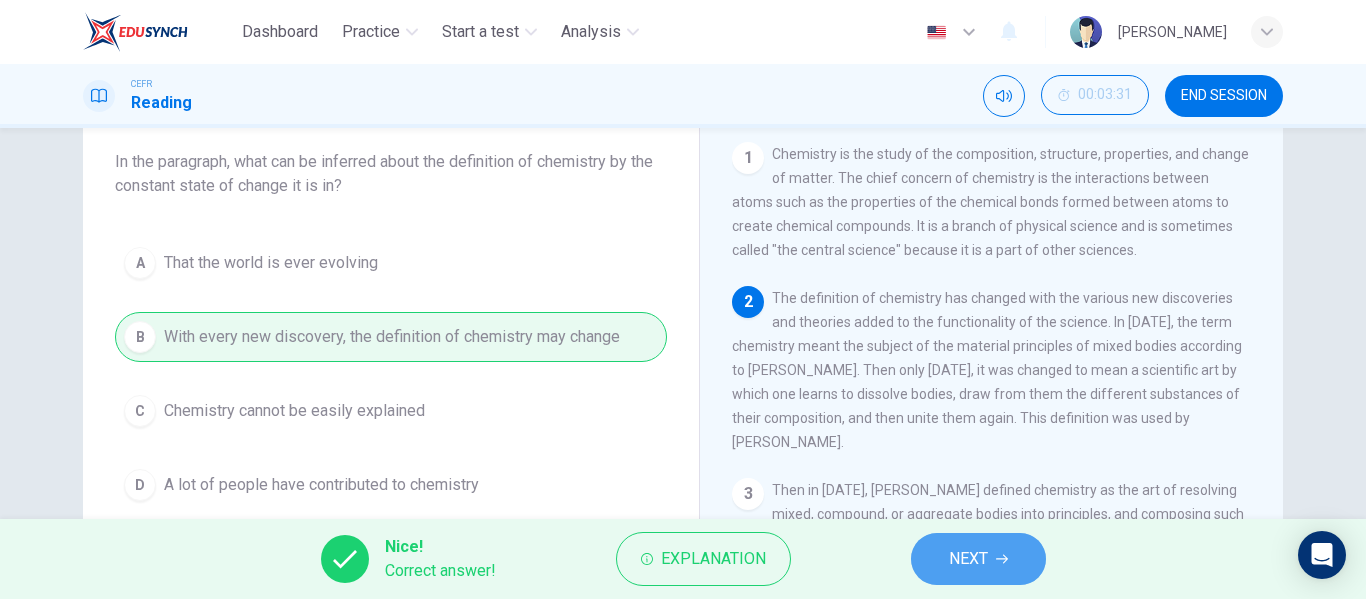click on "NEXT" at bounding box center [978, 559] 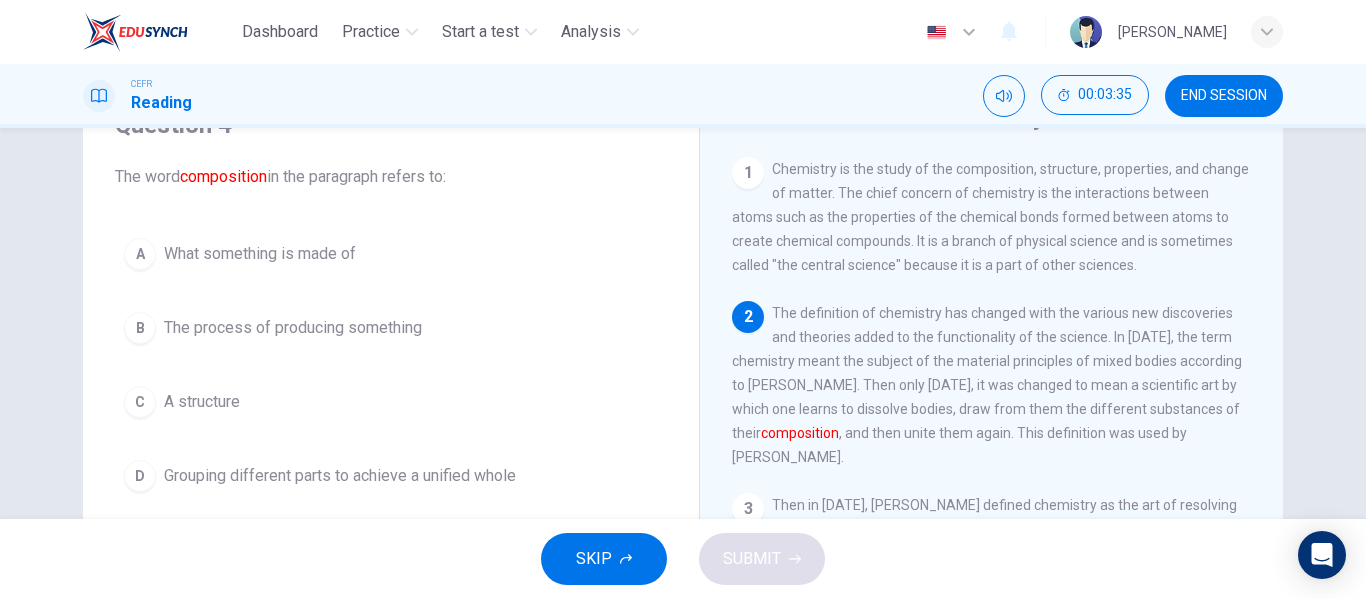 scroll, scrollTop: 97, scrollLeft: 0, axis: vertical 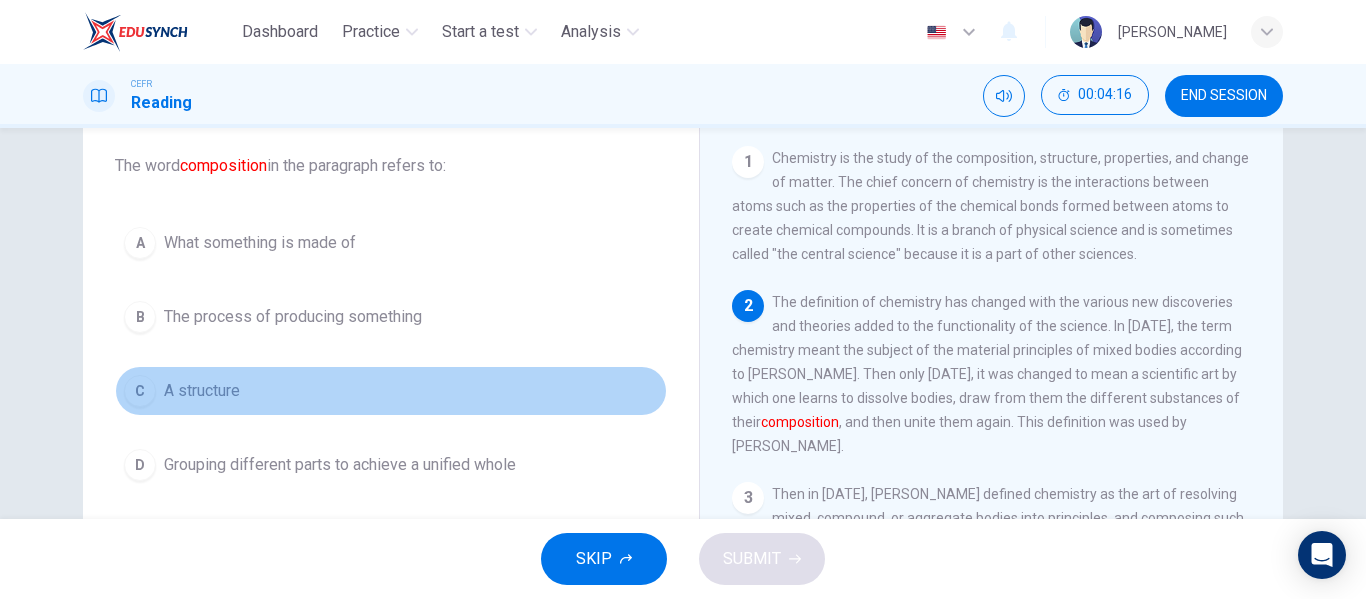 click on "C" at bounding box center (140, 391) 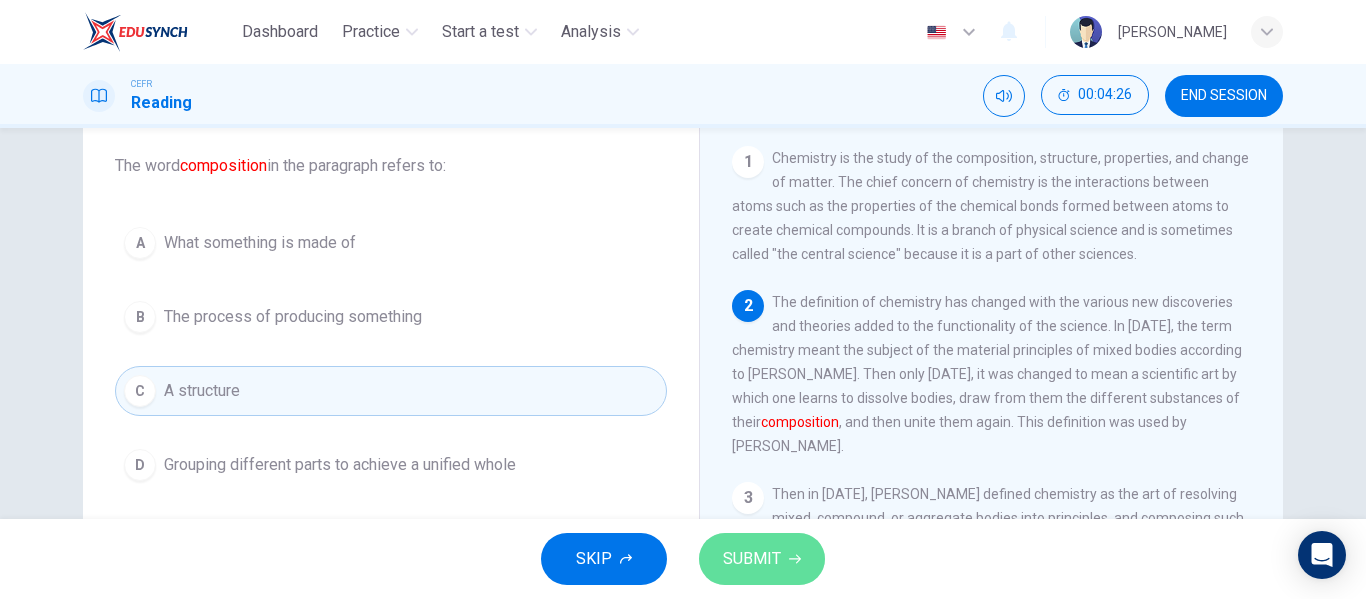 click on "SUBMIT" at bounding box center [752, 559] 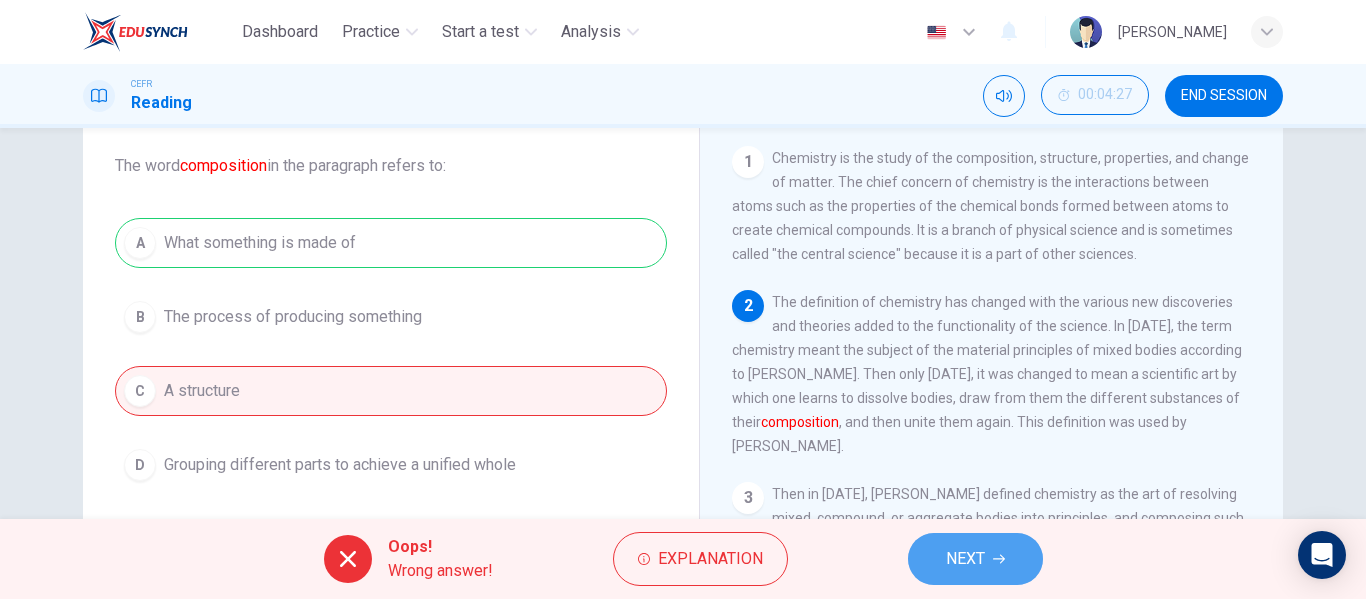 click on "NEXT" at bounding box center (975, 559) 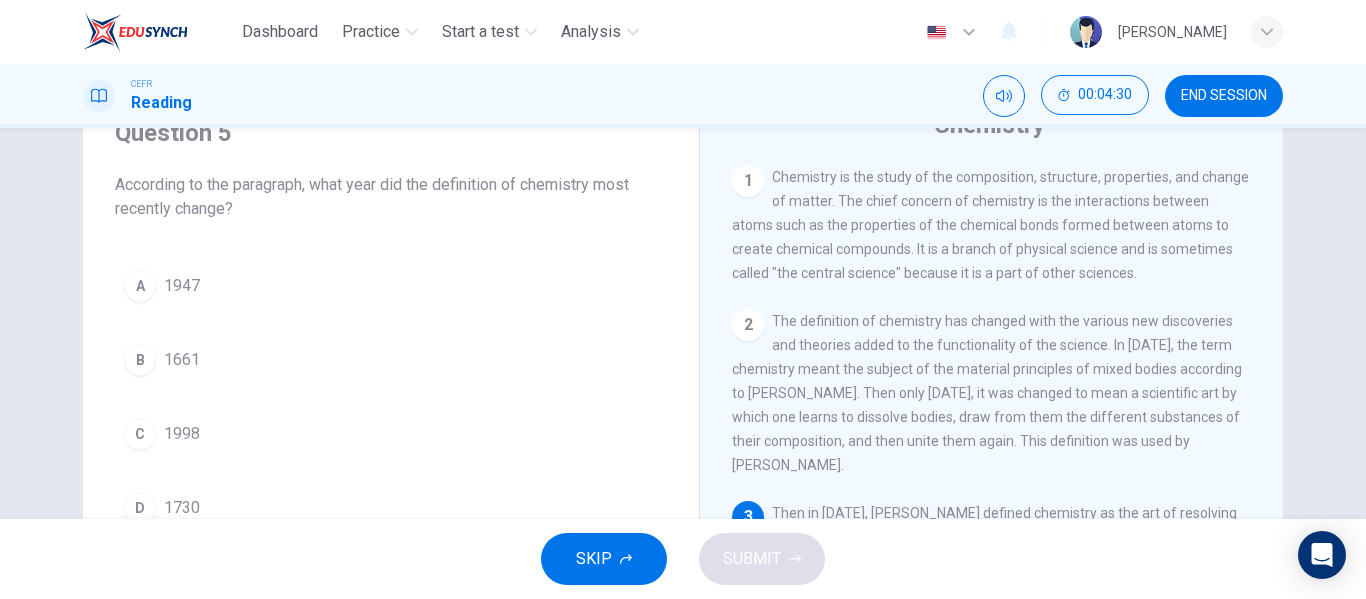 scroll, scrollTop: 93, scrollLeft: 0, axis: vertical 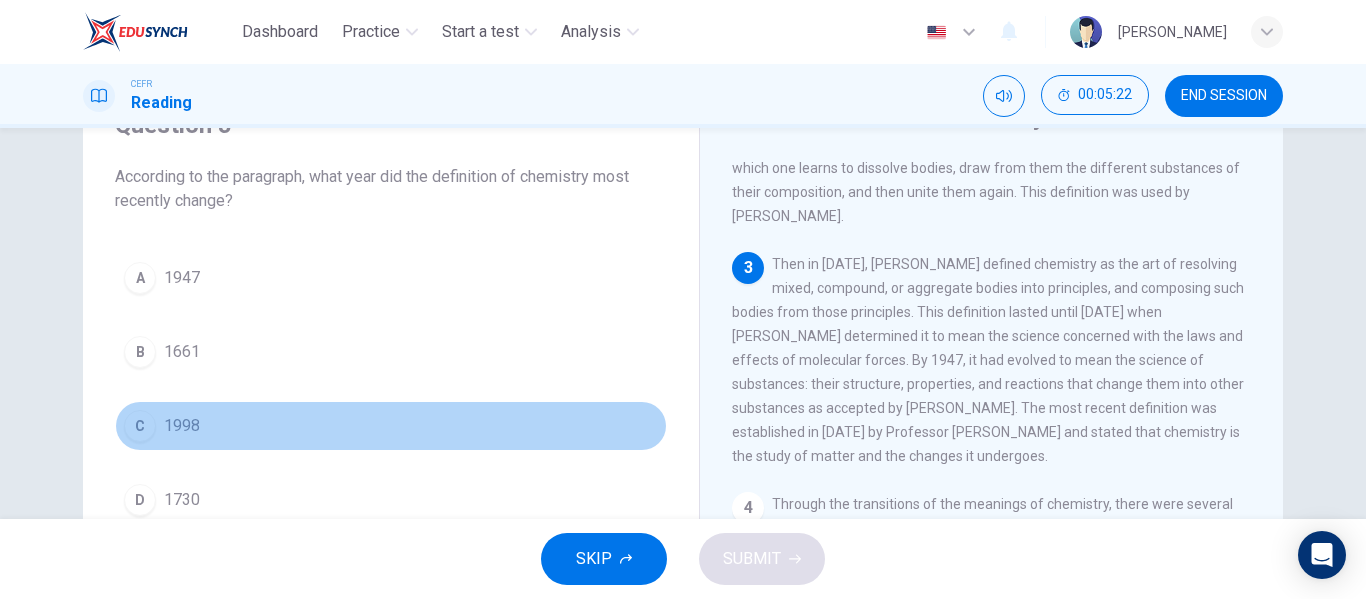 click on "C" at bounding box center (140, 426) 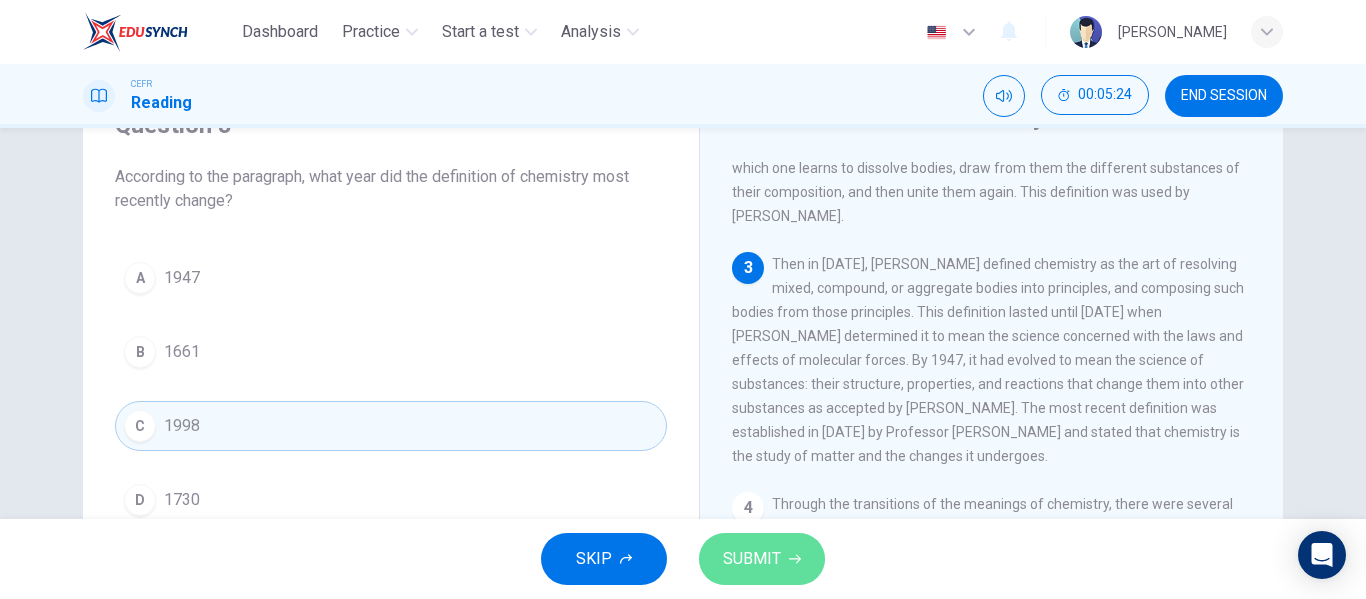 click on "SUBMIT" at bounding box center (752, 559) 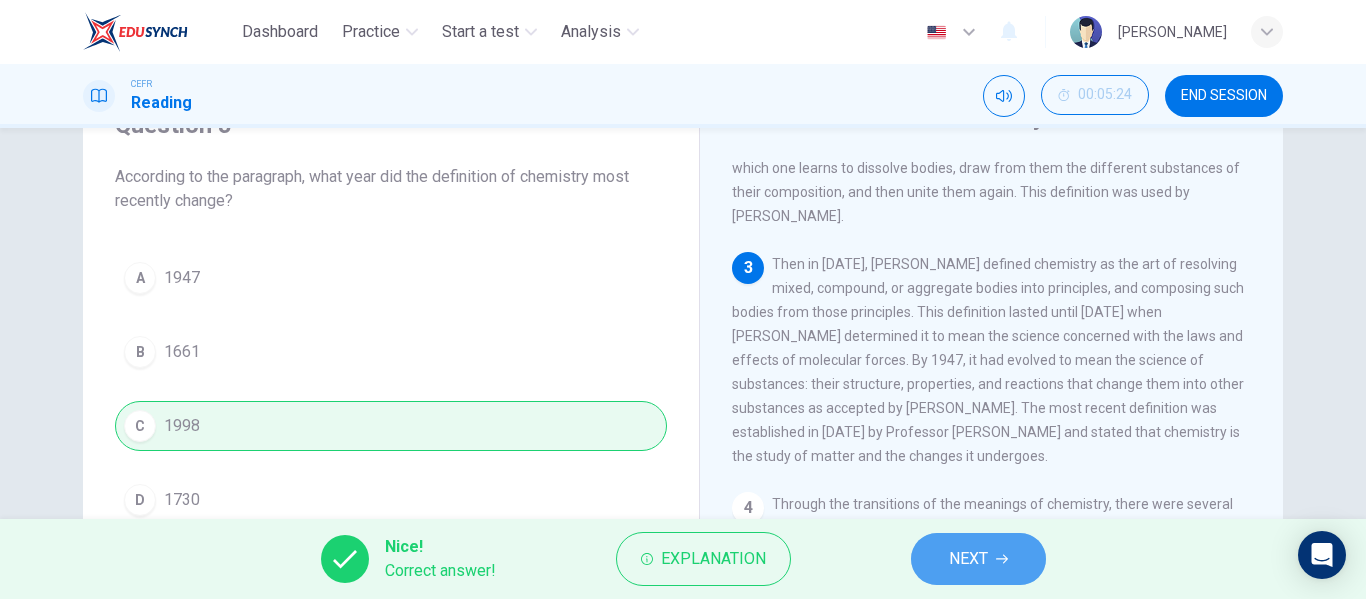 click on "NEXT" at bounding box center (968, 559) 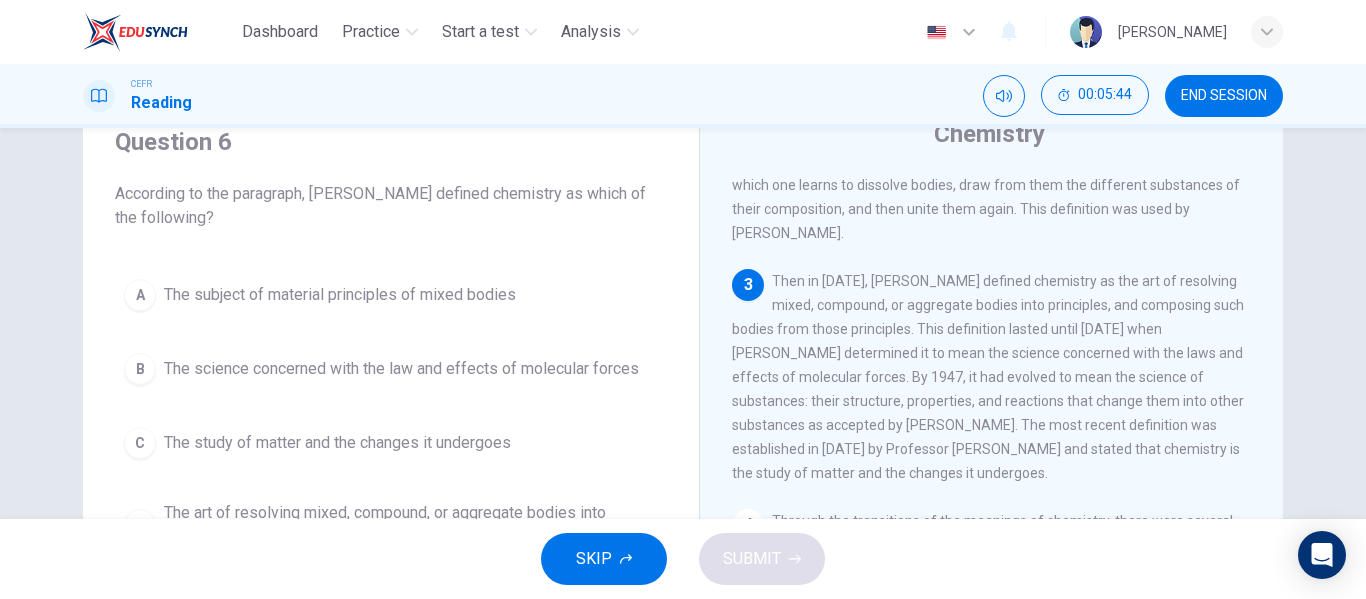 scroll, scrollTop: 80, scrollLeft: 0, axis: vertical 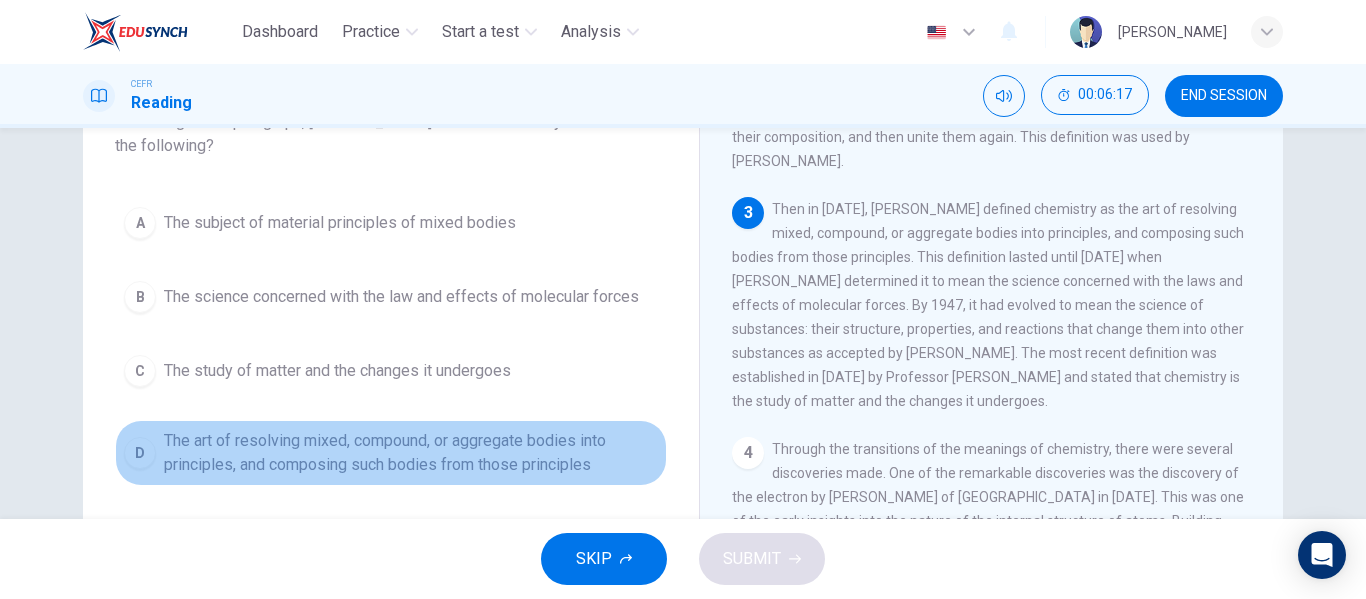 click on "The art of resolving mixed, compound, or aggregate bodies into principles, and composing such bodies from those principles" at bounding box center (411, 453) 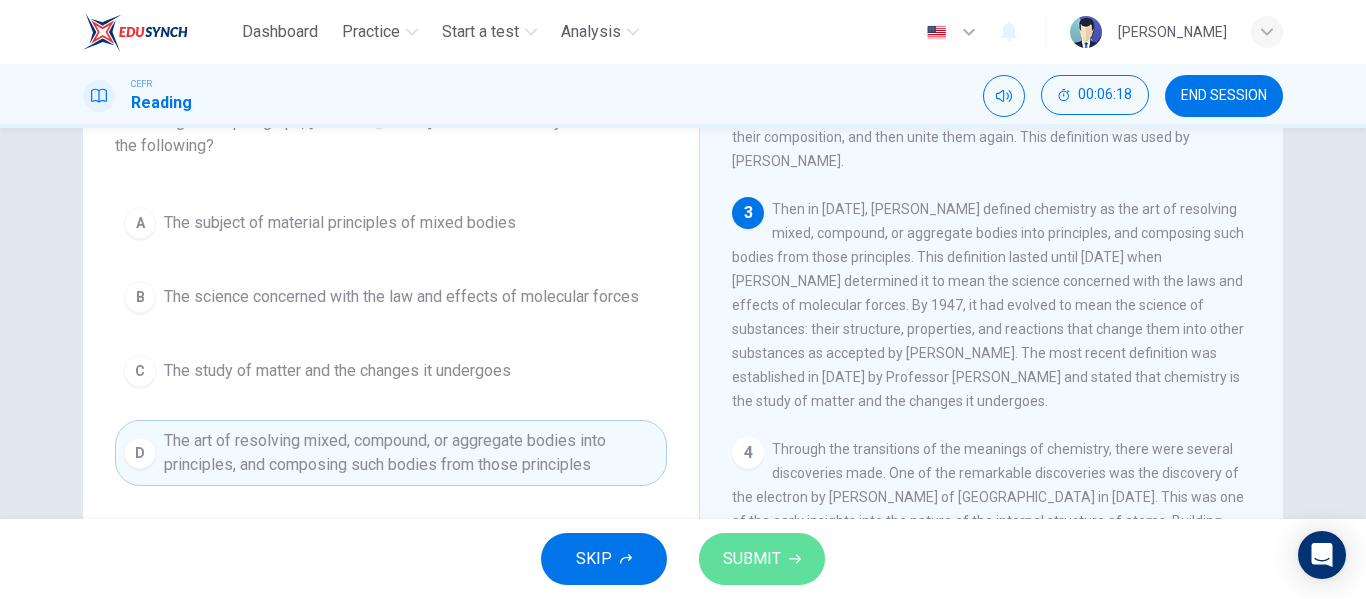 click on "SUBMIT" at bounding box center (752, 559) 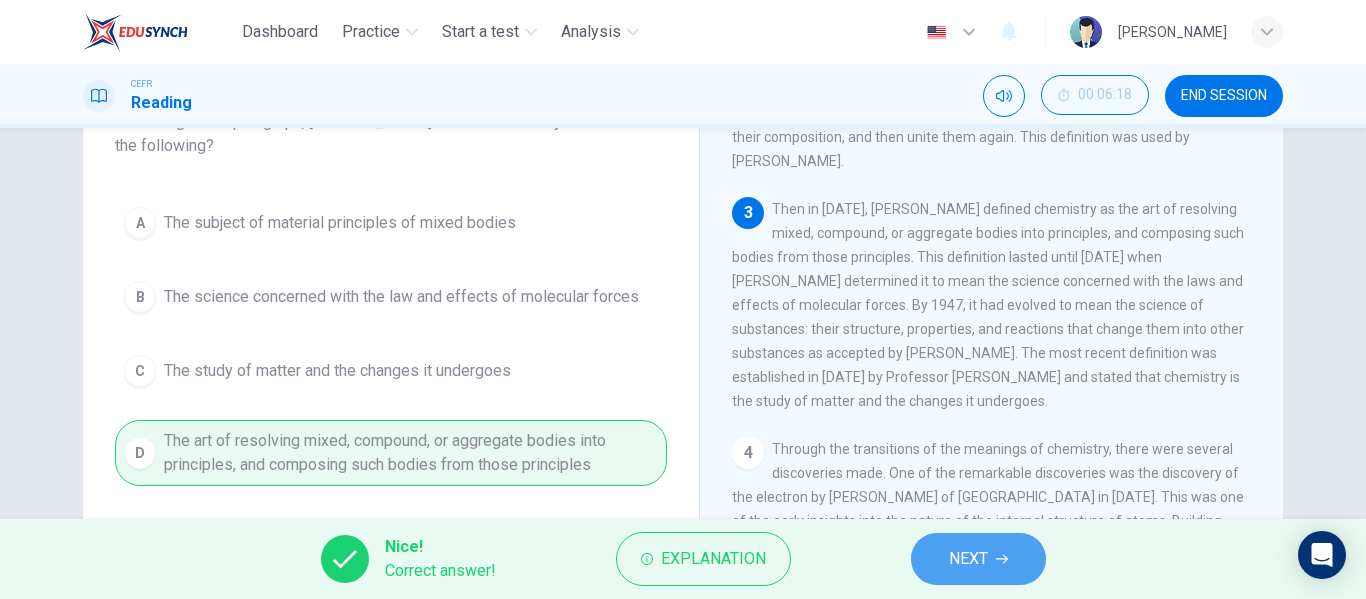 click on "NEXT" at bounding box center [978, 559] 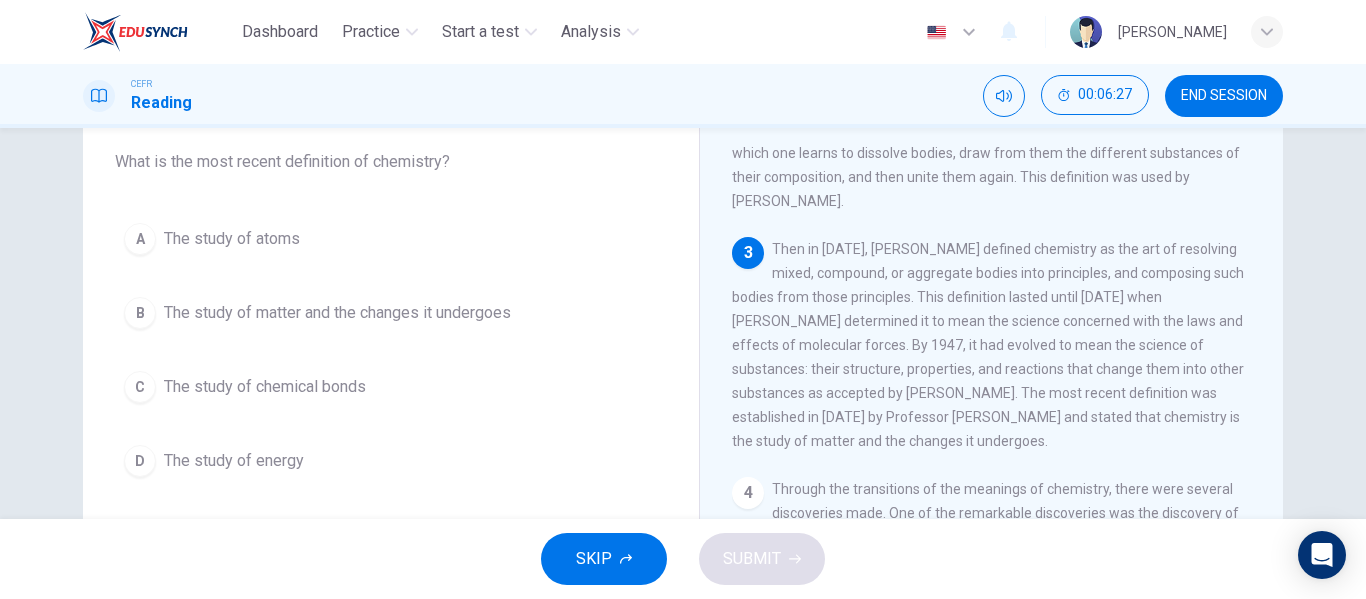 scroll, scrollTop: 120, scrollLeft: 0, axis: vertical 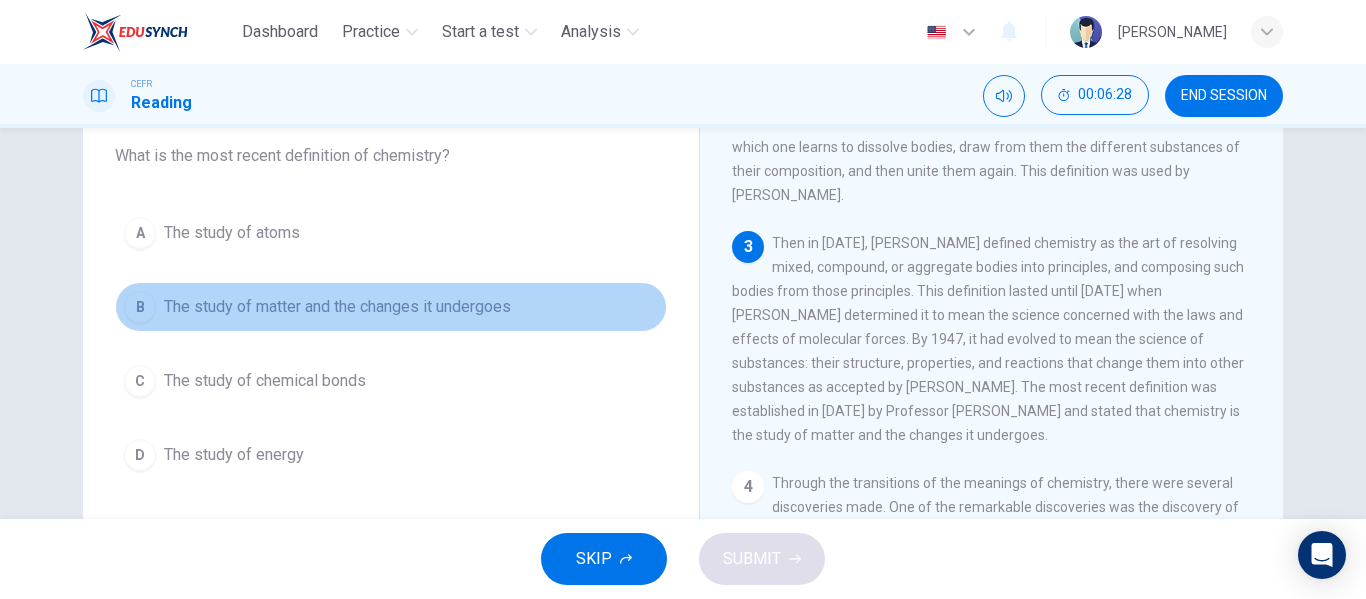 click on "B The study of matter and the changes it undergoes" at bounding box center (391, 307) 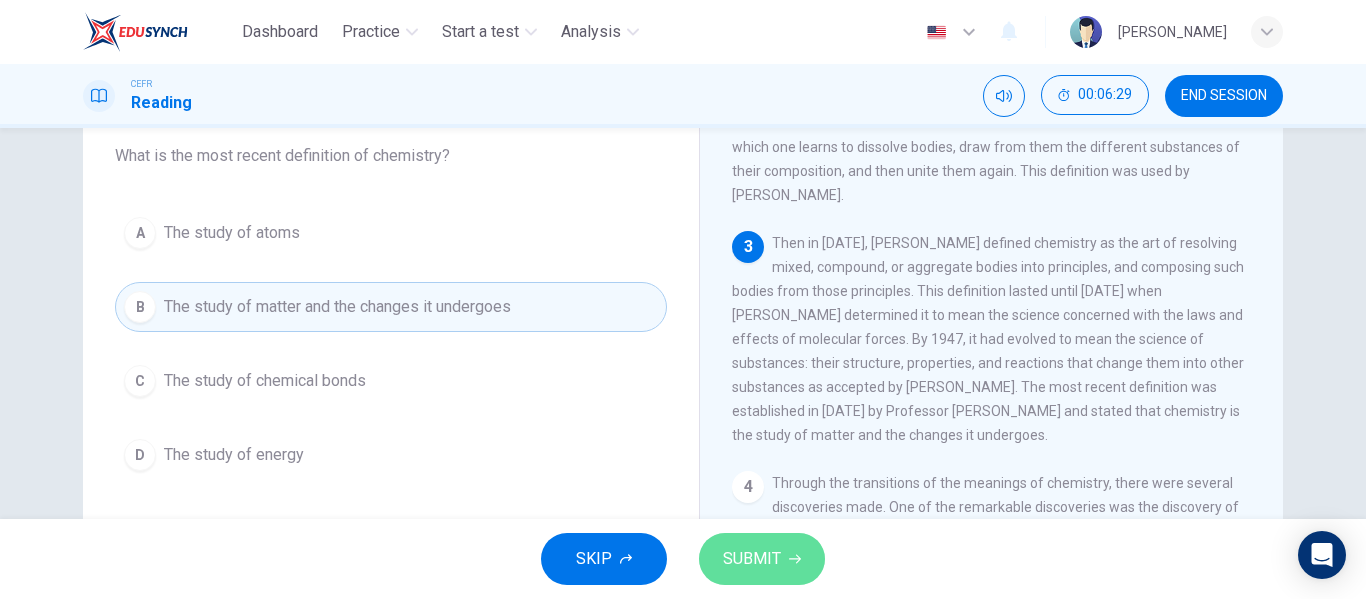 click on "SUBMIT" at bounding box center (752, 559) 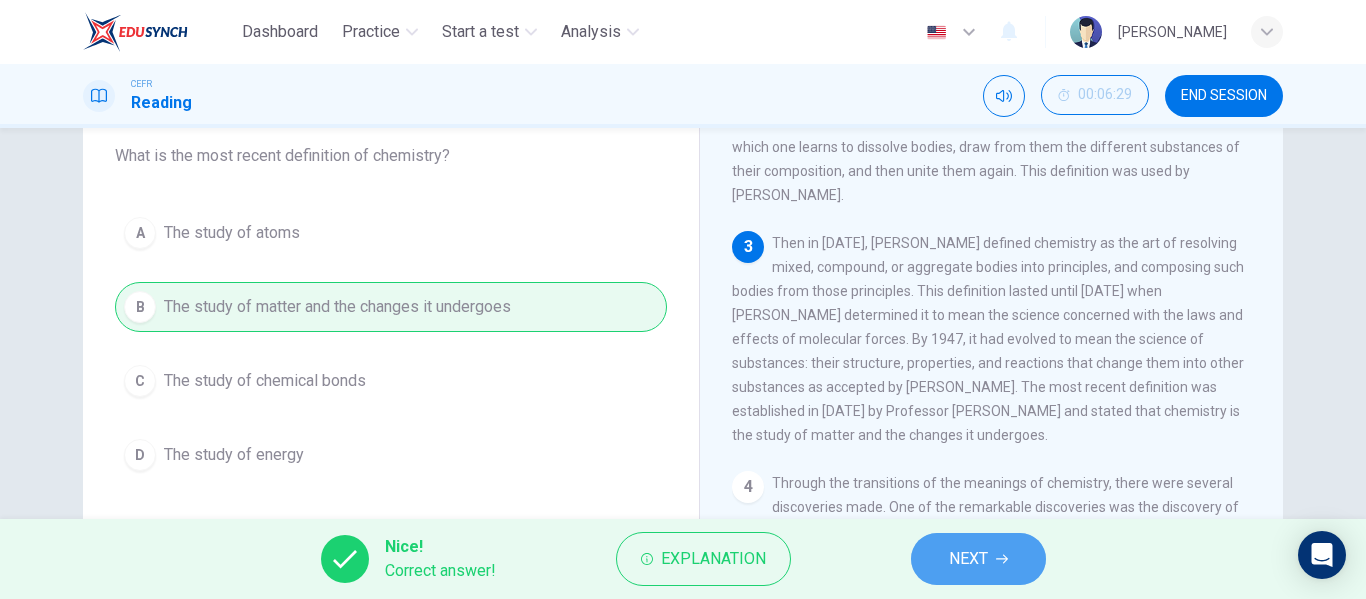 click on "NEXT" at bounding box center (978, 559) 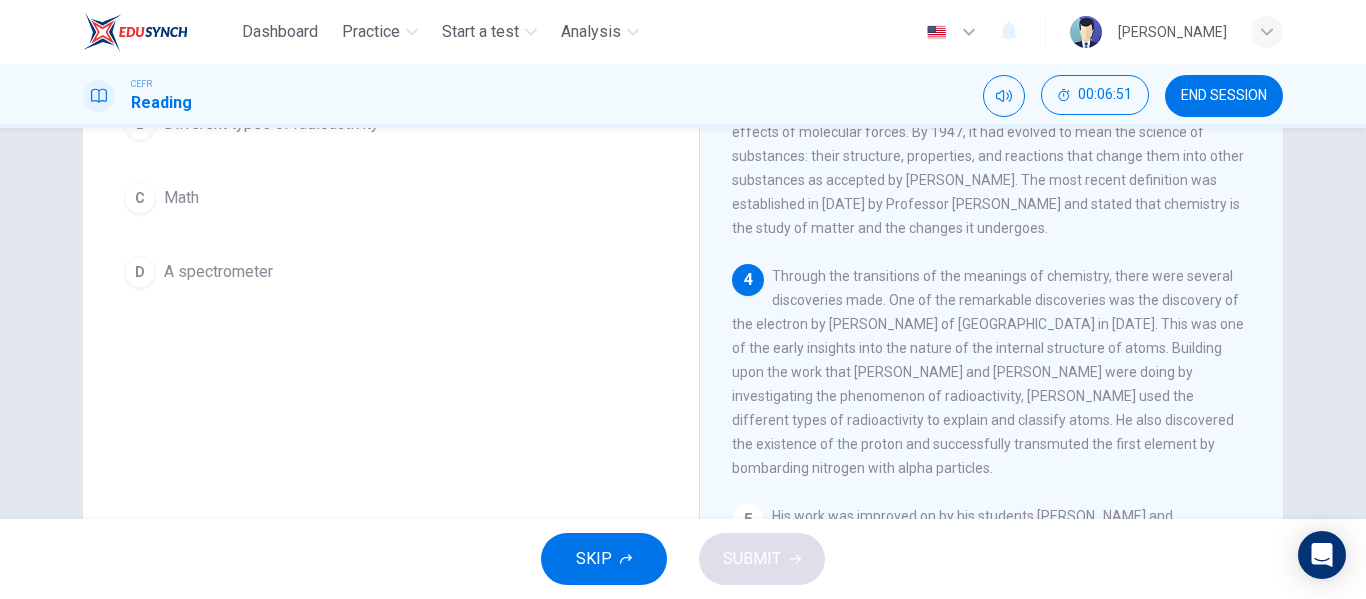 scroll, scrollTop: 329, scrollLeft: 0, axis: vertical 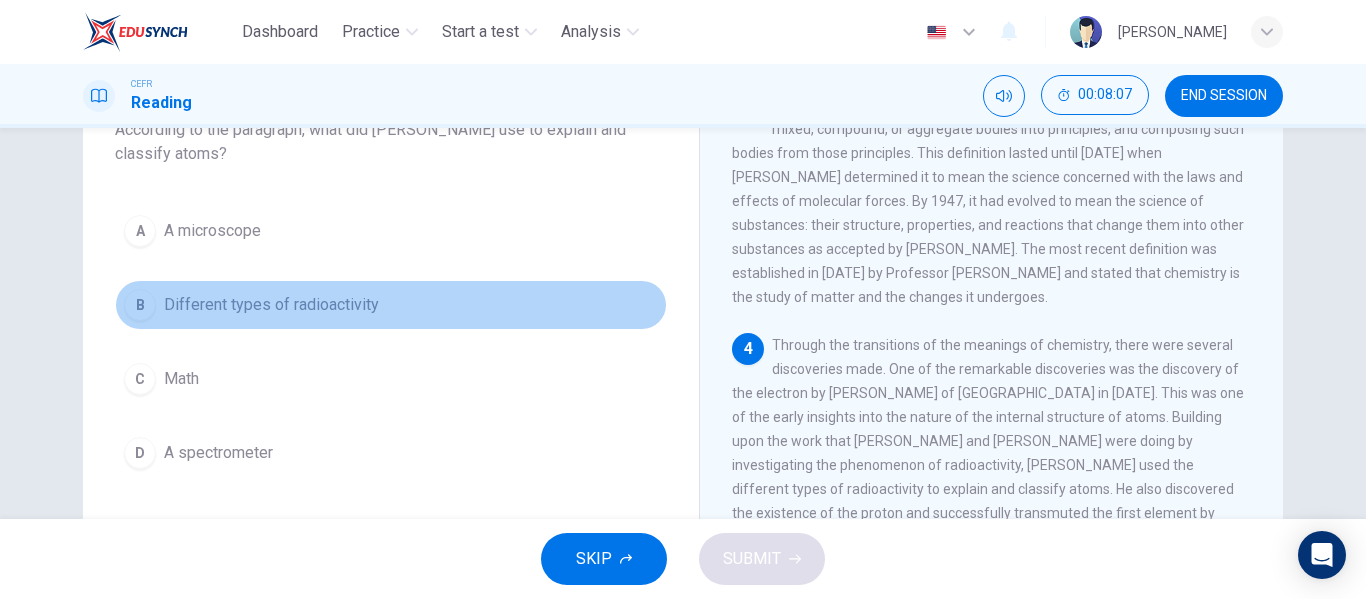 click on "Different types of radioactivity" at bounding box center [271, 305] 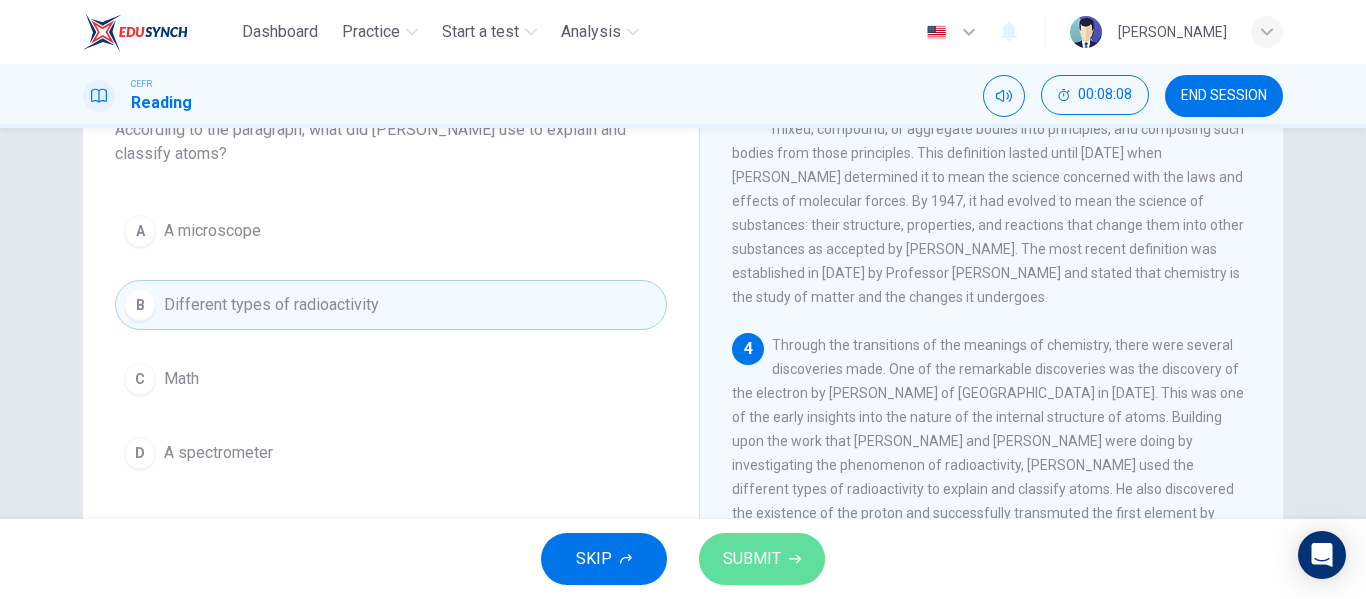 click on "SUBMIT" at bounding box center (752, 559) 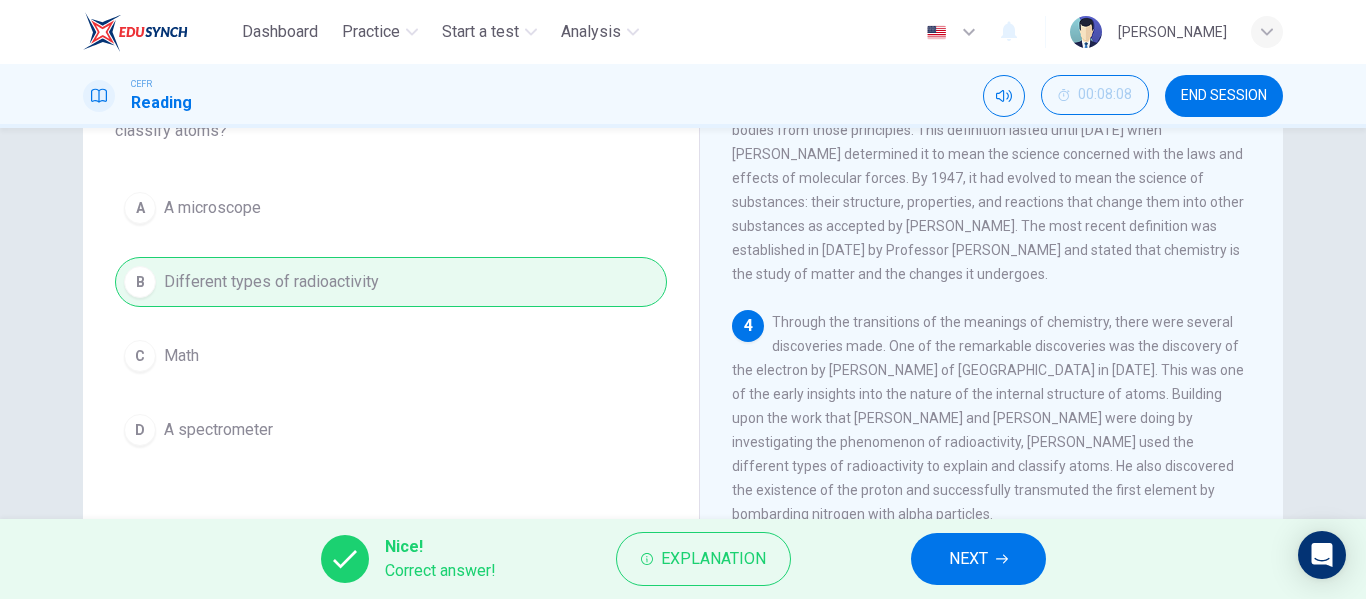 scroll, scrollTop: 184, scrollLeft: 0, axis: vertical 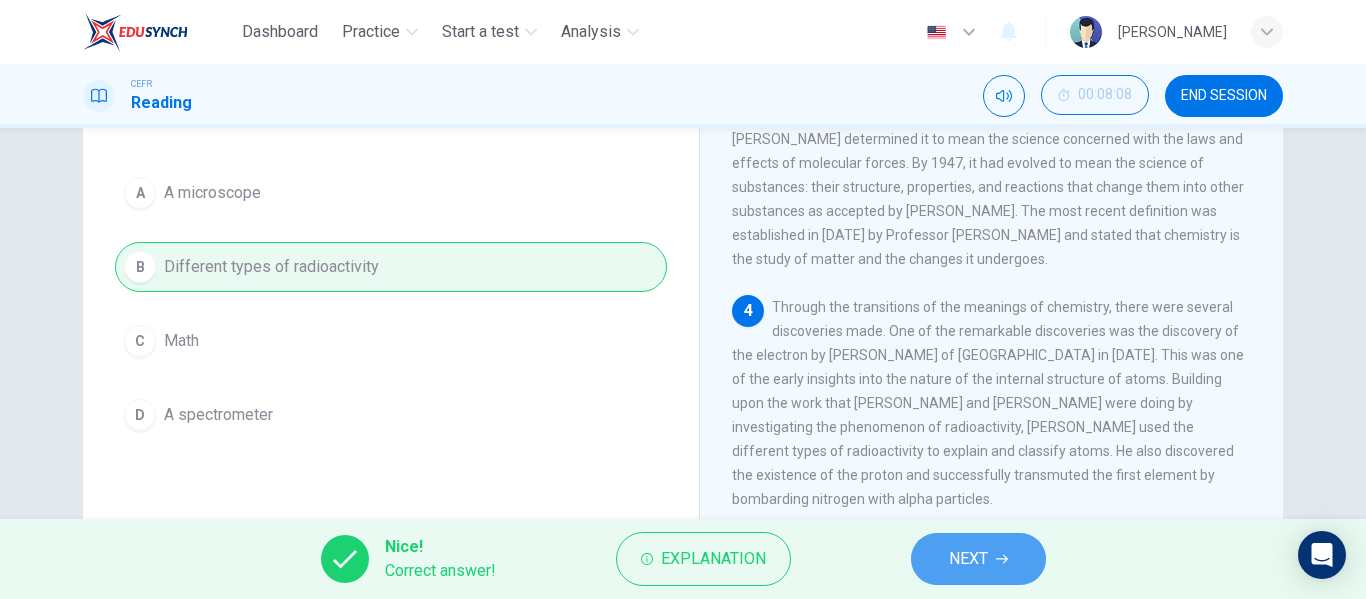 click on "NEXT" at bounding box center (978, 559) 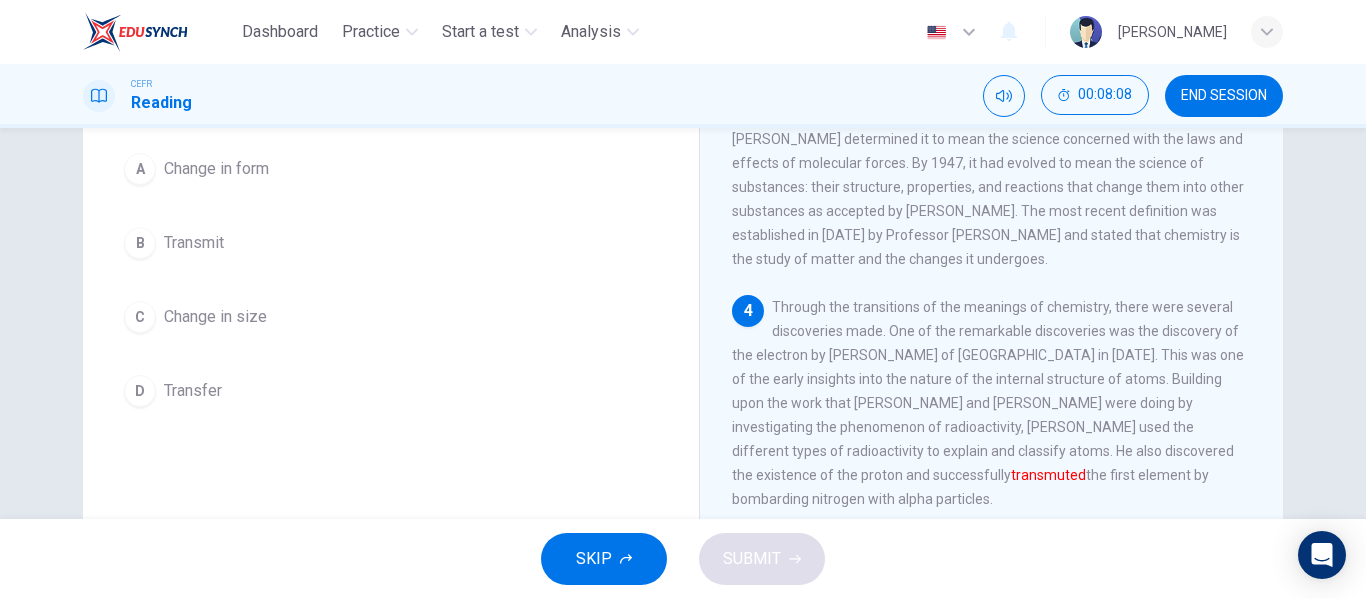 scroll, scrollTop: 160, scrollLeft: 0, axis: vertical 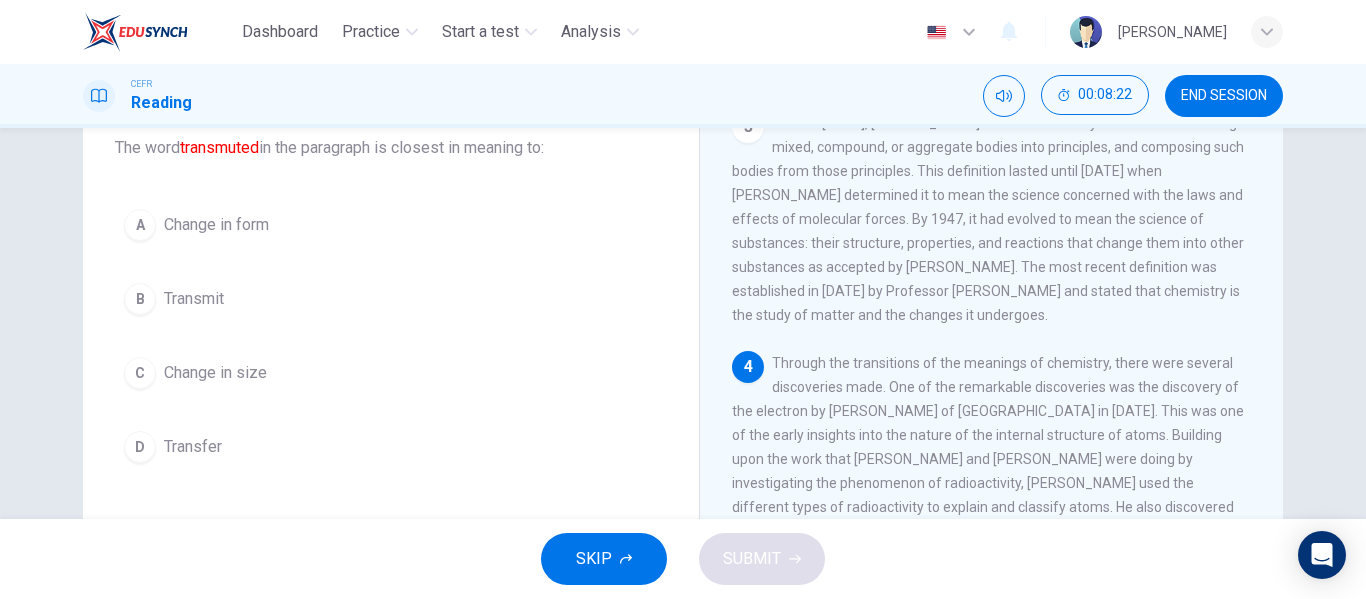 click on "Question 9 The word  transmuted  in the paragraph is closest in meaning to: A Change in form B Transmit C Change in size D Transfer" at bounding box center [391, 276] 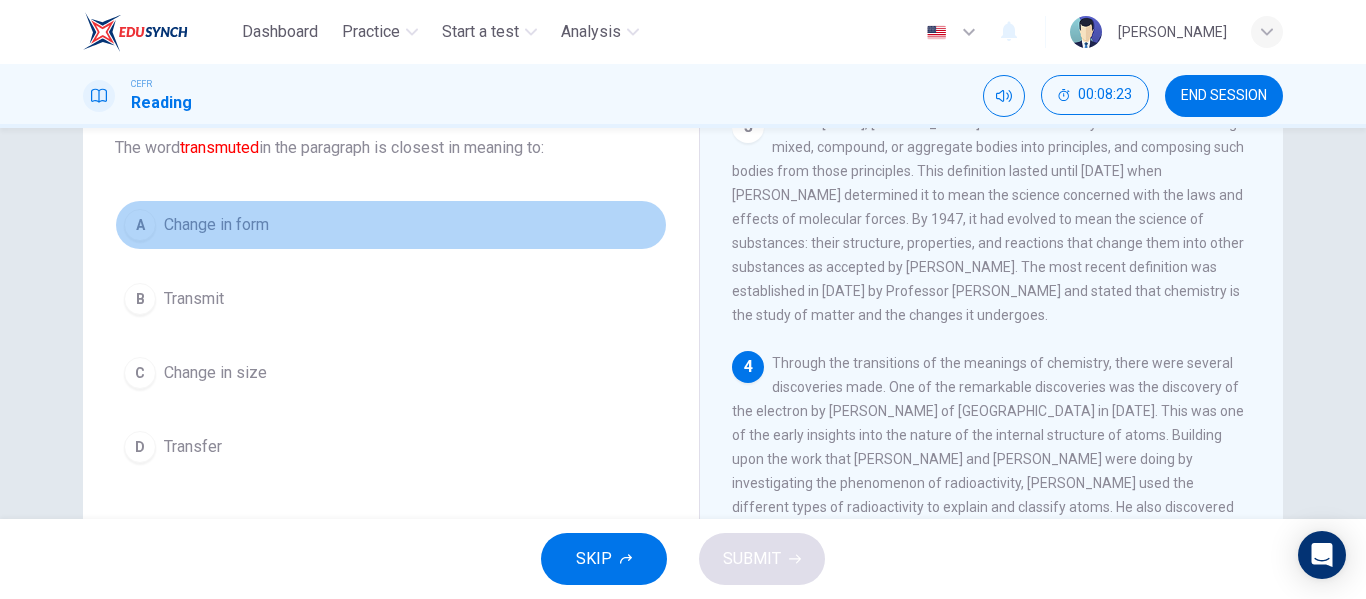 click on "A Change in form" at bounding box center [391, 225] 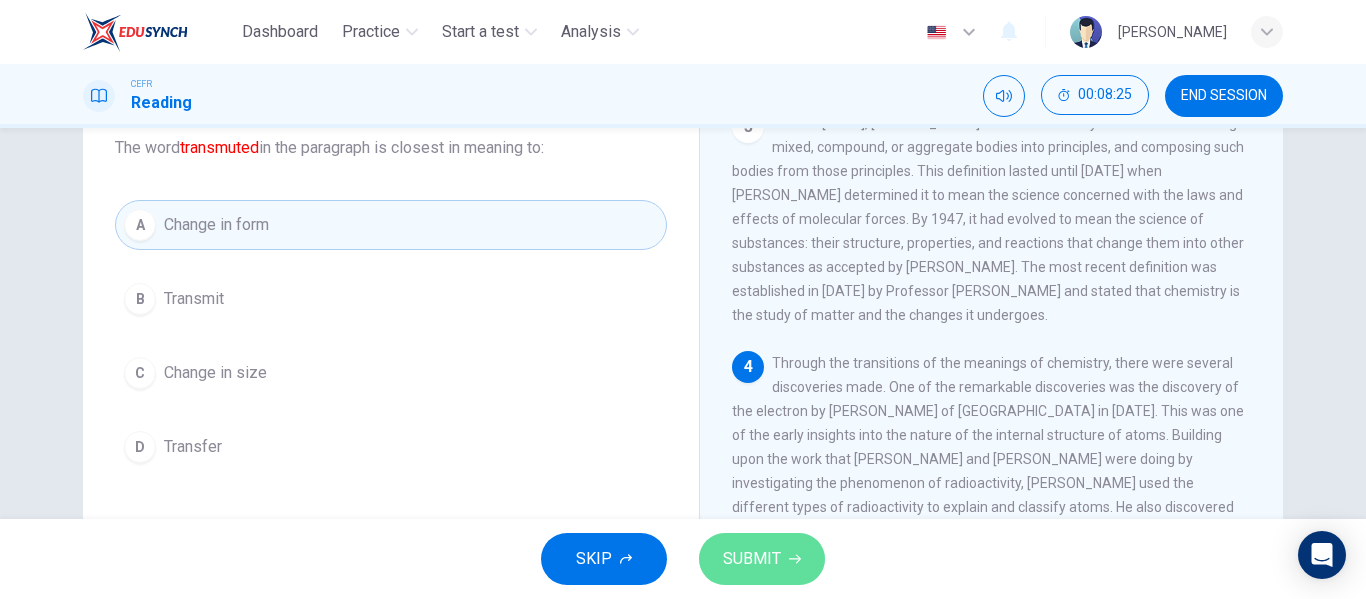 click on "SUBMIT" at bounding box center (752, 559) 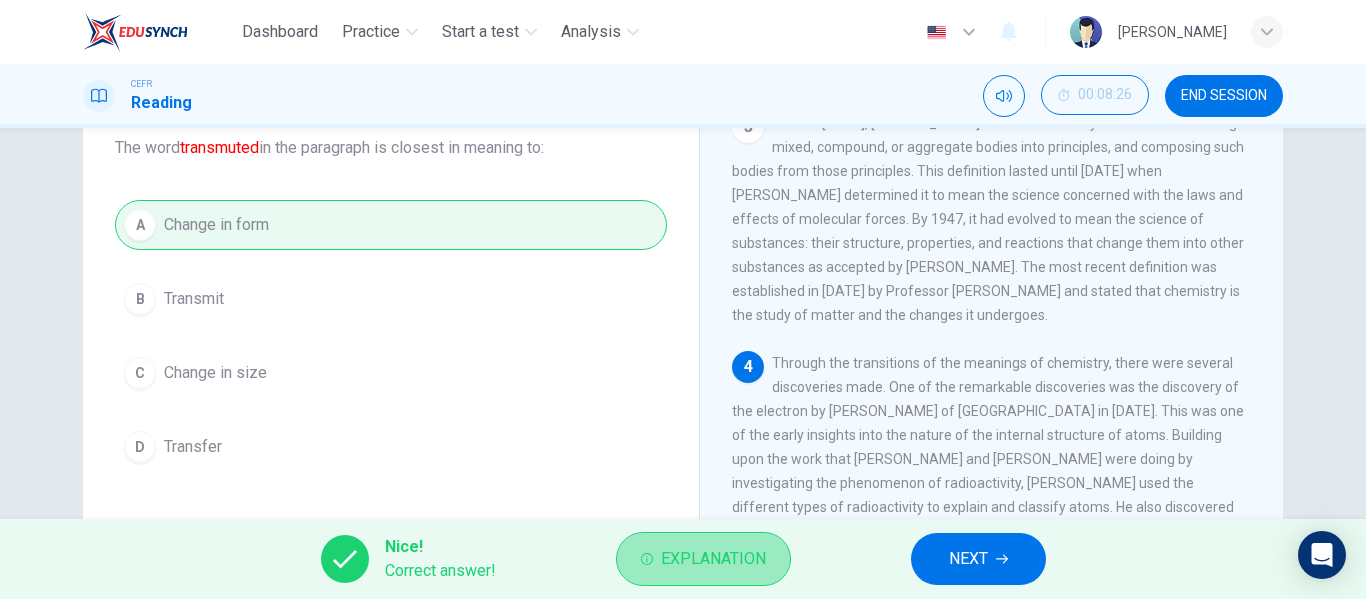 drag, startPoint x: 752, startPoint y: 539, endPoint x: 756, endPoint y: 558, distance: 19.416489 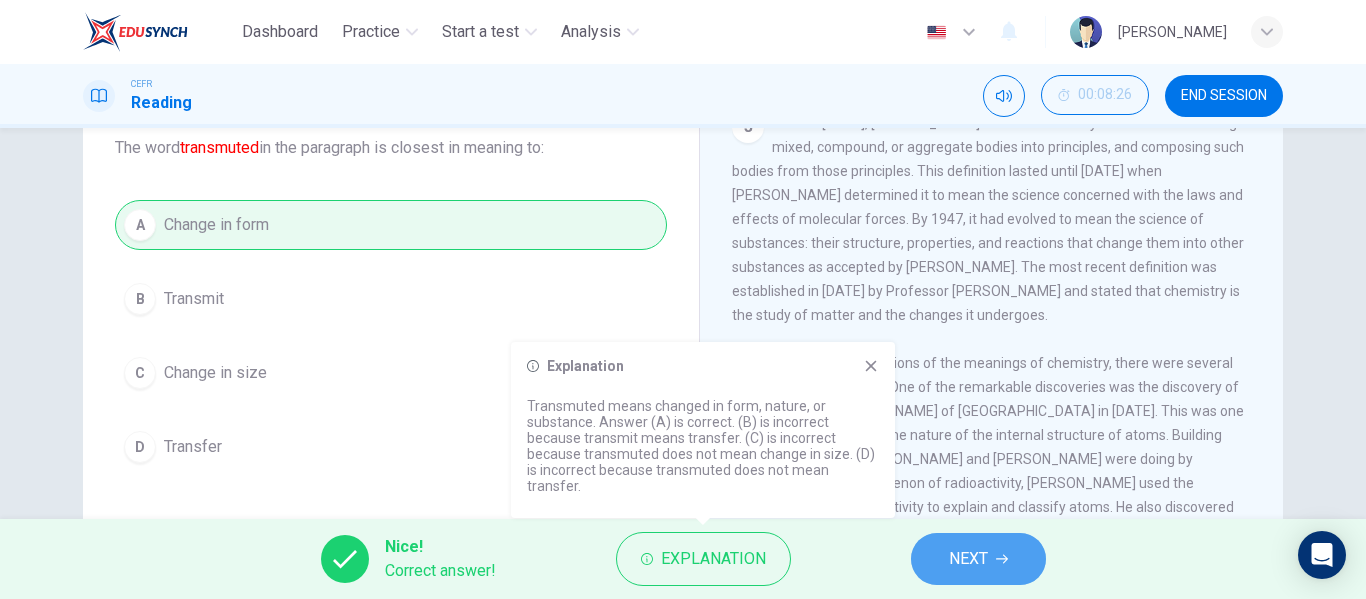click on "NEXT" at bounding box center (968, 559) 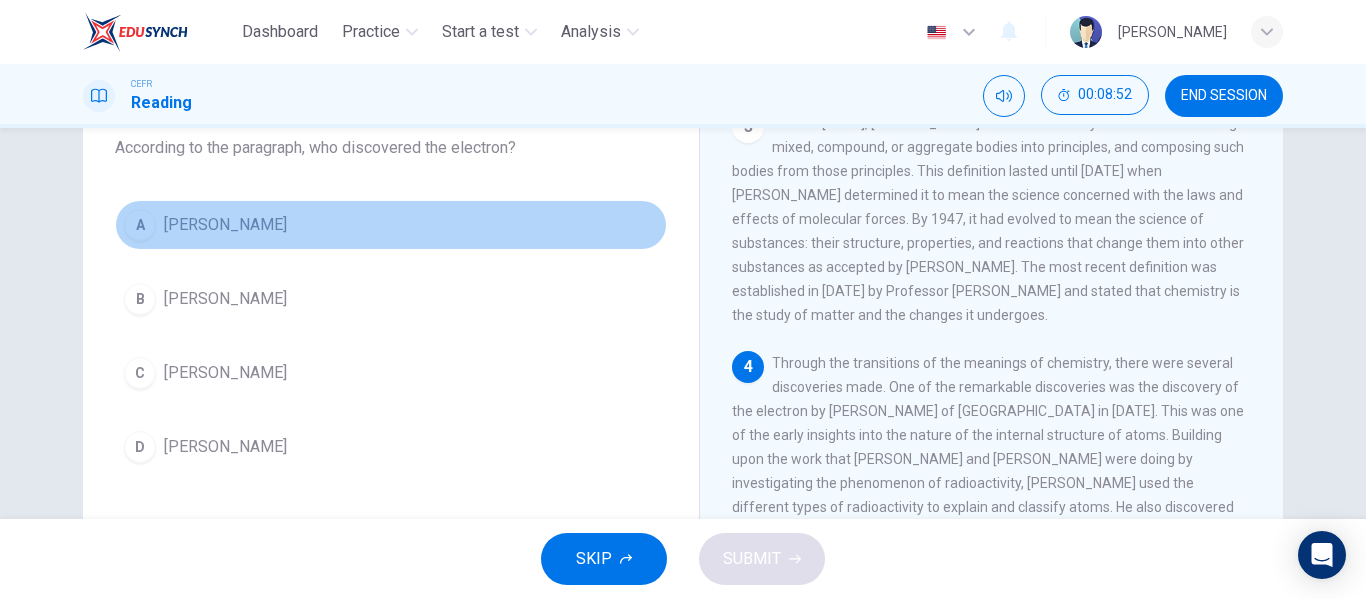click on "A JJ Thomson" at bounding box center [391, 225] 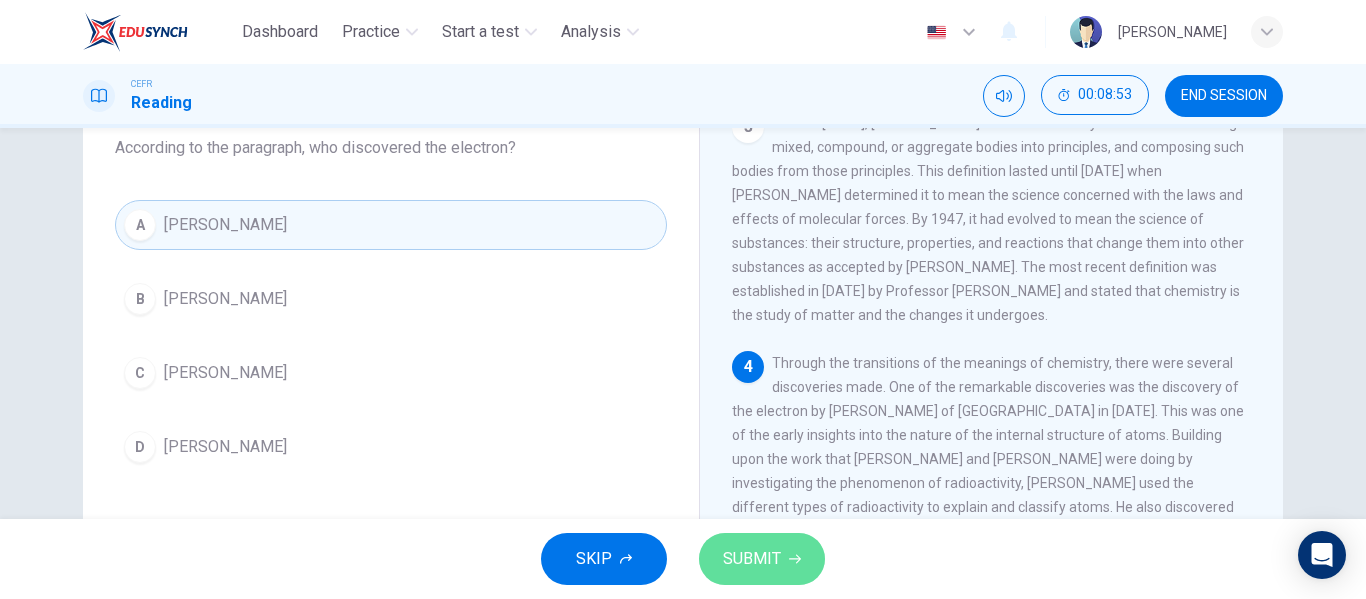 click on "SUBMIT" at bounding box center (752, 559) 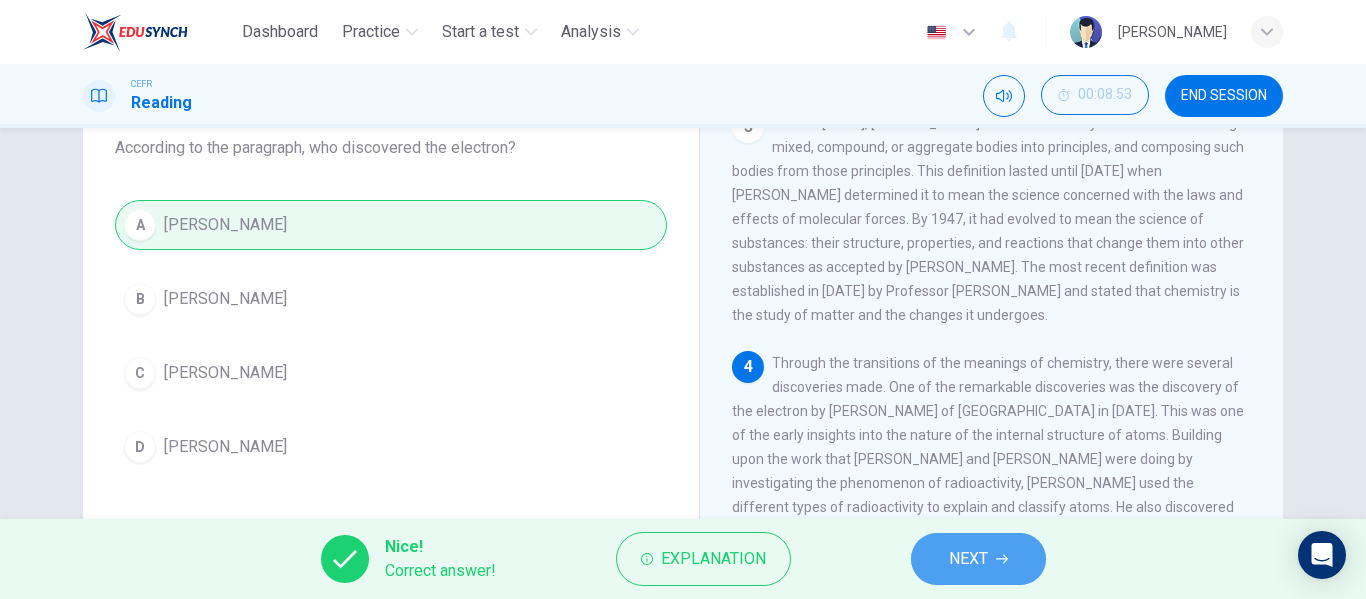 click on "NEXT" at bounding box center [978, 559] 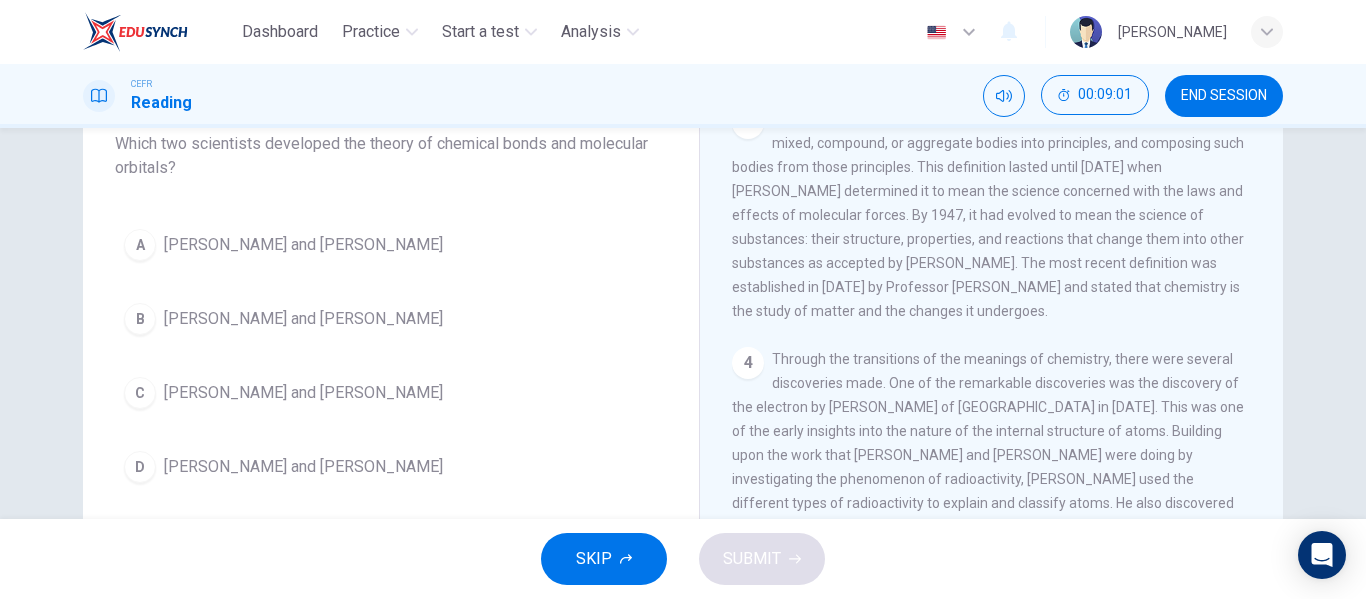 scroll, scrollTop: 170, scrollLeft: 0, axis: vertical 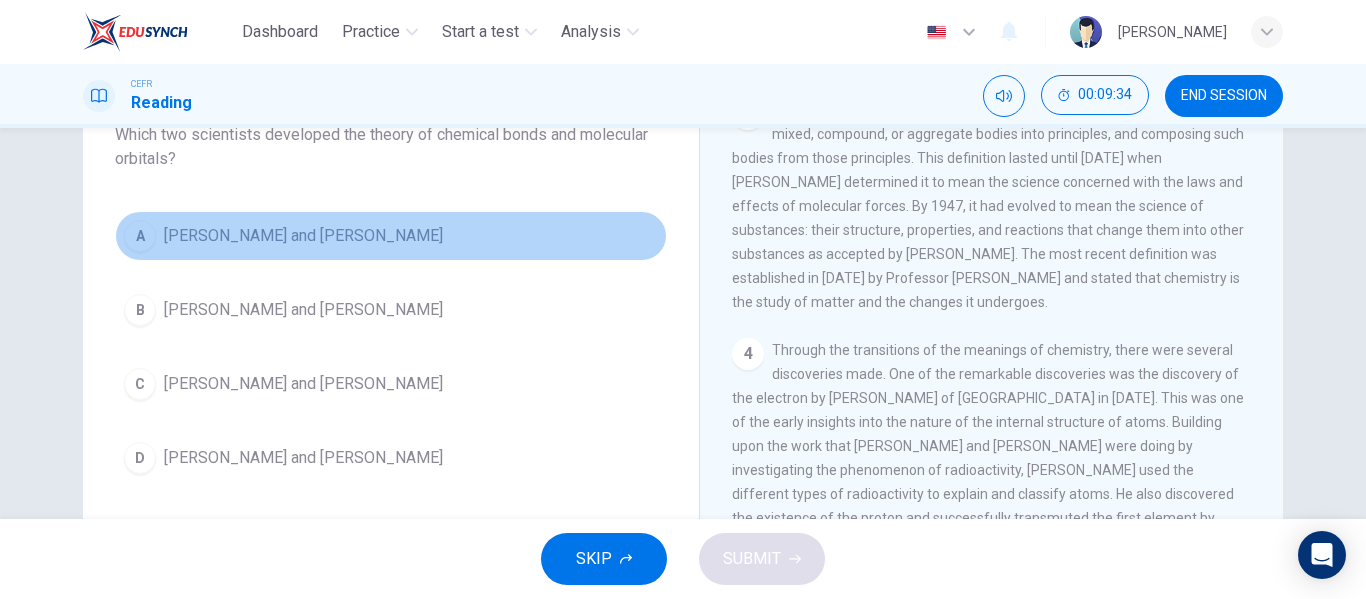 click on "Linus Pauling and Gilbert Lewis" at bounding box center [303, 236] 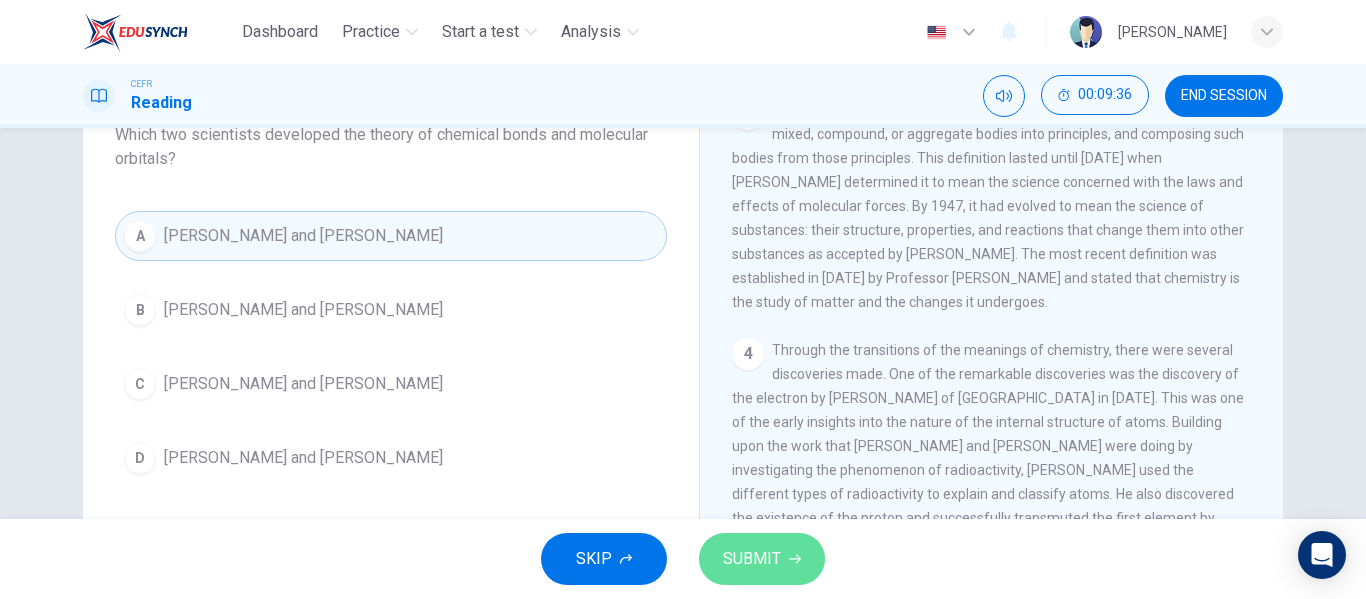 click on "SUBMIT" at bounding box center [752, 559] 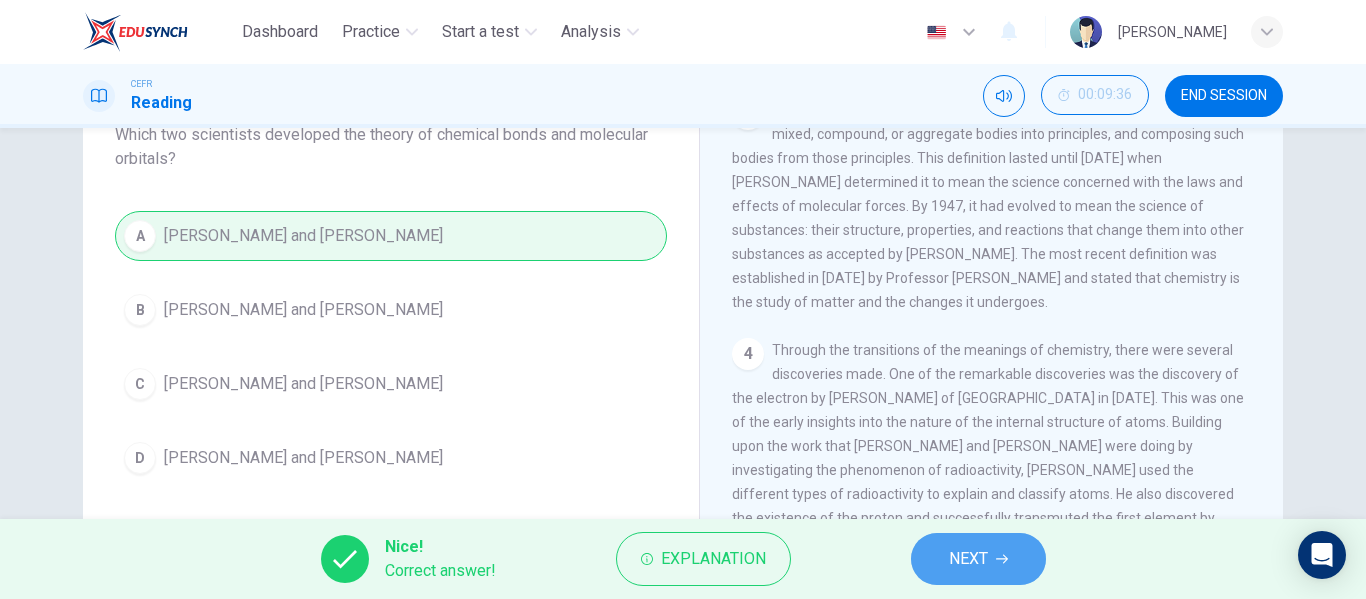 click on "NEXT" at bounding box center [978, 559] 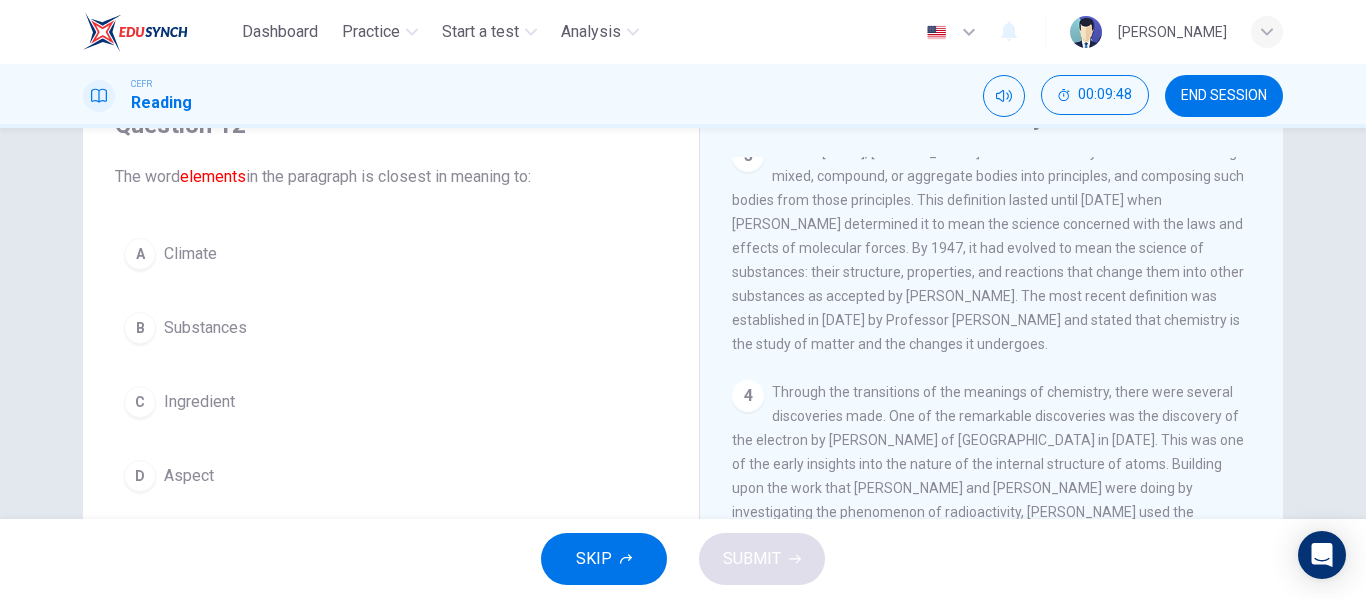 scroll, scrollTop: 103, scrollLeft: 0, axis: vertical 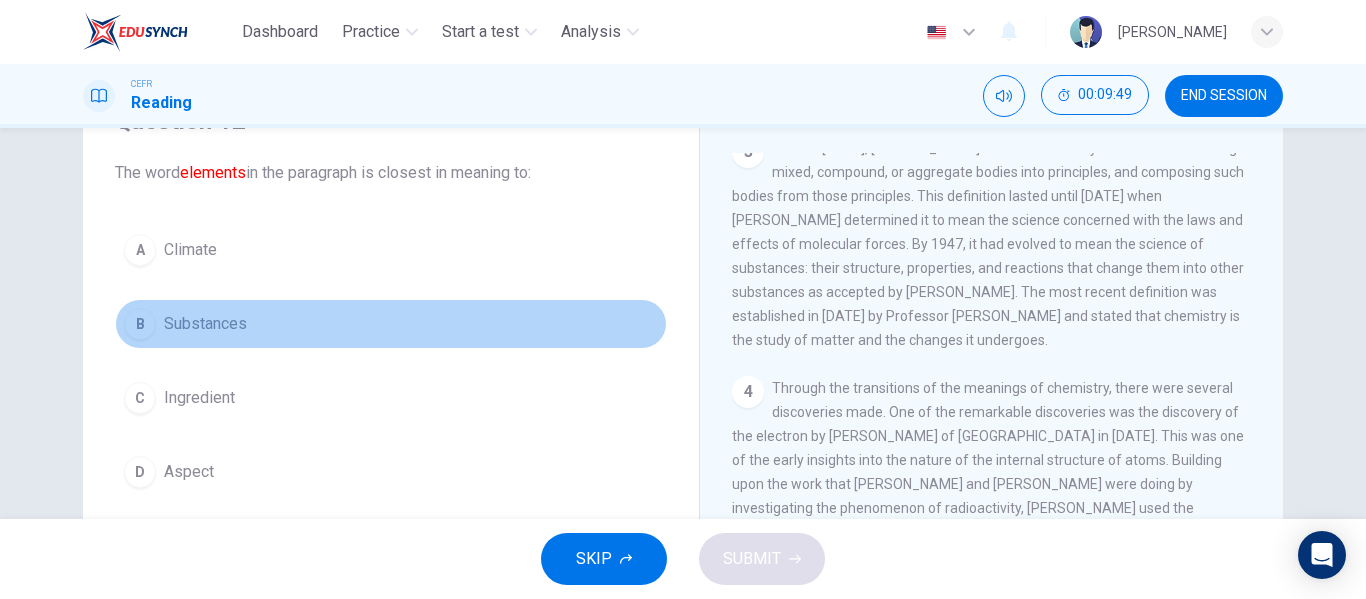 click on "B Substances" at bounding box center [391, 324] 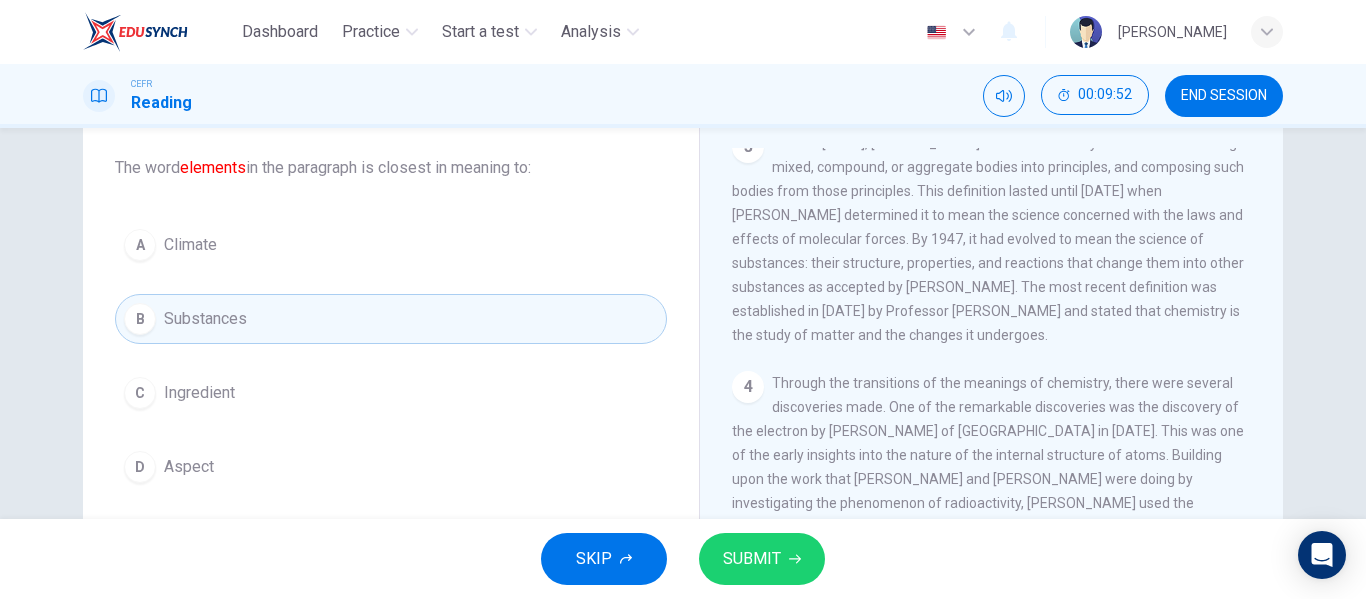 scroll, scrollTop: 101, scrollLeft: 0, axis: vertical 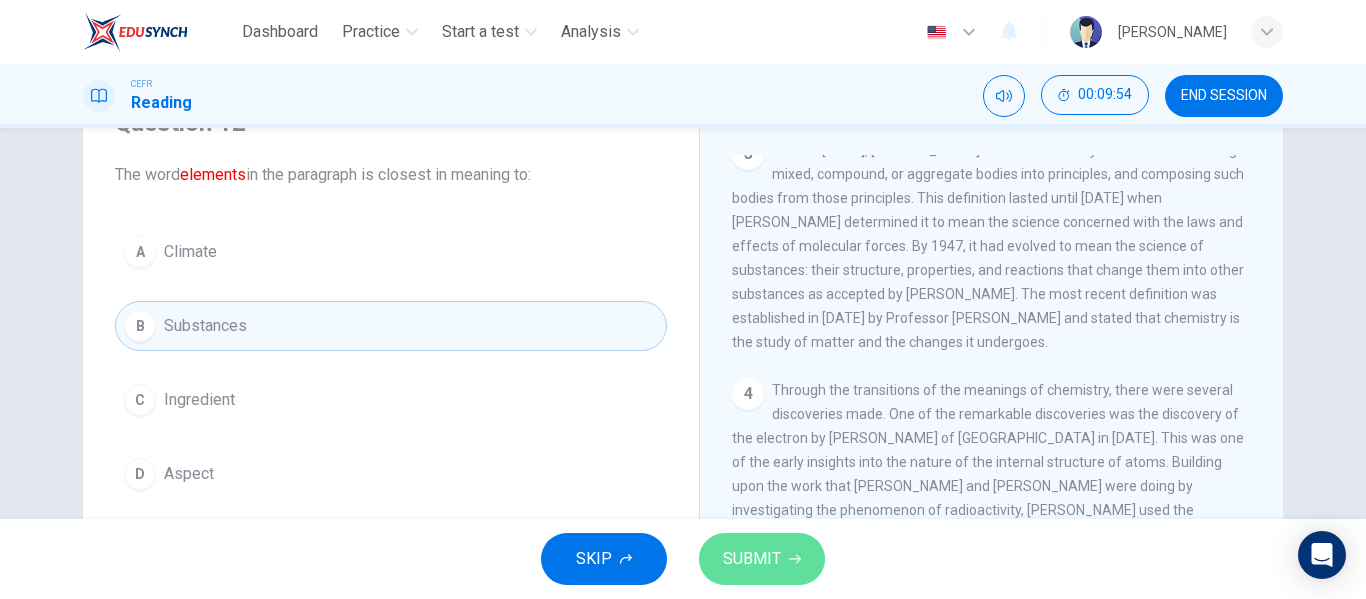click on "SUBMIT" at bounding box center [752, 559] 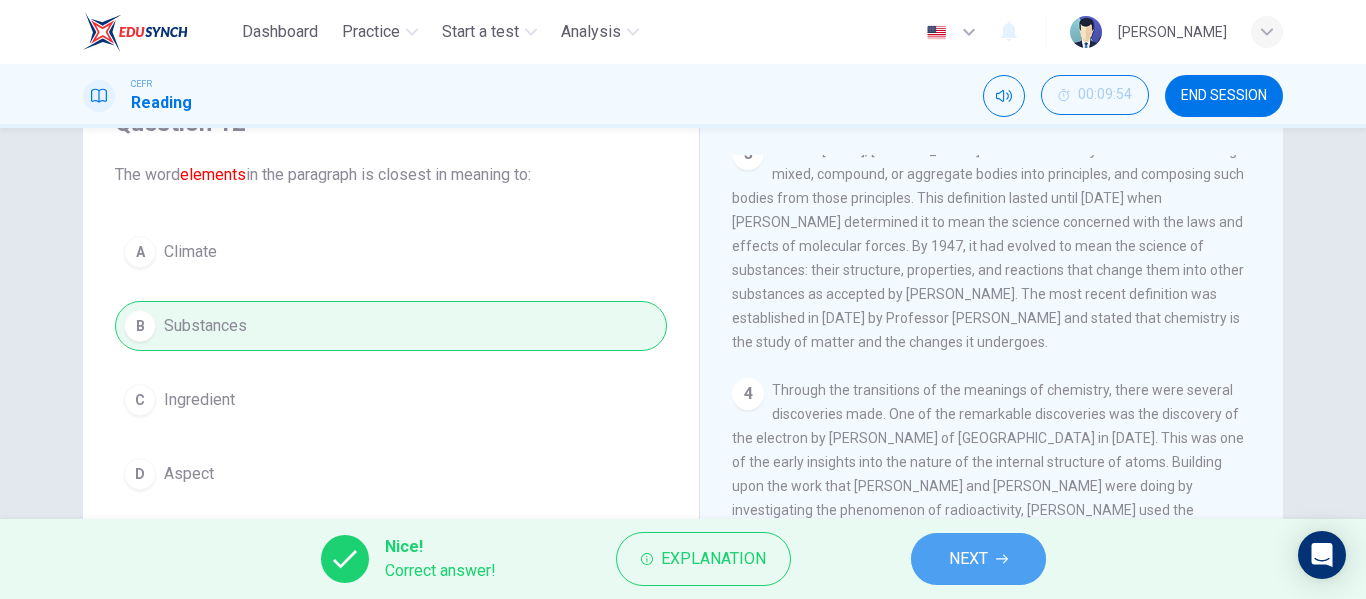 click on "NEXT" at bounding box center [968, 559] 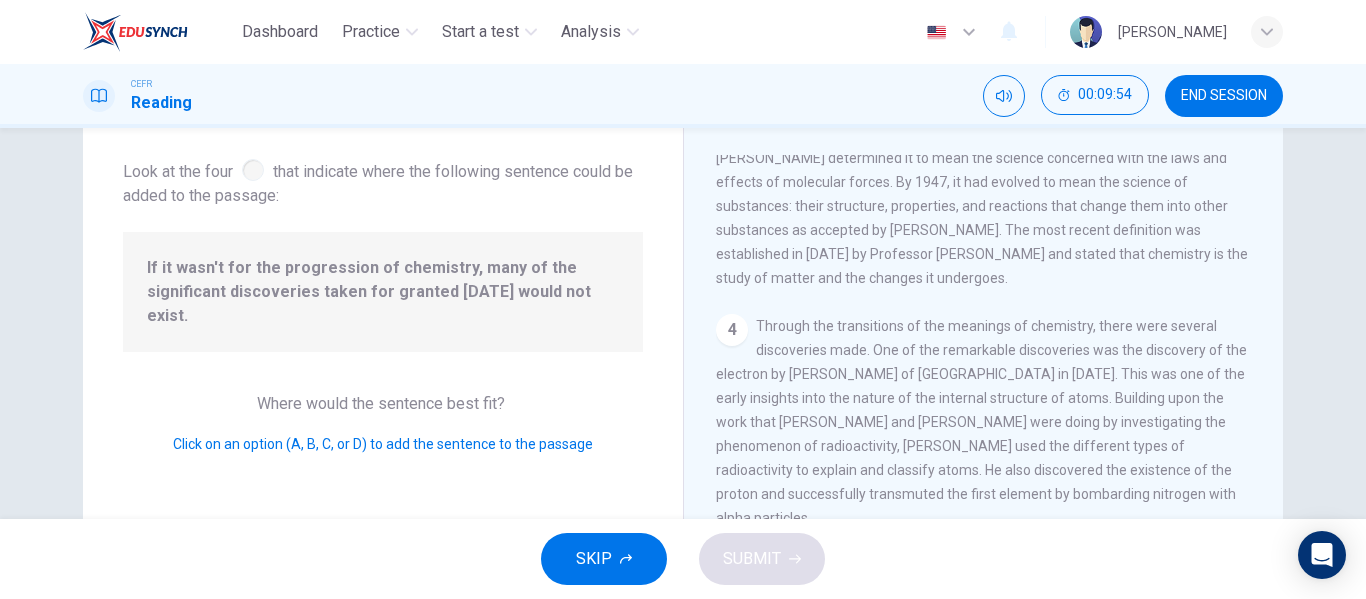 scroll, scrollTop: 422, scrollLeft: 0, axis: vertical 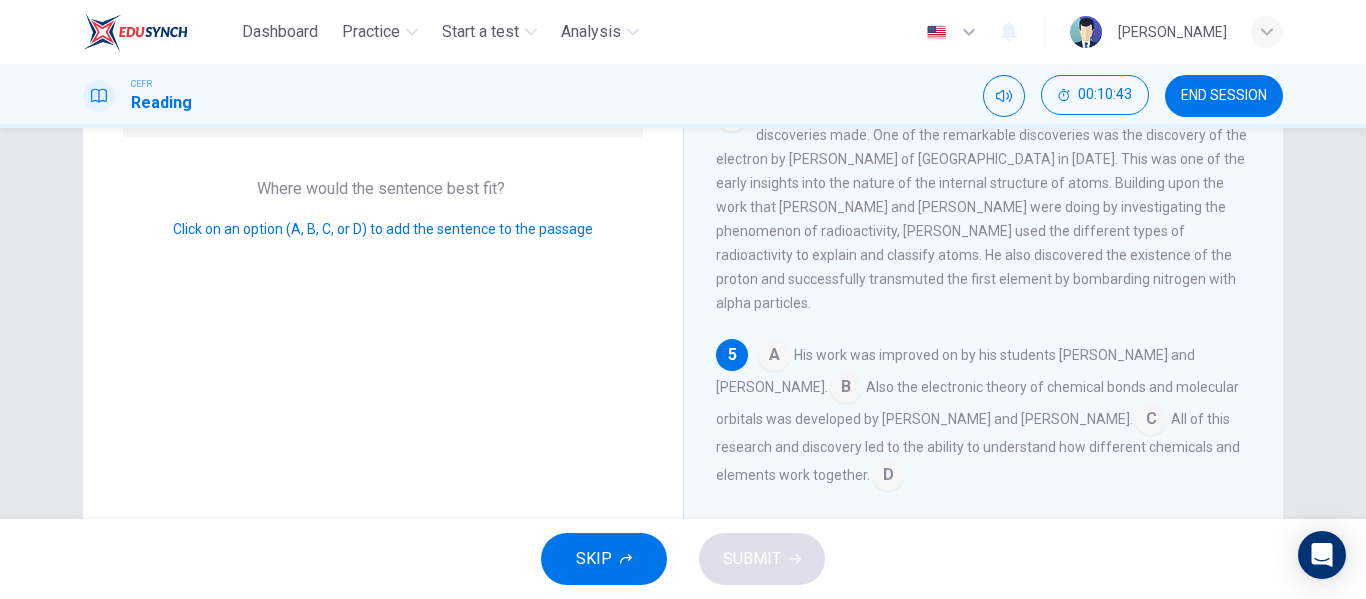 click at bounding box center (888, 477) 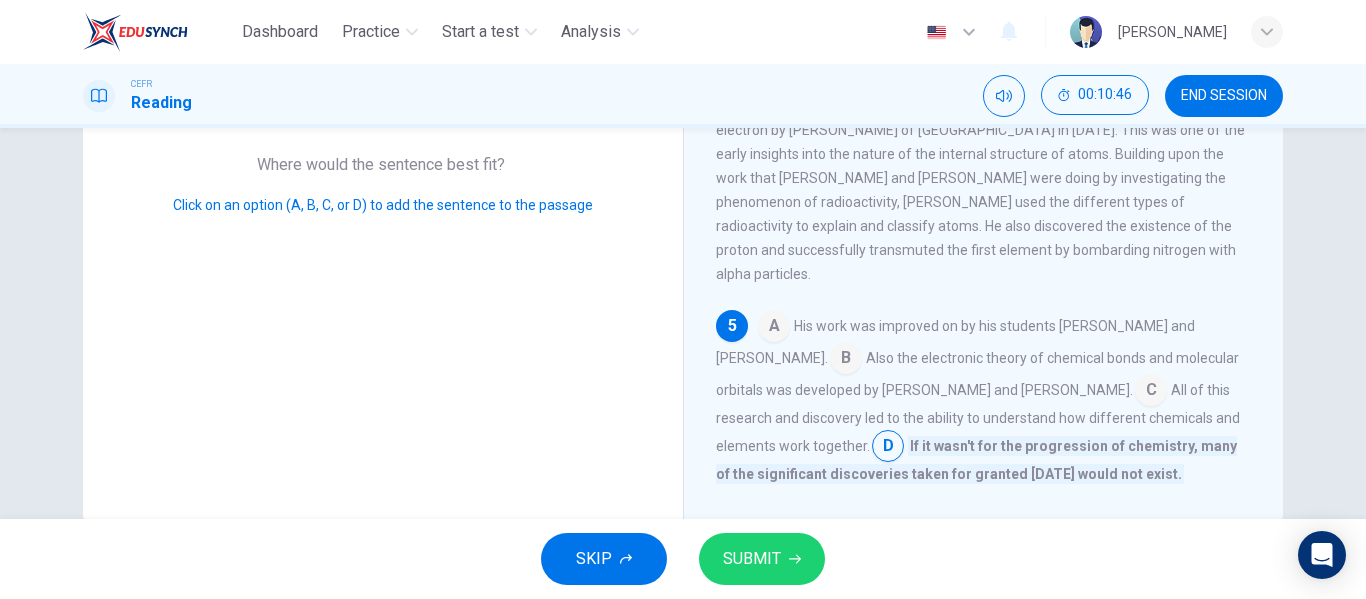 scroll, scrollTop: 342, scrollLeft: 0, axis: vertical 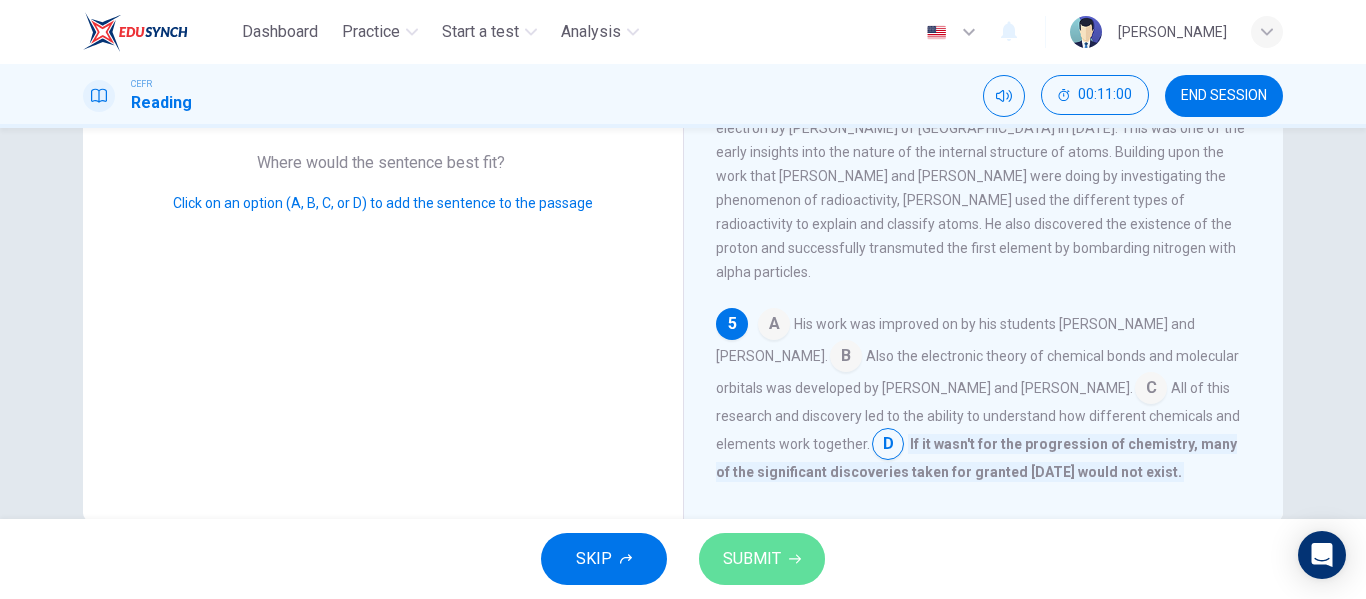 click on "SUBMIT" at bounding box center [762, 559] 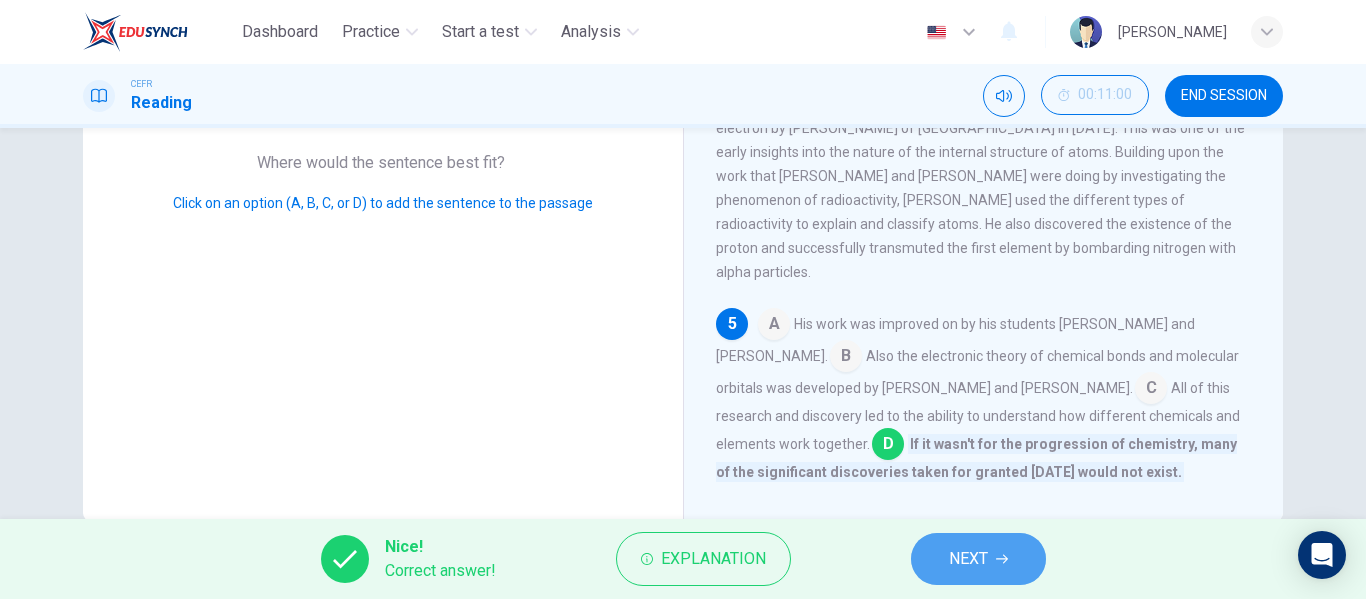 click on "NEXT" at bounding box center [968, 559] 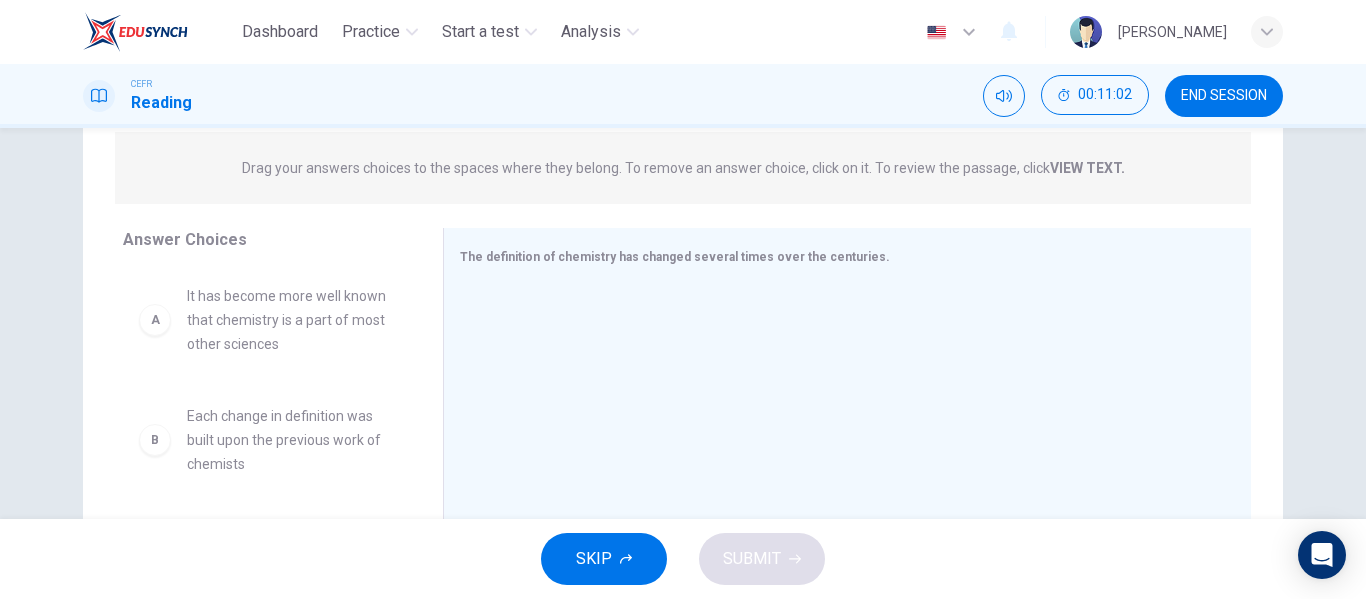 scroll, scrollTop: 249, scrollLeft: 0, axis: vertical 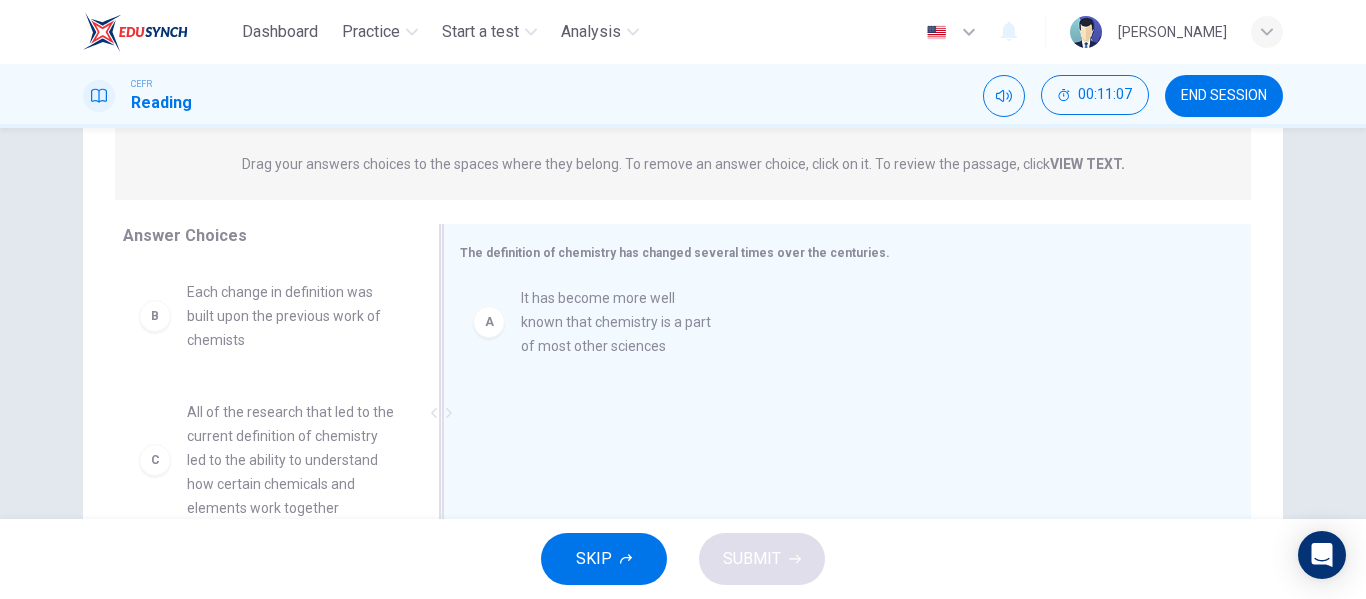 drag, startPoint x: 239, startPoint y: 318, endPoint x: 656, endPoint y: 329, distance: 417.14505 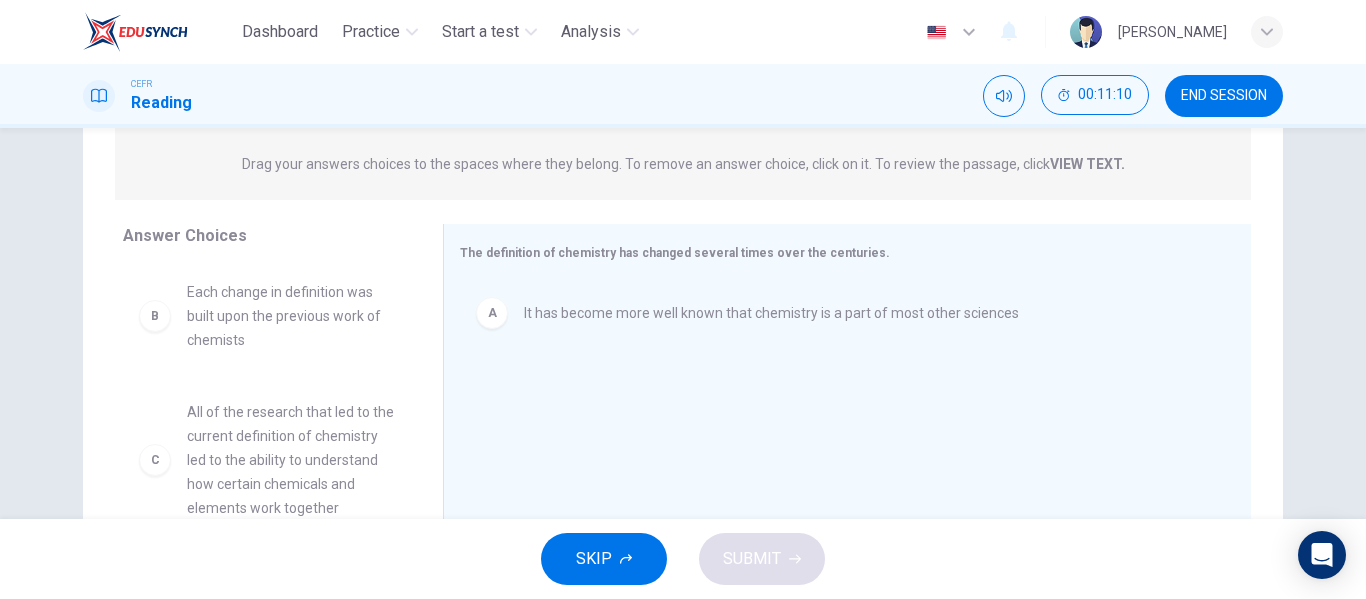 click on "B Each change in definition was built upon the previous work of chemists C All of the research that led to the current definition of chemistry led to the ability to understand how certain chemicals and elements work together D The changing definition of chemistry allowed several of the discoveries to be made that might not have happened otherwise E Early on, chemistry was considered an art F The phenomenon of radioactivity helped in the discovery of the inside of an atom" at bounding box center (275, 418) 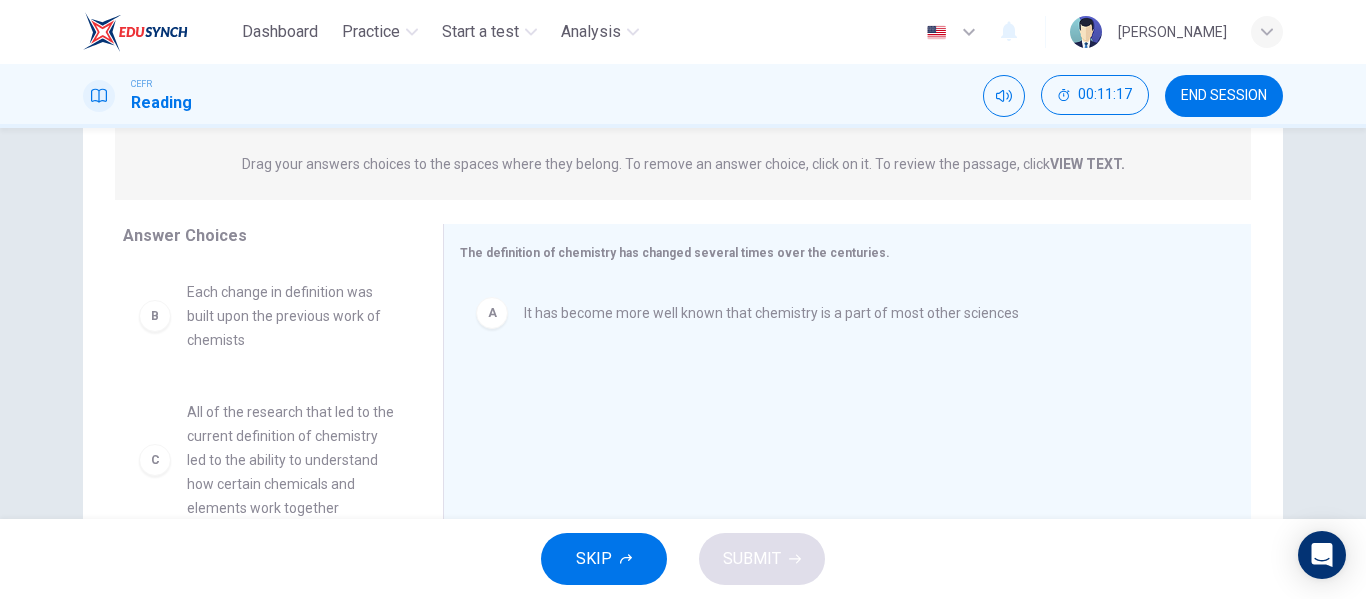 scroll, scrollTop: 35, scrollLeft: 0, axis: vertical 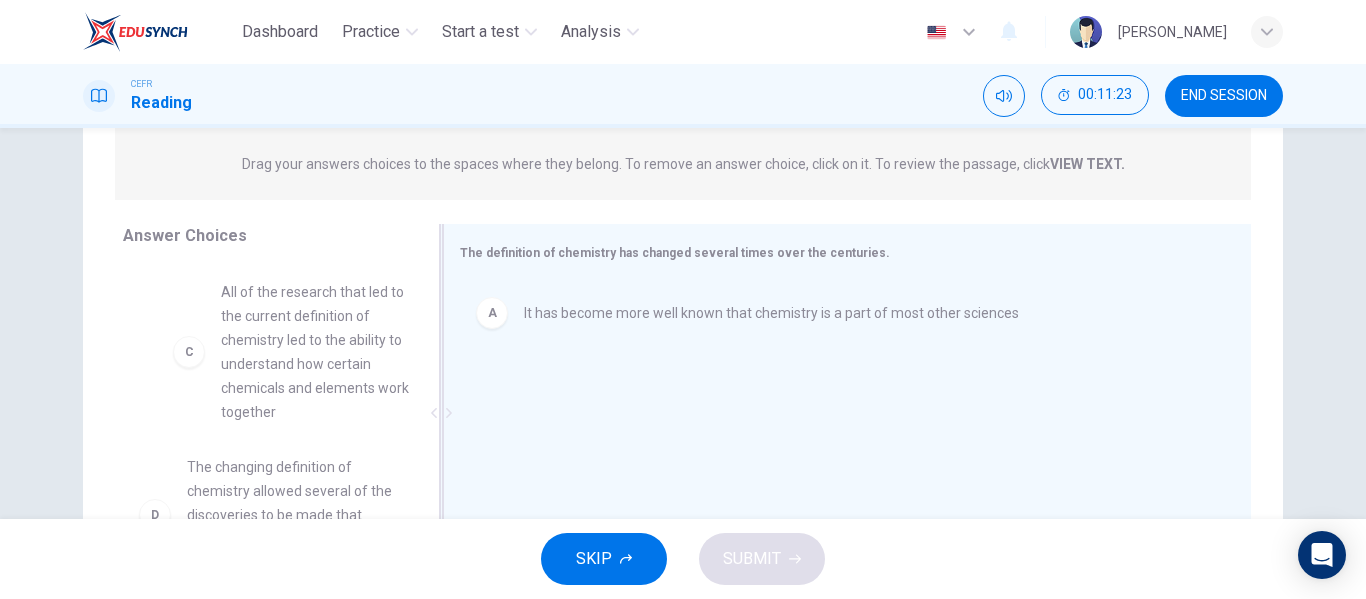 drag, startPoint x: 291, startPoint y: 388, endPoint x: 630, endPoint y: 425, distance: 341.01318 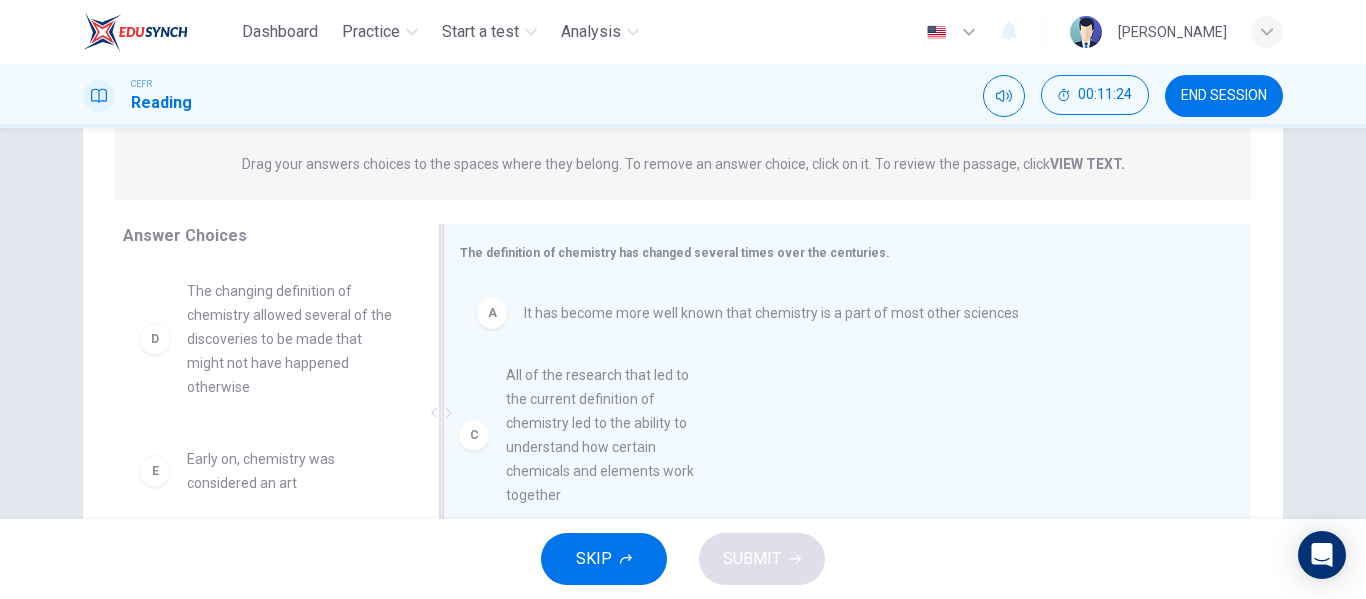 drag, startPoint x: 298, startPoint y: 370, endPoint x: 649, endPoint y: 455, distance: 361.1454 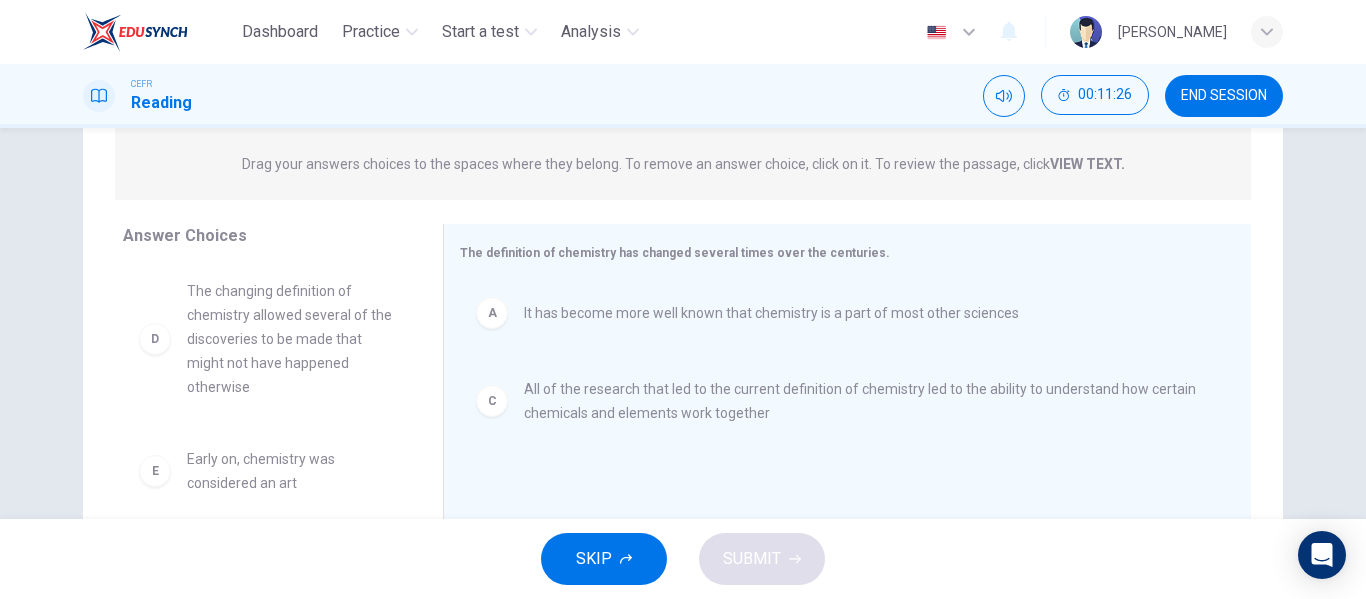 drag, startPoint x: 411, startPoint y: 384, endPoint x: 408, endPoint y: 426, distance: 42.107006 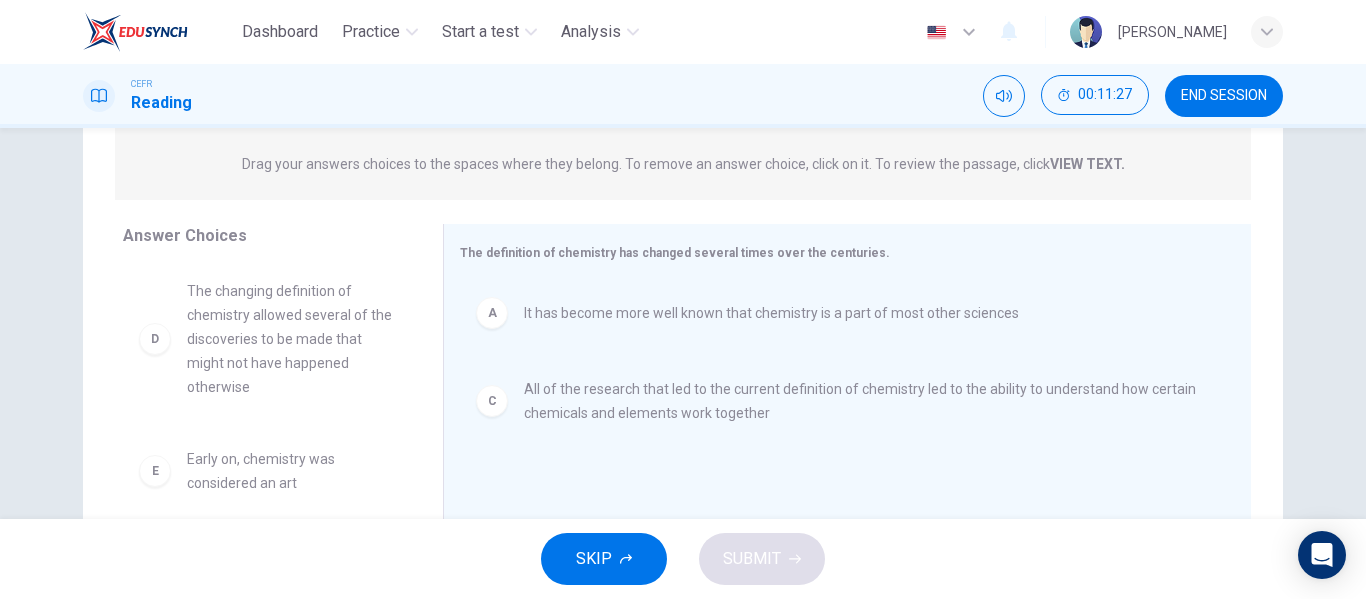 drag, startPoint x: 408, startPoint y: 426, endPoint x: 412, endPoint y: 372, distance: 54.147945 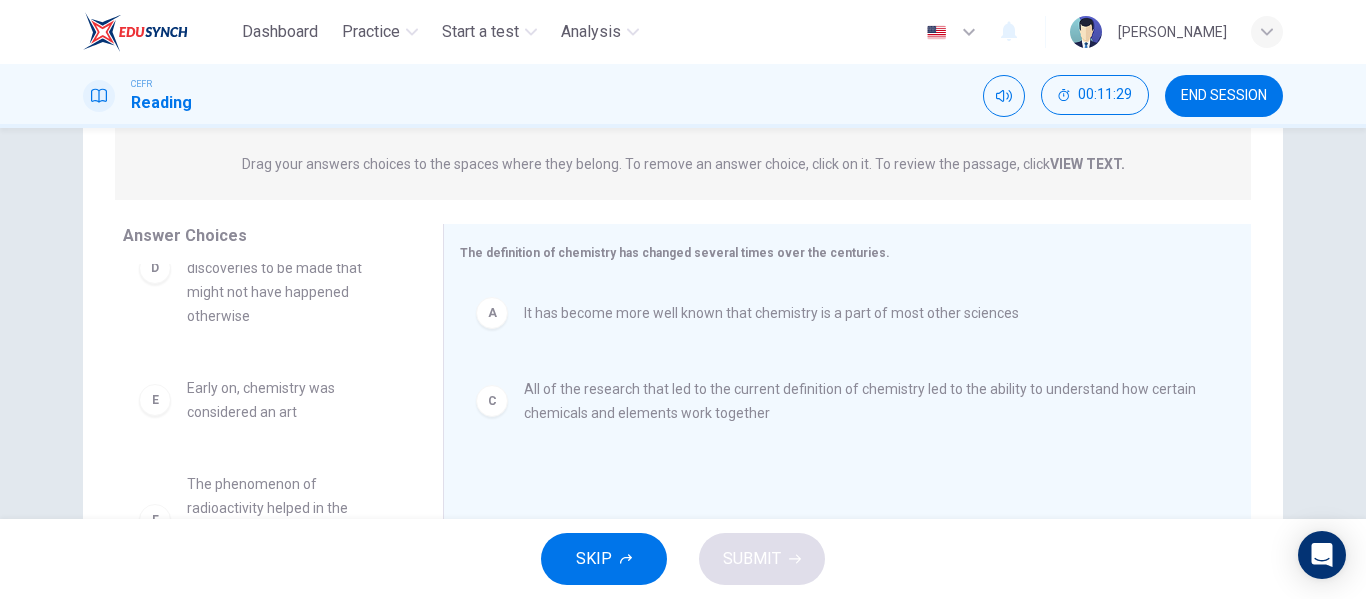 scroll, scrollTop: 204, scrollLeft: 0, axis: vertical 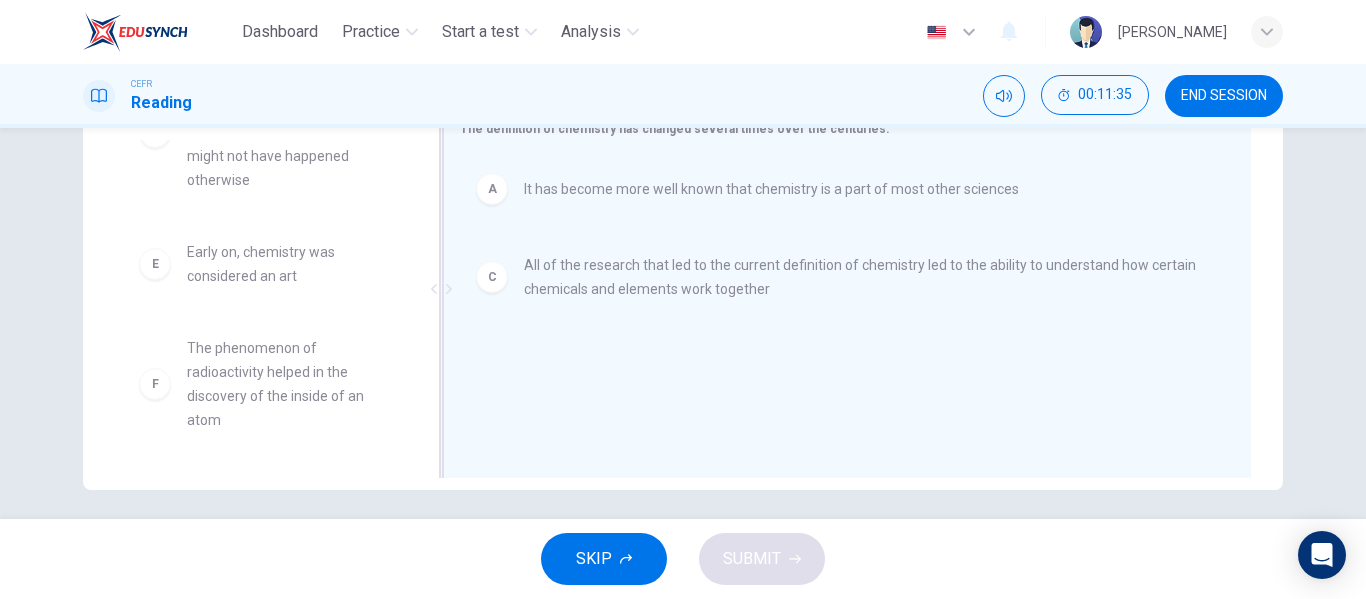 drag, startPoint x: 348, startPoint y: 380, endPoint x: 605, endPoint y: 383, distance: 257.01752 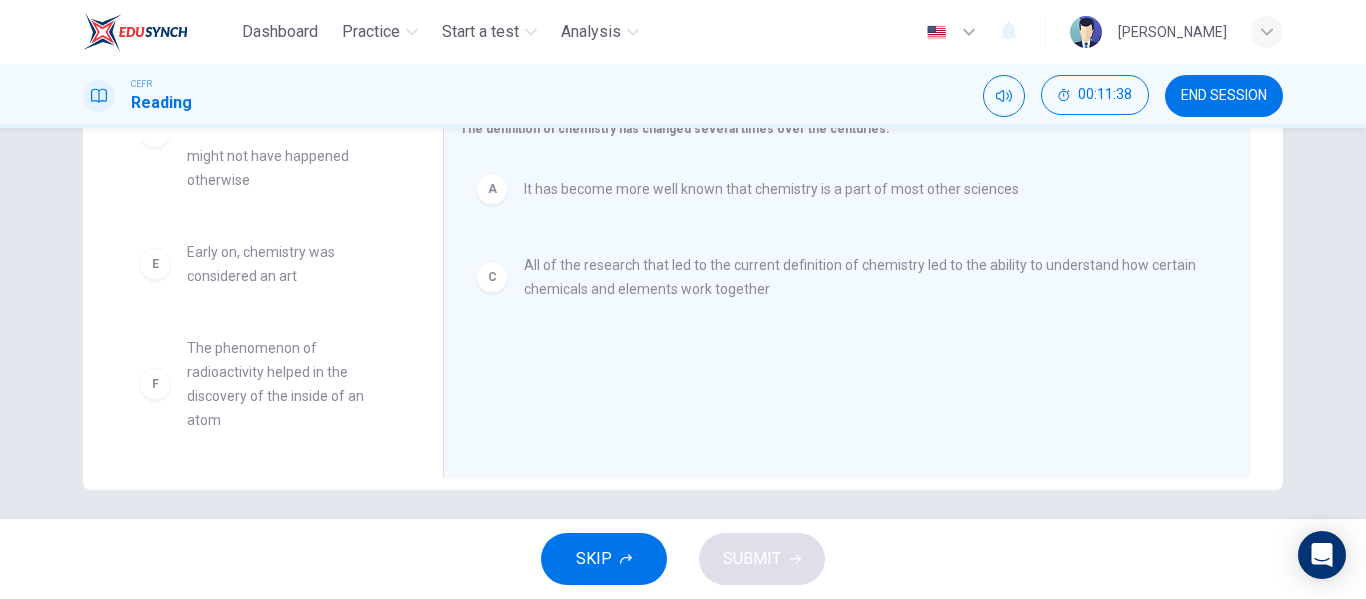 drag, startPoint x: 422, startPoint y: 365, endPoint x: 416, endPoint y: 355, distance: 11.661903 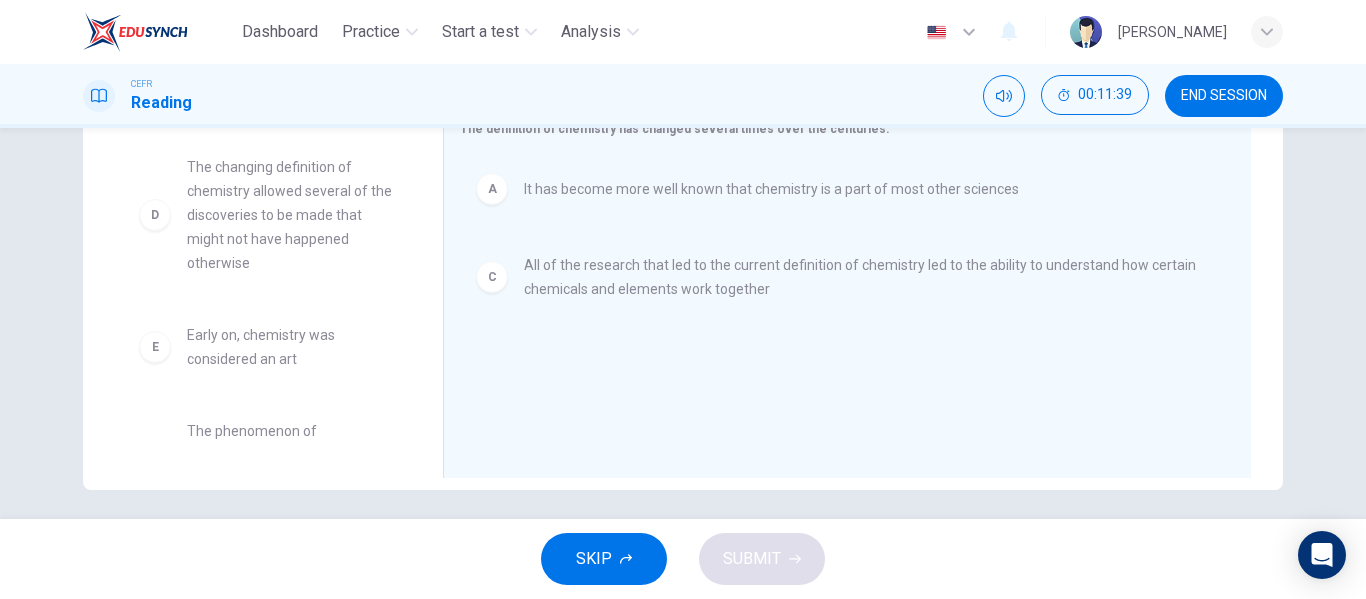 scroll, scrollTop: 119, scrollLeft: 0, axis: vertical 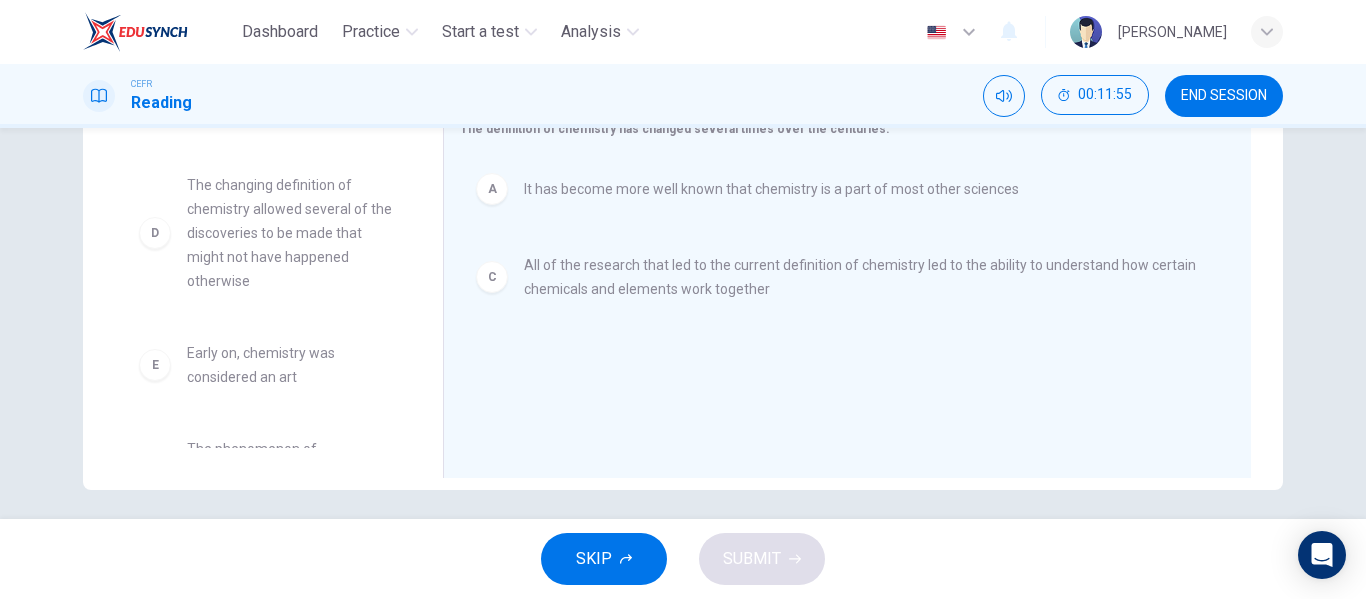 drag, startPoint x: 410, startPoint y: 289, endPoint x: 414, endPoint y: 244, distance: 45.17743 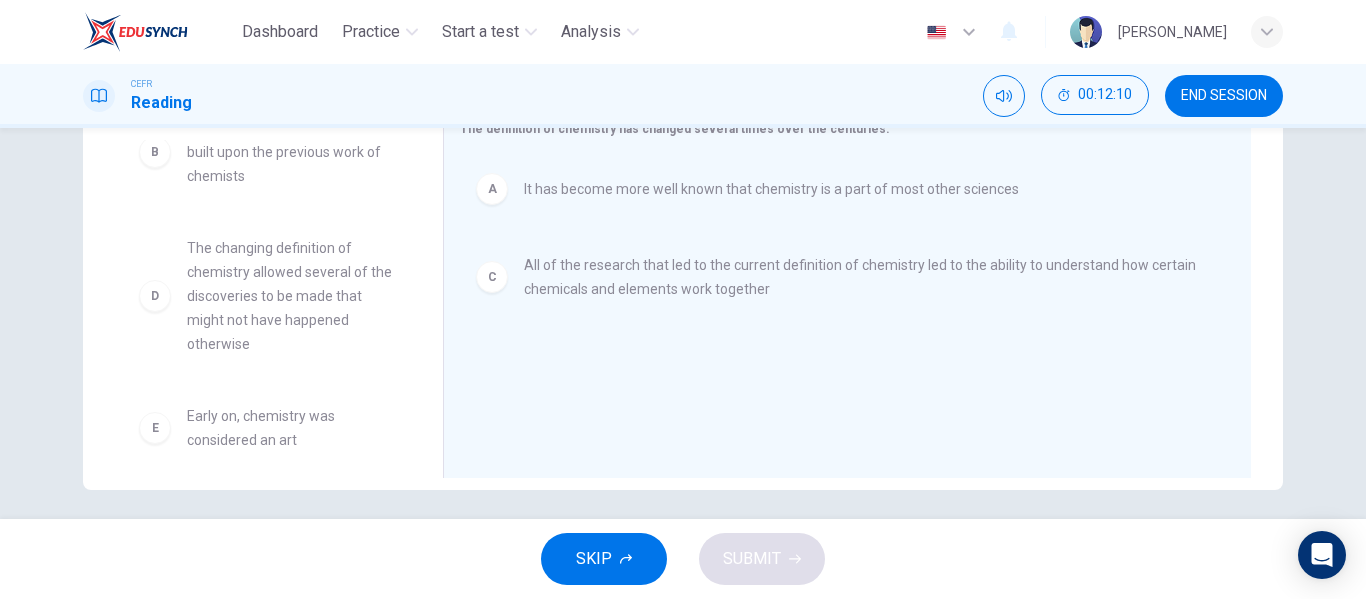 scroll, scrollTop: 204, scrollLeft: 0, axis: vertical 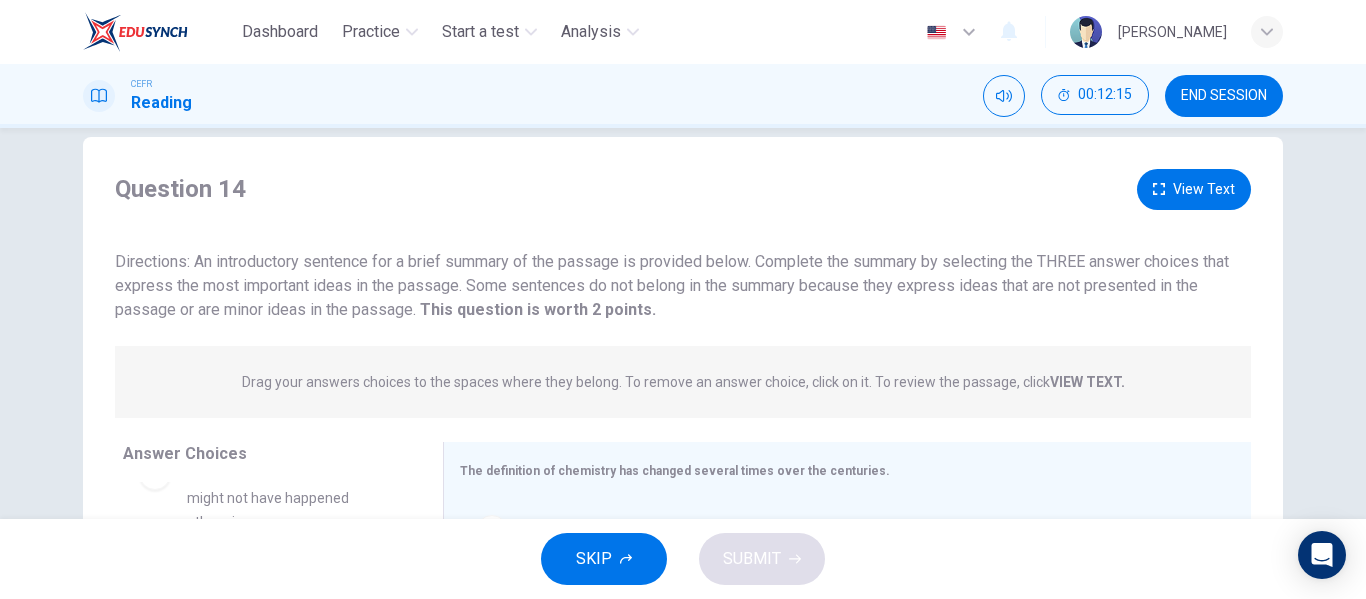 click on "View Text" at bounding box center (1194, 189) 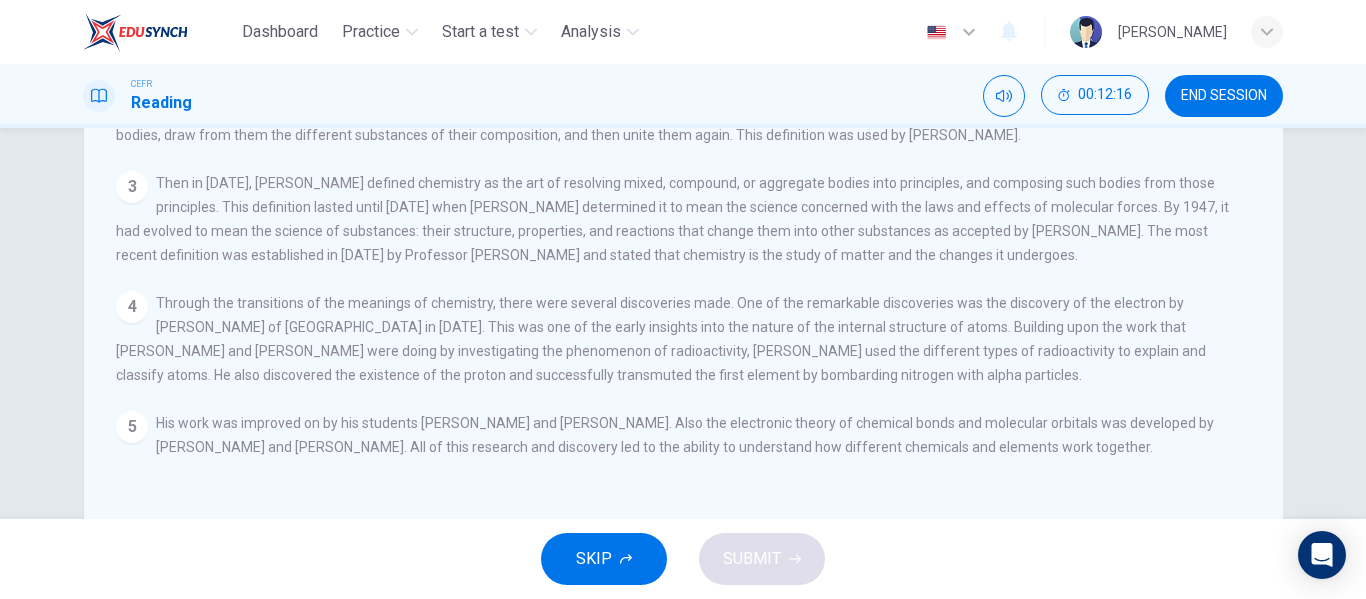 scroll, scrollTop: 329, scrollLeft: 0, axis: vertical 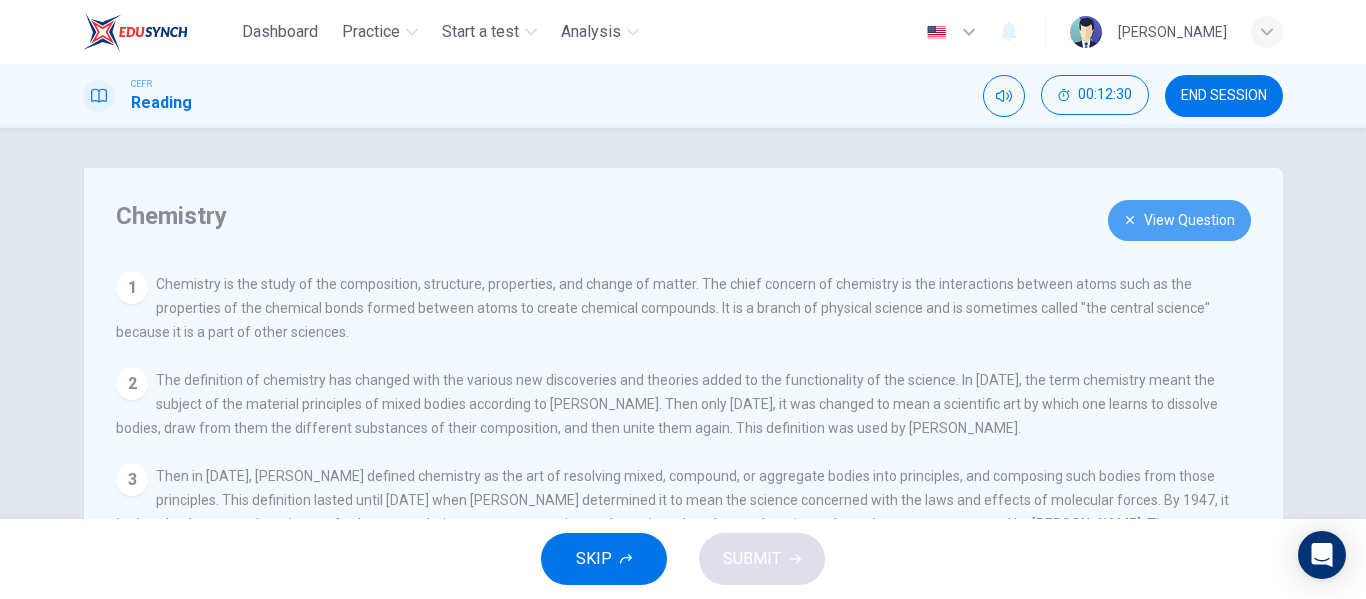 click on "View Question" at bounding box center (1179, 220) 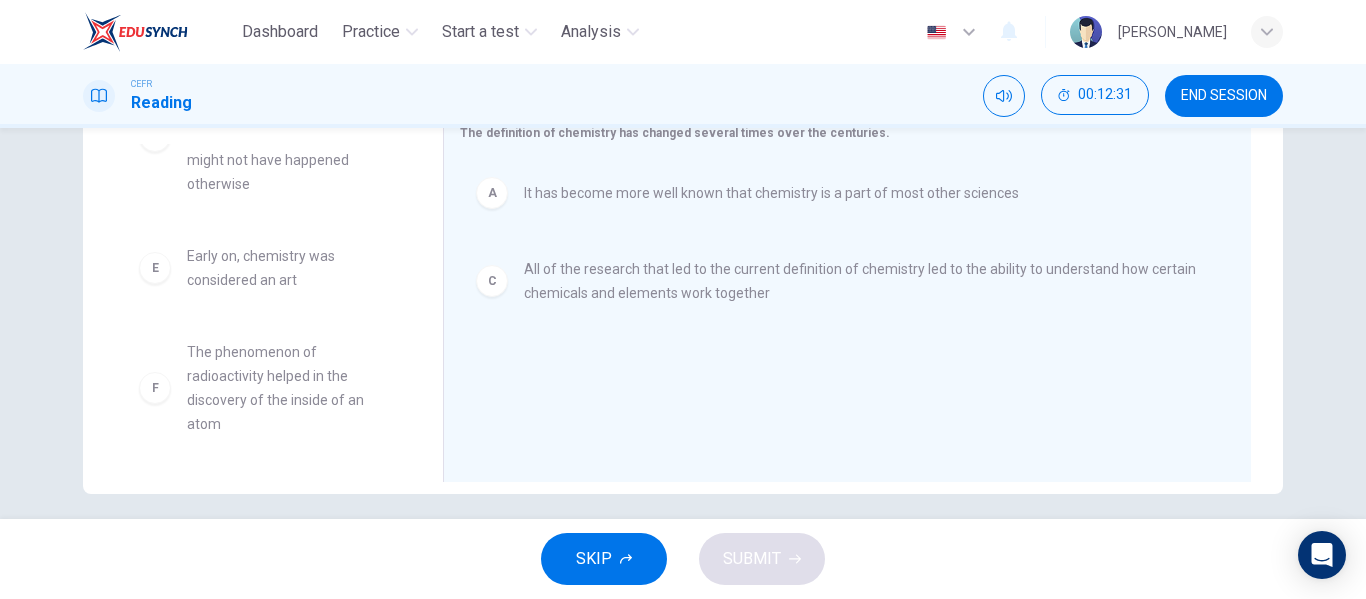 scroll, scrollTop: 384, scrollLeft: 0, axis: vertical 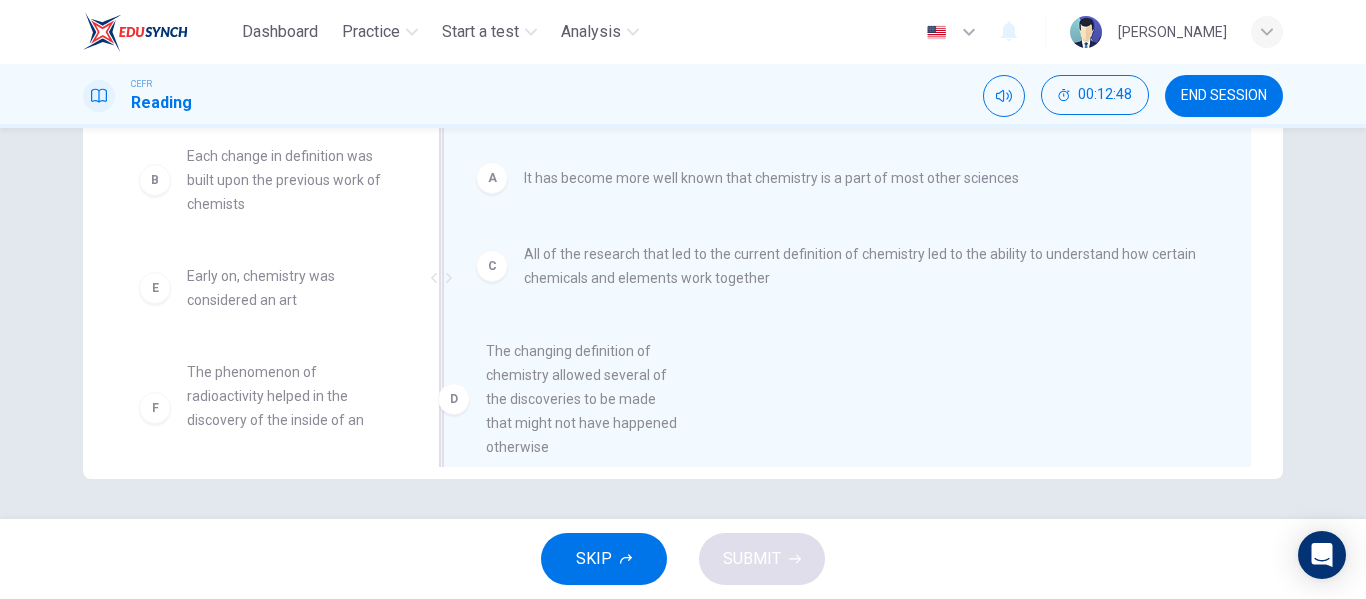 drag, startPoint x: 312, startPoint y: 283, endPoint x: 645, endPoint y: 358, distance: 341.34146 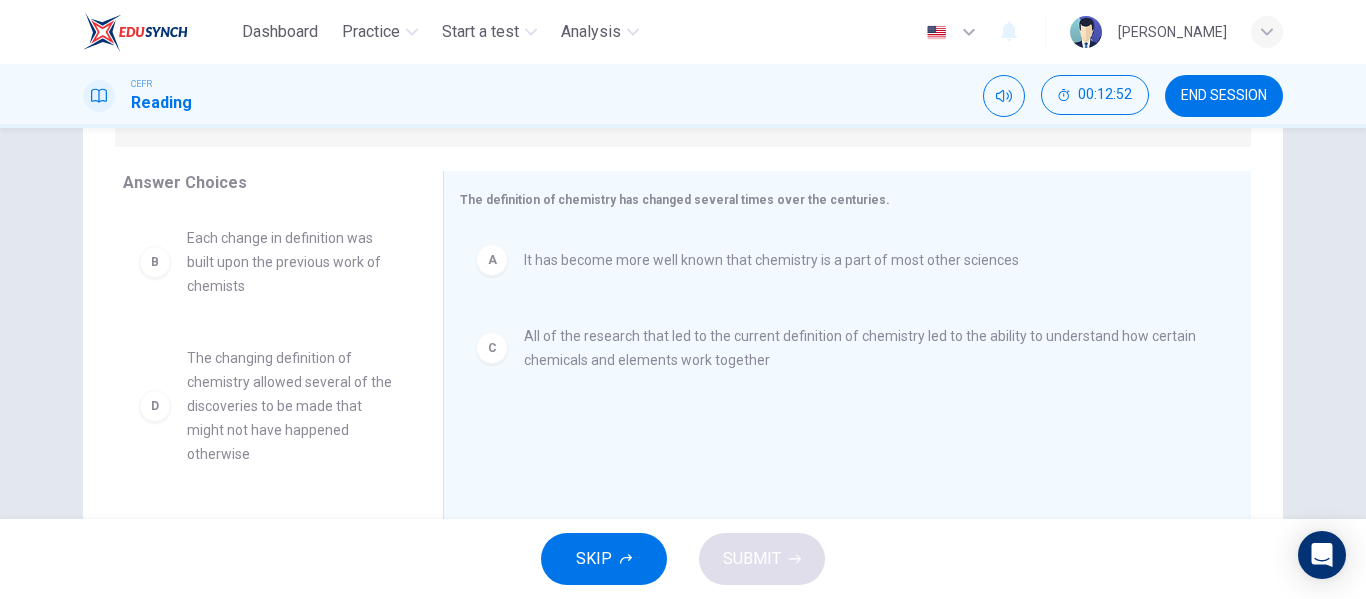 scroll, scrollTop: 289, scrollLeft: 0, axis: vertical 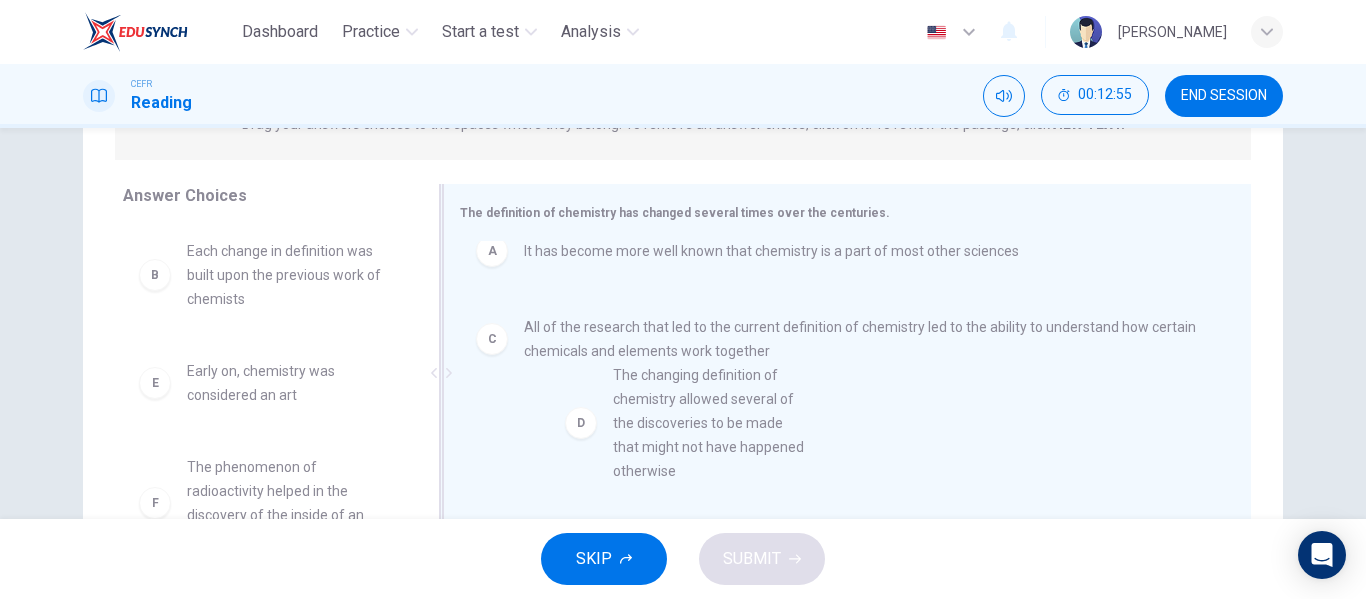 drag, startPoint x: 230, startPoint y: 412, endPoint x: 669, endPoint y: 415, distance: 439.01025 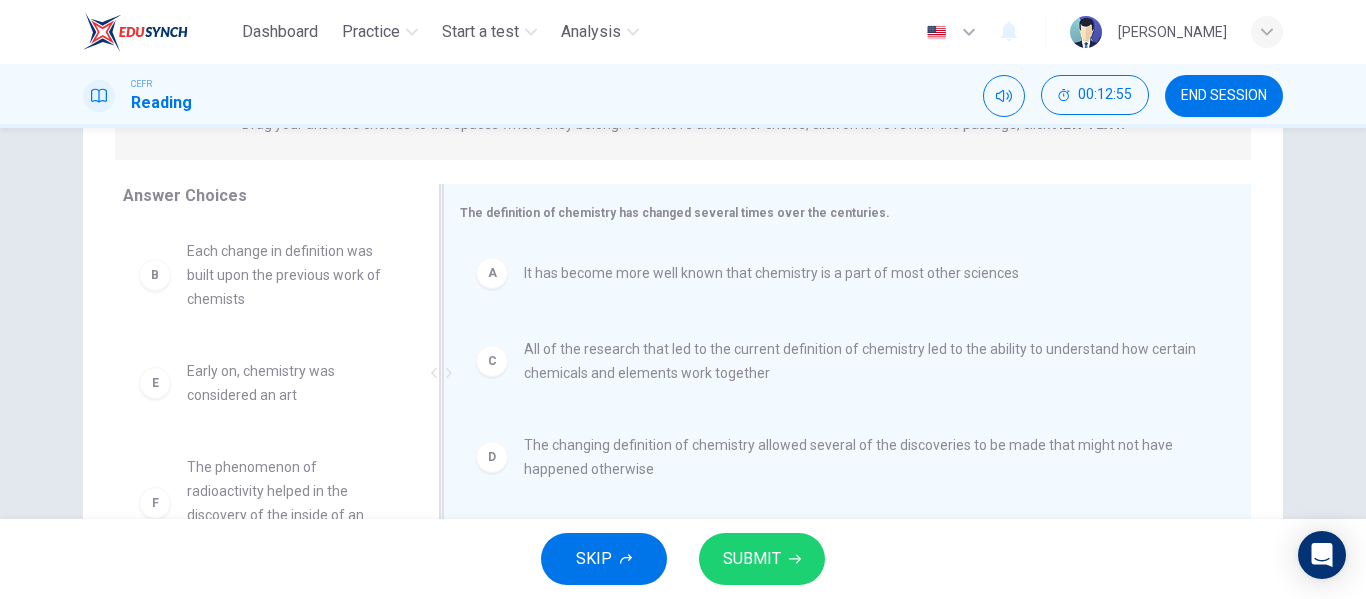 scroll, scrollTop: 0, scrollLeft: 0, axis: both 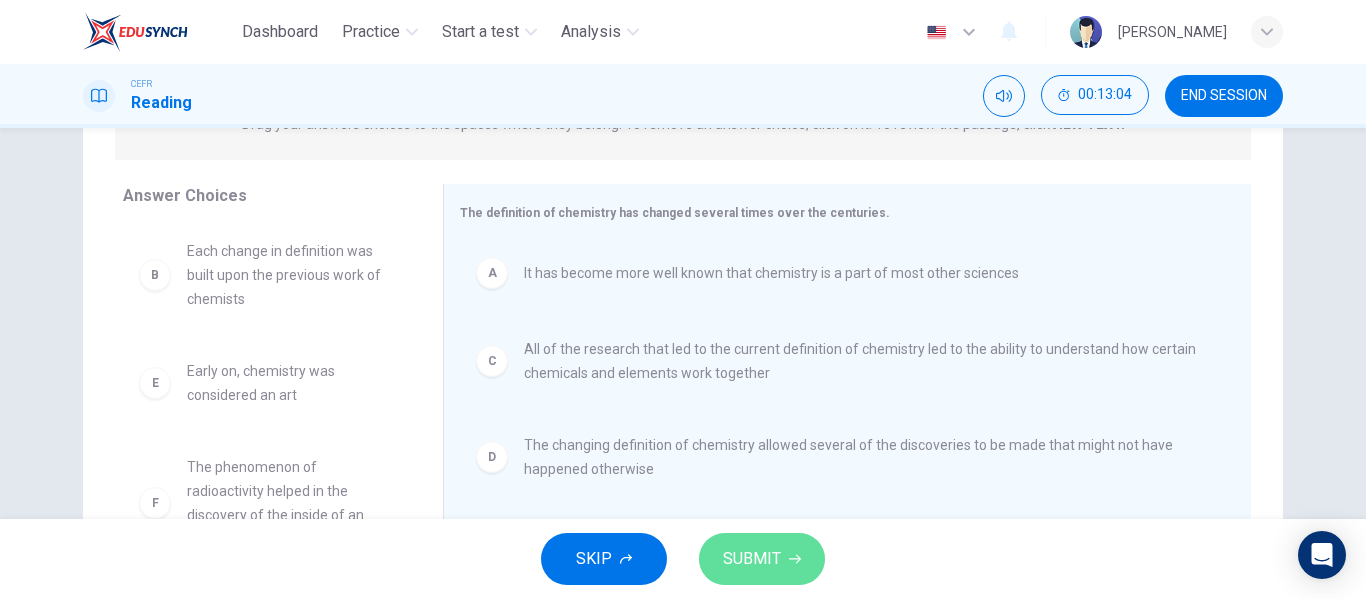 click on "SUBMIT" at bounding box center (752, 559) 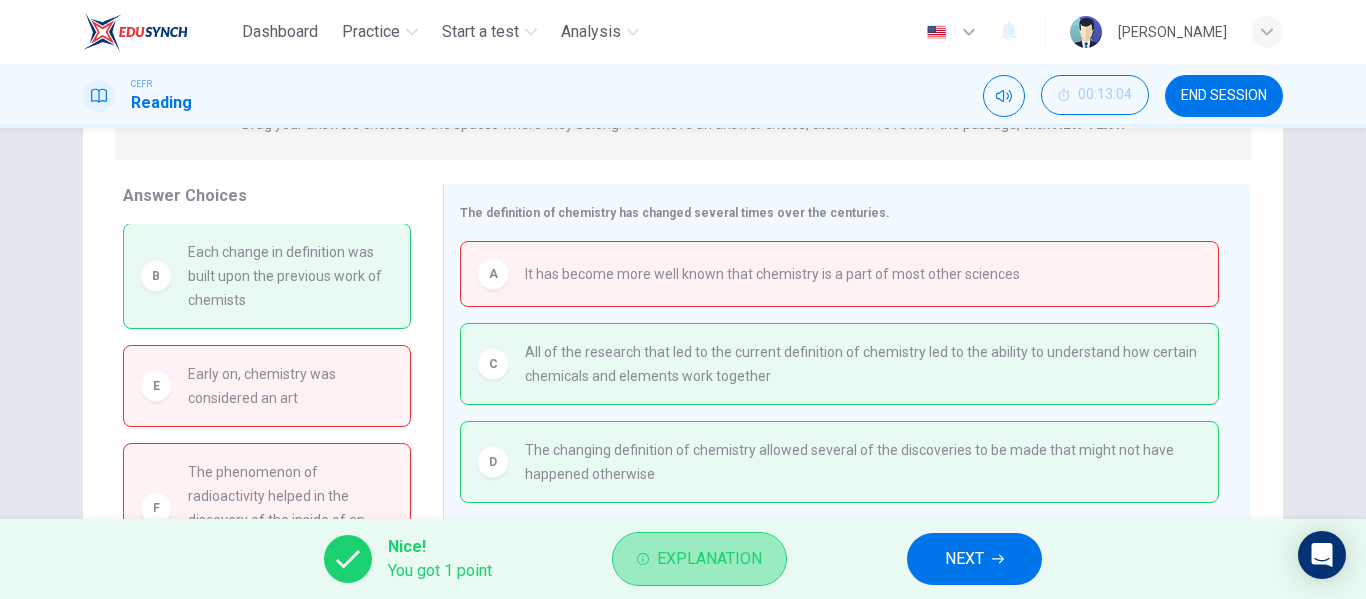 click on "Explanation" at bounding box center (699, 559) 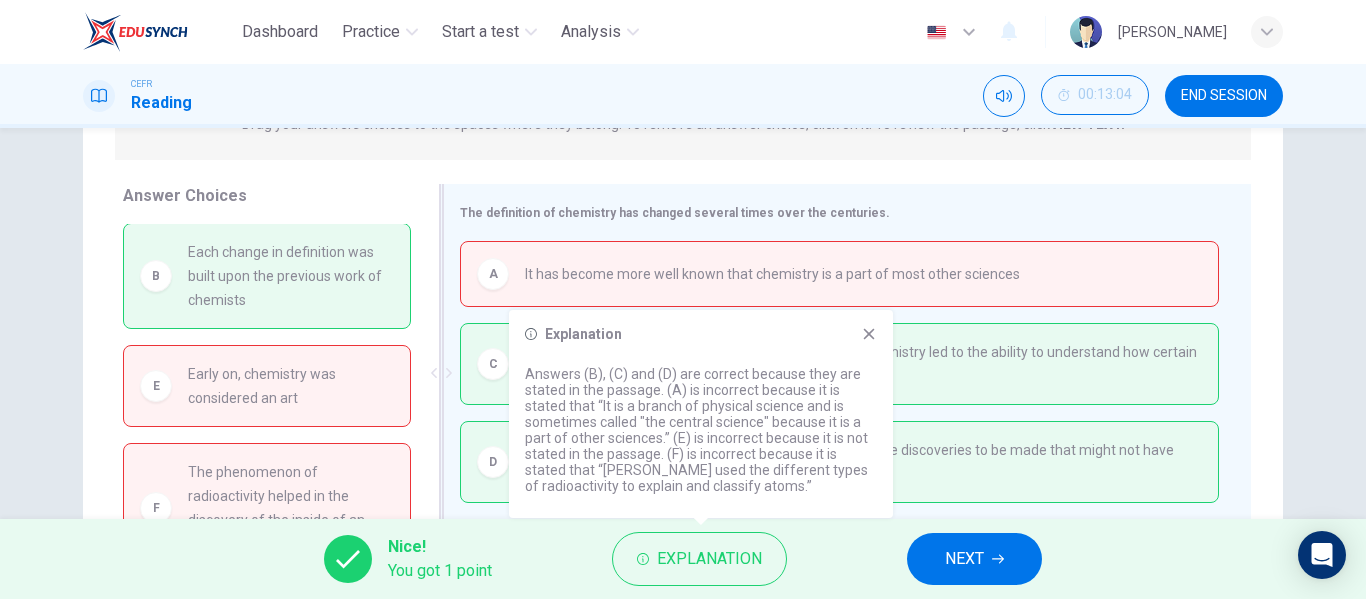 click on "All of the research that led to the current definition of chemistry led to the ability to understand how certain chemicals and elements work together" at bounding box center (863, 364) 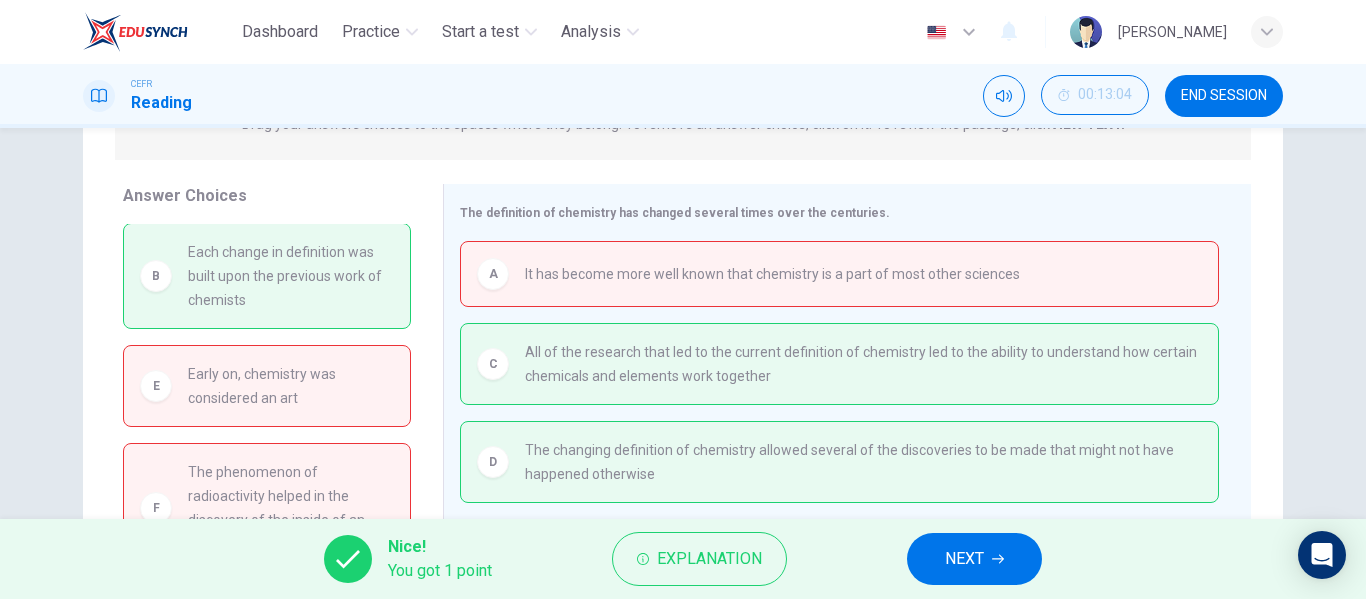 scroll, scrollTop: 42, scrollLeft: 0, axis: vertical 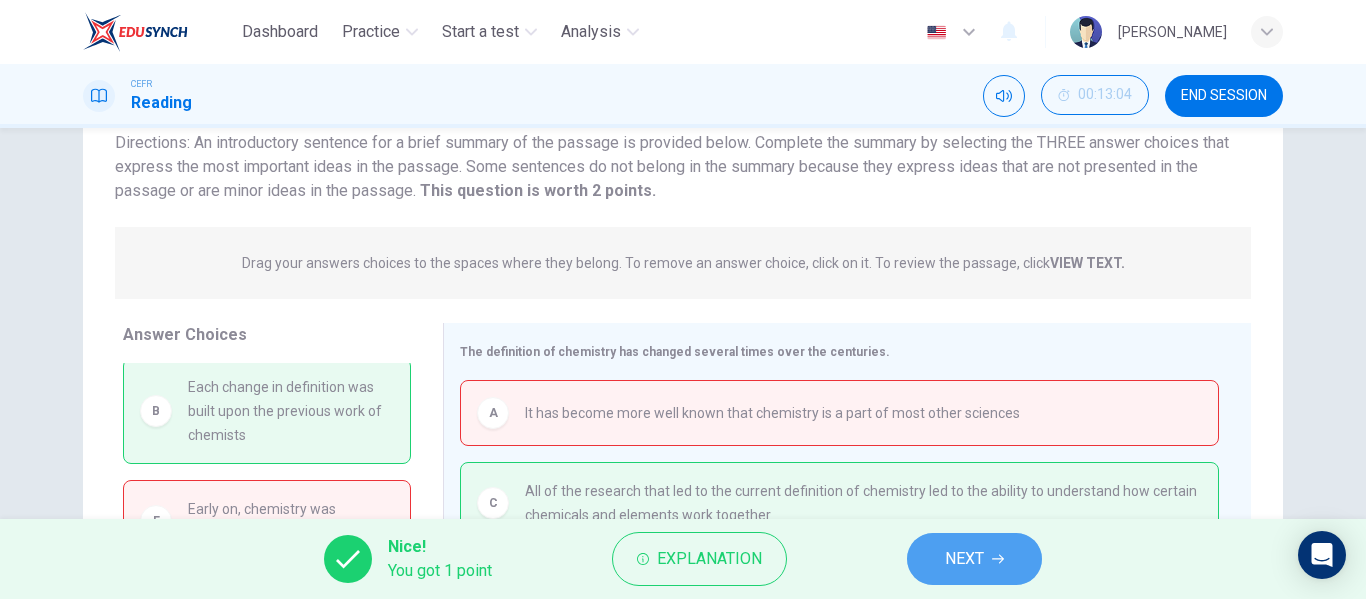 click on "NEXT" at bounding box center [974, 559] 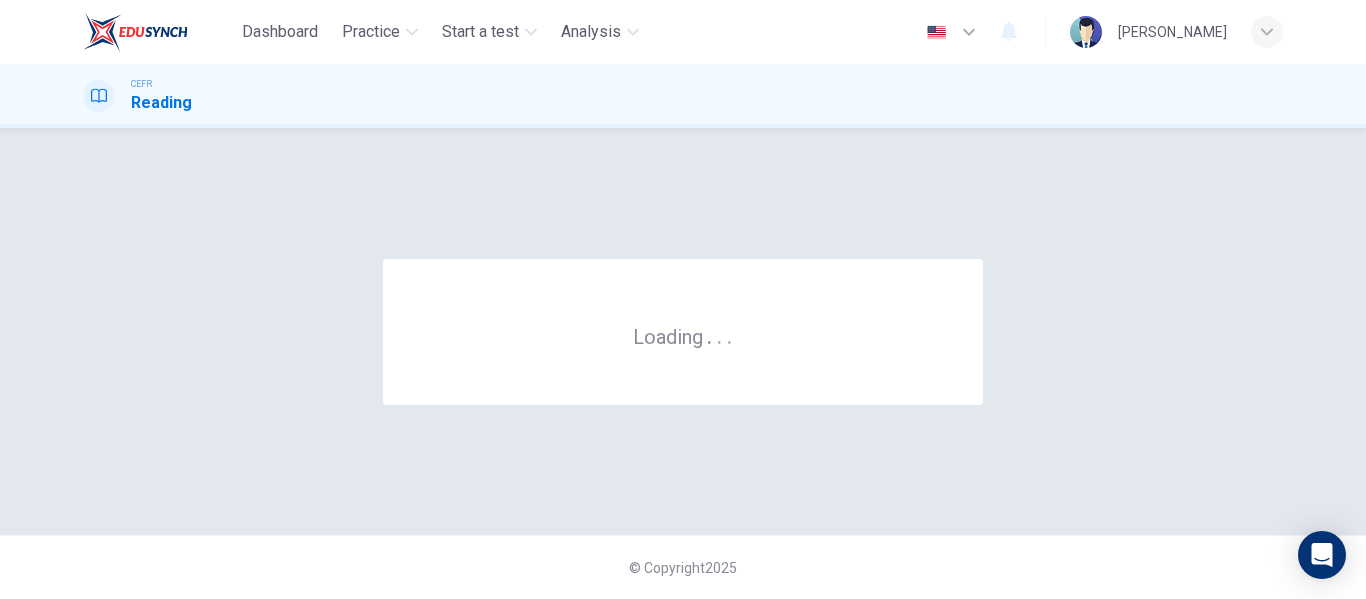 scroll, scrollTop: 0, scrollLeft: 0, axis: both 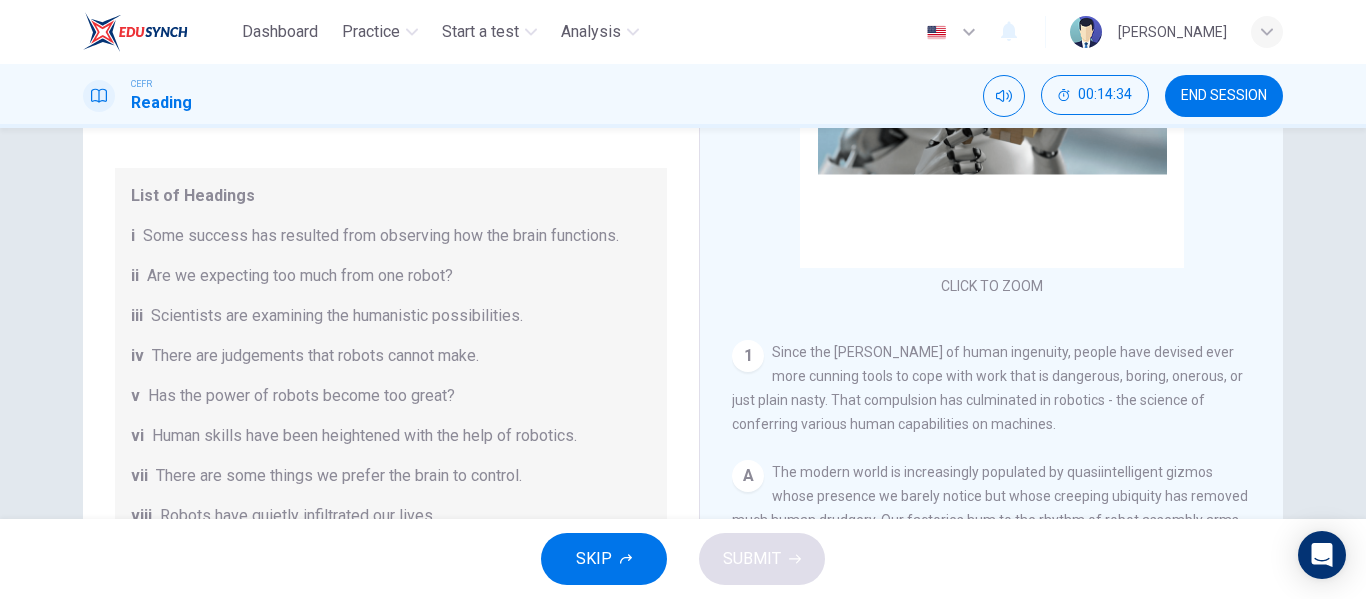 drag, startPoint x: 667, startPoint y: 288, endPoint x: 666, endPoint y: 338, distance: 50.01 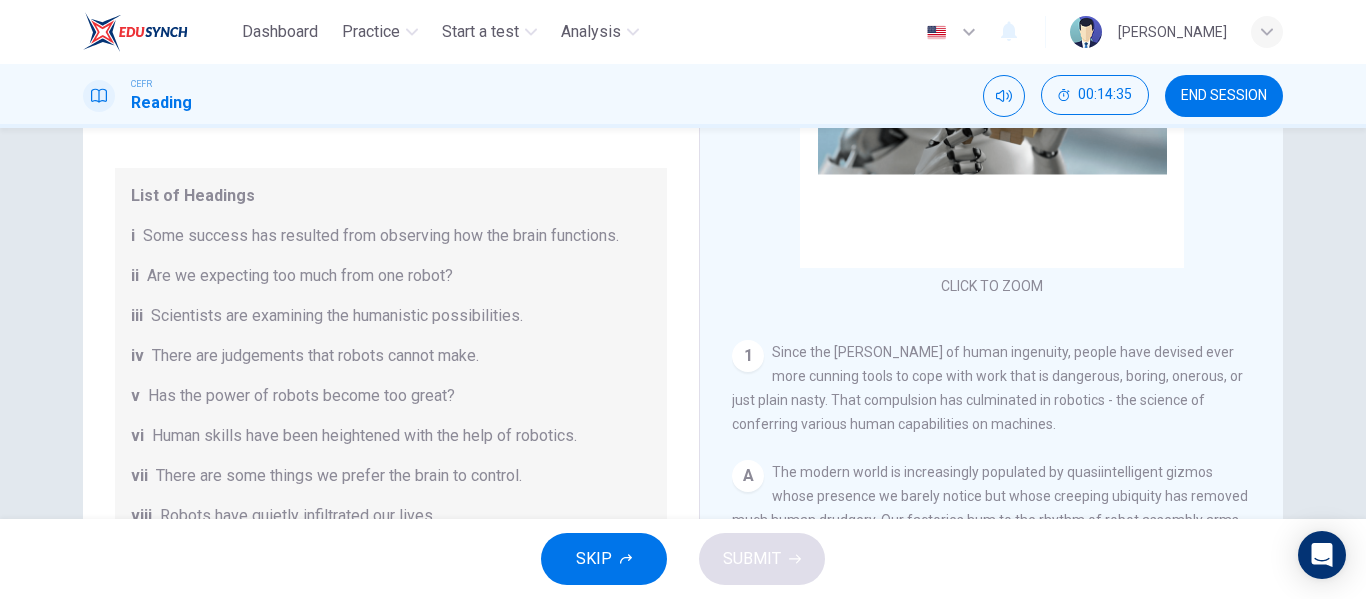 drag, startPoint x: 666, startPoint y: 338, endPoint x: 671, endPoint y: 405, distance: 67.18631 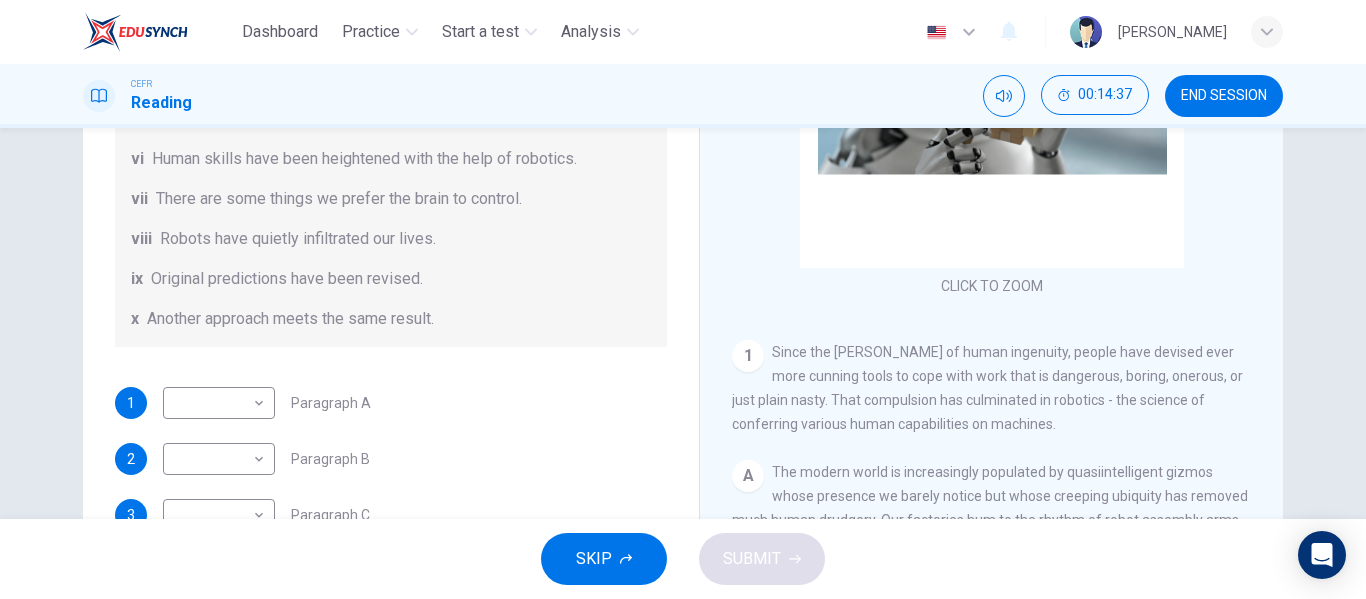 scroll, scrollTop: 274, scrollLeft: 0, axis: vertical 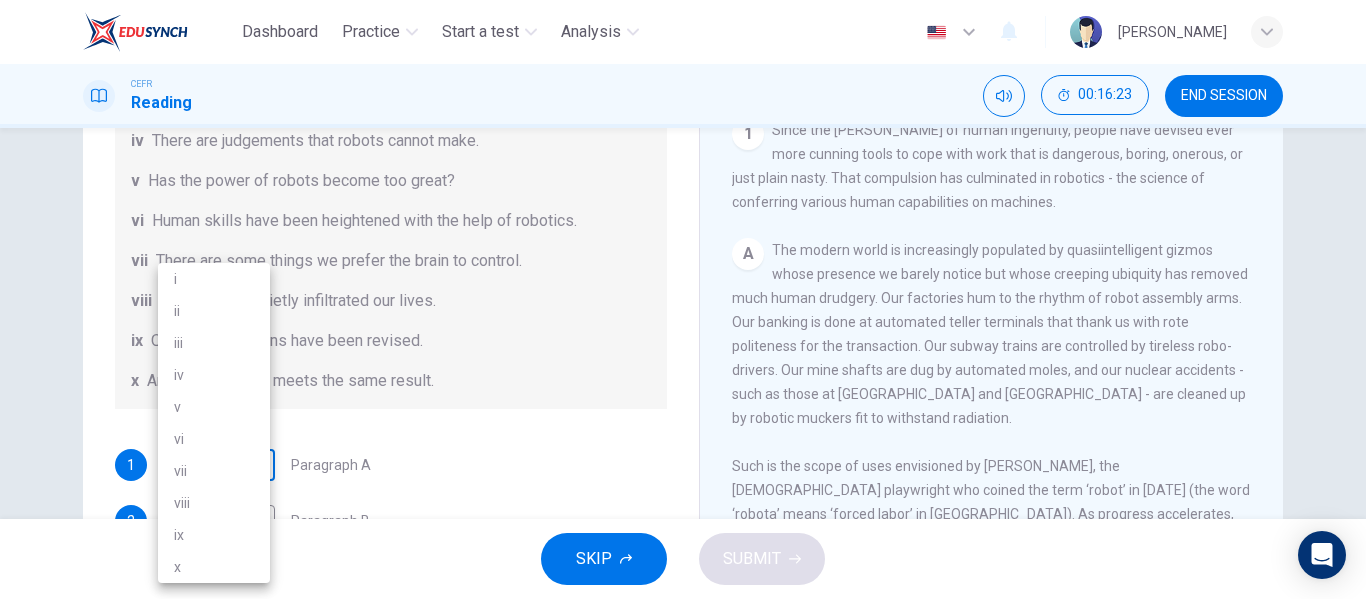 click on "Dashboard Practice Start a test Analysis English en ​ NURUL NATASHA BINTI MOHD CEFR Reading 00:16:23 END SESSION Question 15 The Reading Passage has seven paragraphs  A-G .  From the list of headings below choose the most suitable heading for each
paragraph (A-F).
Write the appropriate numbers  (i-x)  in the boxes below. List of Headings i Some success has resulted from observing how the brain functions. ii Are we expecting too much from one robot? iii Scientists are examining the humanistic possibilities. iv There are judgements that robots cannot make. v Has the power of robots become too great? vi Human skills have been heightened with the help of robotics. vii There are some things we prefer the brain to control. viii Robots have quietly infiltrated our lives. ix Original predictions have been revised. x Another approach meets the same result. 1 ​ ​ Paragraph A 2 ​ ​ Paragraph B 3 ​ ​ Paragraph C 4 ​ ​ Paragraph D 5 ​ ​ Paragraph E 6 ​ ​ Paragraph F Robots CLICK TO ZOOM 1 A B C D" at bounding box center (683, 299) 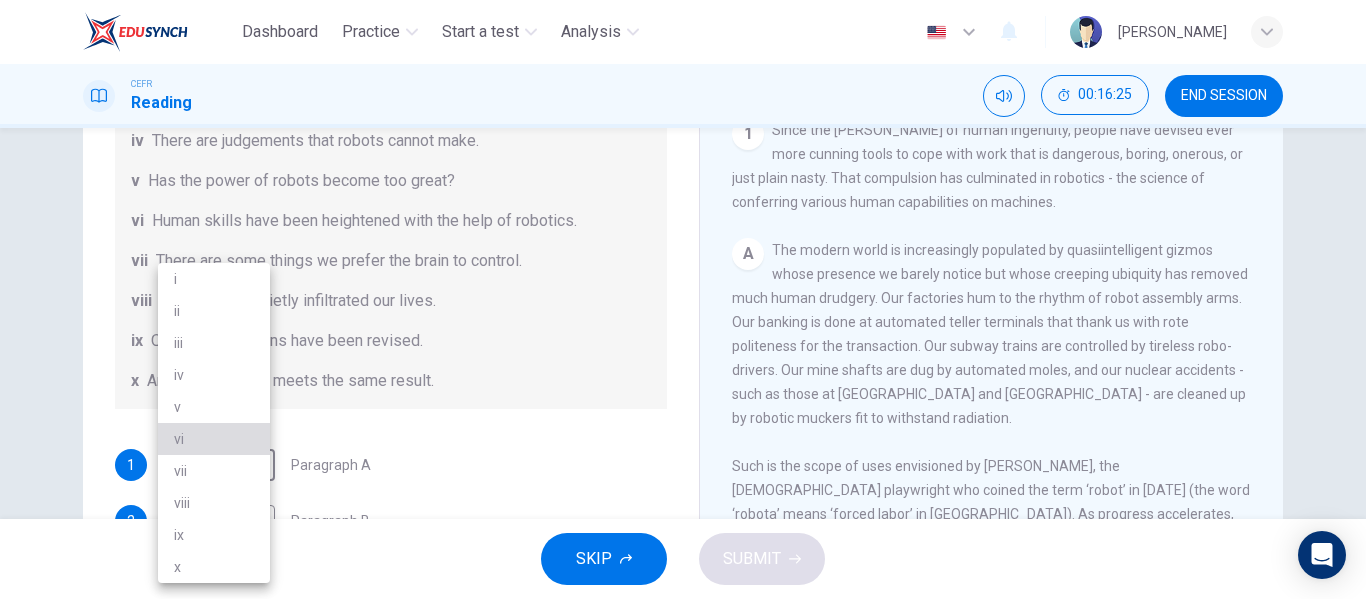 click on "vi" at bounding box center [214, 439] 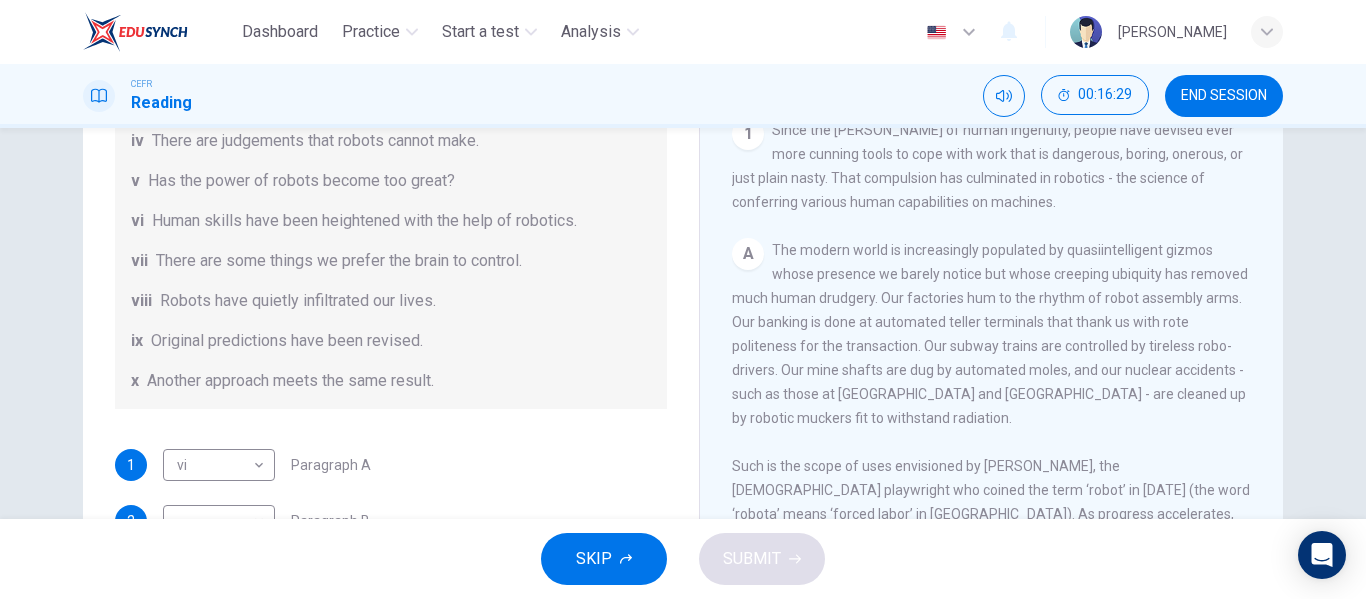 drag, startPoint x: 1262, startPoint y: 247, endPoint x: 1265, endPoint y: 277, distance: 30.149628 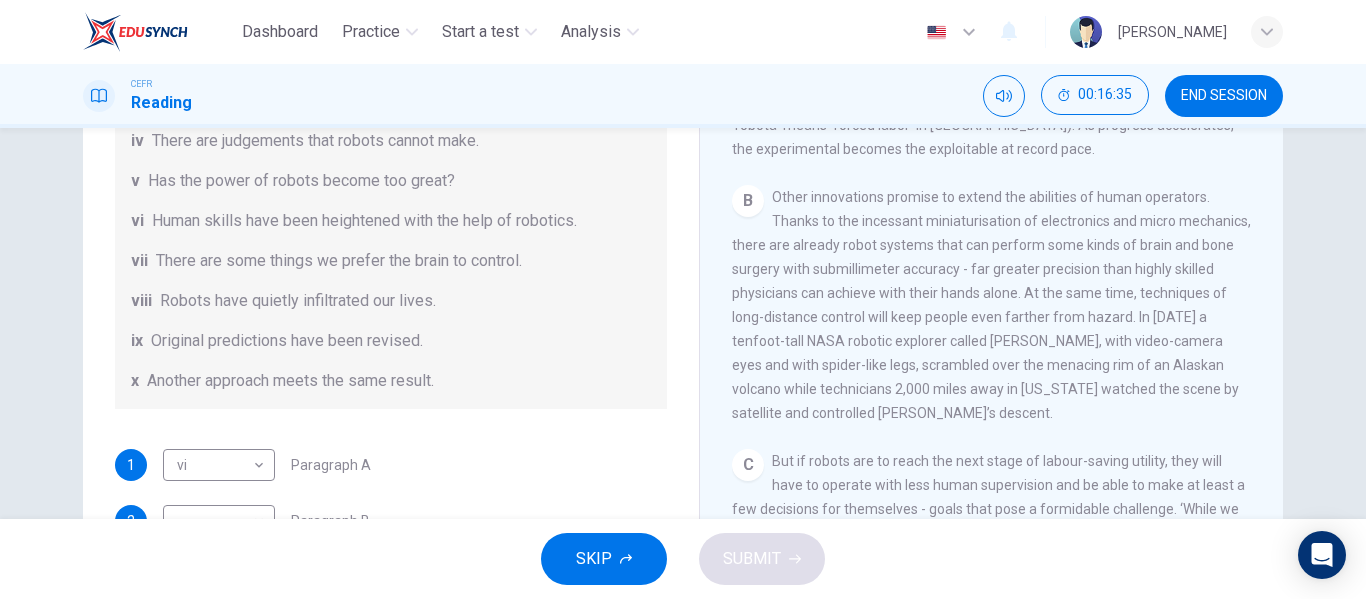 scroll, scrollTop: 809, scrollLeft: 0, axis: vertical 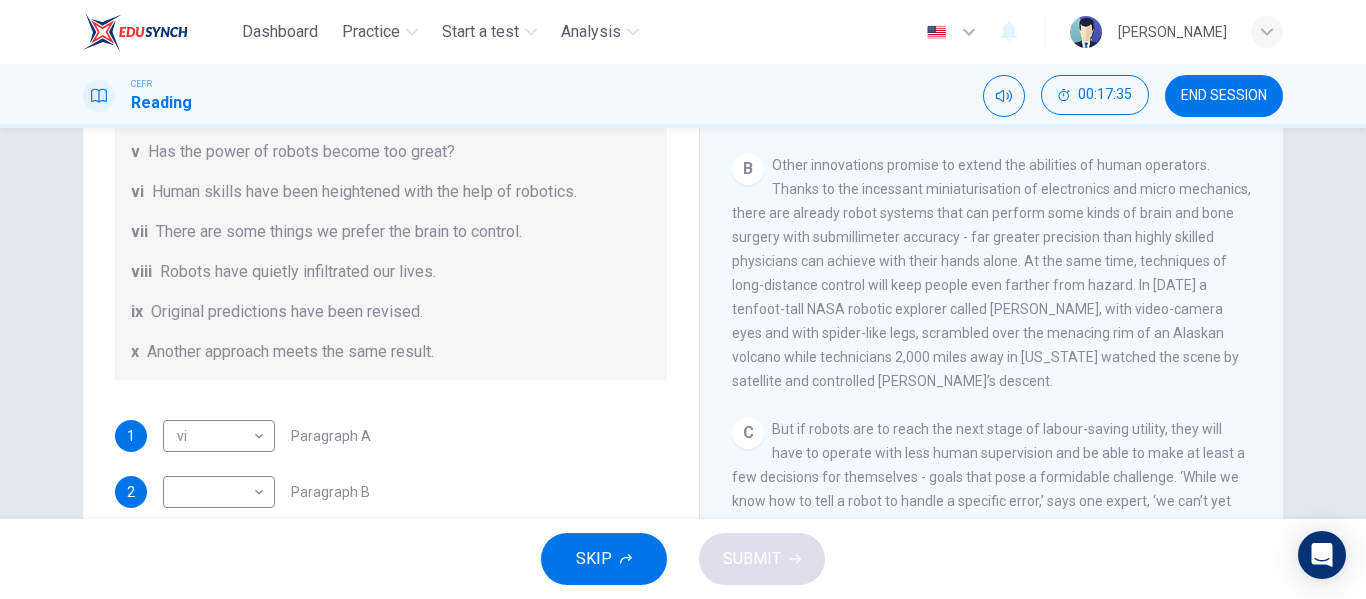 drag, startPoint x: 666, startPoint y: 305, endPoint x: 674, endPoint y: 281, distance: 25.298222 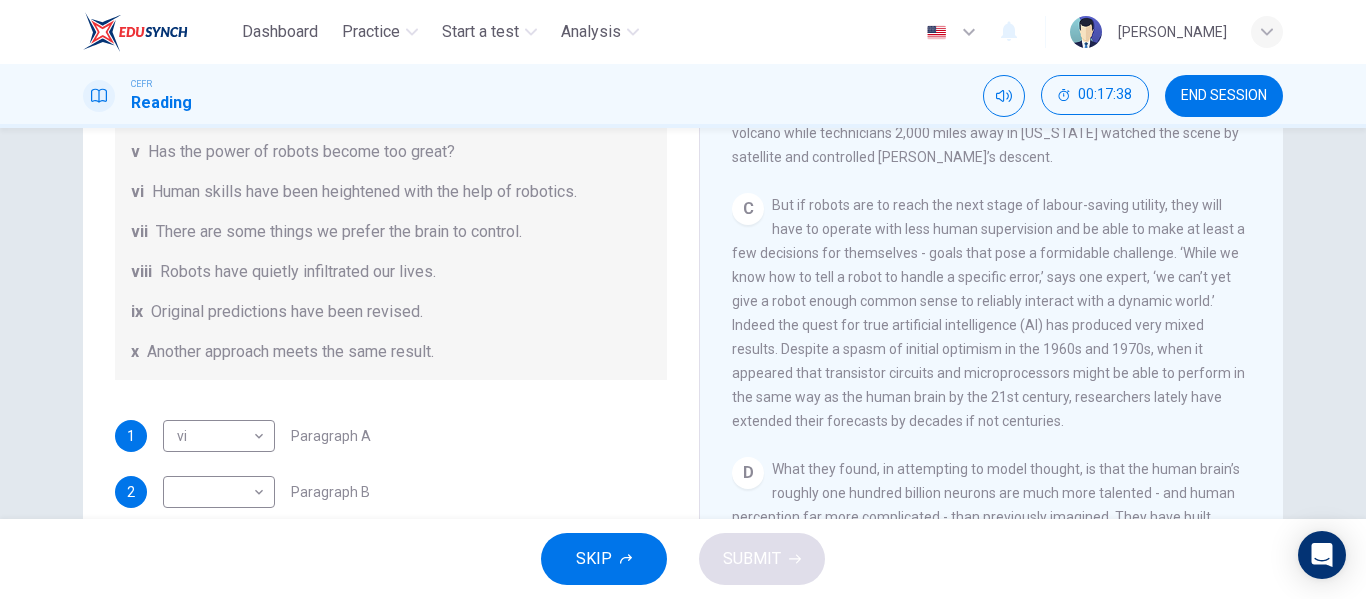 scroll, scrollTop: 1037, scrollLeft: 0, axis: vertical 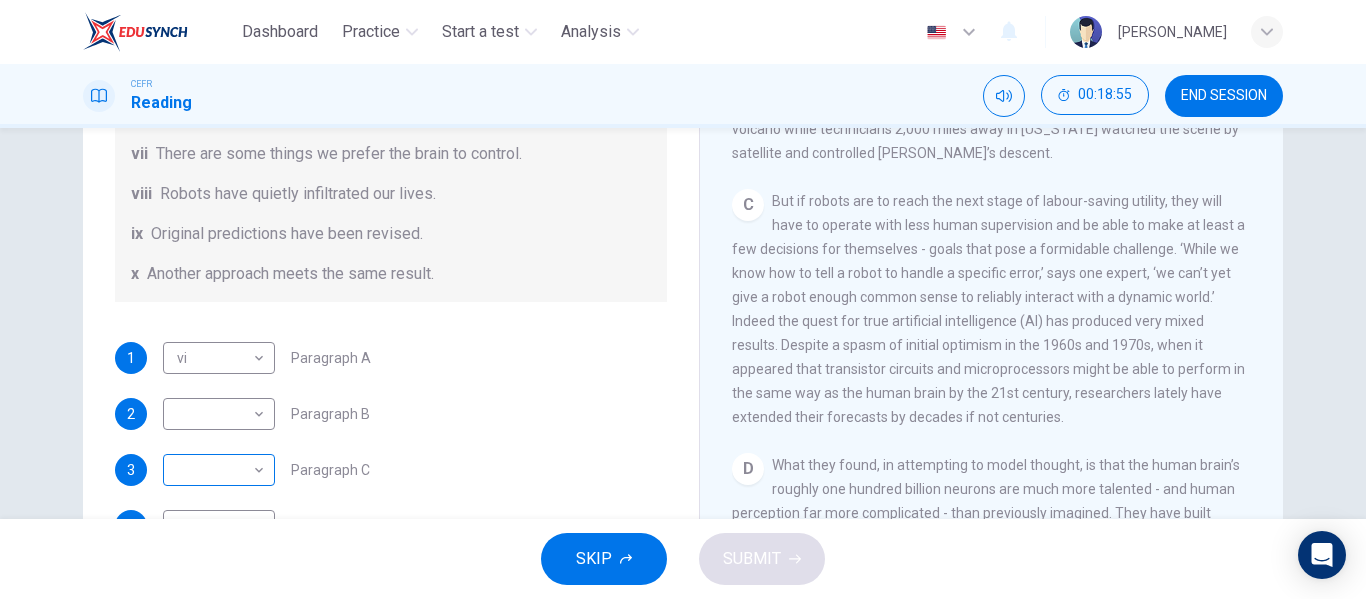 click on "Dashboard Practice Start a test Analysis English en ​ NURUL NATASHA BINTI MOHD CEFR Reading 00:18:55 END SESSION Question 15 The Reading Passage has seven paragraphs  A-G .  From the list of headings below choose the most suitable heading for each
paragraph (A-F).
Write the appropriate numbers  (i-x)  in the boxes below. List of Headings i Some success has resulted from observing how the brain functions. ii Are we expecting too much from one robot? iii Scientists are examining the humanistic possibilities. iv There are judgements that robots cannot make. v Has the power of robots become too great? vi Human skills have been heightened with the help of robotics. vii There are some things we prefer the brain to control. viii Robots have quietly infiltrated our lives. ix Original predictions have been revised. x Another approach meets the same result. 1 vi vi ​ Paragraph A 2 ​ ​ Paragraph B 3 ​ ​ Paragraph C 4 ​ ​ Paragraph D 5 ​ ​ Paragraph E 6 ​ ​ Paragraph F Robots CLICK TO ZOOM 1 A B C" at bounding box center [683, 299] 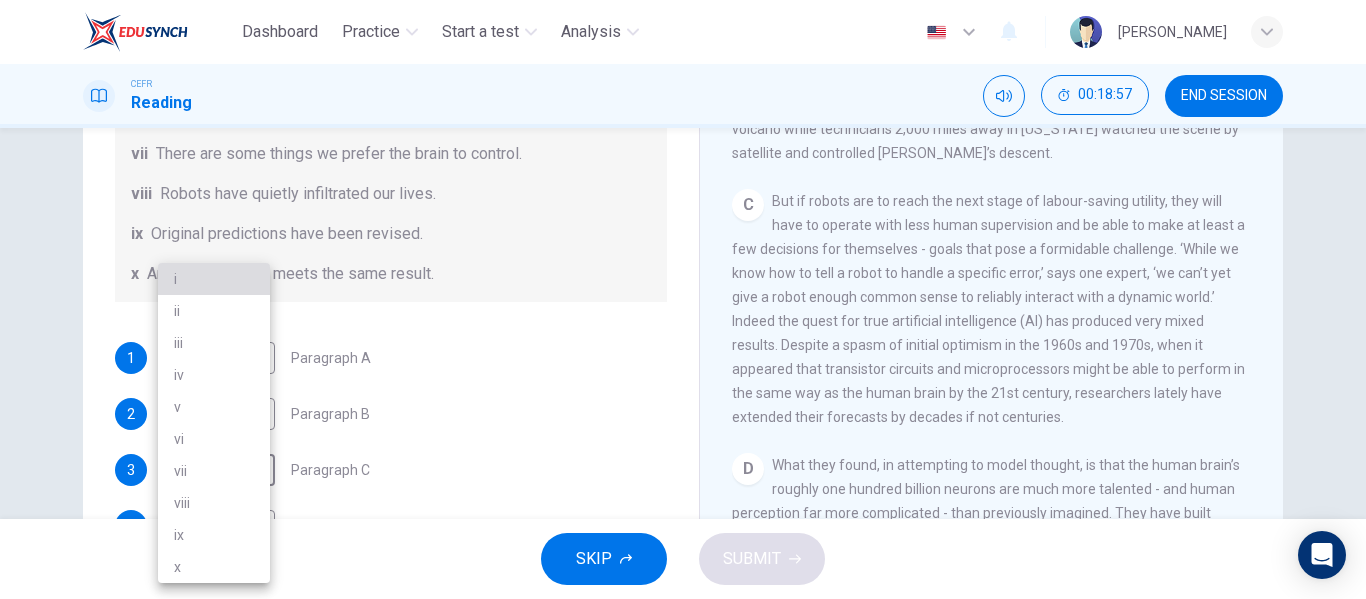 click on "i" at bounding box center [214, 279] 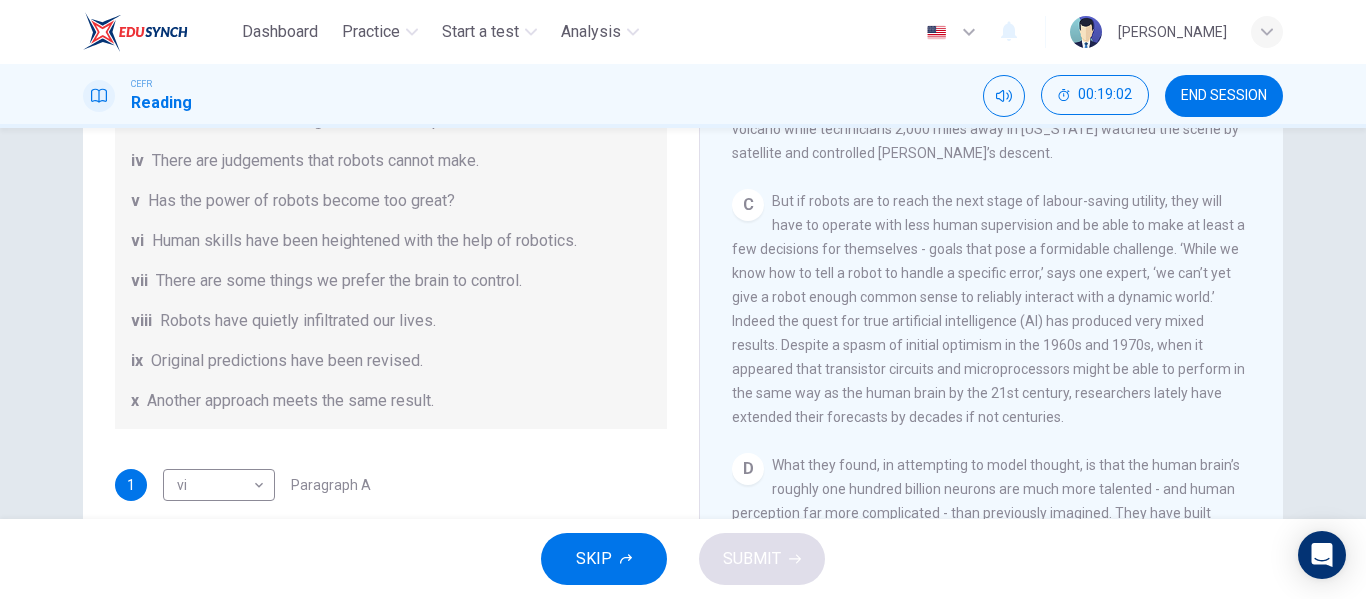 scroll, scrollTop: 253, scrollLeft: 0, axis: vertical 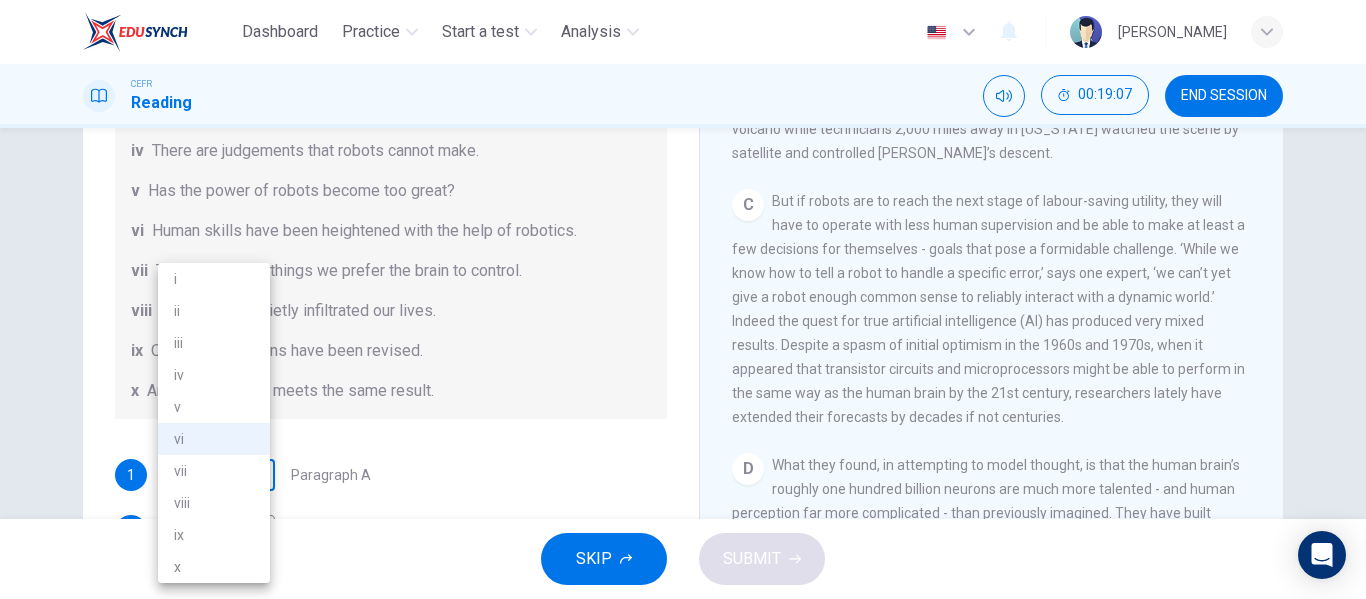 click on "Dashboard Practice Start a test Analysis English en ​ NURUL NATASHA BINTI MOHD CEFR Reading 00:19:07 END SESSION Question 15 The Reading Passage has seven paragraphs  A-G .  From the list of headings below choose the most suitable heading for each
paragraph (A-F).
Write the appropriate numbers  (i-x)  in the boxes below. List of Headings i Some success has resulted from observing how the brain functions. ii Are we expecting too much from one robot? iii Scientists are examining the humanistic possibilities. iv There are judgements that robots cannot make. v Has the power of robots become too great? vi Human skills have been heightened with the help of robotics. vii There are some things we prefer the brain to control. viii Robots have quietly infiltrated our lives. ix Original predictions have been revised. x Another approach meets the same result. 1 vi vi ​ Paragraph A 2 ​ ​ Paragraph B 3 i i ​ Paragraph C 4 ​ ​ Paragraph D 5 ​ ​ Paragraph E 6 ​ ​ Paragraph F Robots CLICK TO ZOOM 1 A B C" at bounding box center [683, 299] 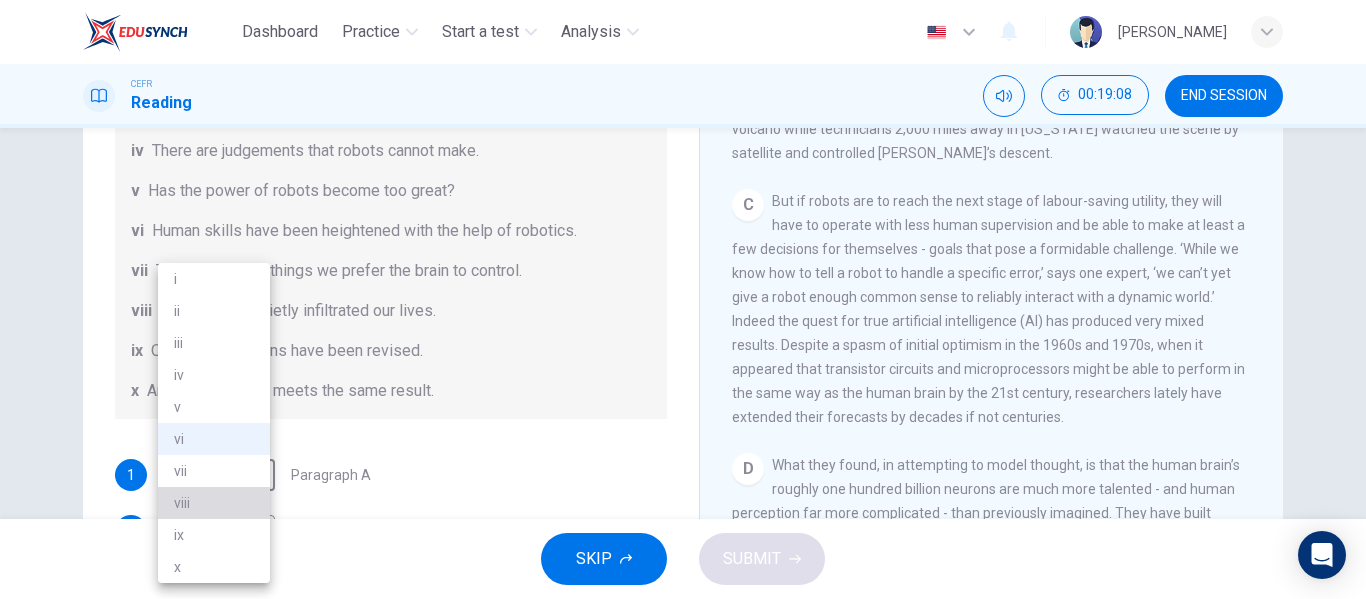 click on "viii" at bounding box center (214, 503) 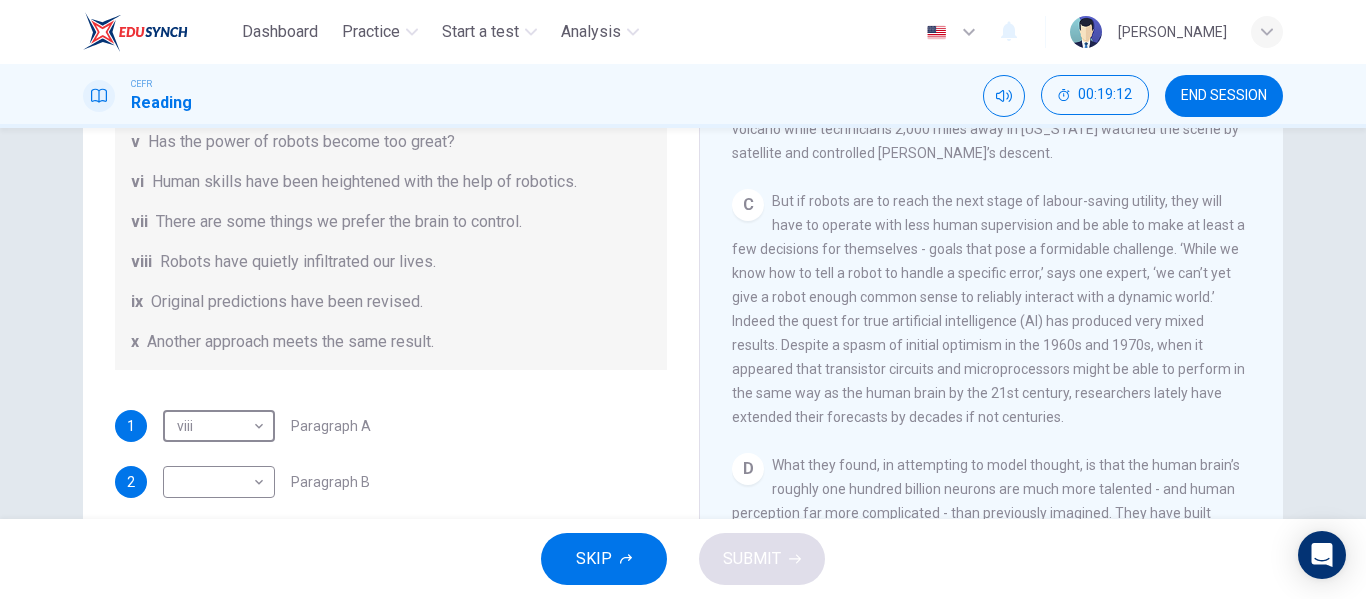 scroll, scrollTop: 325, scrollLeft: 0, axis: vertical 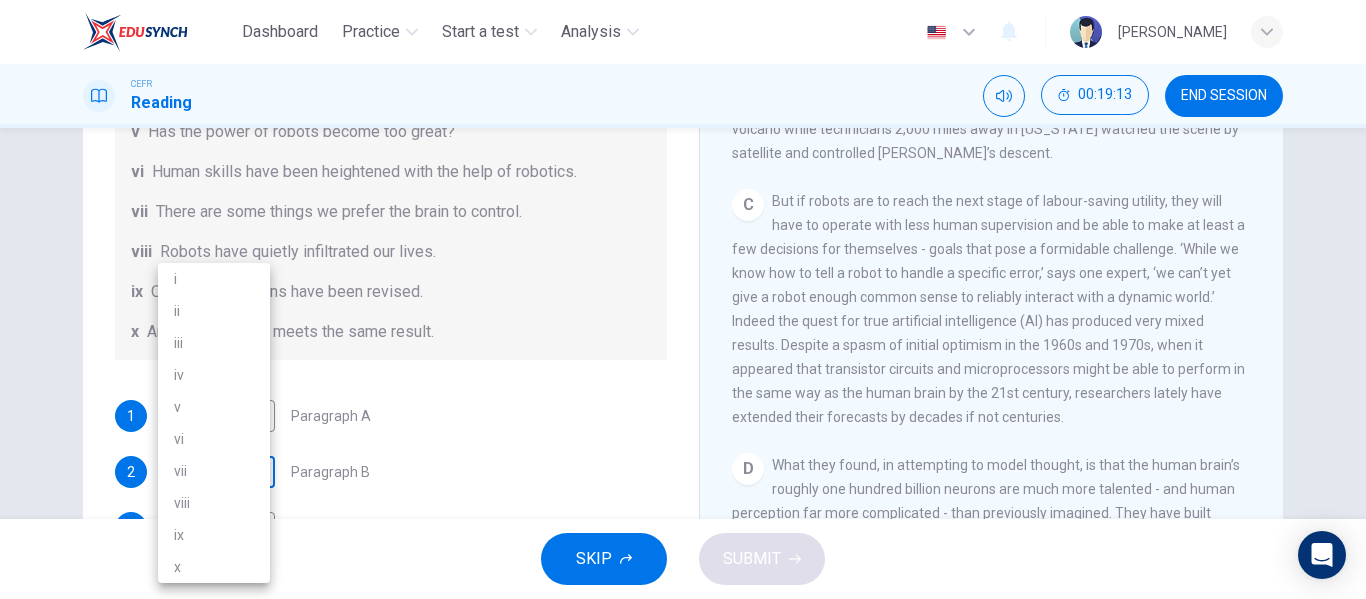click on "Dashboard Practice Start a test Analysis English en ​ NURUL NATASHA BINTI MOHD CEFR Reading 00:19:13 END SESSION Question 15 The Reading Passage has seven paragraphs  A-G .  From the list of headings below choose the most suitable heading for each
paragraph (A-F).
Write the appropriate numbers  (i-x)  in the boxes below. List of Headings i Some success has resulted from observing how the brain functions. ii Are we expecting too much from one robot? iii Scientists are examining the humanistic possibilities. iv There are judgements that robots cannot make. v Has the power of robots become too great? vi Human skills have been heightened with the help of robotics. vii There are some things we prefer the brain to control. viii Robots have quietly infiltrated our lives. ix Original predictions have been revised. x Another approach meets the same result. 1 viii viii ​ Paragraph A 2 ​ ​ Paragraph B 3 i i ​ Paragraph C 4 ​ ​ Paragraph D 5 ​ ​ Paragraph E 6 ​ ​ Paragraph F Robots CLICK TO ZOOM 1 A" at bounding box center (683, 299) 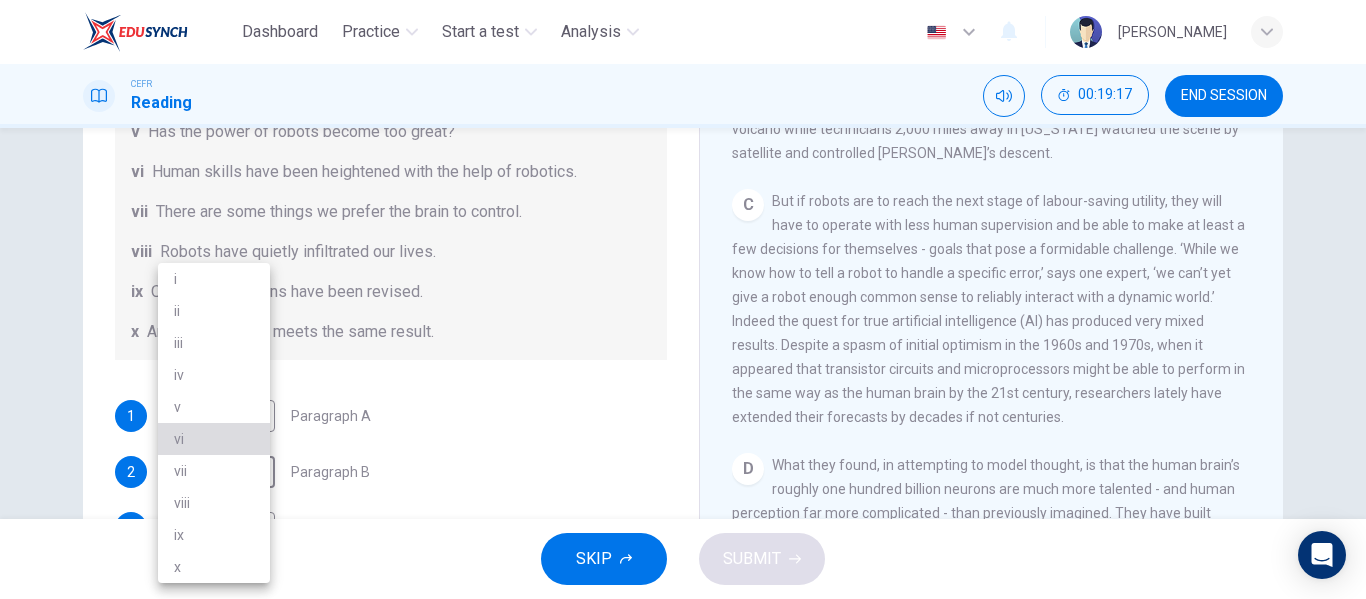 click on "vi" at bounding box center [214, 439] 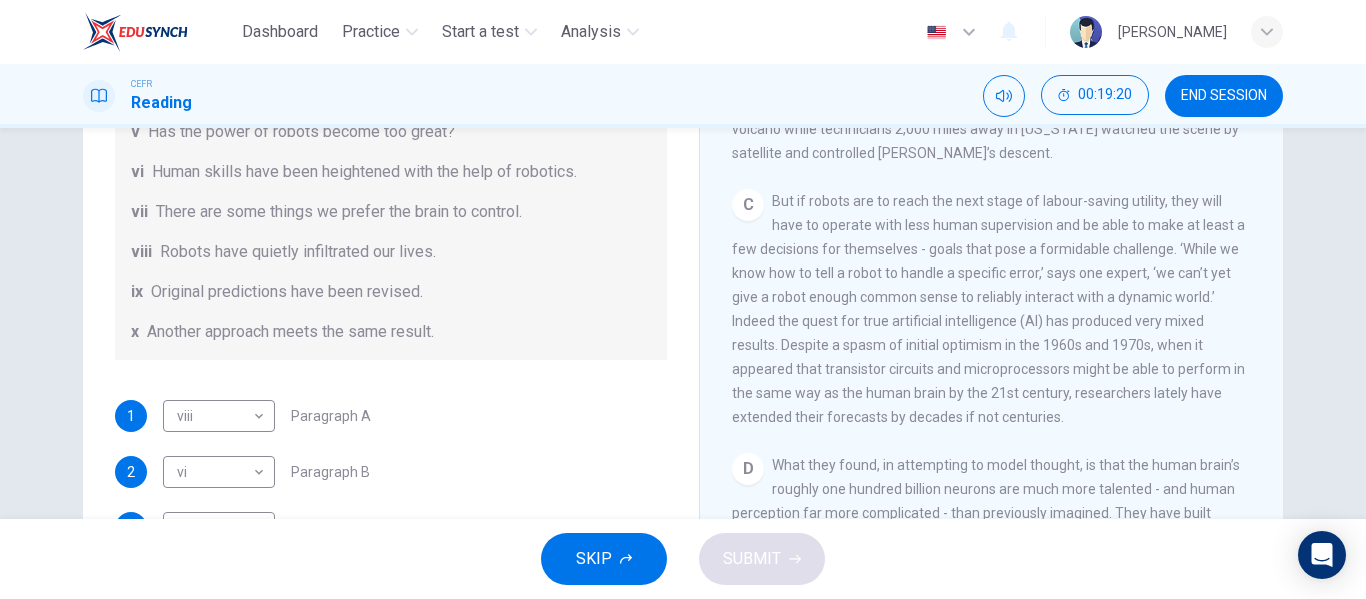 drag, startPoint x: 1274, startPoint y: 352, endPoint x: 1268, endPoint y: 408, distance: 56.32051 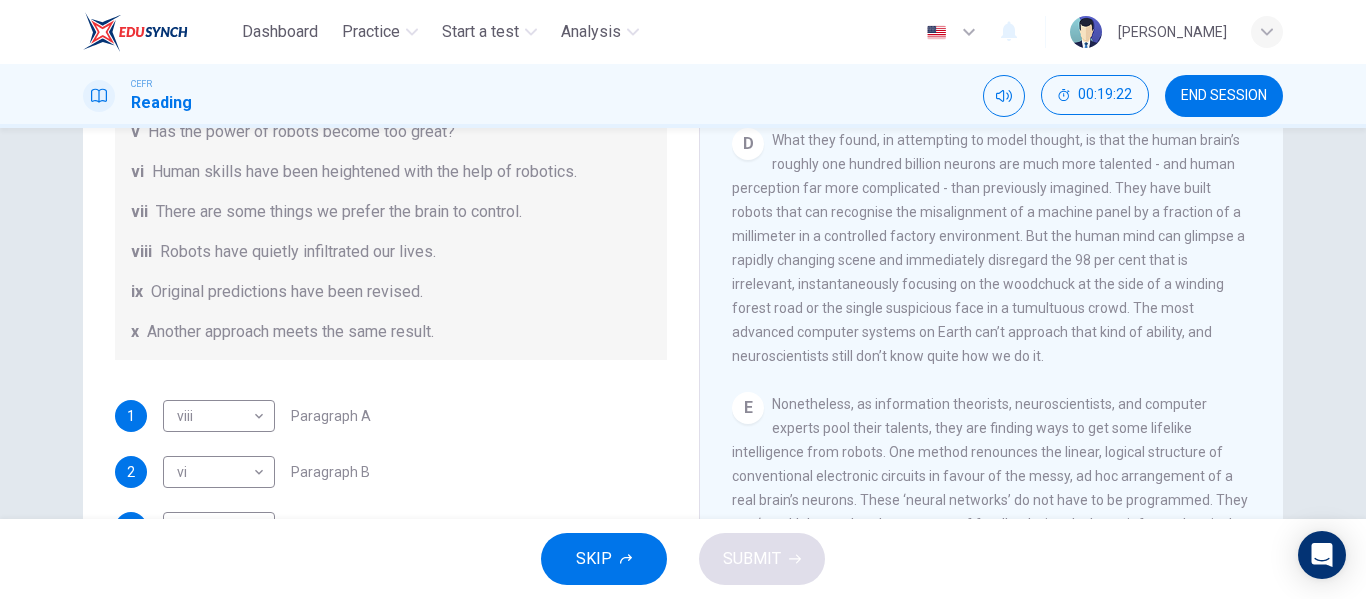 scroll, scrollTop: 1298, scrollLeft: 0, axis: vertical 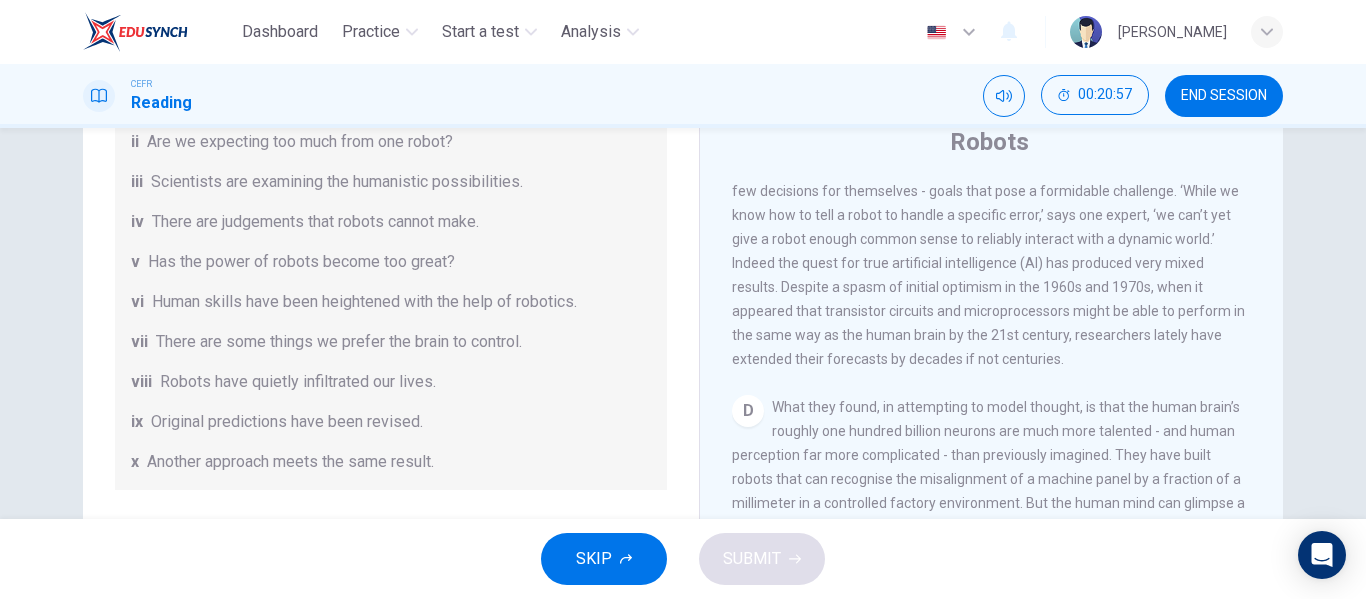 drag, startPoint x: 1350, startPoint y: 261, endPoint x: 1365, endPoint y: 243, distance: 23.43075 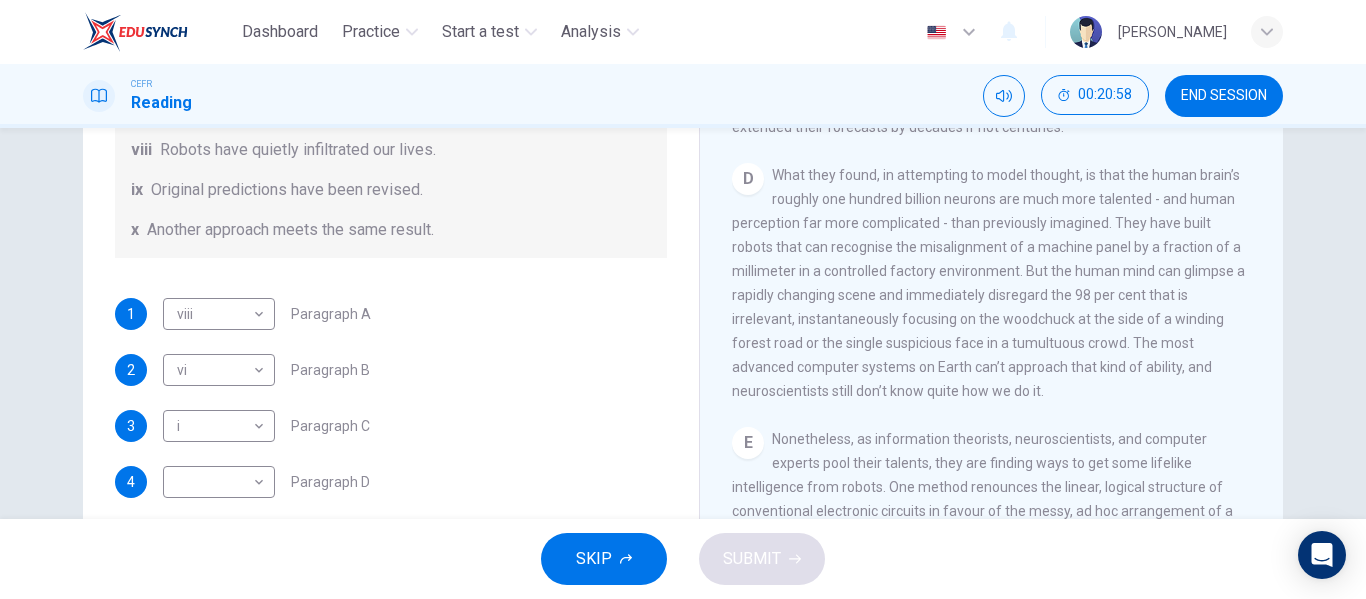 scroll, scrollTop: 321, scrollLeft: 0, axis: vertical 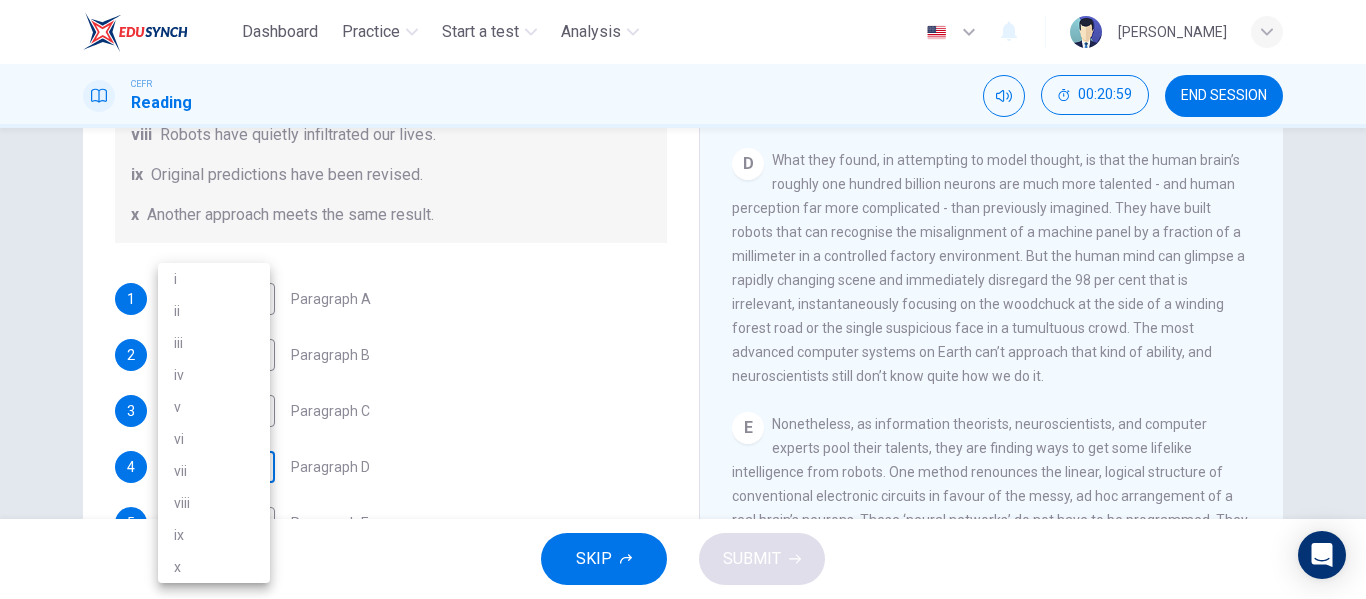 click on "Dashboard Practice Start a test Analysis English en ​ NURUL NATASHA BINTI MOHD CEFR Reading 00:20:59 END SESSION Question 15 The Reading Passage has seven paragraphs  A-G .  From the list of headings below choose the most suitable heading for each
paragraph (A-F).
Write the appropriate numbers  (i-x)  in the boxes below. List of Headings i Some success has resulted from observing how the brain functions. ii Are we expecting too much from one robot? iii Scientists are examining the humanistic possibilities. iv There are judgements that robots cannot make. v Has the power of robots become too great? vi Human skills have been heightened with the help of robotics. vii There are some things we prefer the brain to control. viii Robots have quietly infiltrated our lives. ix Original predictions have been revised. x Another approach meets the same result. 1 viii viii ​ Paragraph A 2 vi vi ​ Paragraph B 3 i i ​ Paragraph C 4 ​ ​ Paragraph D 5 ​ ​ Paragraph E 6 ​ ​ Paragraph F Robots CLICK TO ZOOM 1" at bounding box center (683, 299) 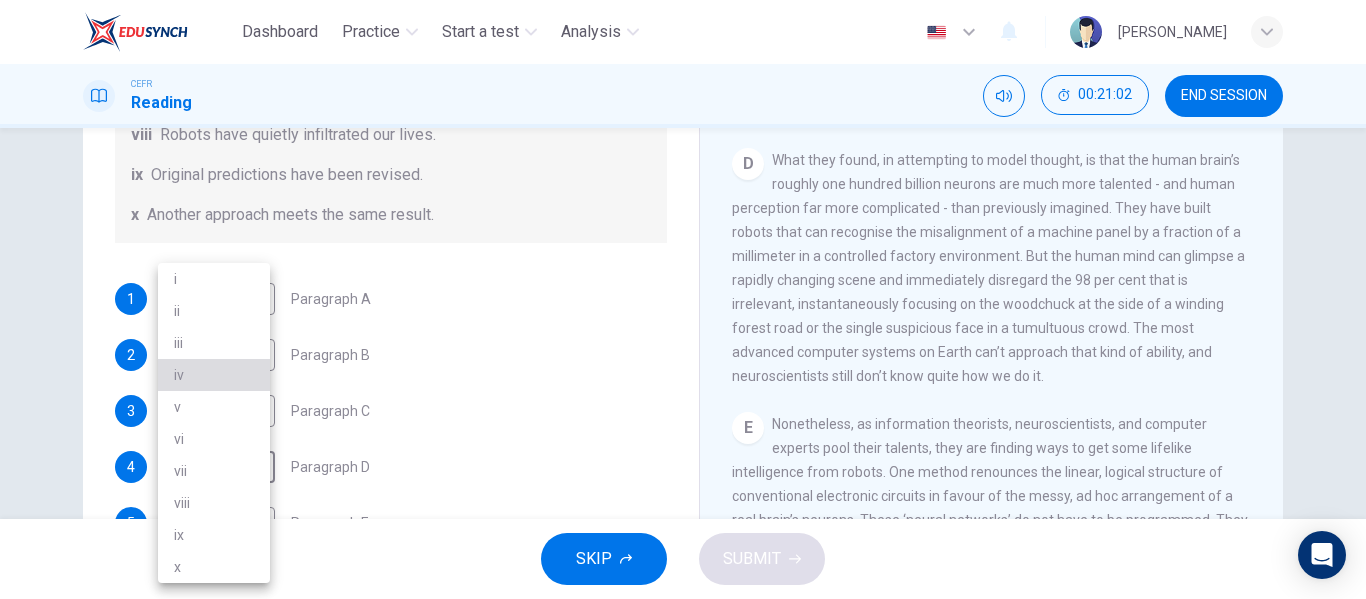 click on "iv" at bounding box center (214, 375) 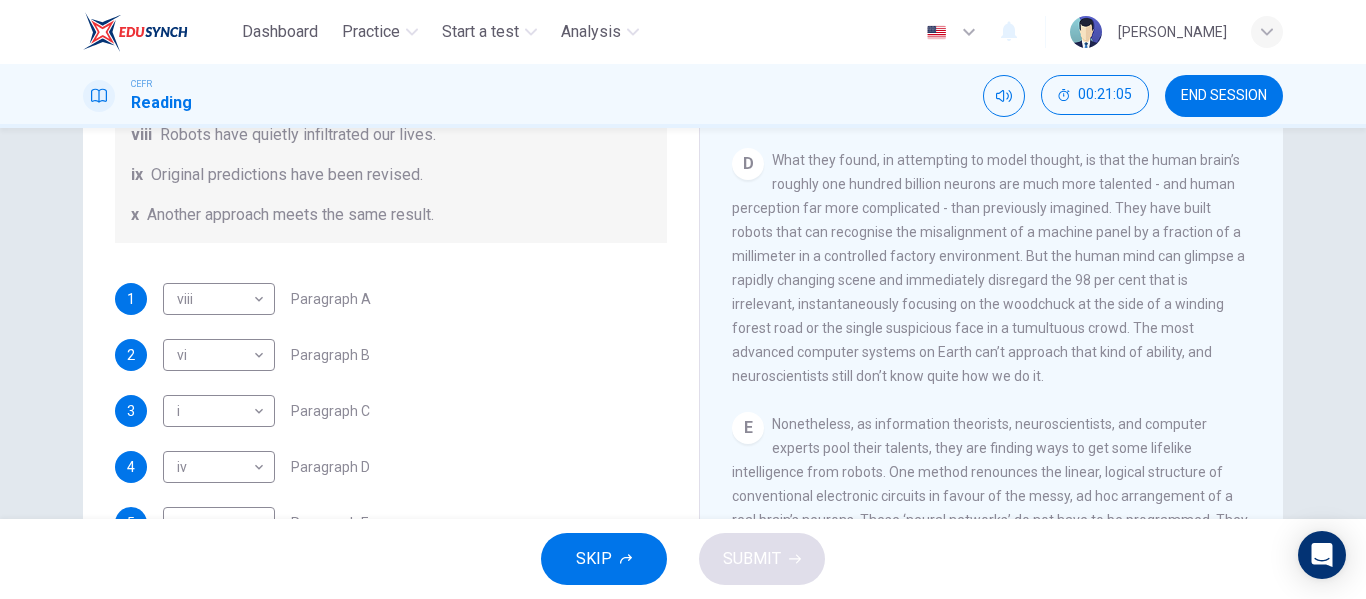 drag, startPoint x: 1273, startPoint y: 298, endPoint x: 1259, endPoint y: 319, distance: 25.23886 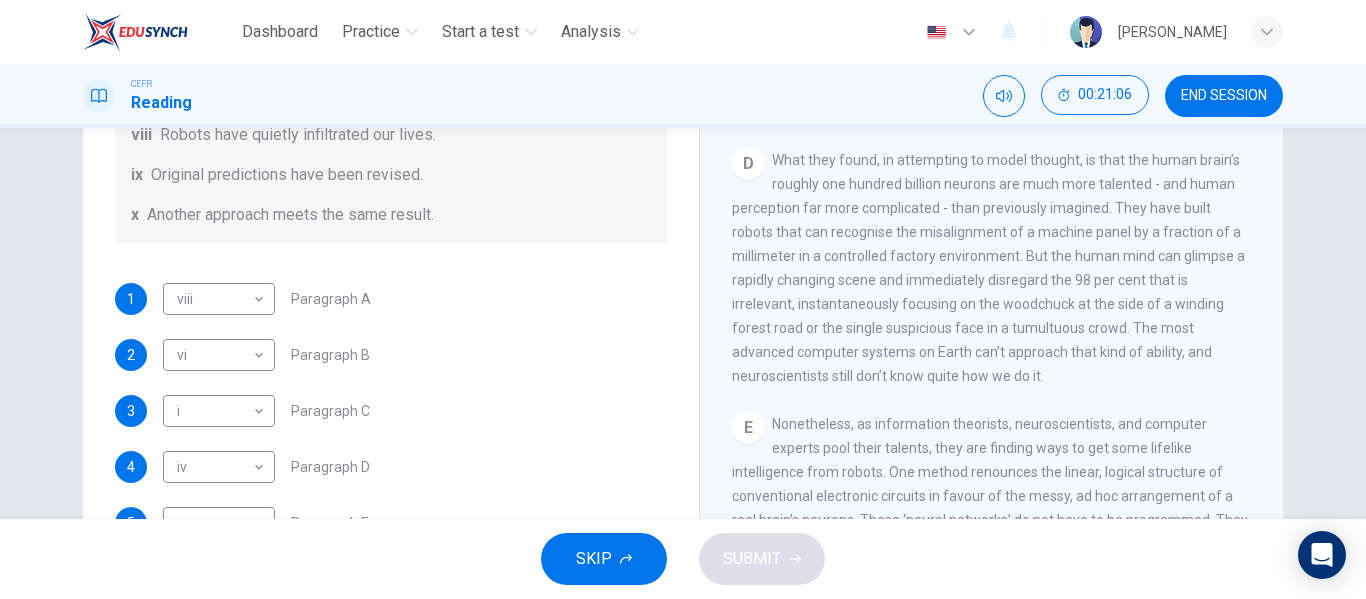drag, startPoint x: 1259, startPoint y: 319, endPoint x: 1259, endPoint y: 362, distance: 43 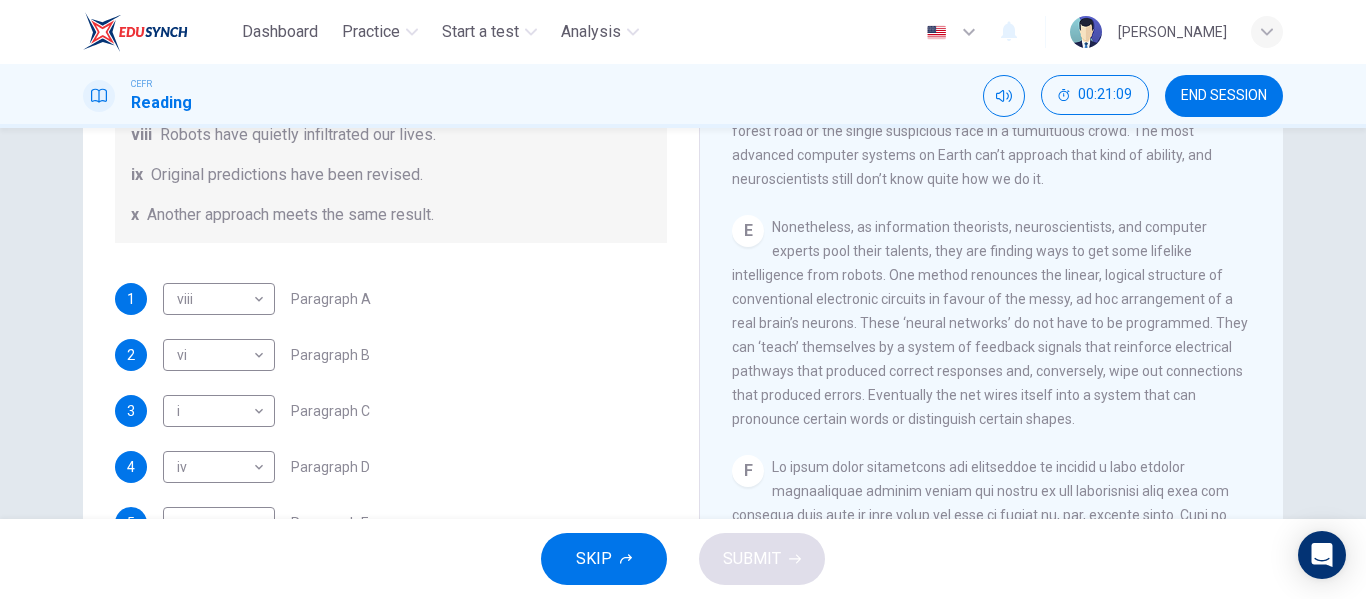 scroll, scrollTop: 1394, scrollLeft: 0, axis: vertical 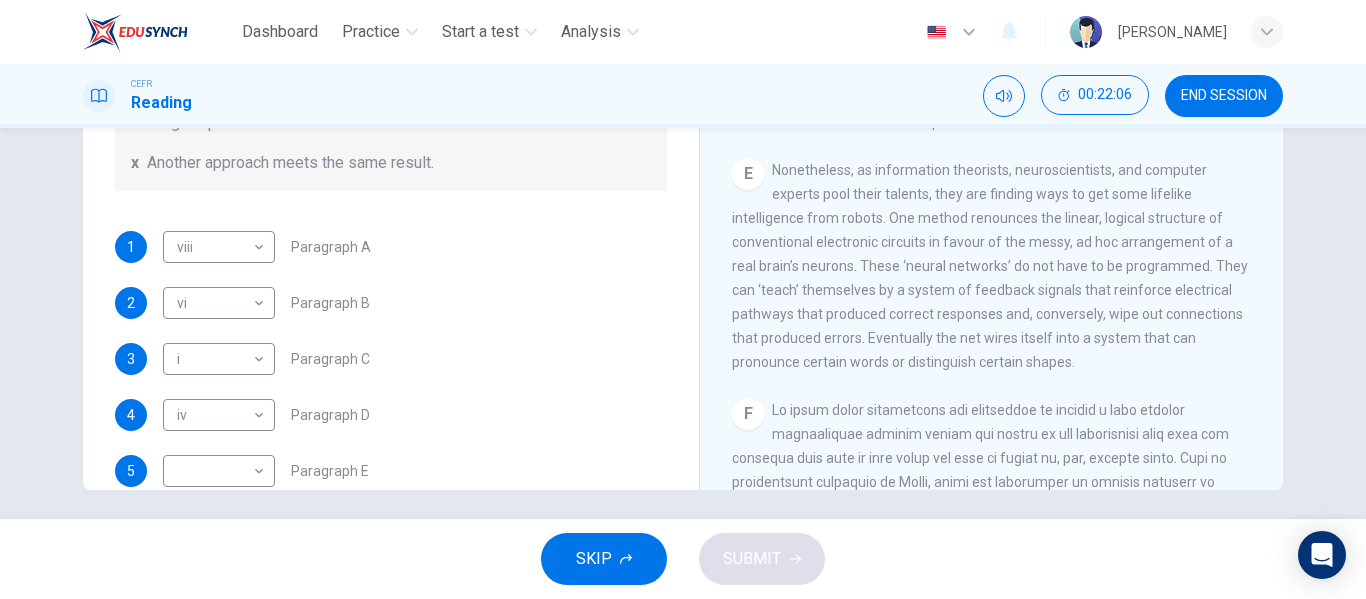drag, startPoint x: 682, startPoint y: 339, endPoint x: 678, endPoint y: 357, distance: 18.439089 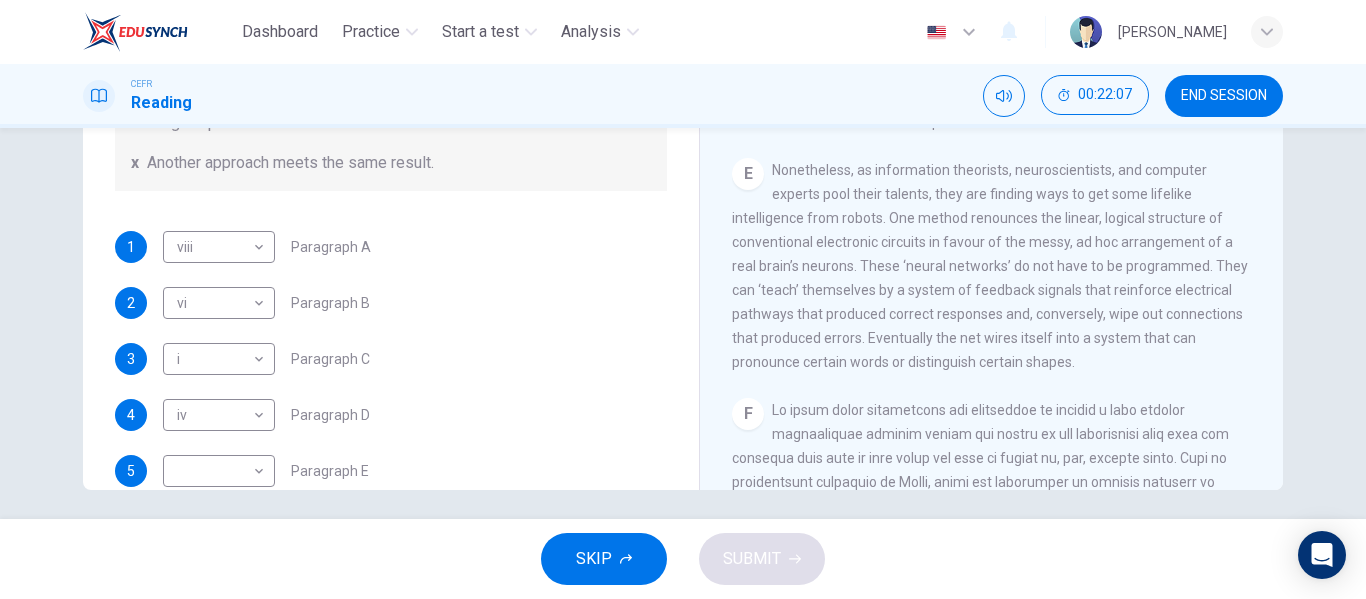 drag, startPoint x: 678, startPoint y: 357, endPoint x: 678, endPoint y: 378, distance: 21 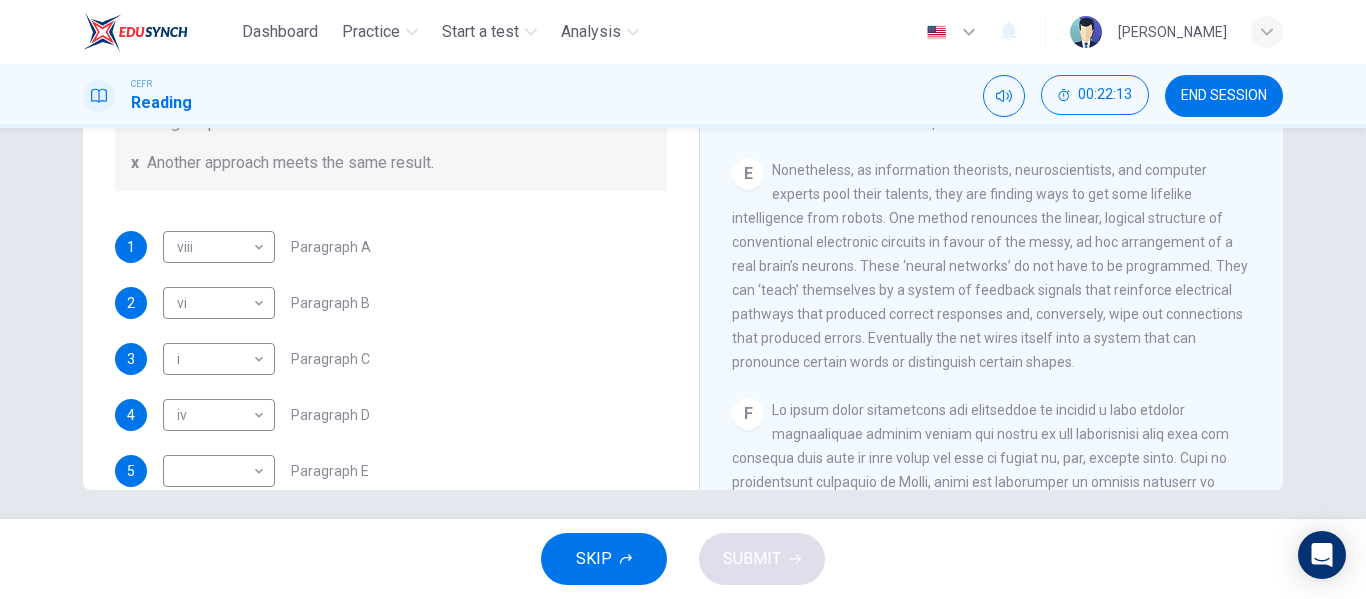 click on "Question 15 The Reading Passage has seven paragraphs  A-G .  From the list of headings below choose the most suitable heading for each
paragraph (A-F).
Write the appropriate numbers  (i-x)  in the boxes below. List of Headings i Some success has resulted from observing how the brain functions. ii Are we expecting too much from one robot? iii Scientists are examining the humanistic possibilities. iv There are judgements that robots cannot make. v Has the power of robots become too great? vi Human skills have been heightened with the help of robotics. vii There are some things we prefer the brain to control. viii Robots have quietly infiltrated our lives. ix Original predictions have been revised. x Another approach meets the same result. 1 viii viii ​ Paragraph A 2 vi vi ​ Paragraph B 3 i i ​ Paragraph C 4 iv iv ​ Paragraph D 5 ​ ​ Paragraph E 6 ​ ​ Paragraph F Robots CLICK TO ZOOM Click to Zoom 1 A B C D E F G" at bounding box center [683, 142] 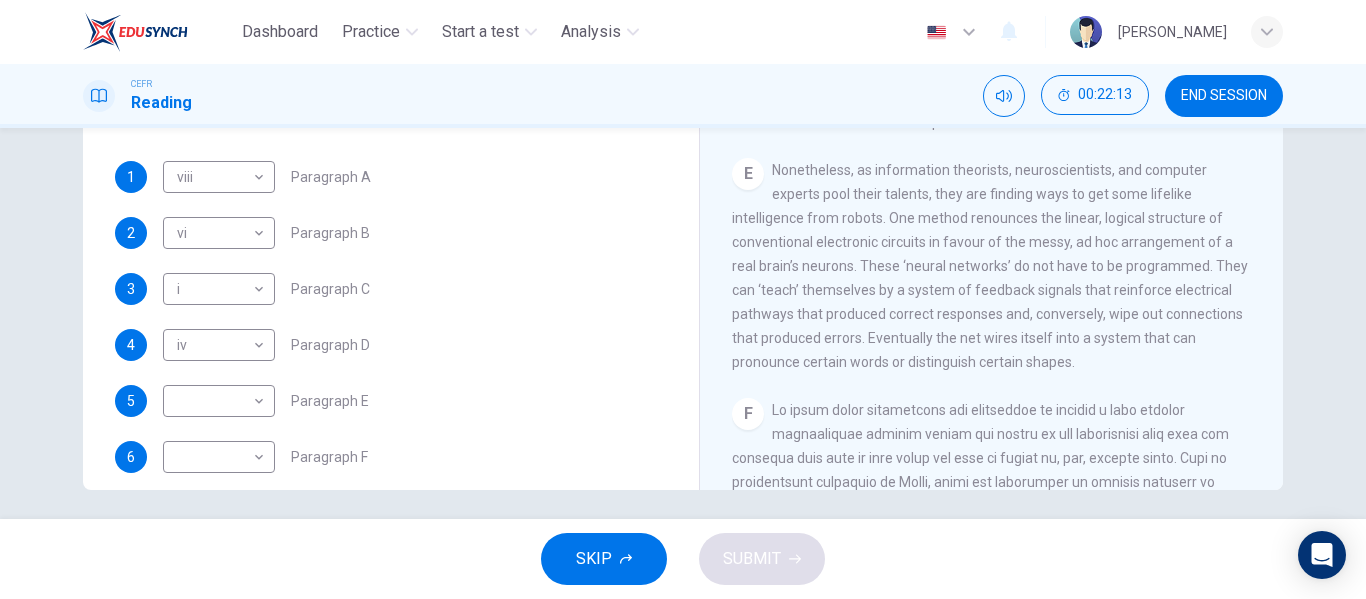 scroll, scrollTop: 369, scrollLeft: 0, axis: vertical 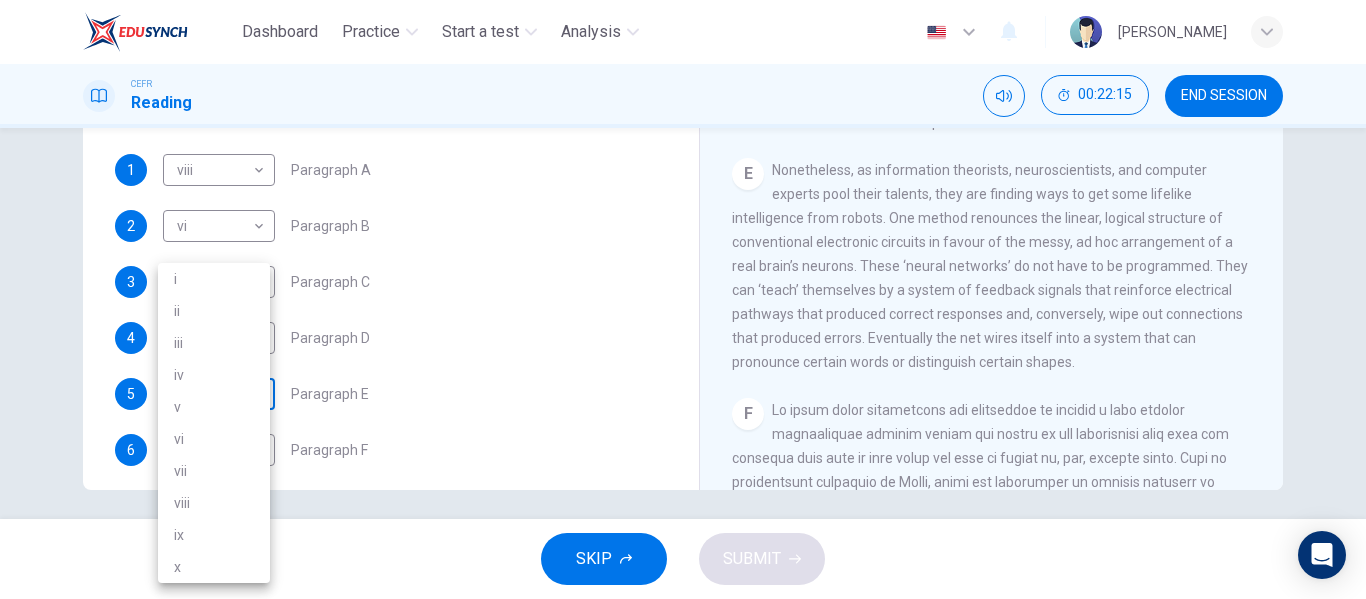 click on "Dashboard Practice Start a test Analysis English en ​ NURUL NATASHA BINTI MOHD CEFR Reading 00:22:15 END SESSION Question 15 The Reading Passage has seven paragraphs  A-G .  From the list of headings below choose the most suitable heading for each
paragraph (A-F).
Write the appropriate numbers  (i-x)  in the boxes below. List of Headings i Some success has resulted from observing how the brain functions. ii Are we expecting too much from one robot? iii Scientists are examining the humanistic possibilities. iv There are judgements that robots cannot make. v Has the power of robots become too great? vi Human skills have been heightened with the help of robotics. vii There are some things we prefer the brain to control. viii Robots have quietly infiltrated our lives. ix Original predictions have been revised. x Another approach meets the same result. 1 viii viii ​ Paragraph A 2 vi vi ​ Paragraph B 3 i i ​ Paragraph C 4 iv iv ​ Paragraph D 5 ​ ​ Paragraph E 6 ​ ​ Paragraph F Robots CLICK TO ZOOM" at bounding box center [683, 299] 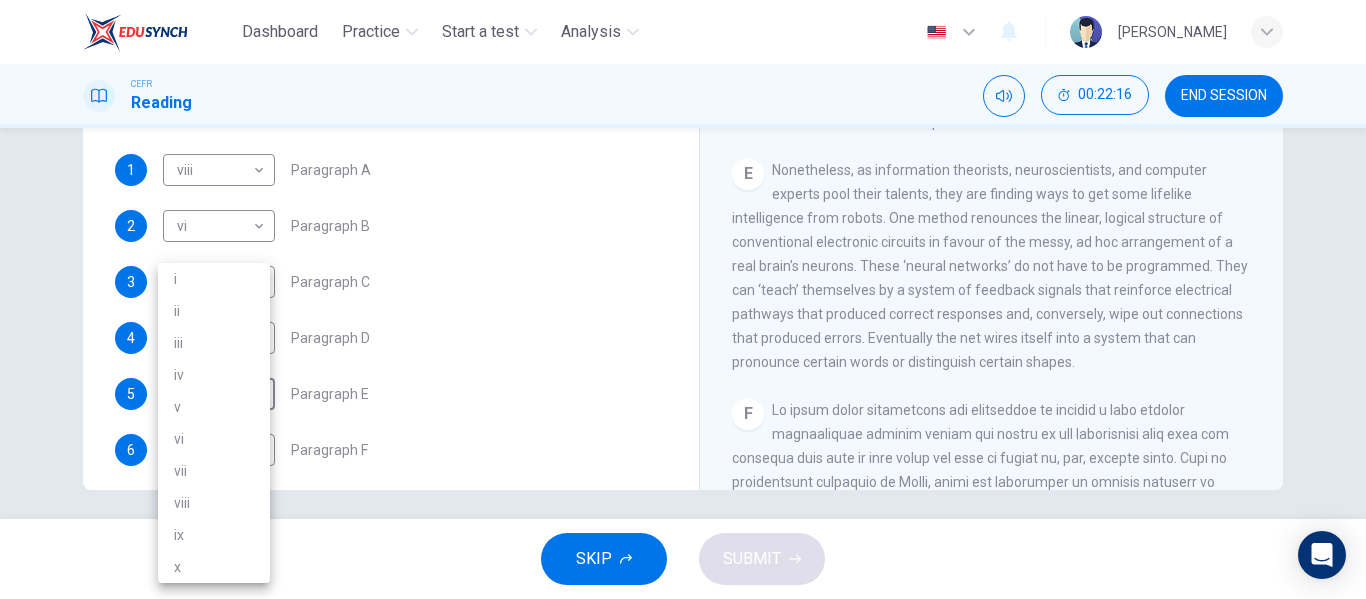 click on "iii" at bounding box center [214, 343] 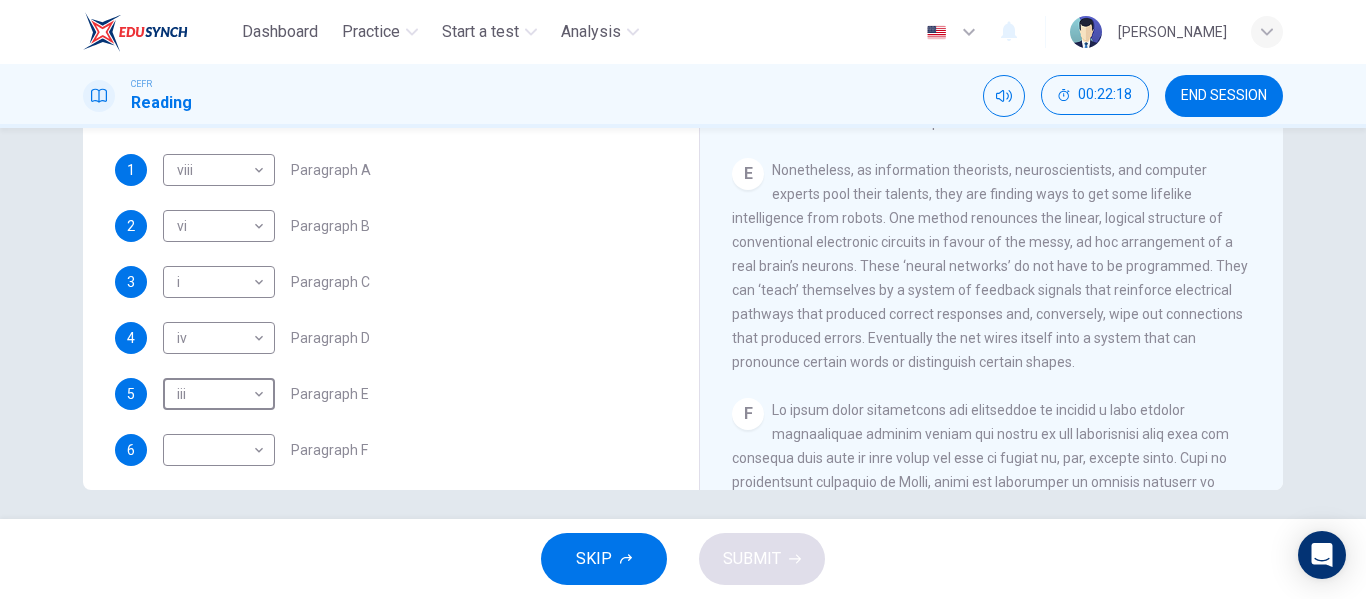 scroll, scrollTop: 385, scrollLeft: 0, axis: vertical 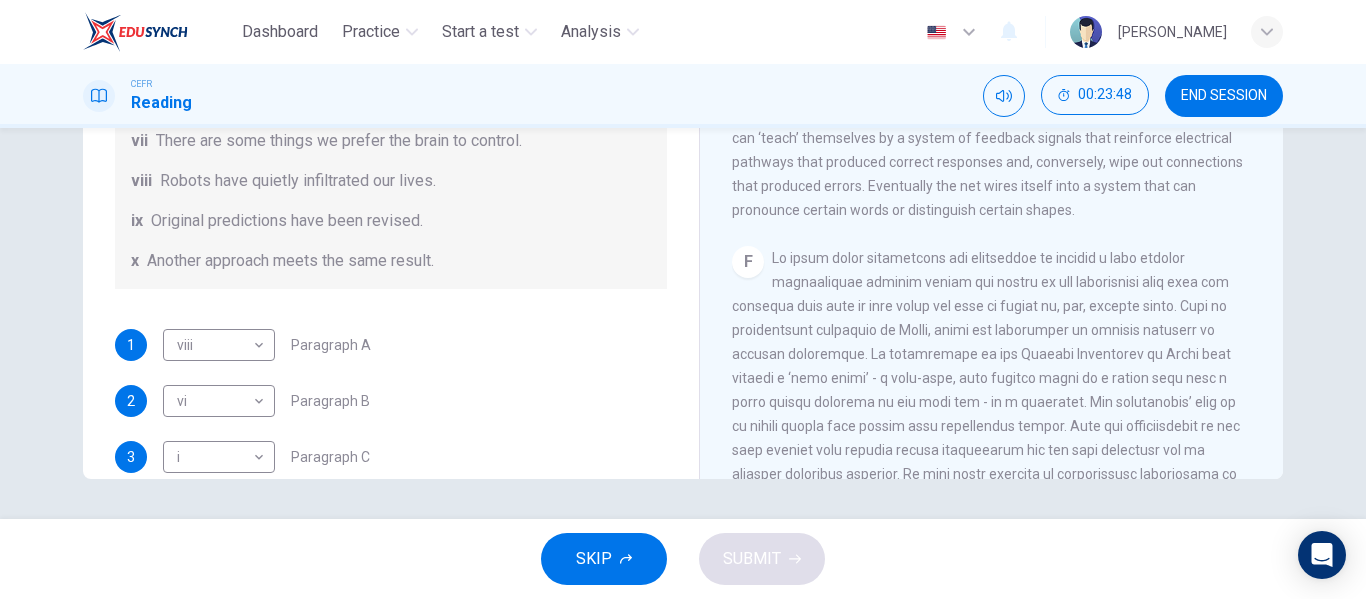 drag, startPoint x: 1255, startPoint y: 291, endPoint x: 1258, endPoint y: 312, distance: 21.213203 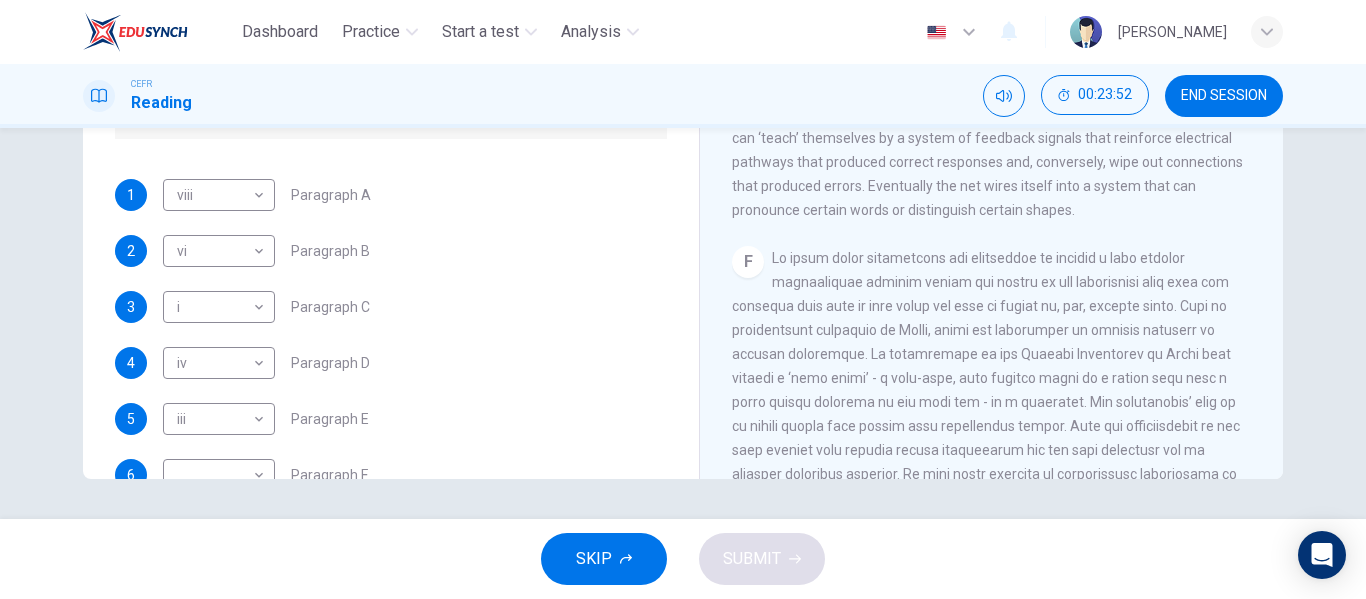 scroll, scrollTop: 356, scrollLeft: 0, axis: vertical 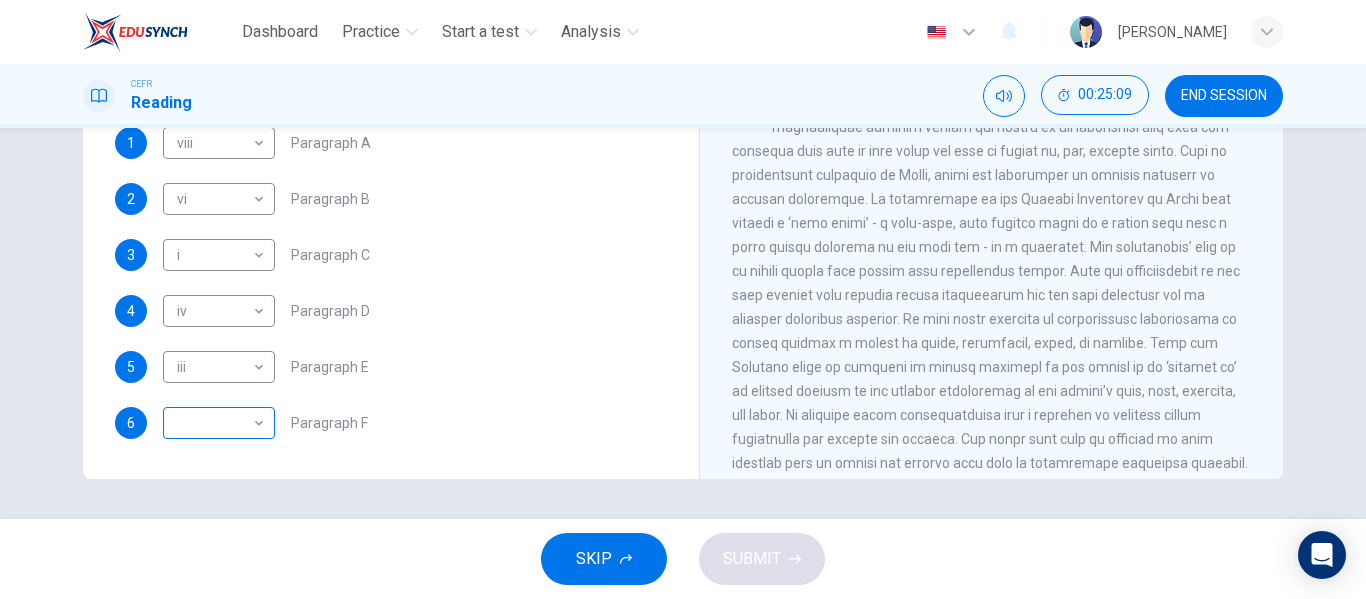 click on "​ ​" at bounding box center [219, 423] 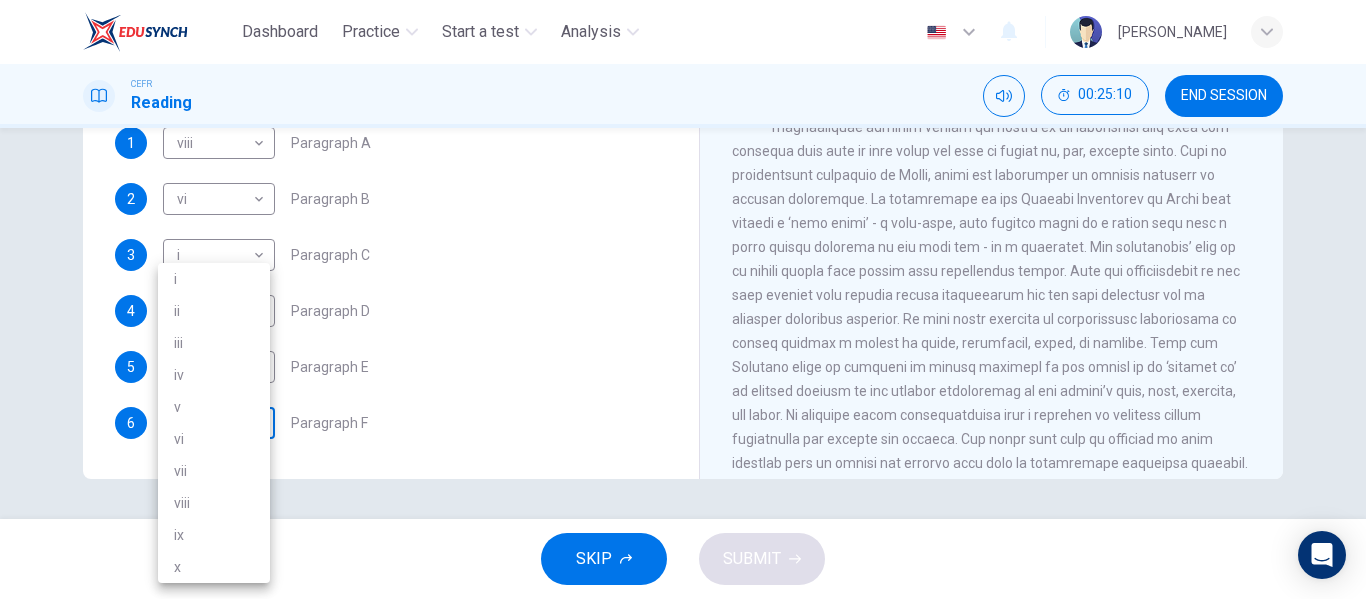 click on "Dashboard Practice Start a test Analysis English en ​ NURUL NATASHA BINTI MOHD CEFR Reading 00:25:10 END SESSION Question 15 The Reading Passage has seven paragraphs  A-G .  From the list of headings below choose the most suitable heading for each
paragraph (A-F).
Write the appropriate numbers  (i-x)  in the boxes below. List of Headings i Some success has resulted from observing how the brain functions. ii Are we expecting too much from one robot? iii Scientists are examining the humanistic possibilities. iv There are judgements that robots cannot make. v Has the power of robots become too great? vi Human skills have been heightened with the help of robotics. vii There are some things we prefer the brain to control. viii Robots have quietly infiltrated our lives. ix Original predictions have been revised. x Another approach meets the same result. 1 viii viii ​ Paragraph A 2 vi vi ​ Paragraph B 3 i i ​ Paragraph C 4 iv iv ​ Paragraph D 5 iii iii ​ Paragraph E 6 ​ ​ Paragraph F Robots 1 A B C D" at bounding box center (683, 299) 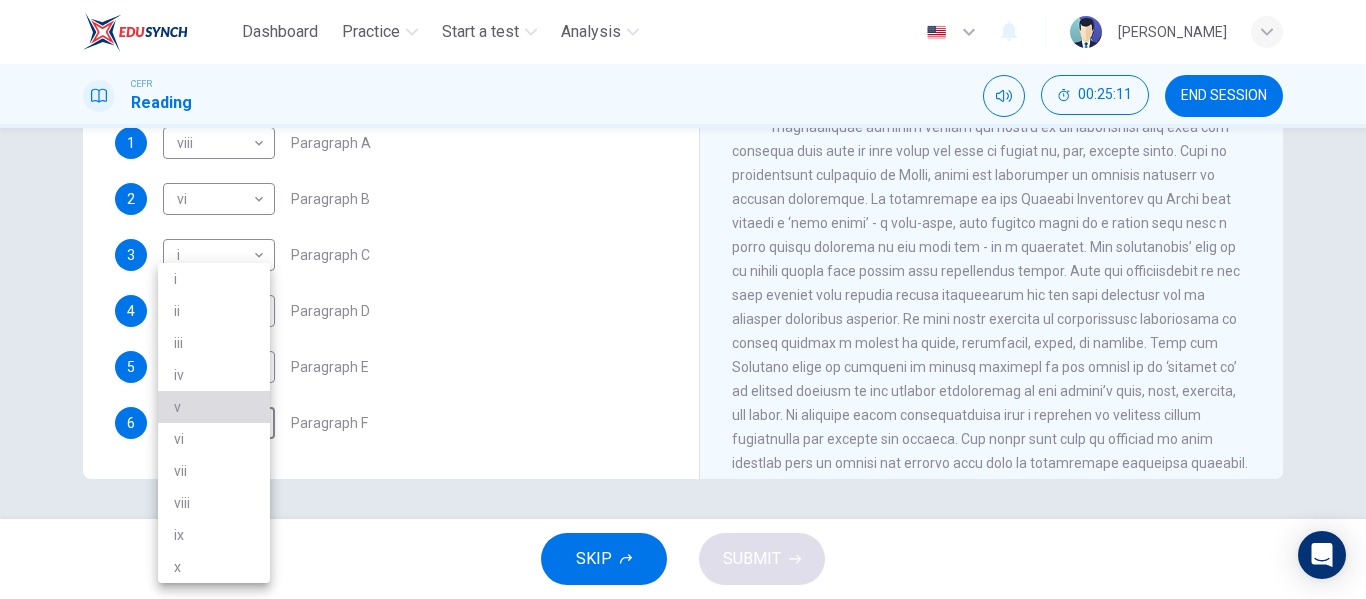 click on "v" at bounding box center (214, 407) 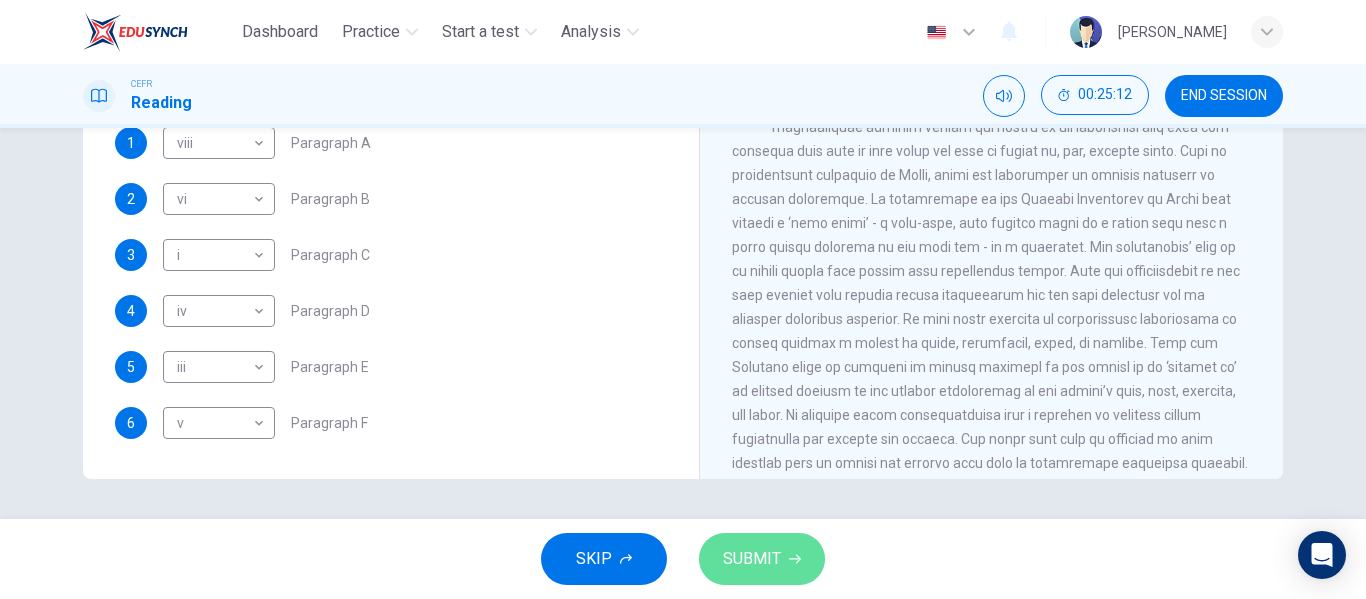 click on "SUBMIT" at bounding box center [752, 559] 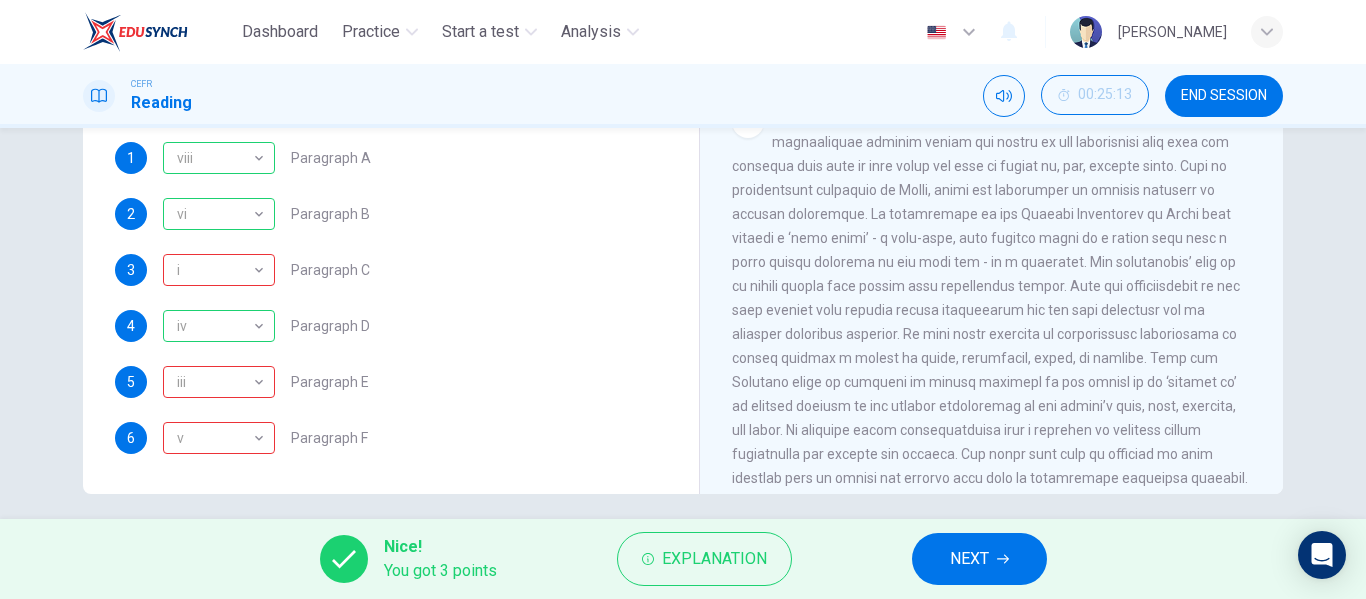 scroll, scrollTop: 367, scrollLeft: 0, axis: vertical 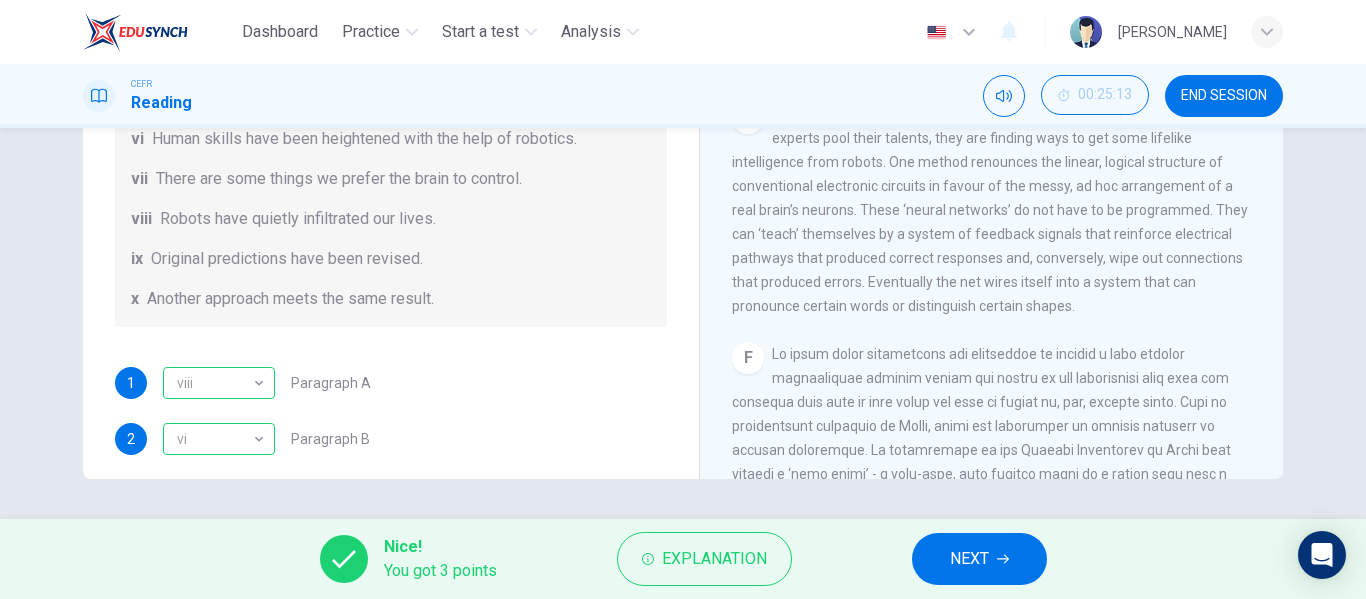 click on "Question 15 The Reading Passage has seven paragraphs  A-G .  From the list of headings below choose the most suitable heading for each
paragraph (A-F).
Write the appropriate numbers  (i-x)  in the boxes below. List of Headings i Some success has resulted from observing how the brain functions. ii Are we expecting too much from one robot? iii Scientists are examining the humanistic possibilities. iv There are judgements that robots cannot make. v Has the power of robots become too great? vi Human skills have been heightened with the help of robotics. vii There are some things we prefer the brain to control. viii Robots have quietly infiltrated our lives. ix Original predictions have been revised. x Another approach meets the same result. 1 viii viii ​ Paragraph A 2 vi vi ​ Paragraph B 3 i i ​ Paragraph C 4 iv iv ​ Paragraph D 5 iii iii ​ Paragraph E 6 v v ​ Paragraph F" at bounding box center [391, 179] 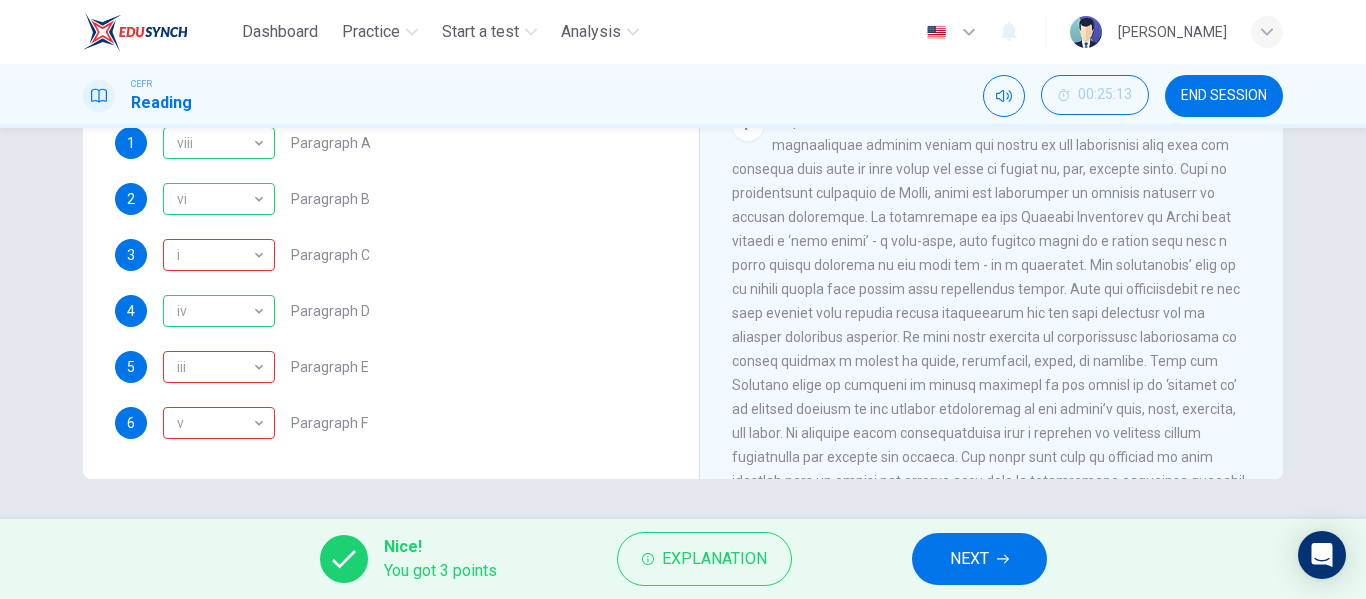 scroll, scrollTop: 1690, scrollLeft: 0, axis: vertical 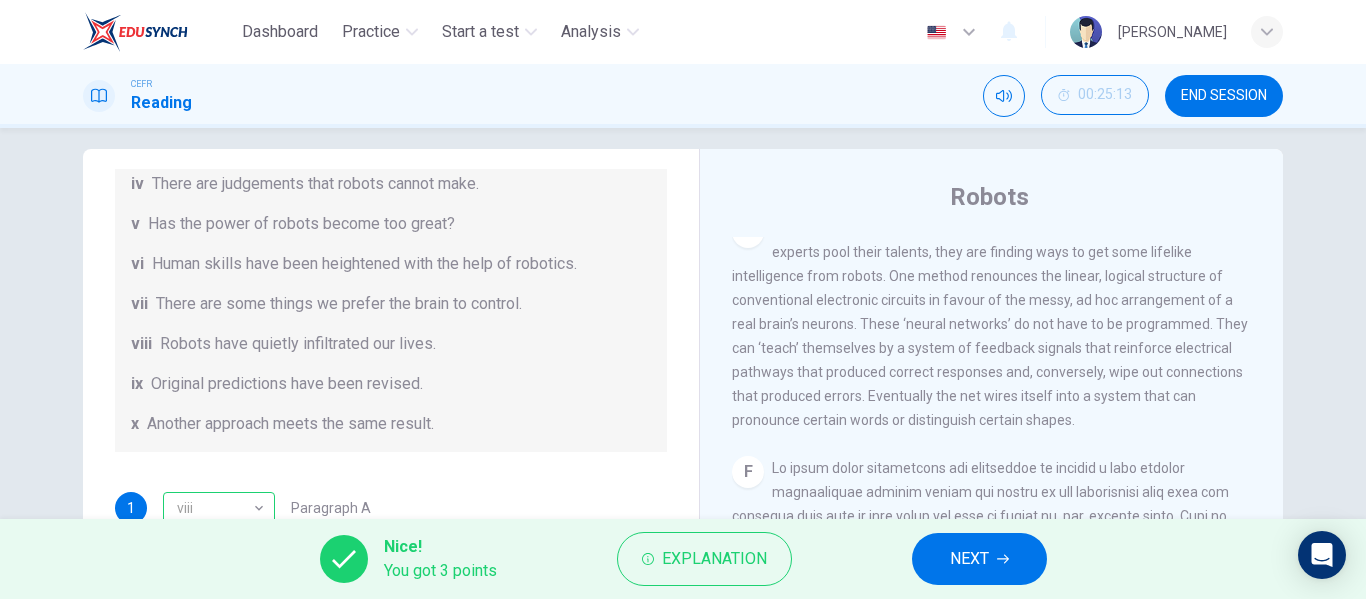 click on "Question 15 The Reading Passage has seven paragraphs  A-G .  From the list of headings below choose the most suitable heading for each
paragraph (A-F).
Write the appropriate numbers  (i-x)  in the boxes below. List of Headings i Some success has resulted from observing how the brain functions. ii Are we expecting too much from one robot? iii Scientists are examining the humanistic possibilities. iv There are judgements that robots cannot make. v Has the power of robots become too great? vi Human skills have been heightened with the help of robotics. vii There are some things we prefer the brain to control. viii Robots have quietly infiltrated our lives. ix Original predictions have been revised. x Another approach meets the same result. 1 viii viii ​ Paragraph A 2 vi vi ​ Paragraph B 3 i i ​ Paragraph C 4 iv iv ​ Paragraph D 5 iii iii ​ Paragraph E 6 v v ​ Paragraph F" at bounding box center (391, 304) 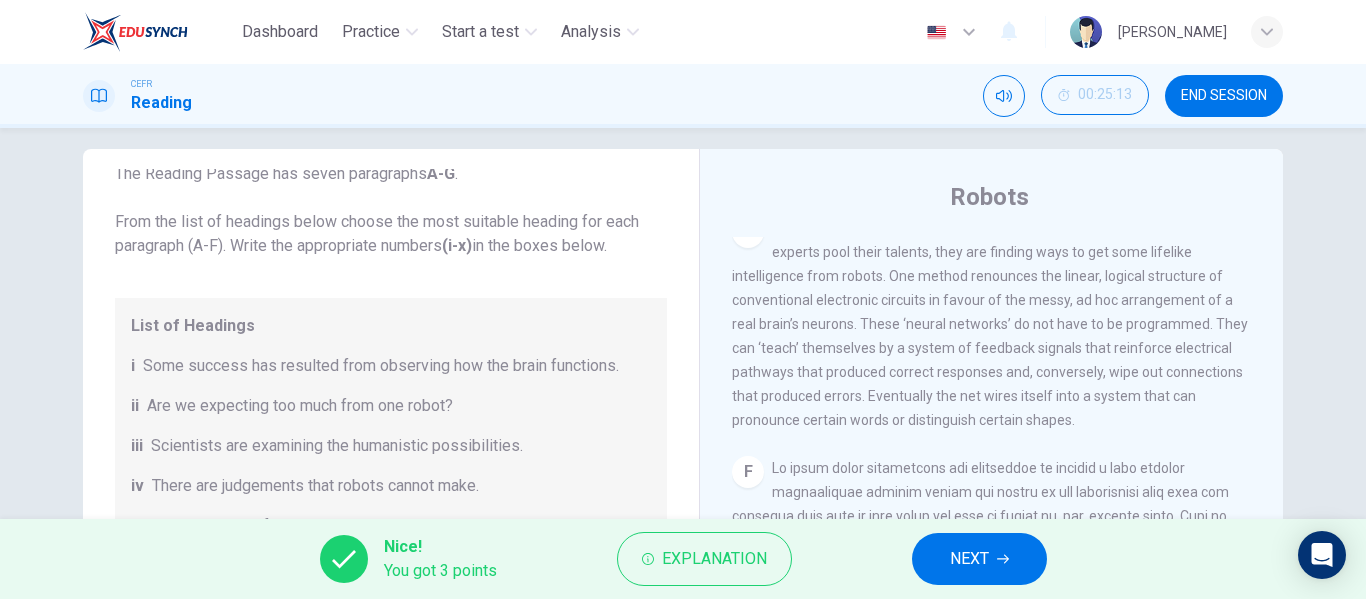 scroll, scrollTop: 86, scrollLeft: 0, axis: vertical 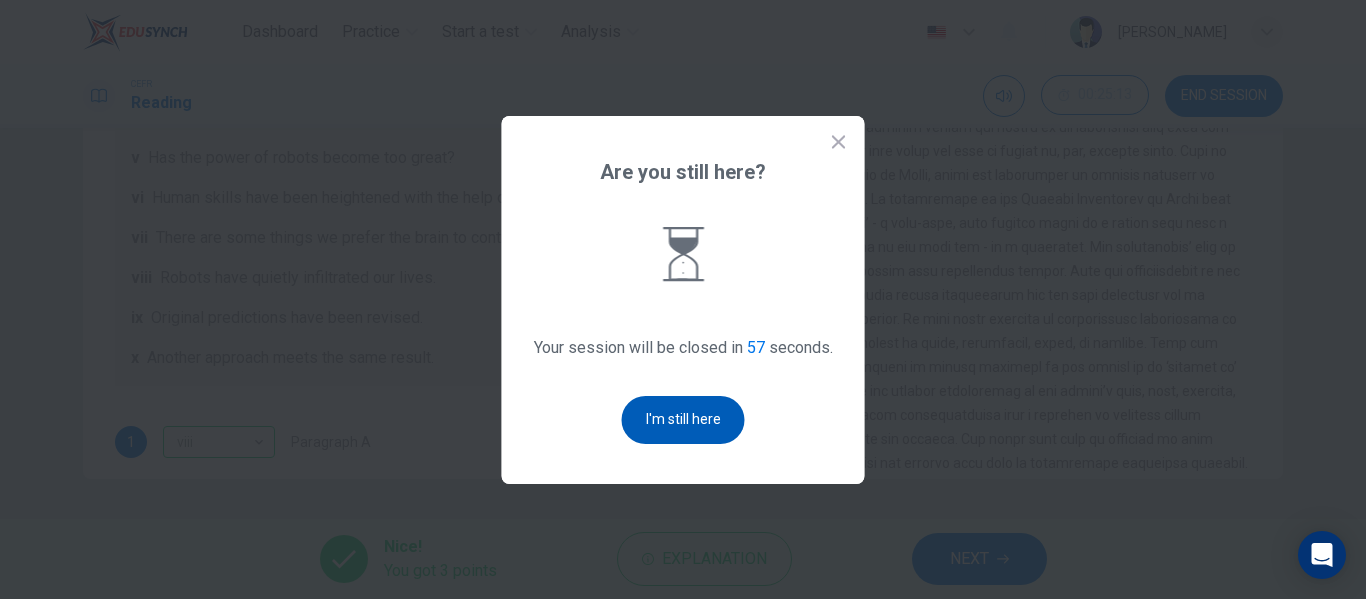 click on "I'm still here" at bounding box center (683, 420) 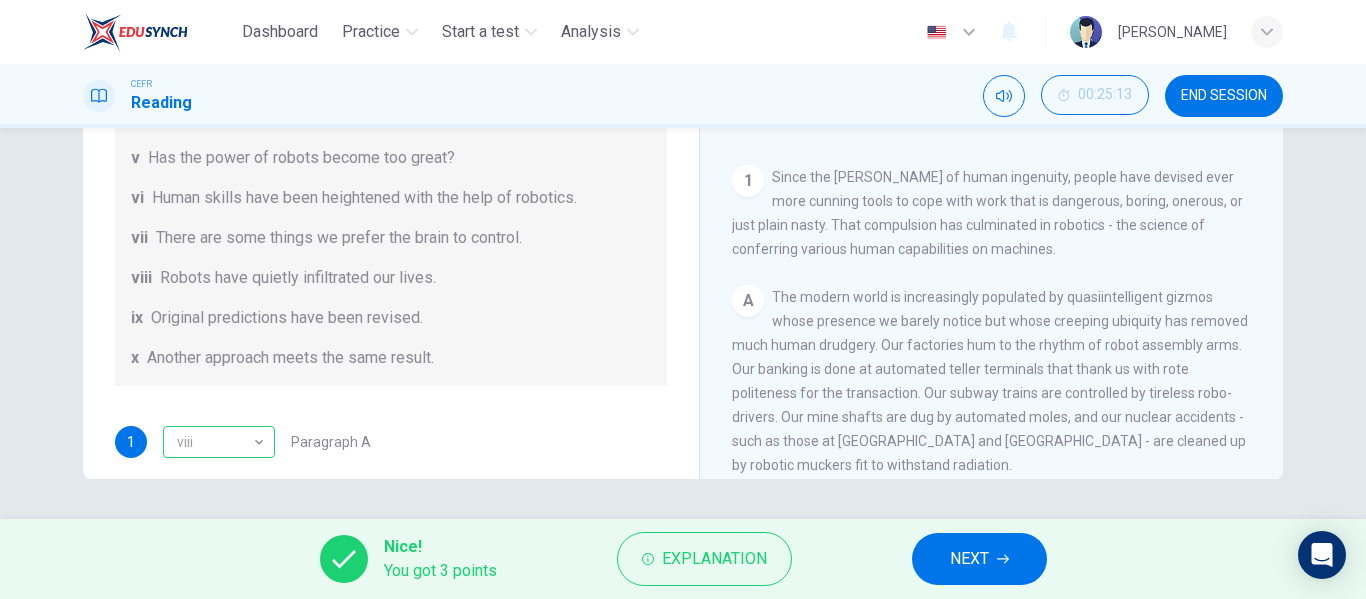 scroll, scrollTop: 0, scrollLeft: 0, axis: both 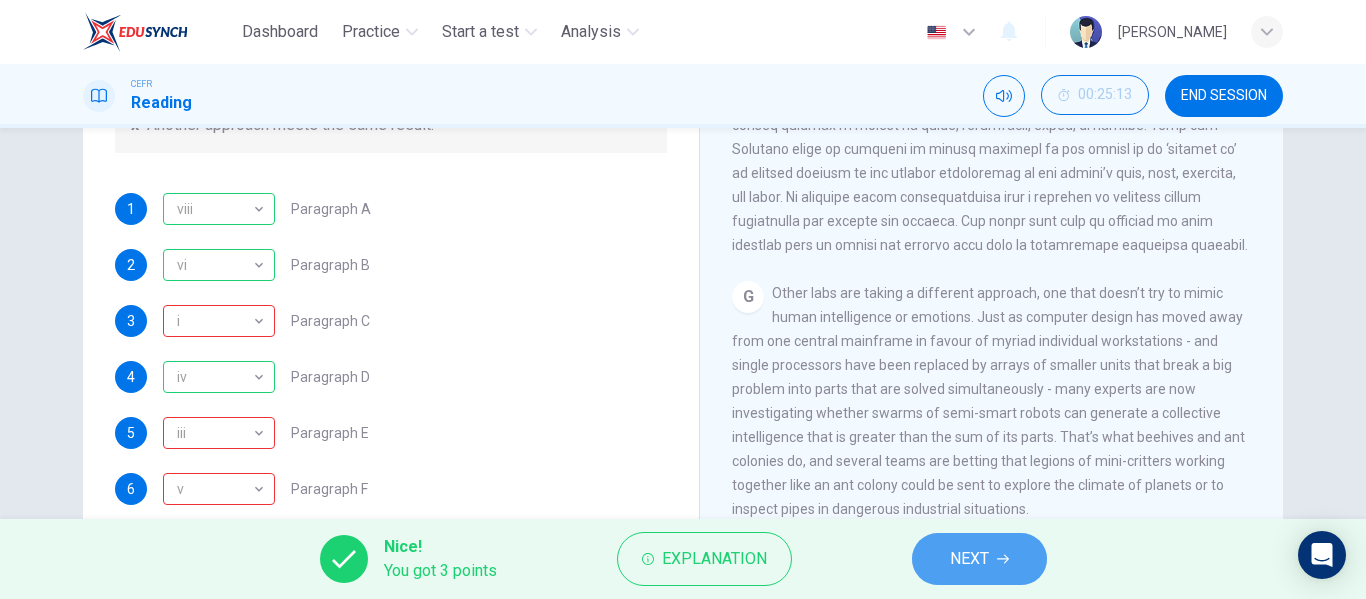 click on "NEXT" at bounding box center [979, 559] 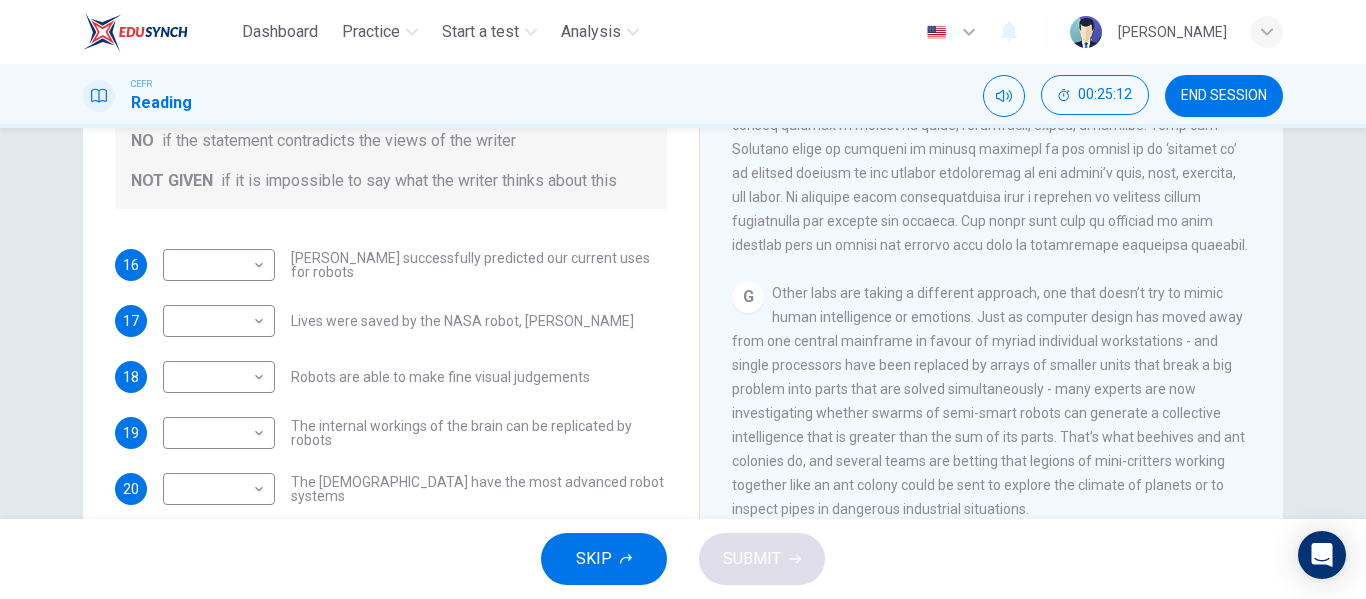 scroll, scrollTop: 25, scrollLeft: 0, axis: vertical 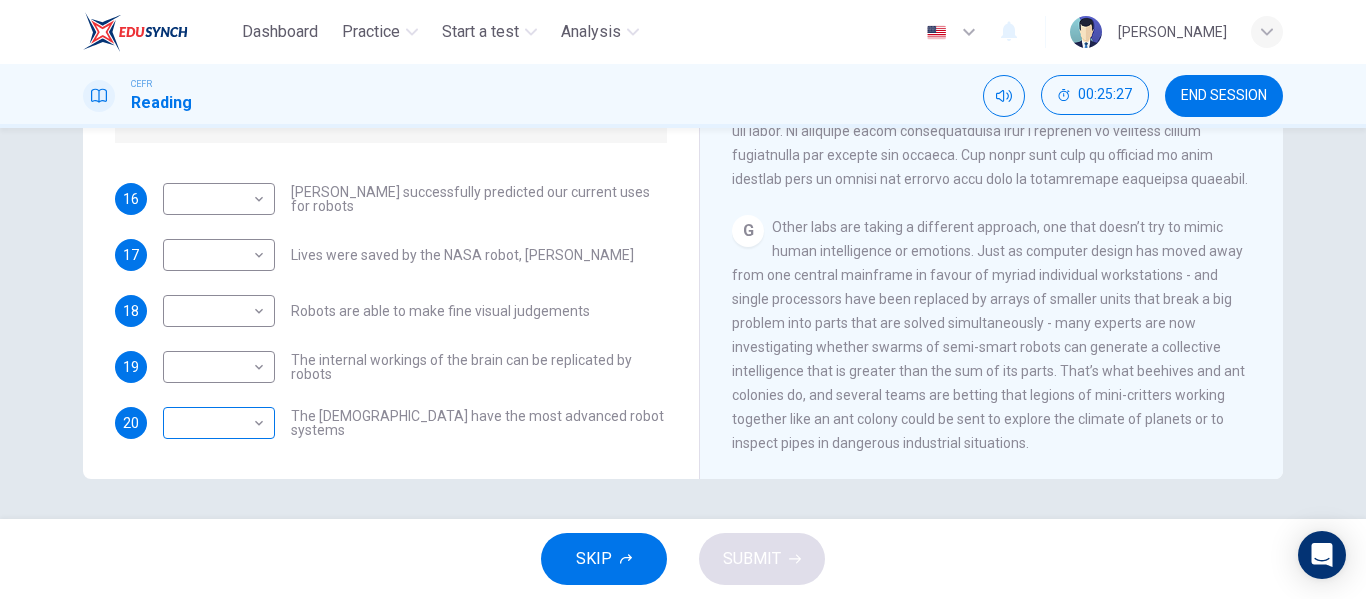click on "Dashboard Practice Start a test Analysis English en ​ NURUL NATASHA BINTI MOHD CEFR Reading 00:25:27 END SESSION Questions 16 - 20 Do the following statements agree with the information given in the Reading Passage?  In the boxes below, write YES if the statement agrees with the views of the writer NO if the statement contradicts the views of the writer NOT GIVEN if it is impossible to say what the writer thinks about this 16 ​ ​ Karel Capek successfully predicted our current uses for robots 17 ​ ​ Lives were saved by the NASA robot, Dante 18 ​ ​ Robots are able to make fine visual judgements 19 ​ ​ The internal workings of the brain can be replicated by robots 20 ​ ​ The Japanese have the most advanced robot systems Robots CLICK TO ZOOM Click to Zoom 1 A B C D E F G SKIP SUBMIT EduSynch - Online Language Proficiency Testing
Dashboard Practice Start a test Analysis Notifications © Copyright  2025" at bounding box center (683, 299) 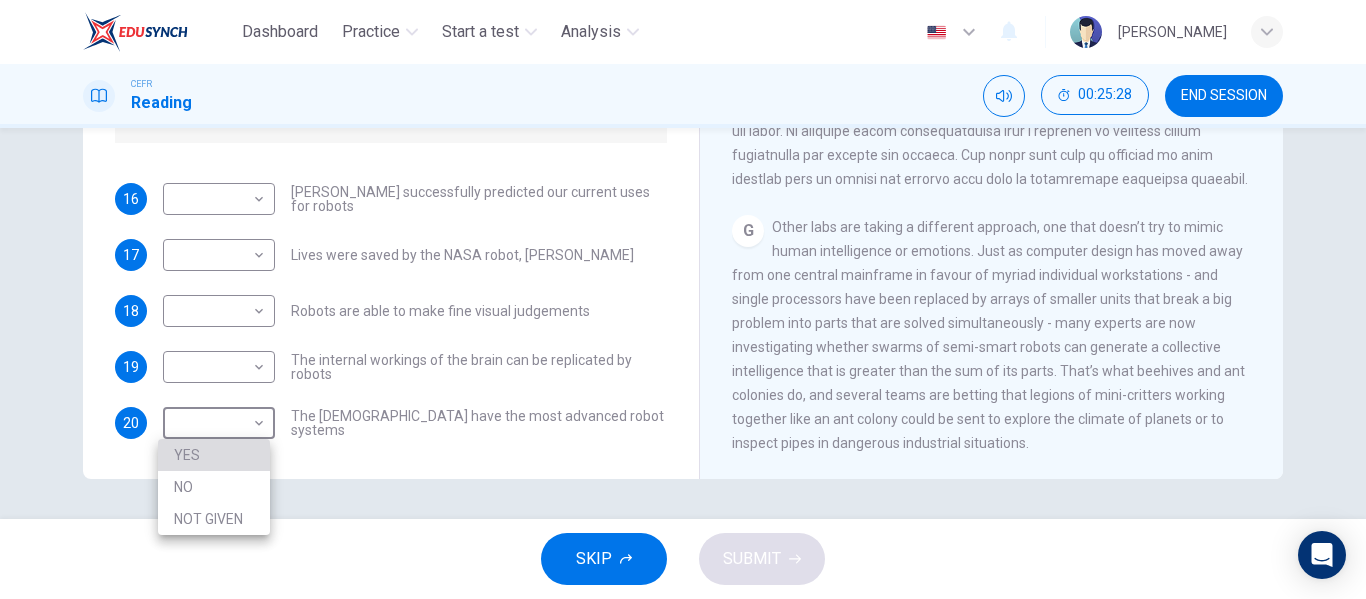 click on "YES" at bounding box center (214, 455) 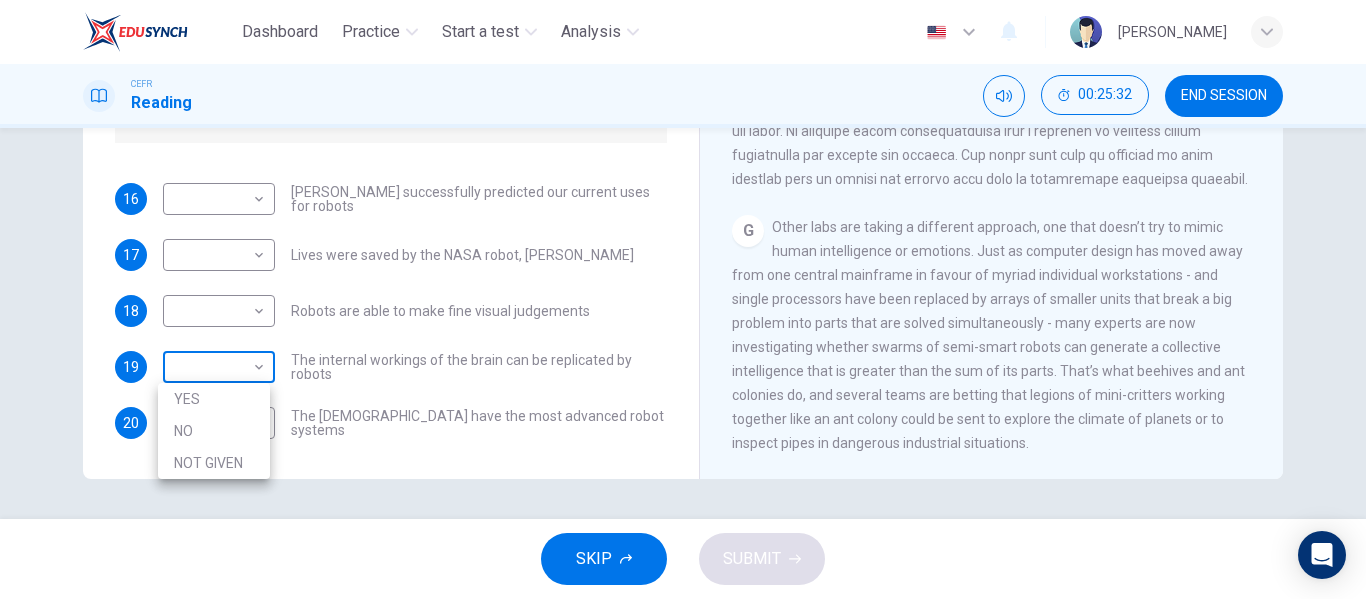 click on "Dashboard Practice Start a test Analysis English en ​ NURUL NATASHA BINTI MOHD CEFR Reading 00:25:32 END SESSION Questions 16 - 20 Do the following statements agree with the information given in the Reading Passage?  In the boxes below, write YES if the statement agrees with the views of the writer NO if the statement contradicts the views of the writer NOT GIVEN if it is impossible to say what the writer thinks about this 16 ​ ​ Karel Capek successfully predicted our current uses for robots 17 ​ ​ Lives were saved by the NASA robot, Dante 18 ​ ​ Robots are able to make fine visual judgements 19 ​ ​ The internal workings of the brain can be replicated by robots 20 YES YES ​ The Japanese have the most advanced robot systems Robots CLICK TO ZOOM Click to Zoom 1 A B C D E F G SKIP SUBMIT EduSynch - Online Language Proficiency Testing
Dashboard Practice Start a test Analysis Notifications © Copyright  2025 YES NO NOT GIVEN" at bounding box center (683, 299) 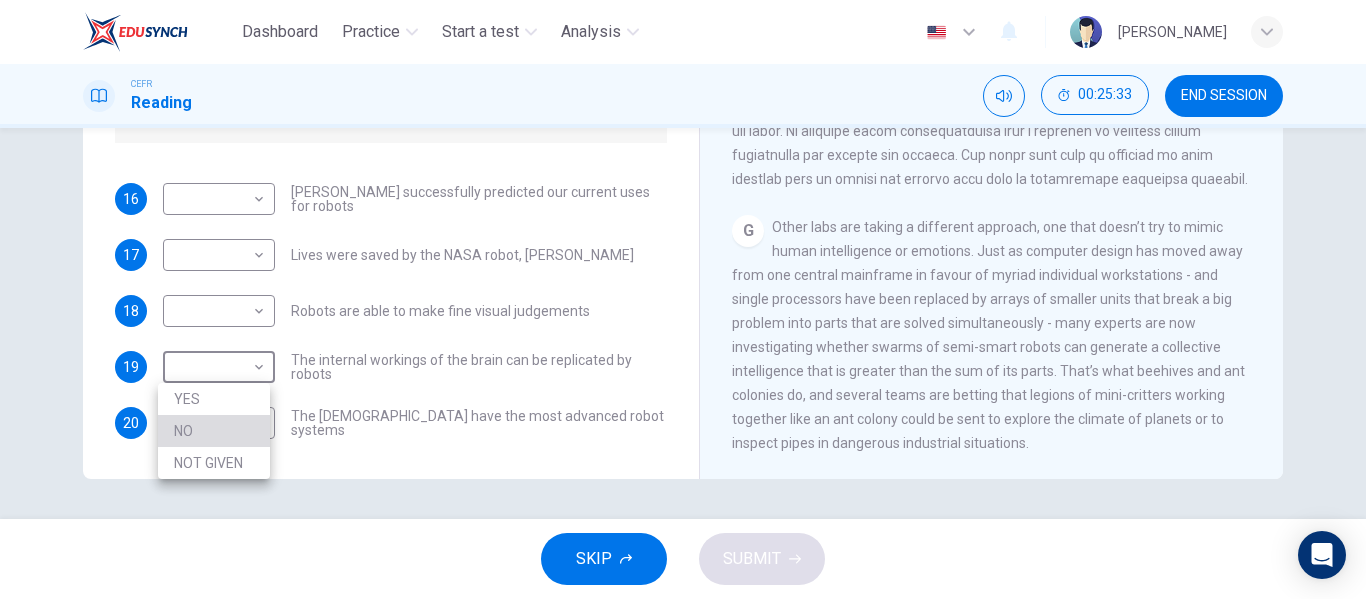 click on "NO" at bounding box center (214, 431) 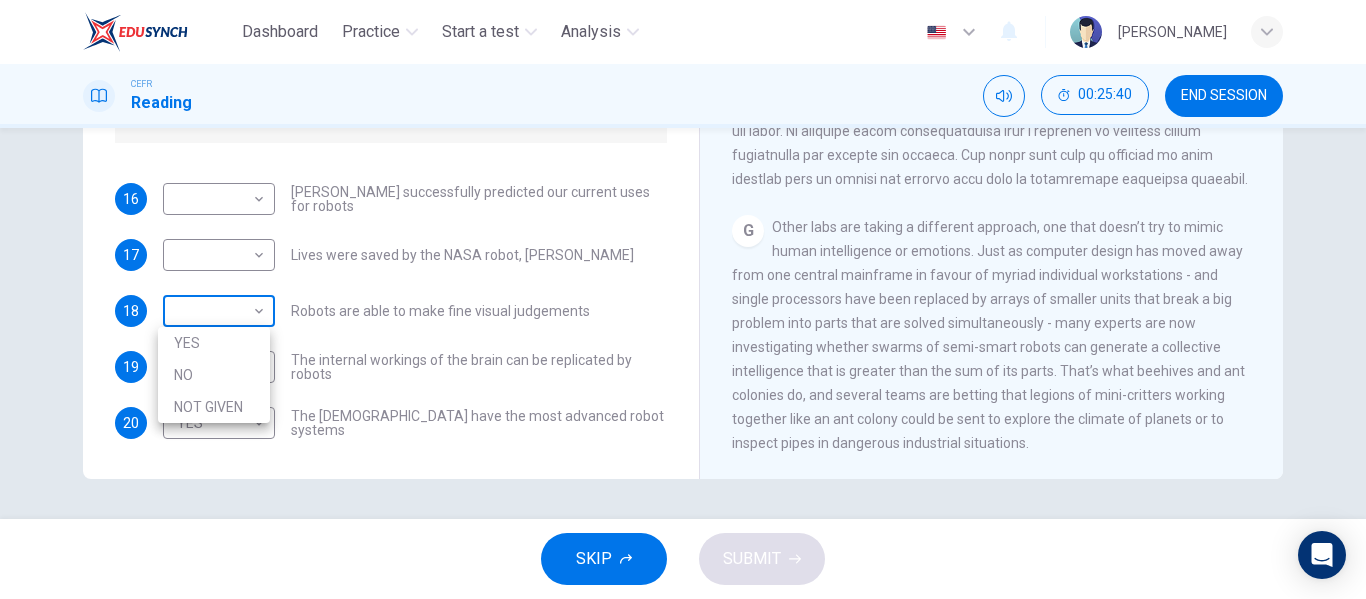 click on "Dashboard Practice Start a test Analysis English en ​ NURUL NATASHA BINTI MOHD CEFR Reading 00:25:40 END SESSION Questions 16 - 20 Do the following statements agree with the information given in the Reading Passage?  In the boxes below, write YES if the statement agrees with the views of the writer NO if the statement contradicts the views of the writer NOT GIVEN if it is impossible to say what the writer thinks about this 16 ​ ​ Karel Capek successfully predicted our current uses for robots 17 ​ ​ Lives were saved by the NASA robot, Dante 18 ​ ​ Robots are able to make fine visual judgements 19 NO NO ​ The internal workings of the brain can be replicated by robots 20 YES YES ​ The Japanese have the most advanced robot systems Robots CLICK TO ZOOM Click to Zoom 1 A B C D E F G SKIP SUBMIT EduSynch - Online Language Proficiency Testing
Dashboard Practice Start a test Analysis Notifications © Copyright  2025 YES NO NOT GIVEN" at bounding box center [683, 299] 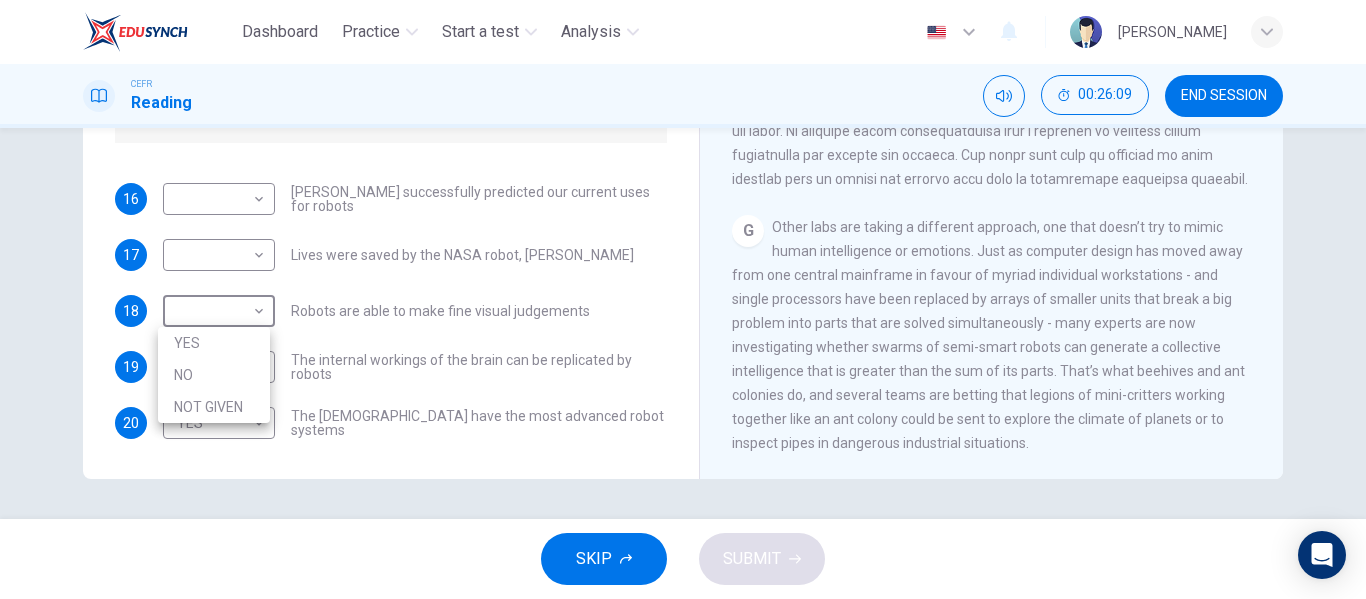 click at bounding box center (683, 299) 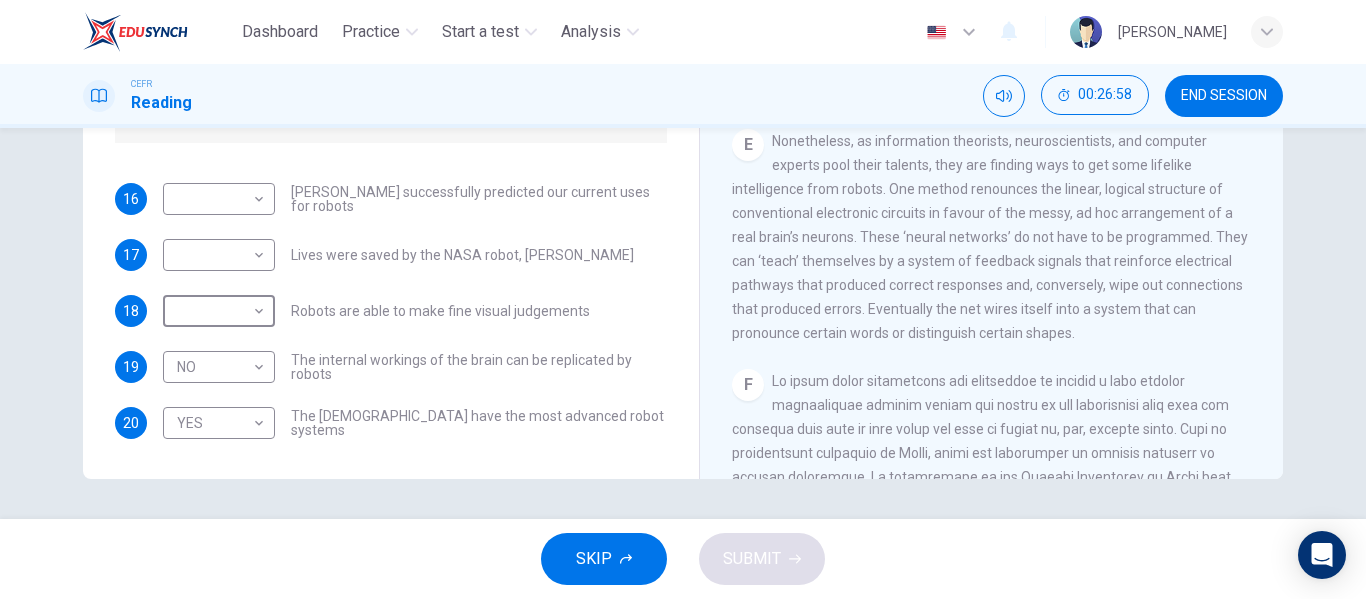scroll, scrollTop: 1403, scrollLeft: 0, axis: vertical 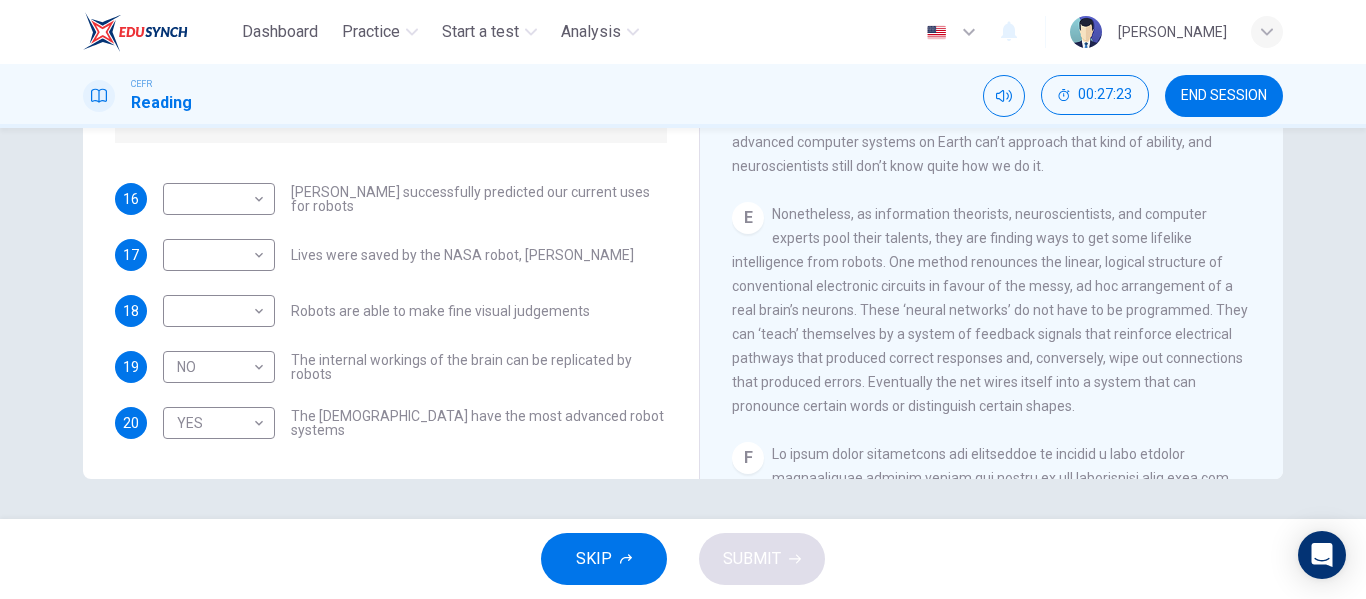 drag, startPoint x: 1274, startPoint y: 225, endPoint x: 1267, endPoint y: 195, distance: 30.805843 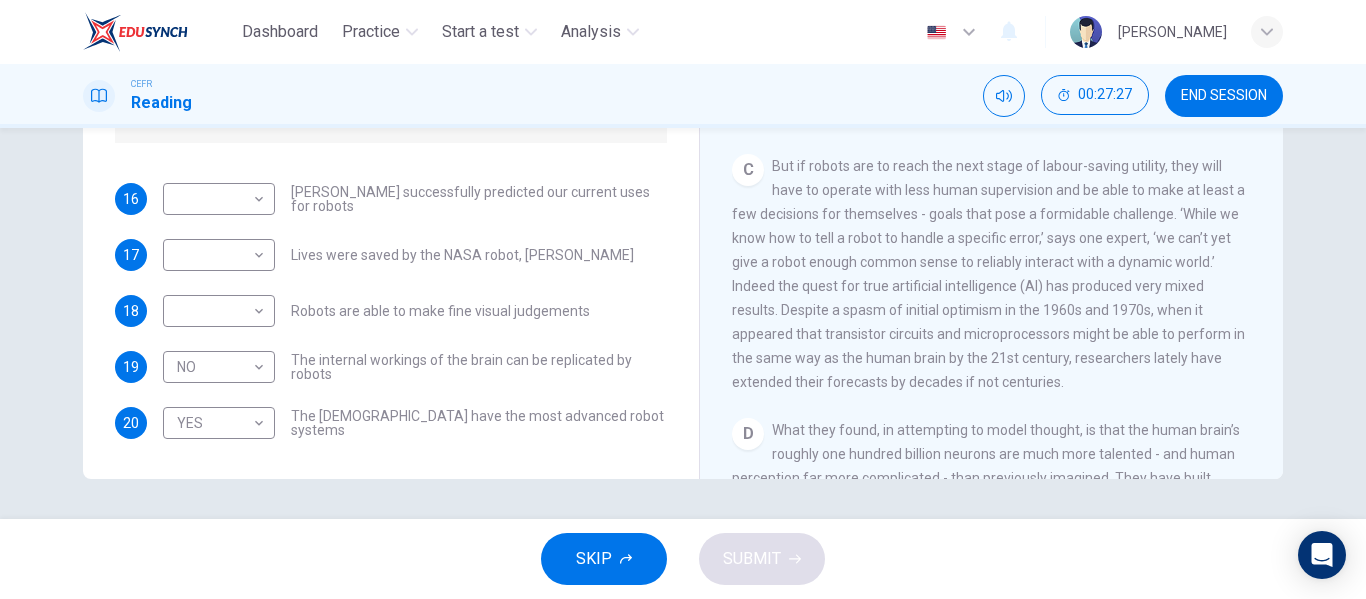 scroll, scrollTop: 836, scrollLeft: 0, axis: vertical 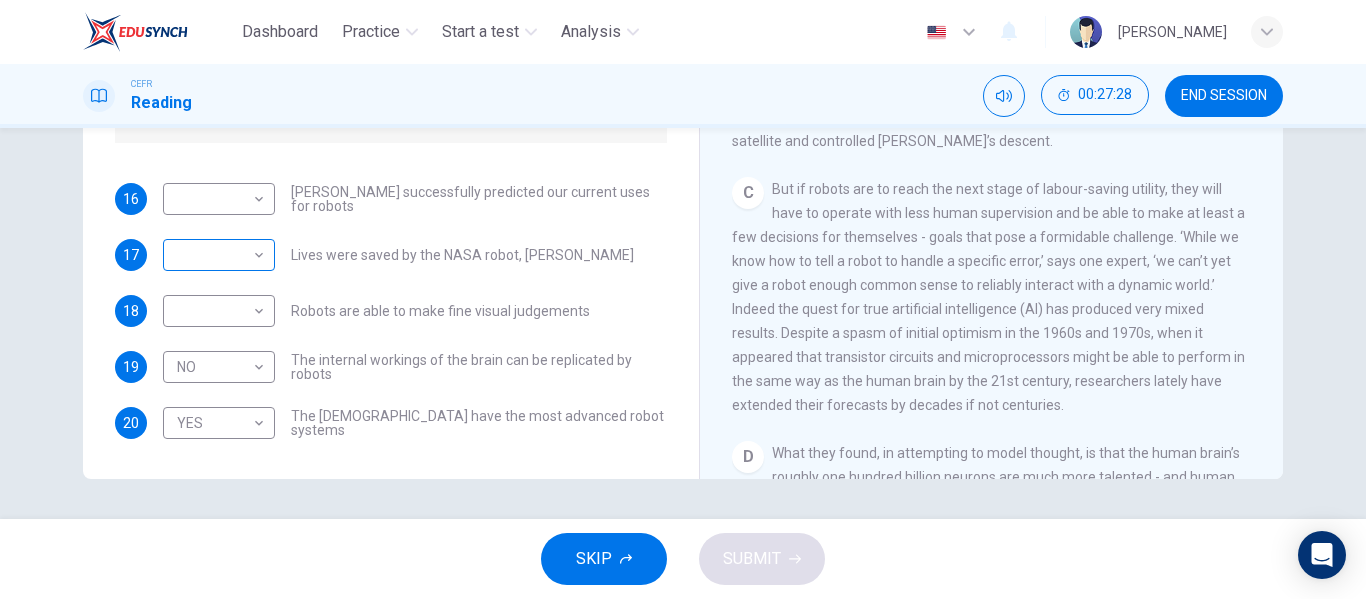 click on "Dashboard Practice Start a test Analysis English en ​ NURUL NATASHA BINTI MOHD CEFR Reading 00:27:28 END SESSION Questions 16 - 20 Do the following statements agree with the information given in the Reading Passage?  In the boxes below, write YES if the statement agrees with the views of the writer NO if the statement contradicts the views of the writer NOT GIVEN if it is impossible to say what the writer thinks about this 16 ​ ​ Karel Capek successfully predicted our current uses for robots 17 ​ ​ Lives were saved by the NASA robot, Dante 18 ​ ​ Robots are able to make fine visual judgements 19 NO NO ​ The internal workings of the brain can be replicated by robots 20 YES YES ​ The Japanese have the most advanced robot systems Robots CLICK TO ZOOM Click to Zoom 1 A B C D E F G SKIP SUBMIT EduSynch - Online Language Proficiency Testing
Dashboard Practice Start a test Analysis Notifications © Copyright  2025" at bounding box center (683, 299) 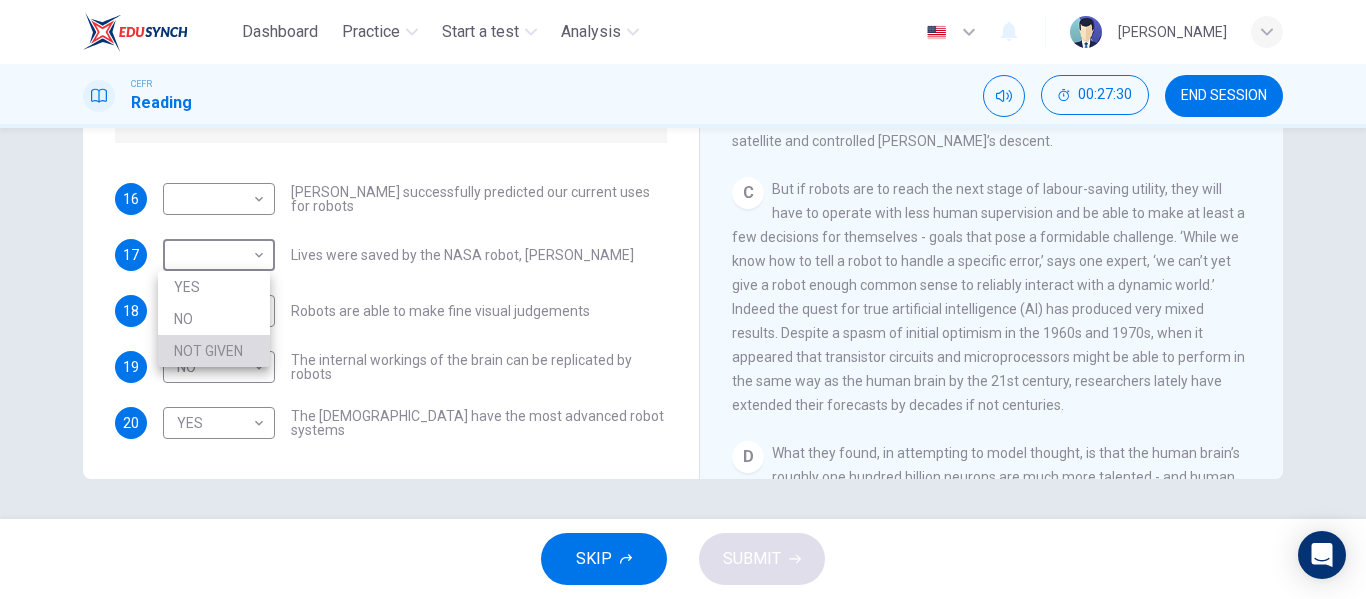 click on "NOT GIVEN" at bounding box center [214, 351] 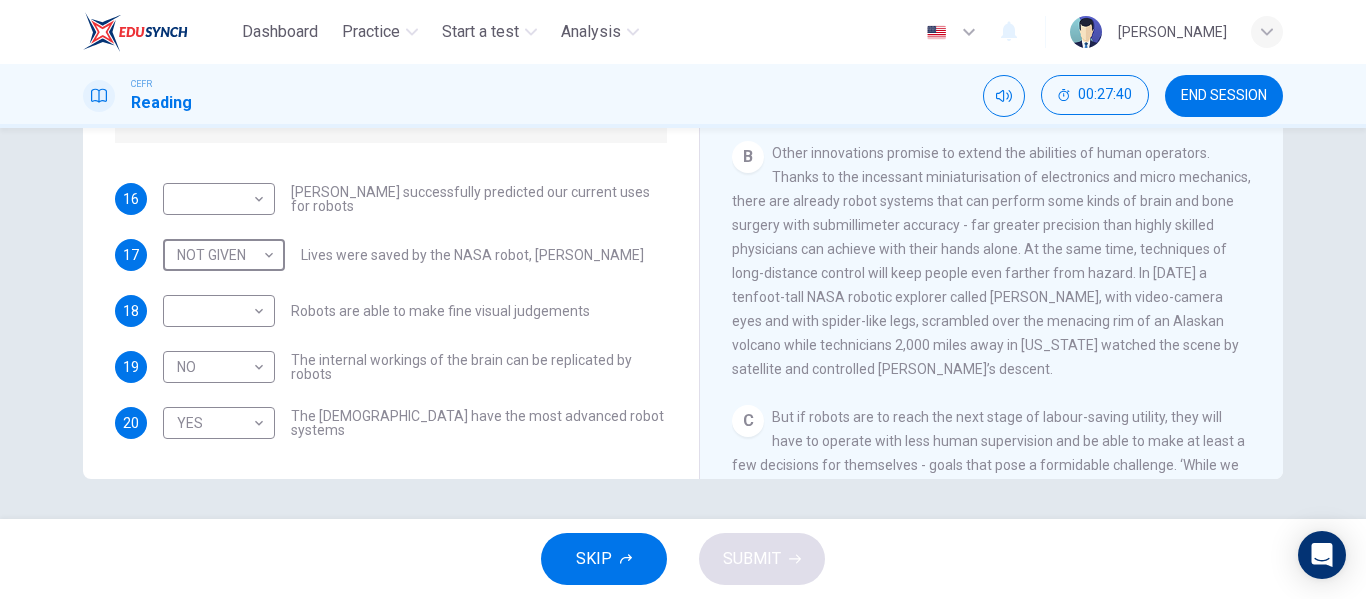 scroll, scrollTop: 594, scrollLeft: 0, axis: vertical 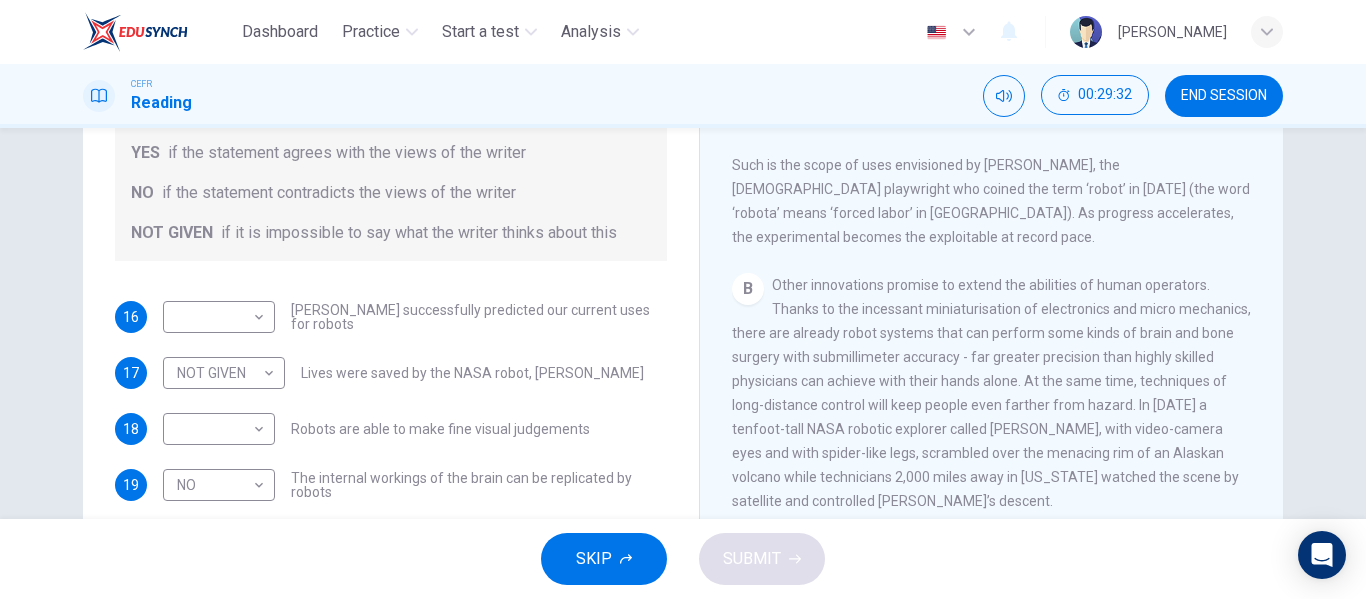 click on "Questions 16 - 20 Do the following statements agree with the information given in the Reading Passage?  In the boxes below, write YES if the statement agrees with the views of the writer NO if the statement contradicts the views of the writer NOT GIVEN if it is impossible to say what the writer thinks about this 16 ​ ​ Karel Capek successfully predicted our current uses for robots 17 NOT GIVEN NOT GIVEN ​ Lives were saved by the NASA robot, Dante 18 ​ ​ Robots are able to make fine visual judgements 19 NO NO ​ The internal workings of the brain can be replicated by robots 20 YES YES ​ The Japanese have the most advanced robot systems Robots CLICK TO ZOOM Click to Zoom 1 Since the dawn of human ingenuity, people have devised ever more cunning tools to cope with work that is dangerous, boring, onerous, or just plain nasty. That compulsion has culminated in robotics - the science of conferring various human capabilities on machines. A B C D E F G" at bounding box center [683, 249] 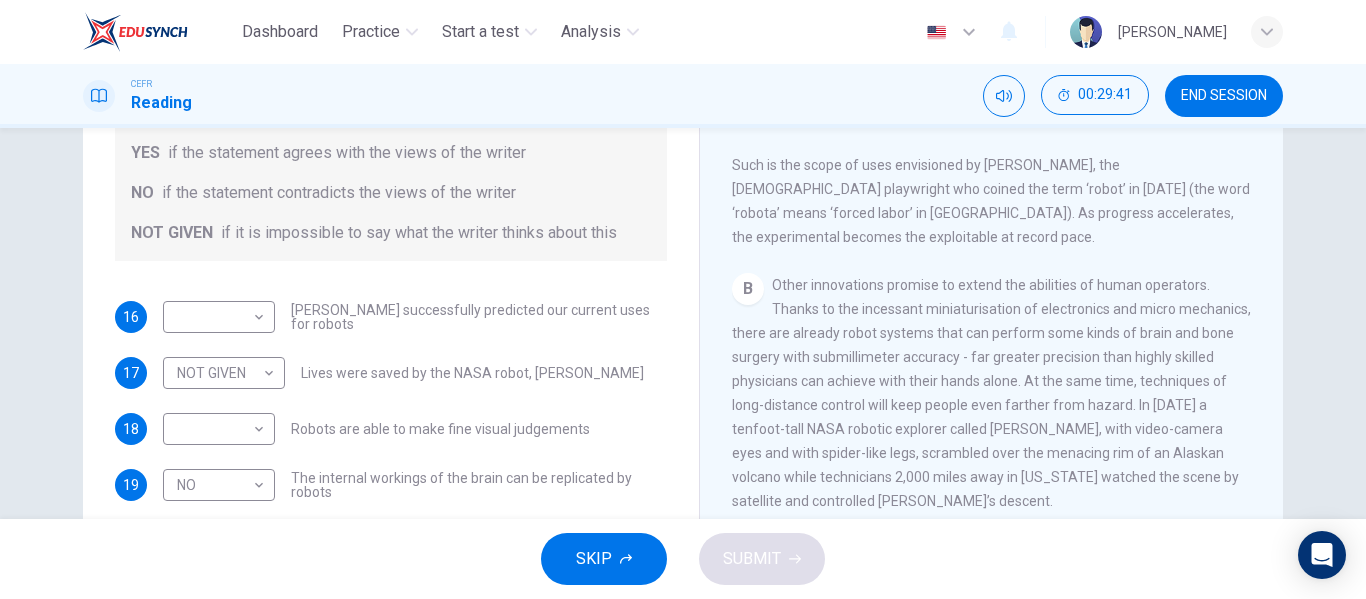 click on "B Other innovations promise to extend the abilities of human operators. Thanks to the incessant miniaturisation of electronics and micro mechanics, there are already robot systems that can perform some kinds of brain and bone surgery with submillimeter accuracy - far greater precision than highly skilled physicians can achieve with their hands alone. At the same time, techniques of long-distance control will keep people even farther from hazard. In 1994 a tenfoot-tall NASA robotic explorer called Dante, with video-camera eyes and with spider-like legs, scrambled over the menacing rim of an Alaskan volcano while technicians 2,000 miles away in California watched the scene by satellite and controlled Dante’s descent." at bounding box center (992, 393) 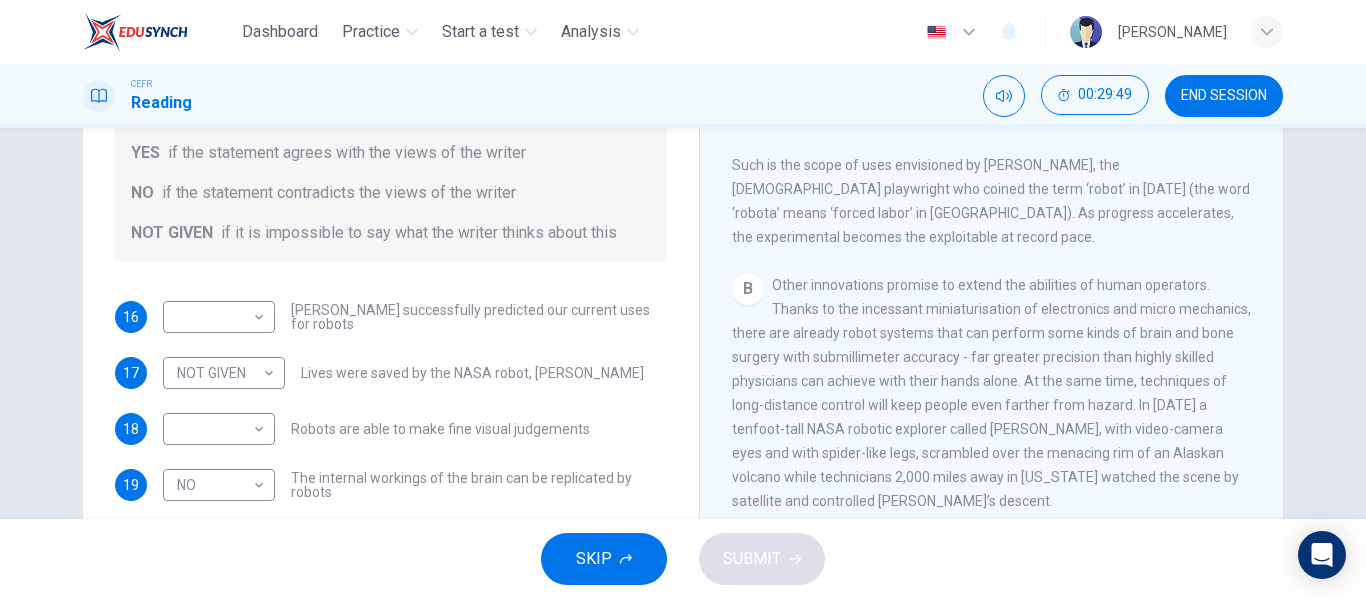 click on "B Other innovations promise to extend the abilities of human operators. Thanks to the incessant miniaturisation of electronics and micro mechanics, there are already robot systems that can perform some kinds of brain and bone surgery with submillimeter accuracy - far greater precision than highly skilled physicians can achieve with their hands alone. At the same time, techniques of long-distance control will keep people even farther from hazard. In 1994 a tenfoot-tall NASA robotic explorer called Dante, with video-camera eyes and with spider-like legs, scrambled over the menacing rim of an Alaskan volcano while technicians 2,000 miles away in California watched the scene by satellite and controlled Dante’s descent." at bounding box center (992, 393) 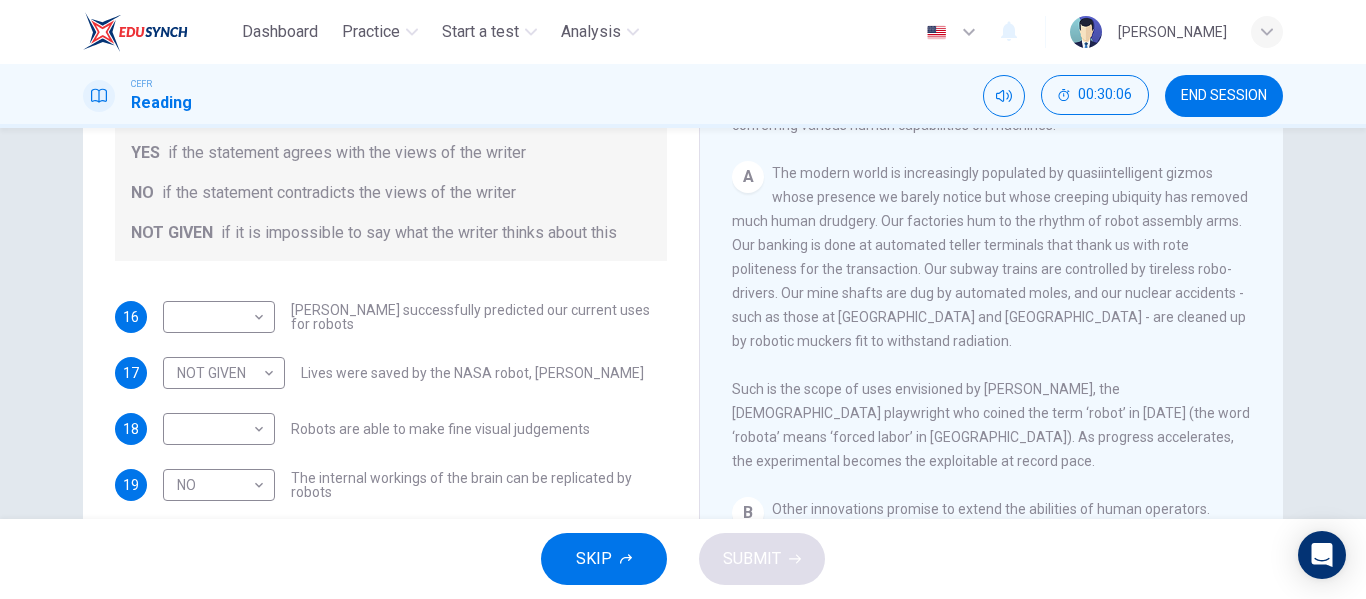 scroll, scrollTop: 366, scrollLeft: 0, axis: vertical 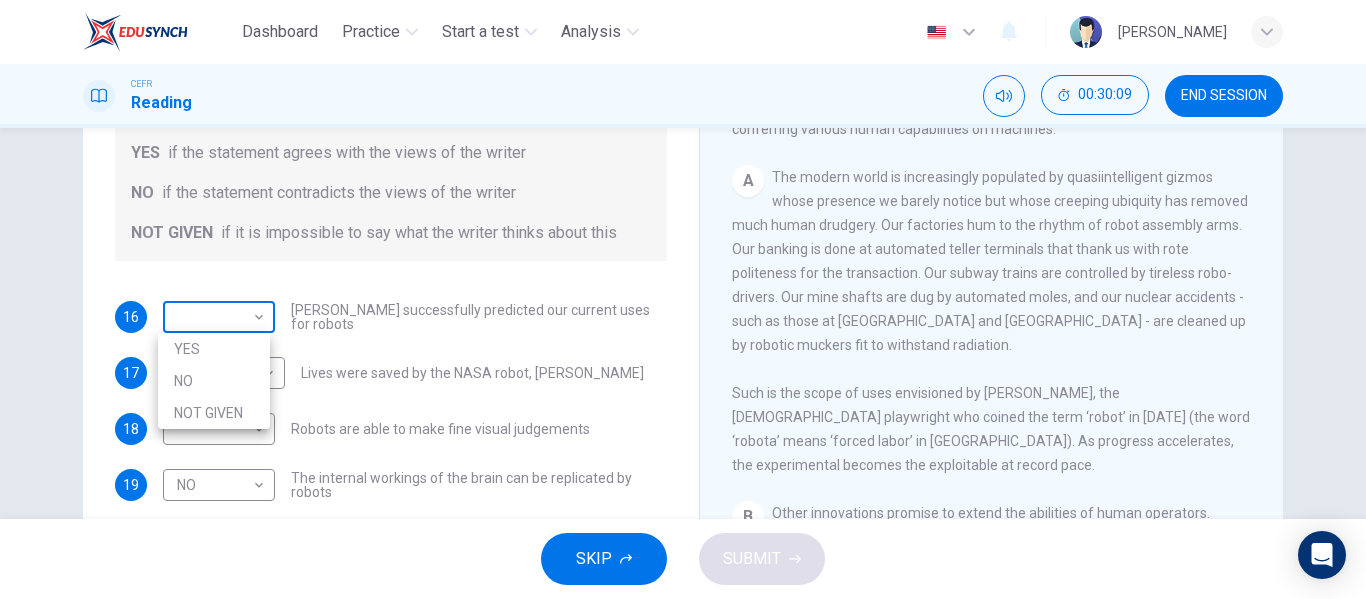 click on "Dashboard Practice Start a test Analysis English en ​ NURUL NATASHA BINTI MOHD CEFR Reading 00:30:09 END SESSION Questions 16 - 20 Do the following statements agree with the information given in the Reading Passage?  In the boxes below, write YES if the statement agrees with the views of the writer NO if the statement contradicts the views of the writer NOT GIVEN if it is impossible to say what the writer thinks about this 16 ​ ​ Karel Capek successfully predicted our current uses for robots 17 NOT GIVEN NOT GIVEN ​ Lives were saved by the NASA robot, Dante 18 ​ ​ Robots are able to make fine visual judgements 19 NO NO ​ The internal workings of the brain can be replicated by robots 20 YES YES ​ The Japanese have the most advanced robot systems Robots CLICK TO ZOOM Click to Zoom 1 A B C D E F G SKIP SUBMIT EduSynch - Online Language Proficiency Testing
Dashboard Practice Start a test Analysis Notifications © Copyright  2025 YES NO NOT GIVEN" at bounding box center (683, 299) 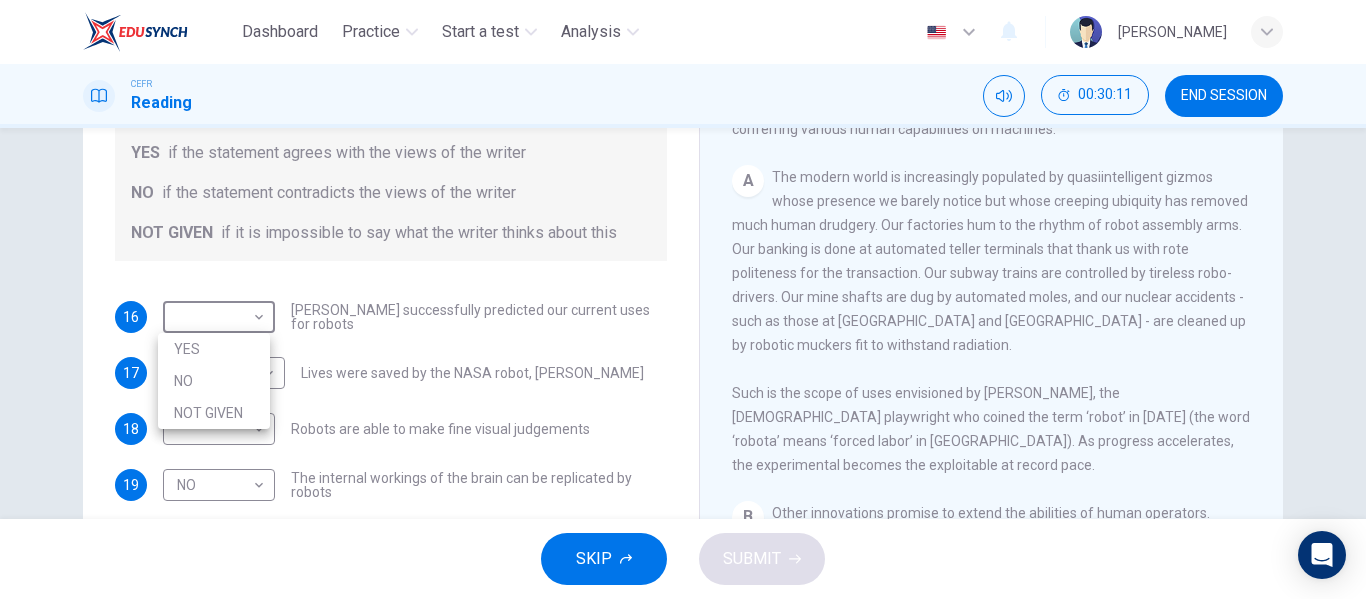 click on "NOT GIVEN" at bounding box center (214, 413) 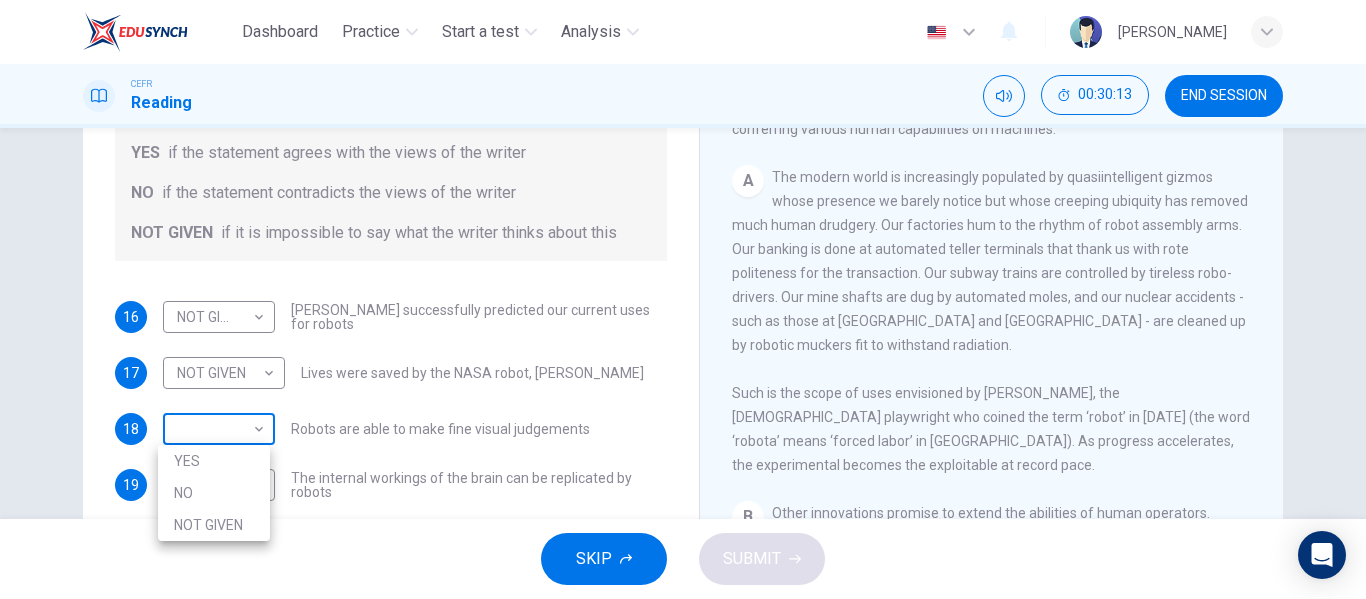 click on "Dashboard Practice Start a test Analysis English en ​ NURUL NATASHA BINTI MOHD CEFR Reading 00:30:13 END SESSION Questions 16 - 20 Do the following statements agree with the information given in the Reading Passage?  In the boxes below, write YES if the statement agrees with the views of the writer NO if the statement contradicts the views of the writer NOT GIVEN if it is impossible to say what the writer thinks about this 16 NOT GIVEN NOT GIVEN ​ Karel Capek successfully predicted our current uses for robots 17 NOT GIVEN NOT GIVEN ​ Lives were saved by the NASA robot, Dante 18 ​ ​ Robots are able to make fine visual judgements 19 NO NO ​ The internal workings of the brain can be replicated by robots 20 YES YES ​ The Japanese have the most advanced robot systems Robots CLICK TO ZOOM Click to Zoom 1 A B C D E F G SKIP SUBMIT EduSynch - Online Language Proficiency Testing
Dashboard Practice Start a test Analysis Notifications © Copyright  2025 YES NO NOT GIVEN" at bounding box center (683, 299) 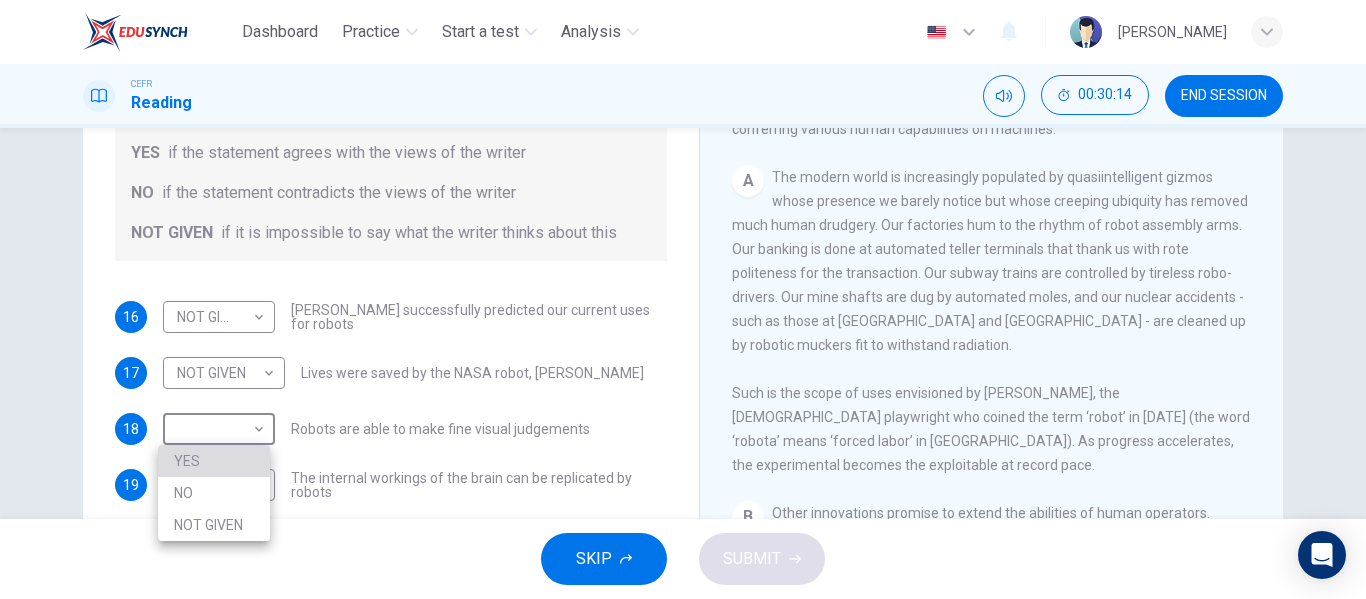 click on "YES" at bounding box center [214, 461] 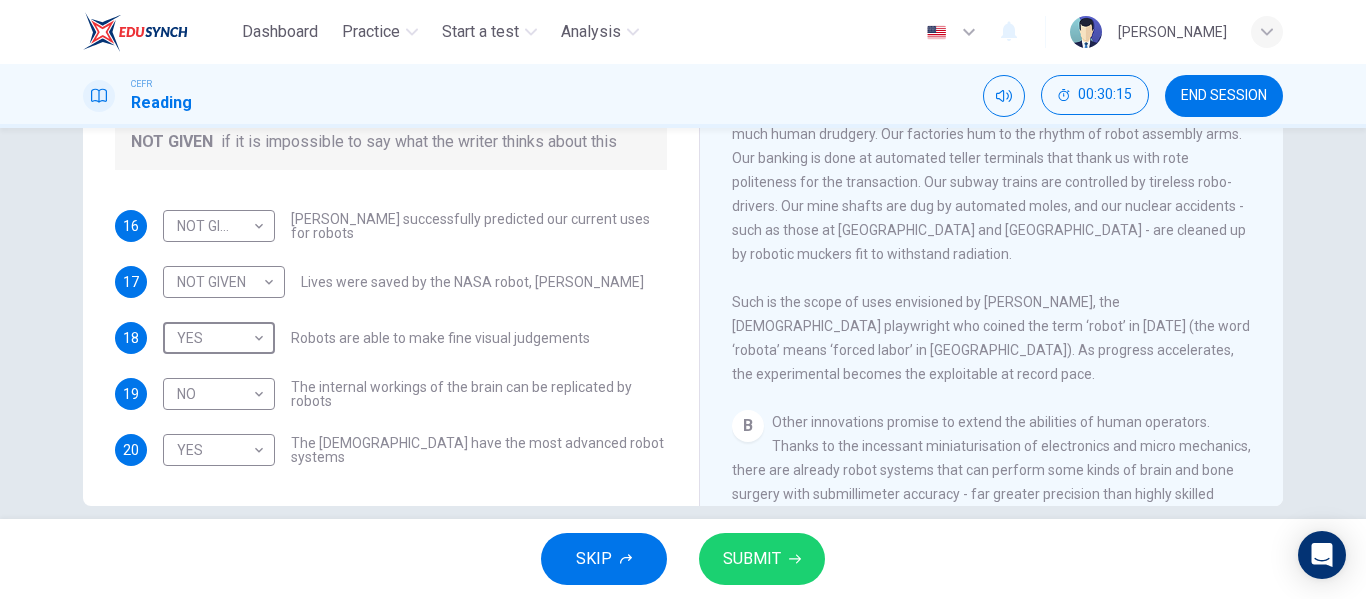 scroll, scrollTop: 384, scrollLeft: 0, axis: vertical 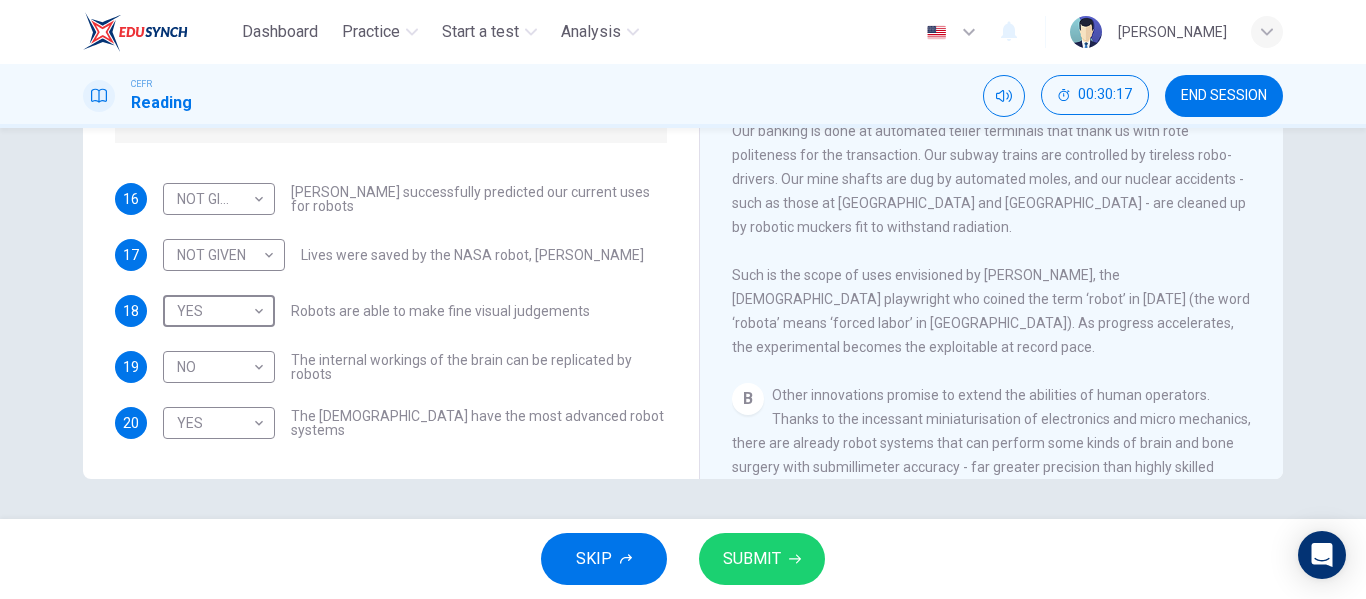 click on "SUBMIT" at bounding box center [762, 559] 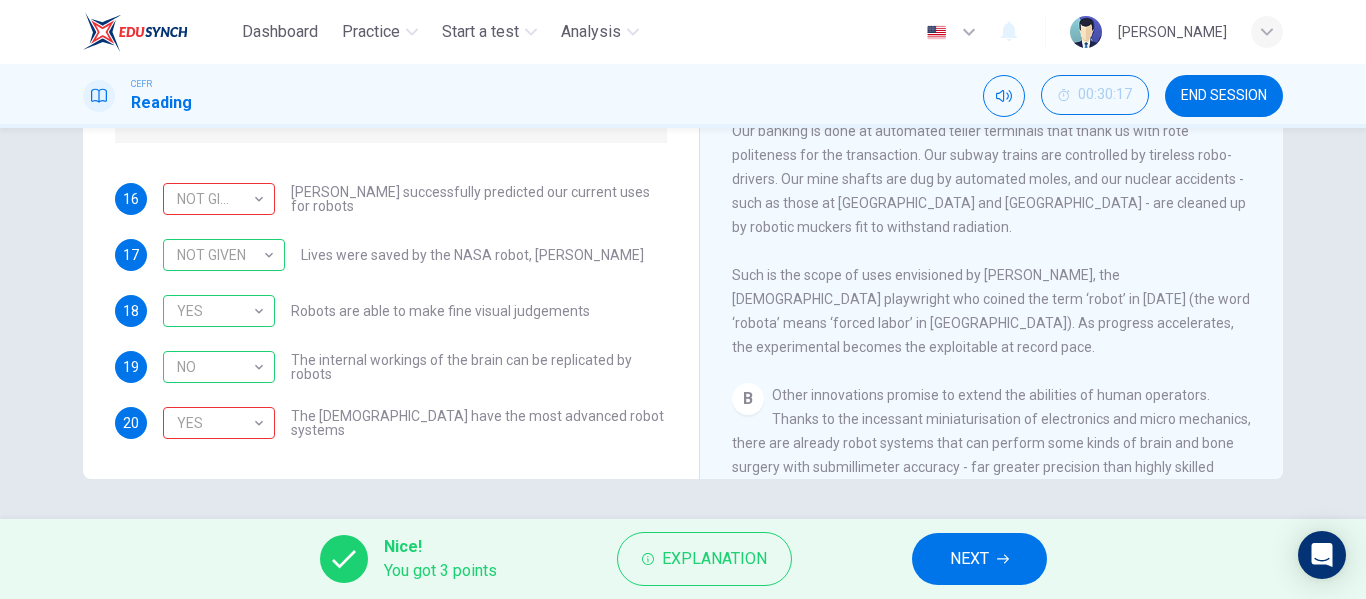 click on "16 NOT GIVEN NOT GIVEN ​ Karel Capek successfully predicted our current uses for robots 17 NOT GIVEN NOT GIVEN ​ Lives were saved by the NASA robot, Dante 18 YES YES ​ Robots are able to make fine visual judgements 19 NO NO ​ The internal workings of the brain can be replicated by robots 20 YES YES ​ The Japanese have the most advanced robot systems" at bounding box center (391, 311) 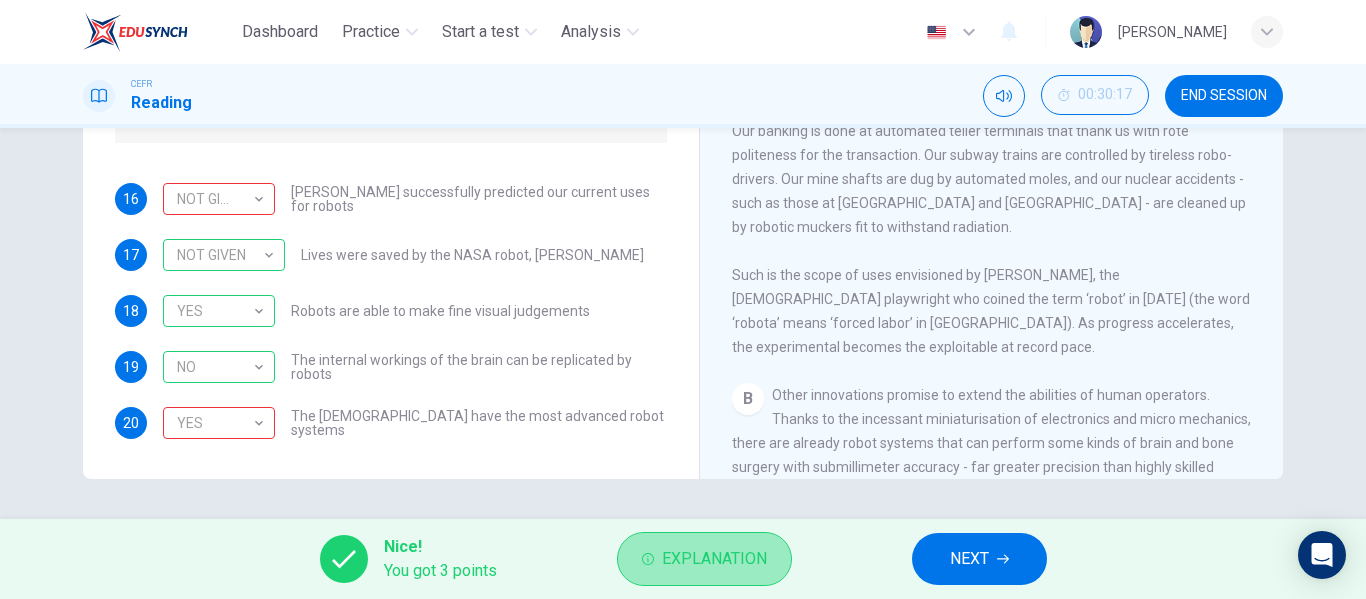 click on "Explanation" at bounding box center (704, 559) 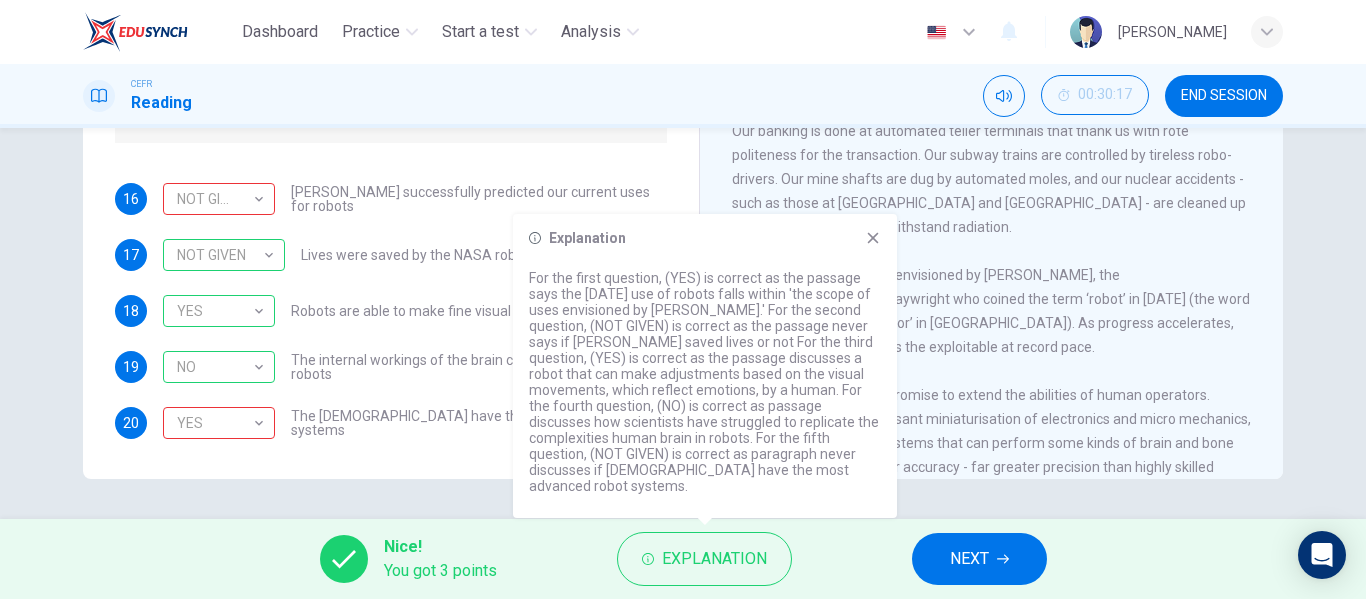 click on "16 NOT GIVEN NOT GIVEN ​ Karel Capek successfully predicted our current uses for robots 17 NOT GIVEN NOT GIVEN ​ Lives were saved by the NASA robot, Dante 18 YES YES ​ Robots are able to make fine visual judgements 19 NO NO ​ The internal workings of the brain can be replicated by robots 20 YES YES ​ The Japanese have the most advanced robot systems" at bounding box center (391, 311) 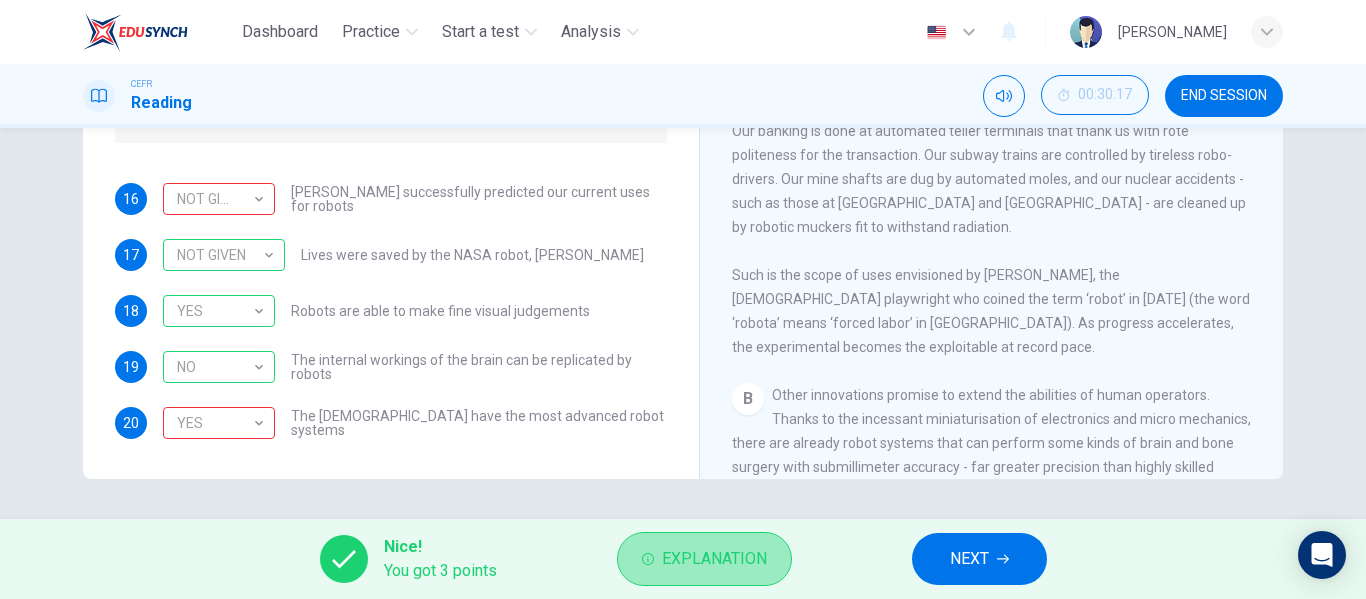 click on "Explanation" at bounding box center (714, 559) 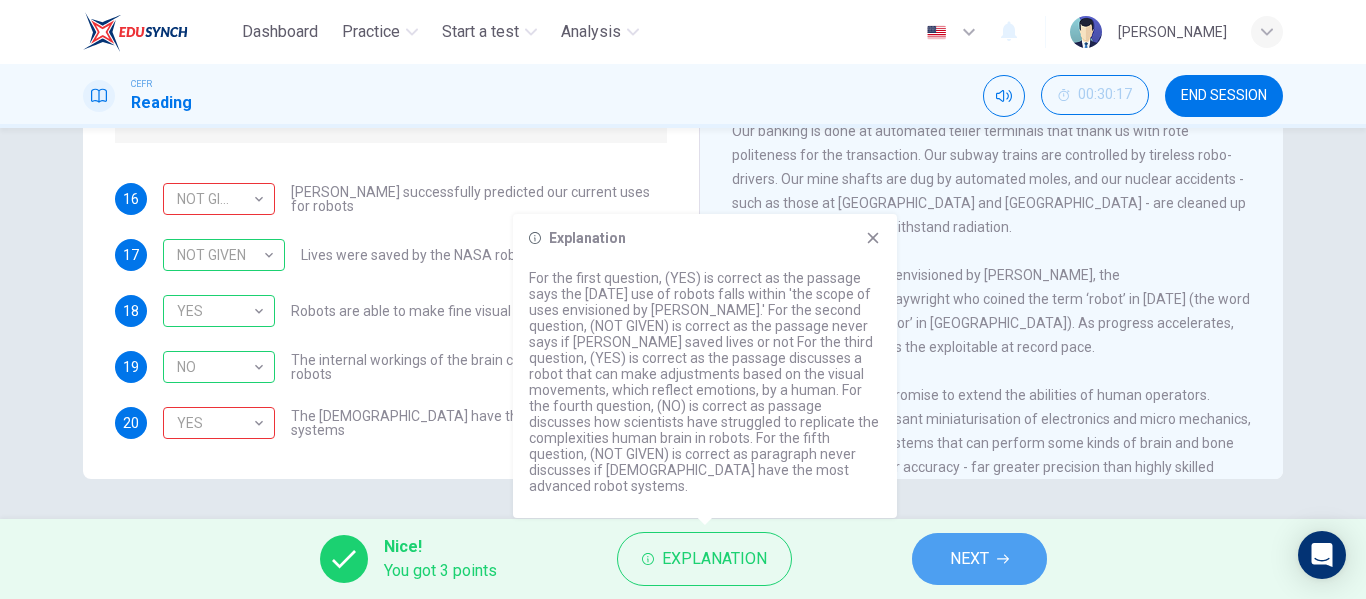 click on "NEXT" at bounding box center [979, 559] 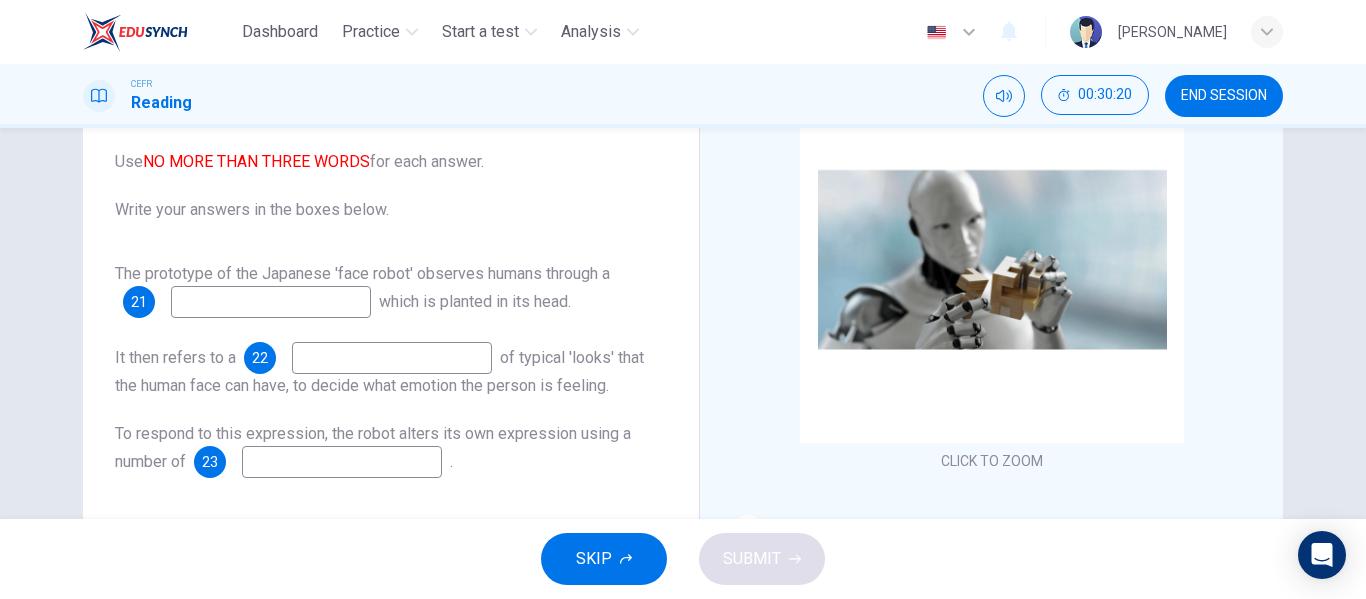 scroll, scrollTop: 171, scrollLeft: 0, axis: vertical 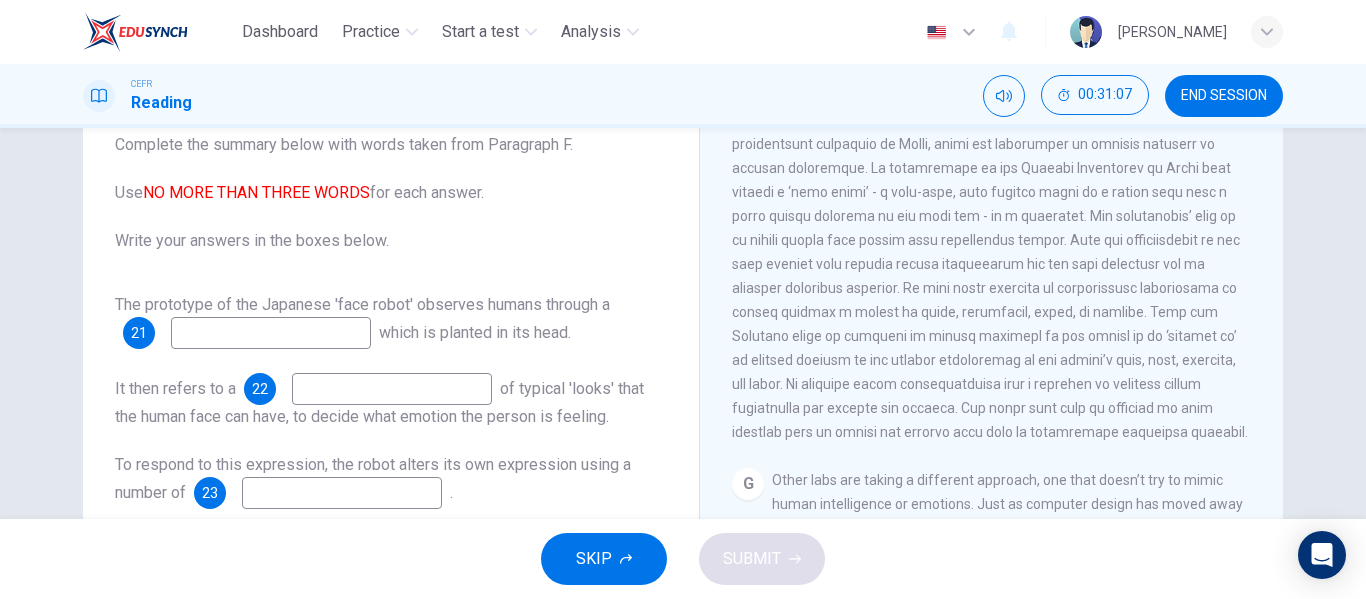 click at bounding box center (271, 333) 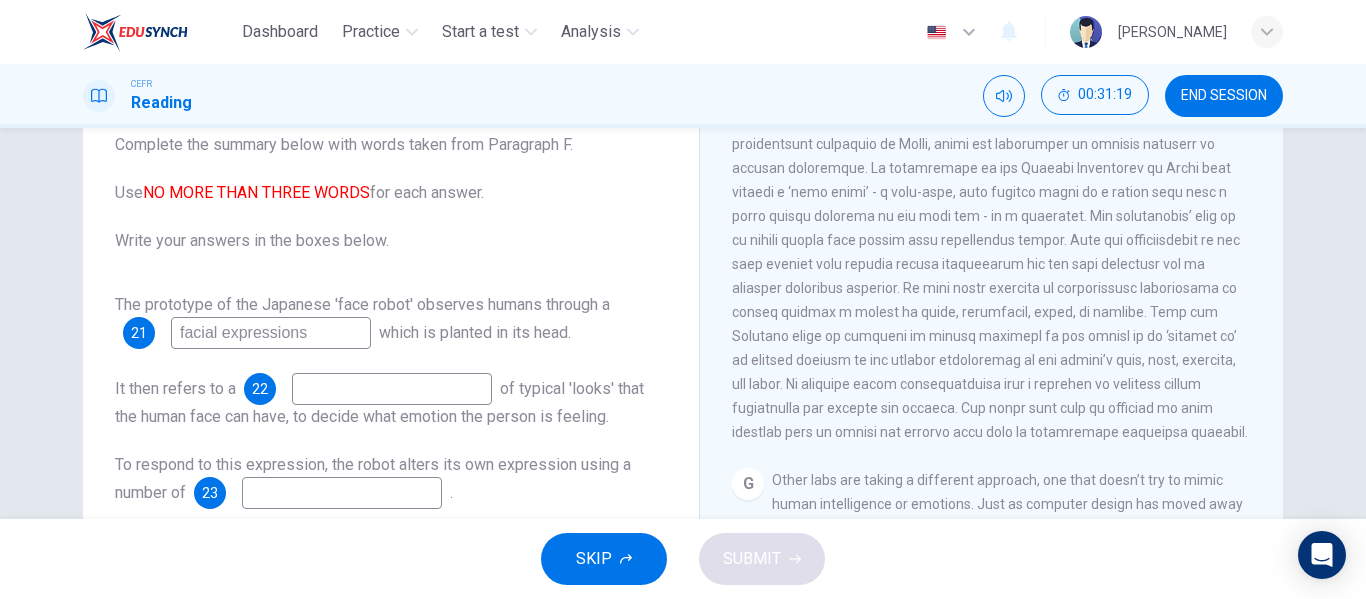 type on "facial expressions" 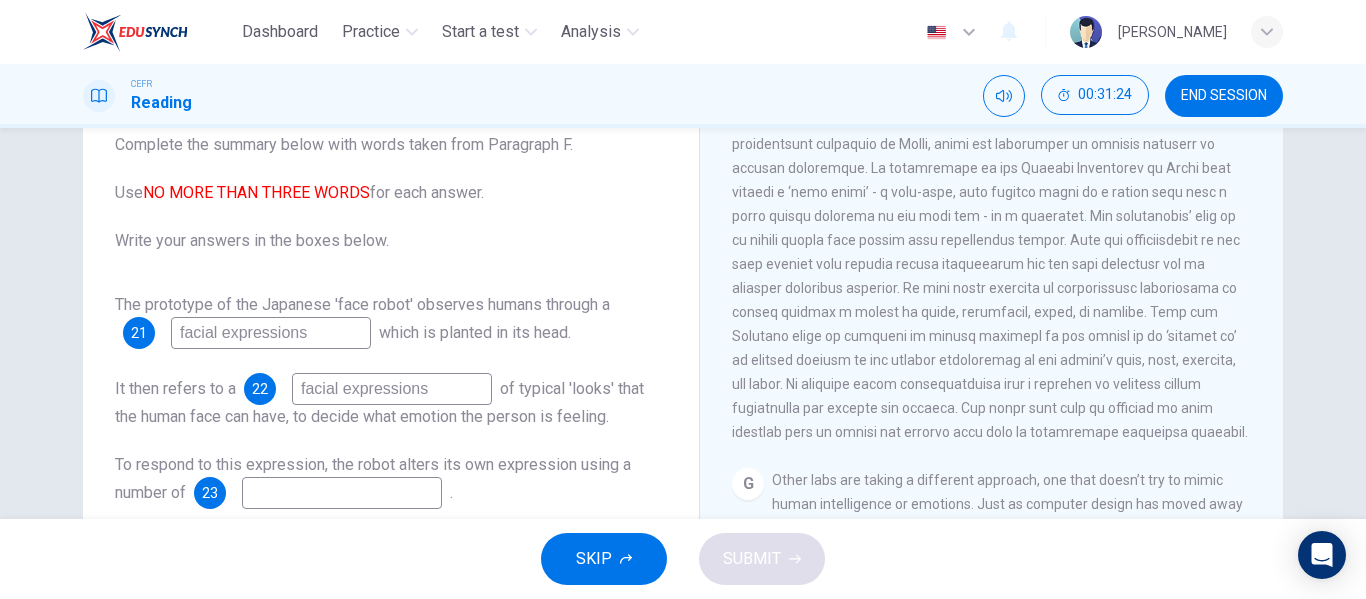 type on "facial expressions" 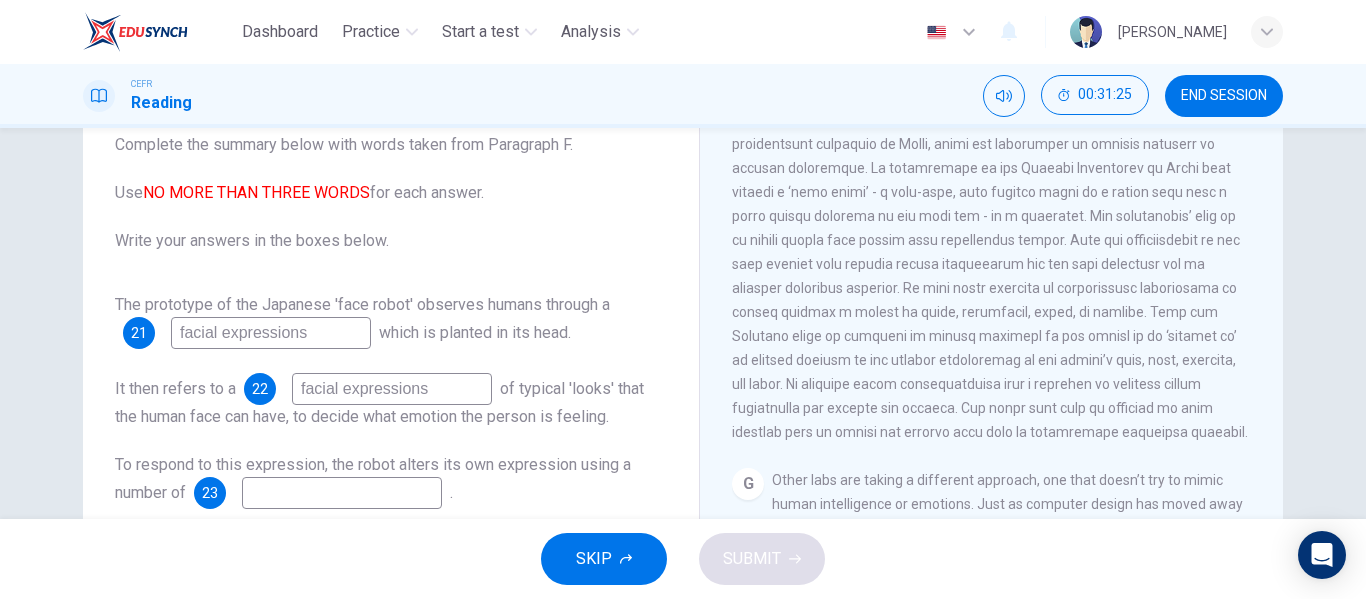 click on "facial expressions" at bounding box center [271, 333] 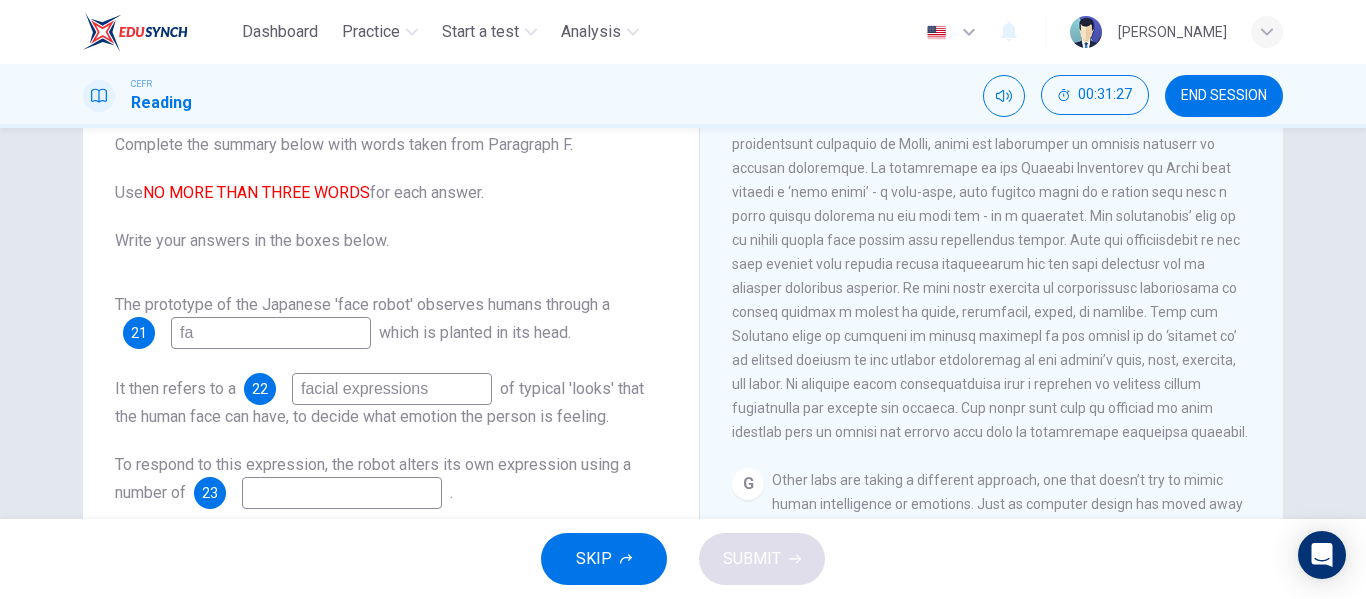 type on "f" 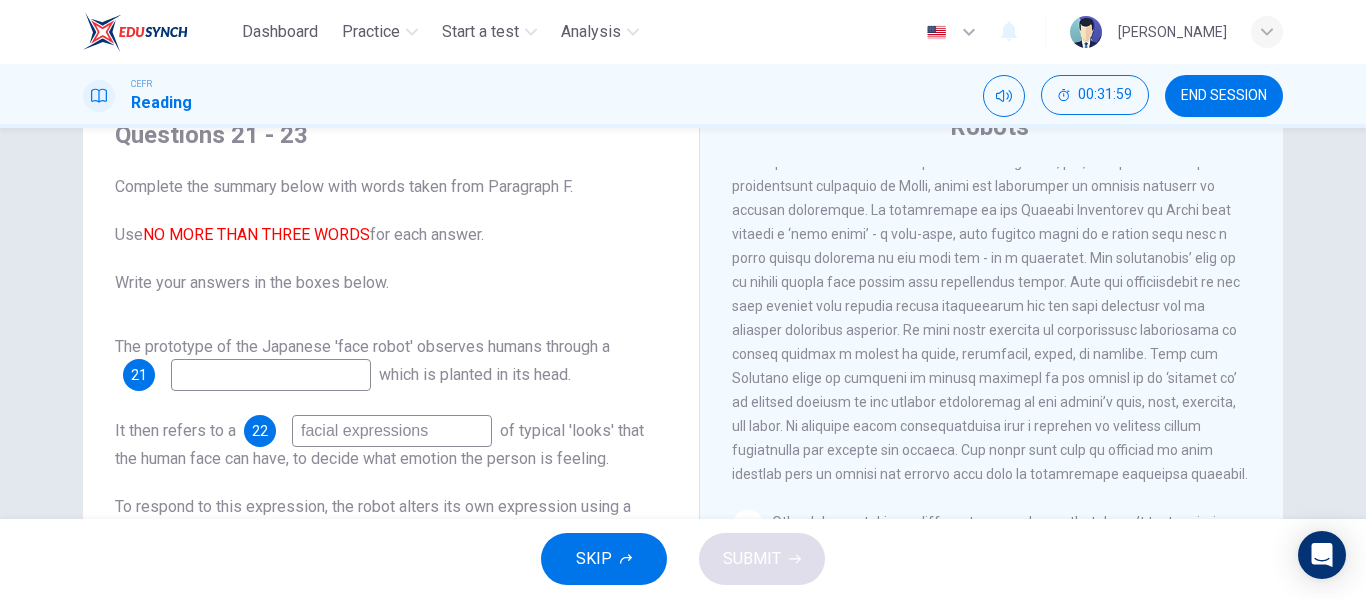 scroll, scrollTop: 87, scrollLeft: 0, axis: vertical 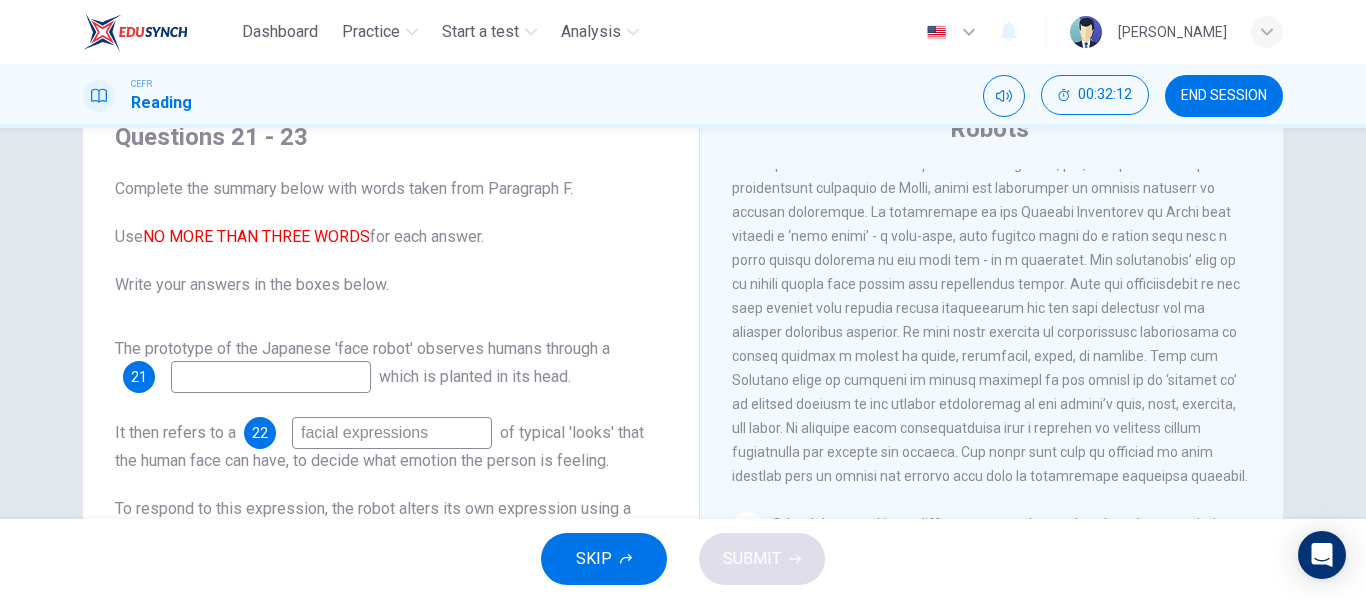 click at bounding box center [271, 377] 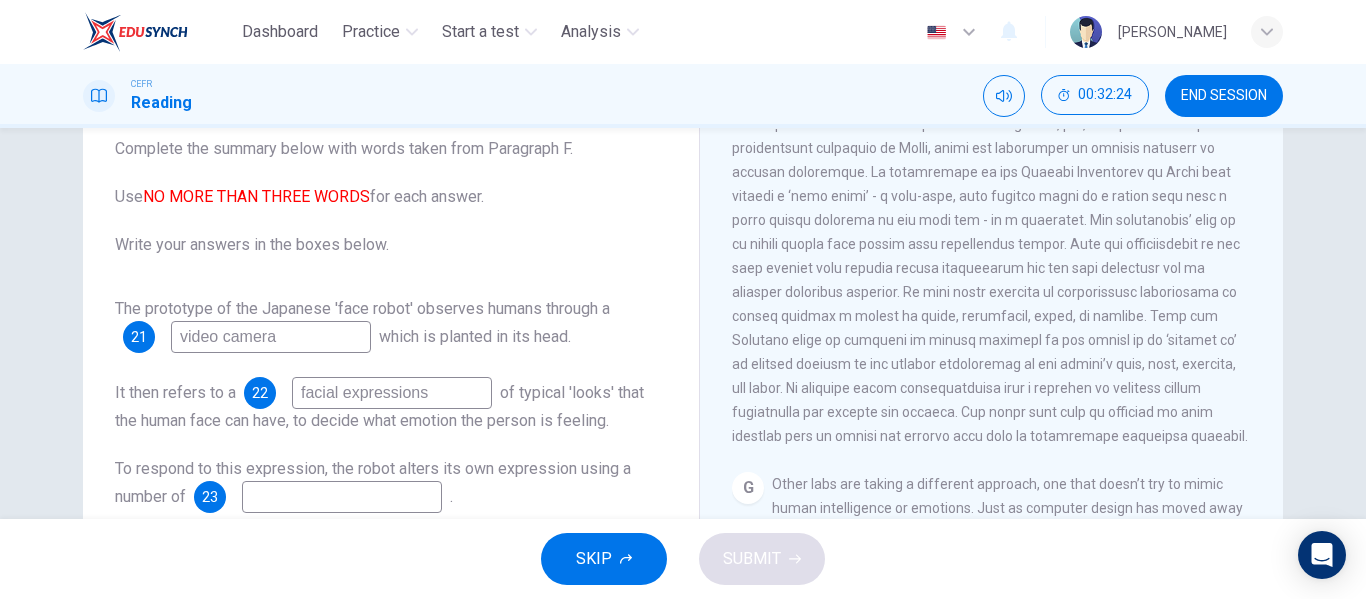 scroll, scrollTop: 129, scrollLeft: 0, axis: vertical 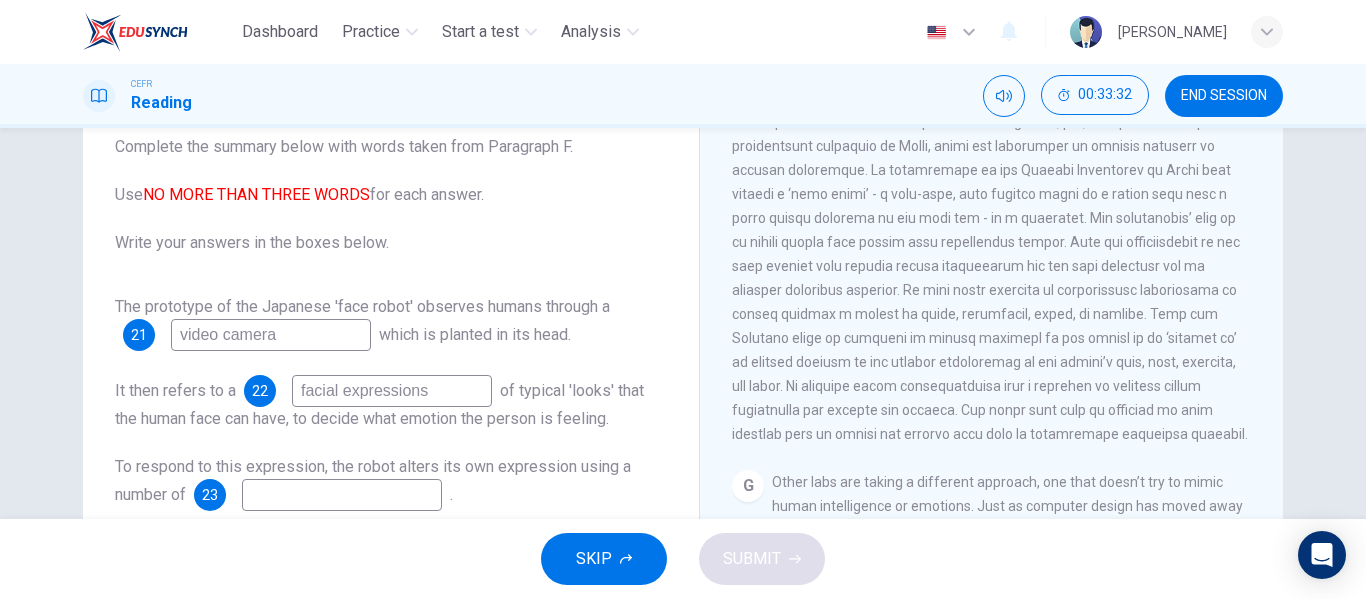 type on "video camera" 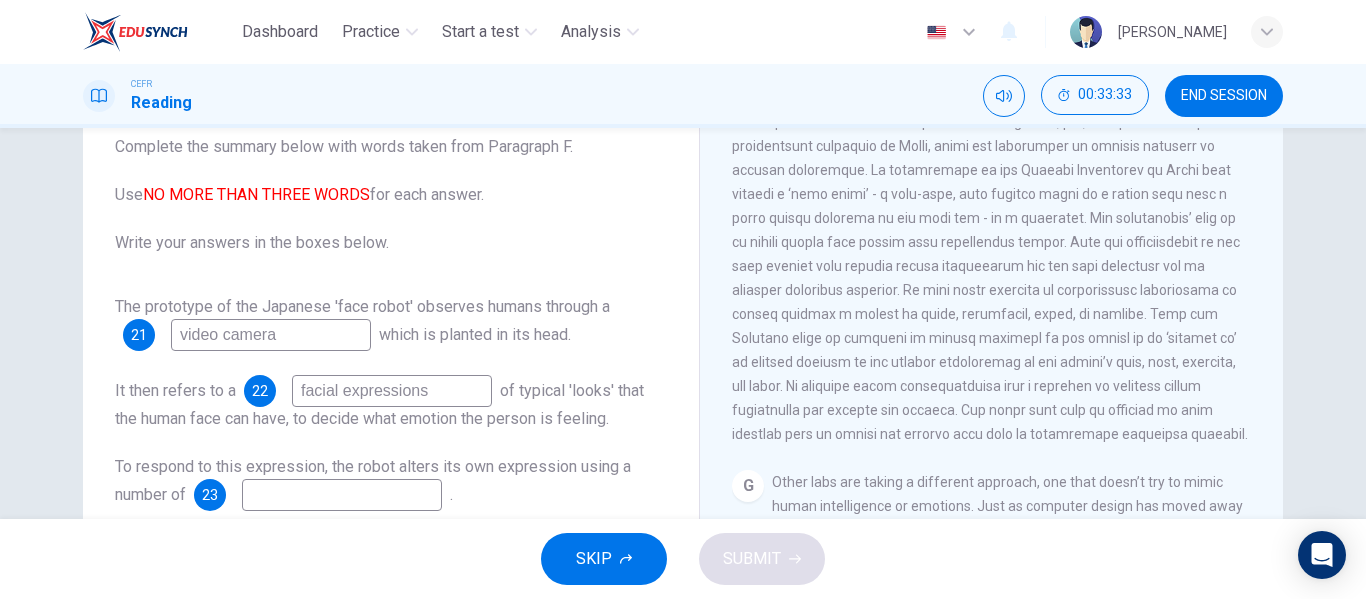 click at bounding box center (342, 495) 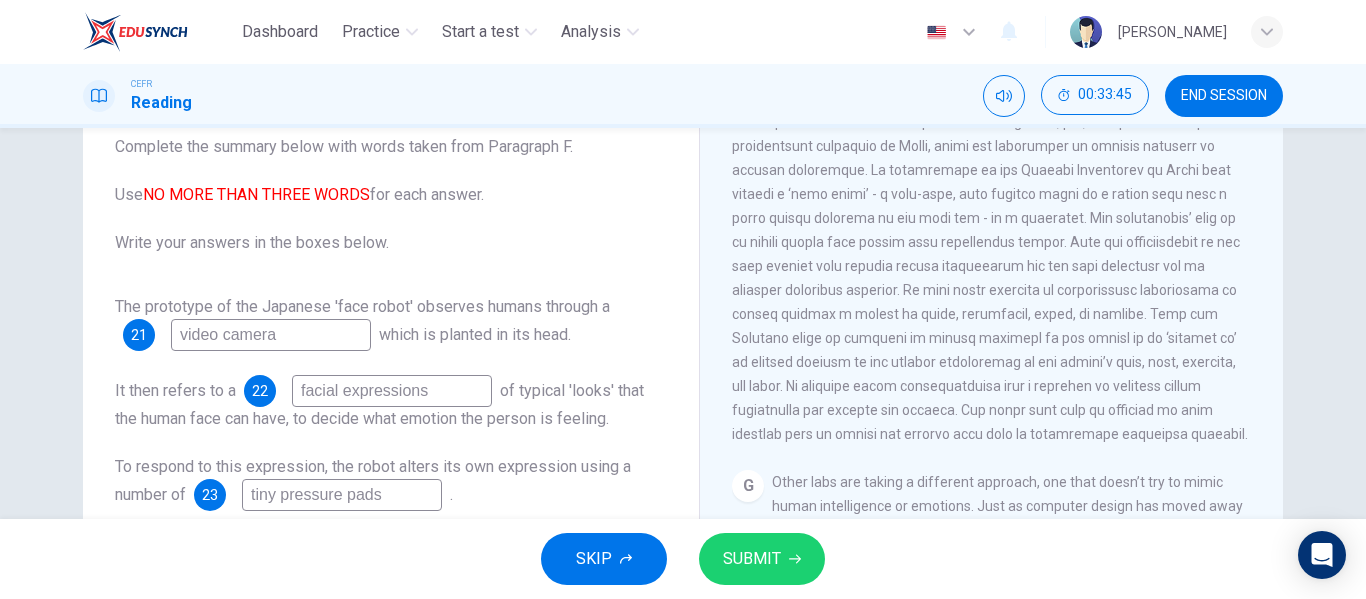 click on "SUBMIT" at bounding box center (762, 559) 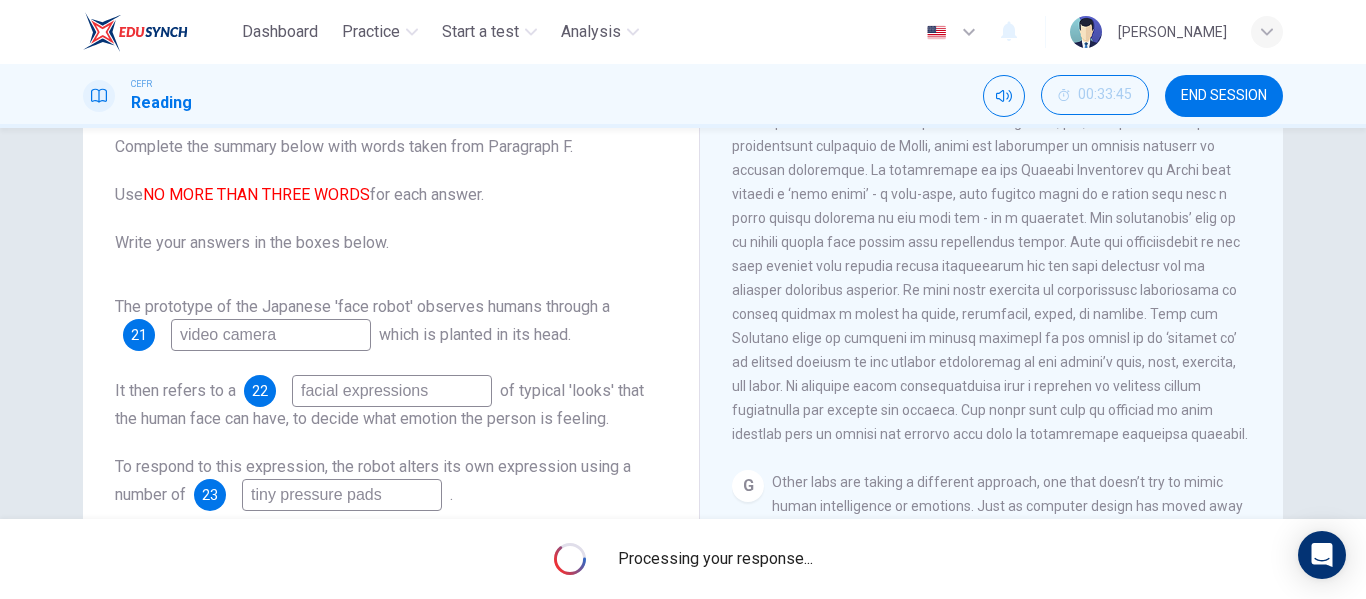 click at bounding box center (990, 254) 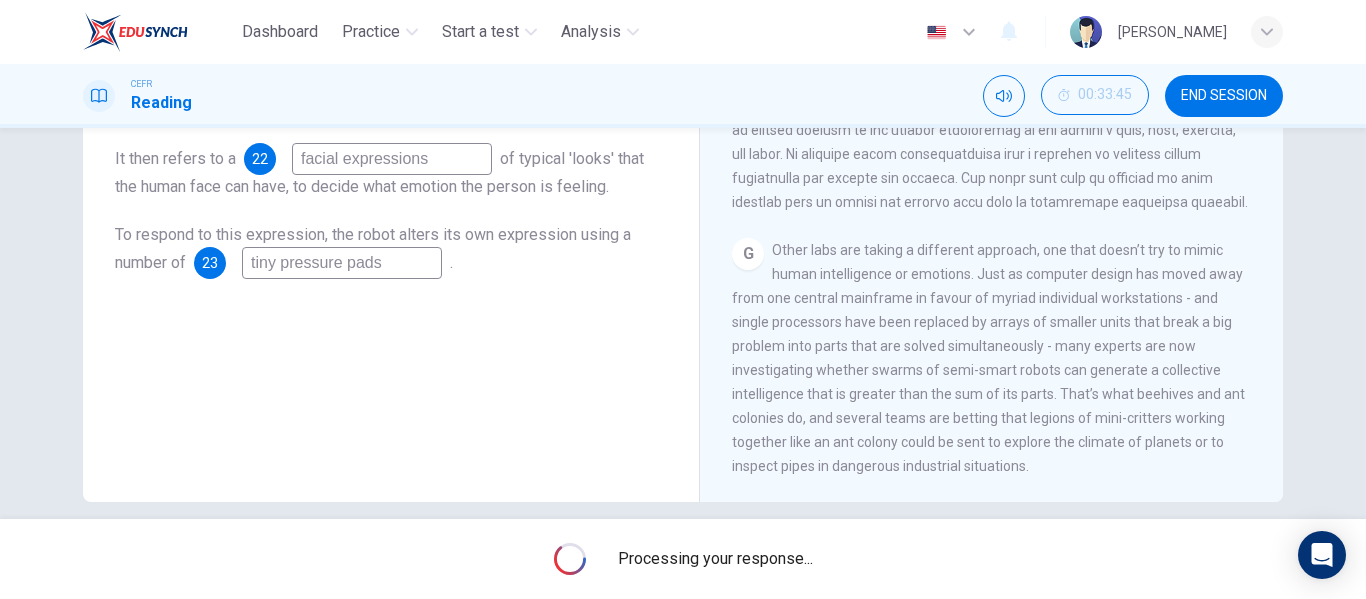 scroll, scrollTop: 384, scrollLeft: 0, axis: vertical 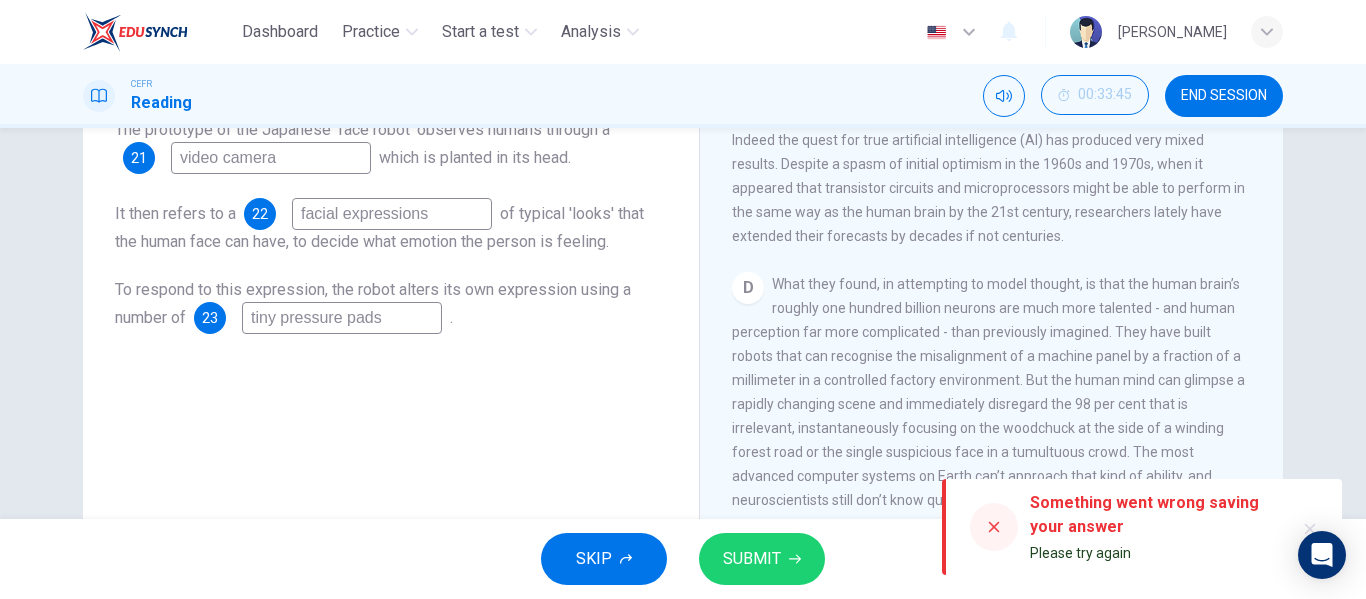 click 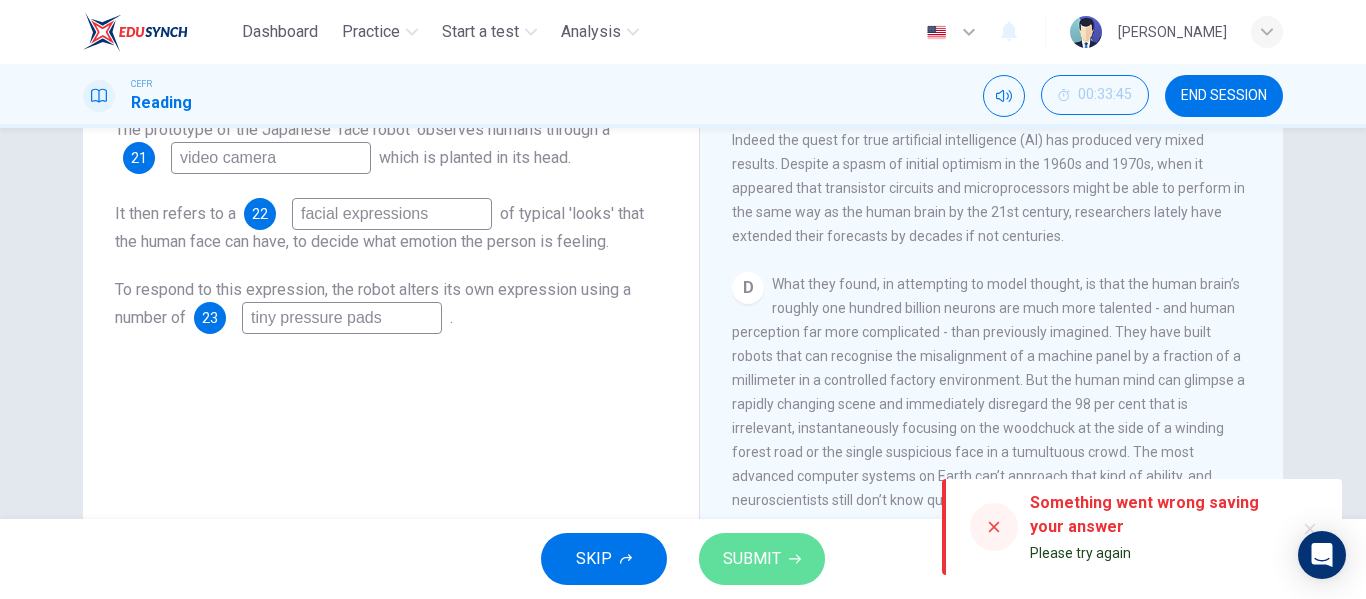 click on "SUBMIT" at bounding box center [752, 559] 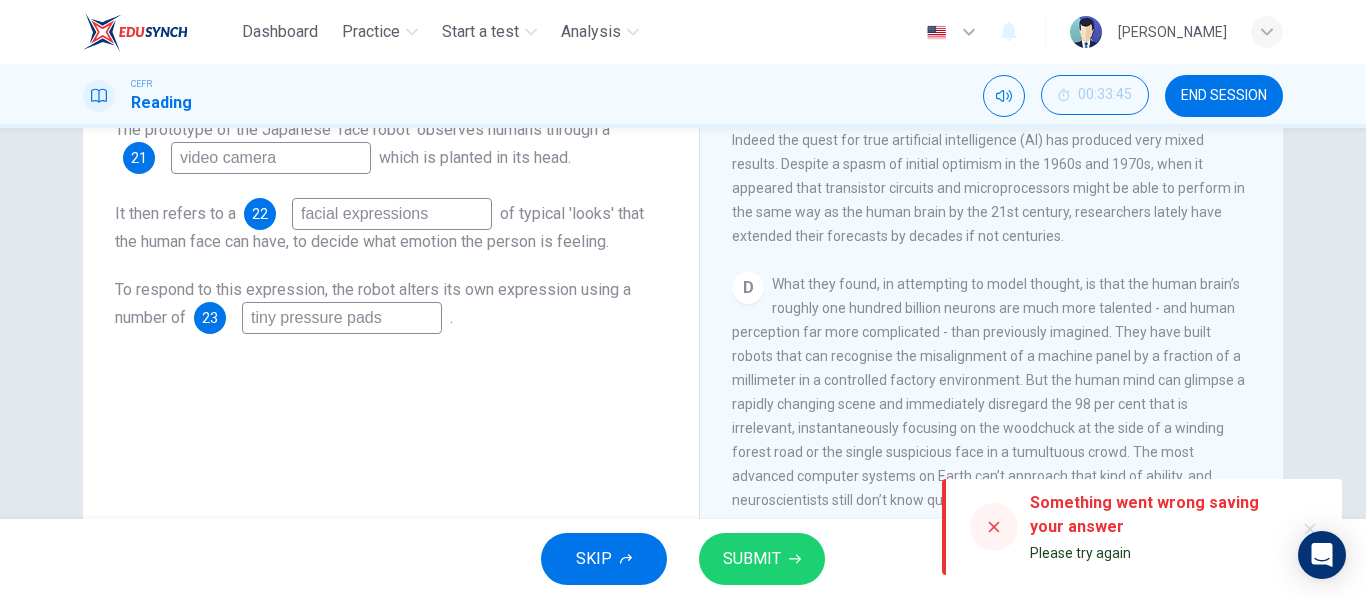click at bounding box center [994, 527] 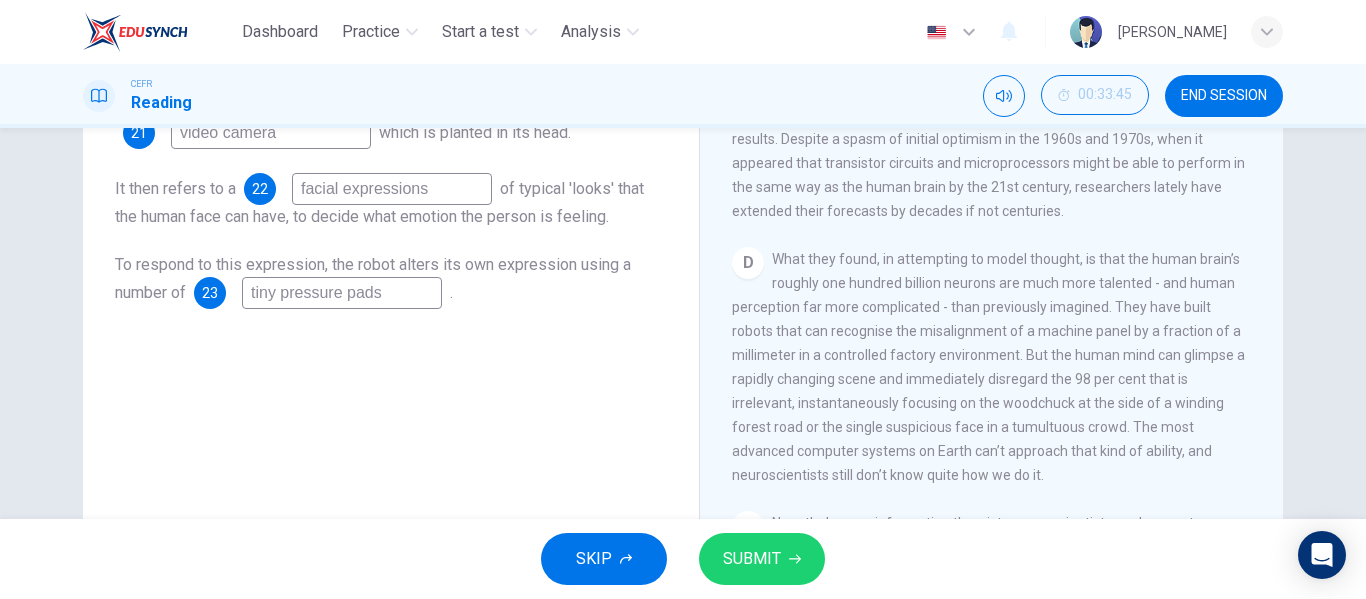 scroll, scrollTop: 384, scrollLeft: 0, axis: vertical 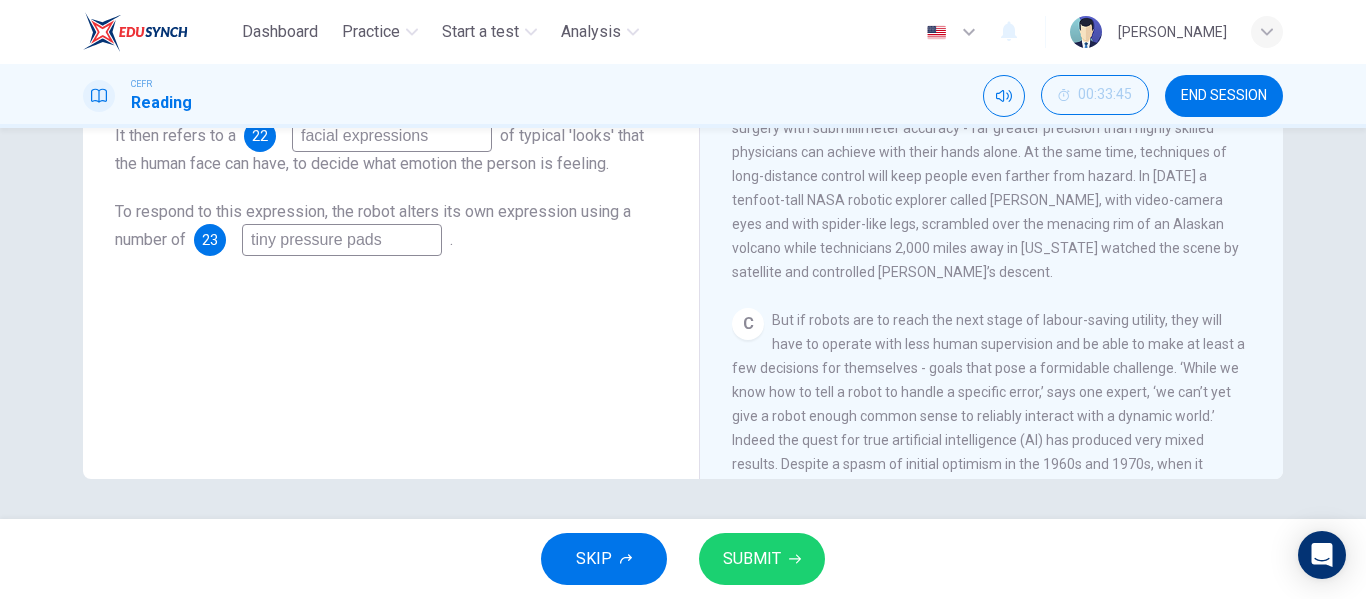 click on "tiny pressure pads" at bounding box center [342, 240] 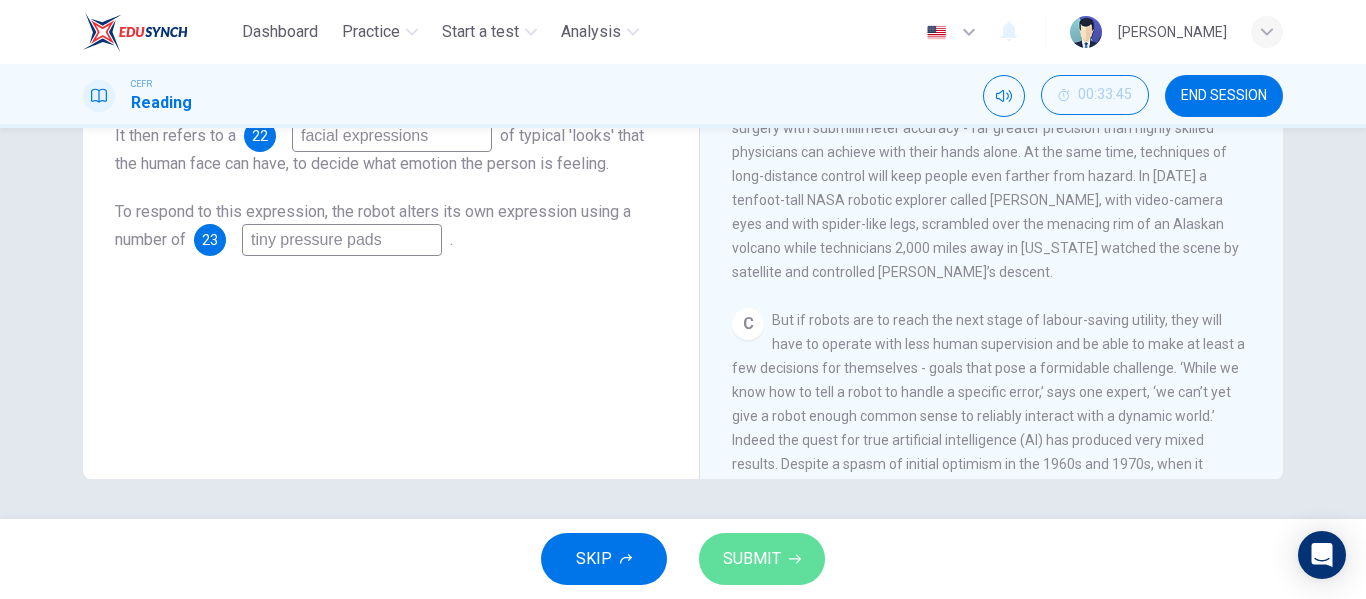 click on "SUBMIT" at bounding box center (762, 559) 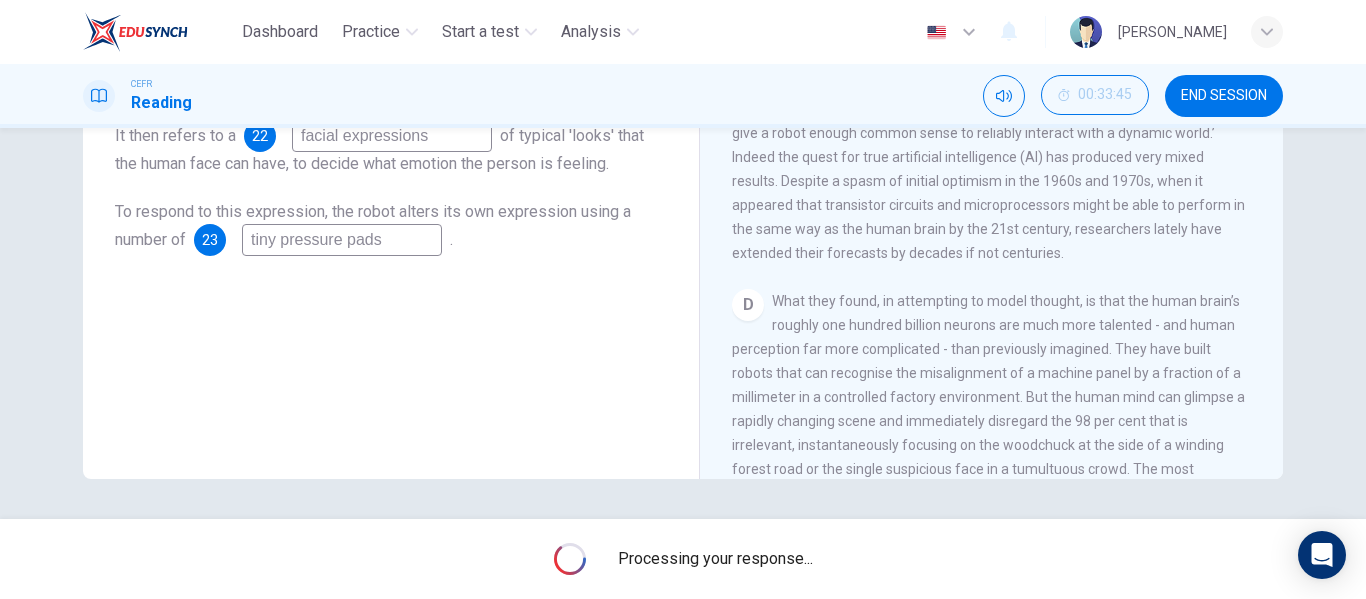 scroll, scrollTop: 983, scrollLeft: 0, axis: vertical 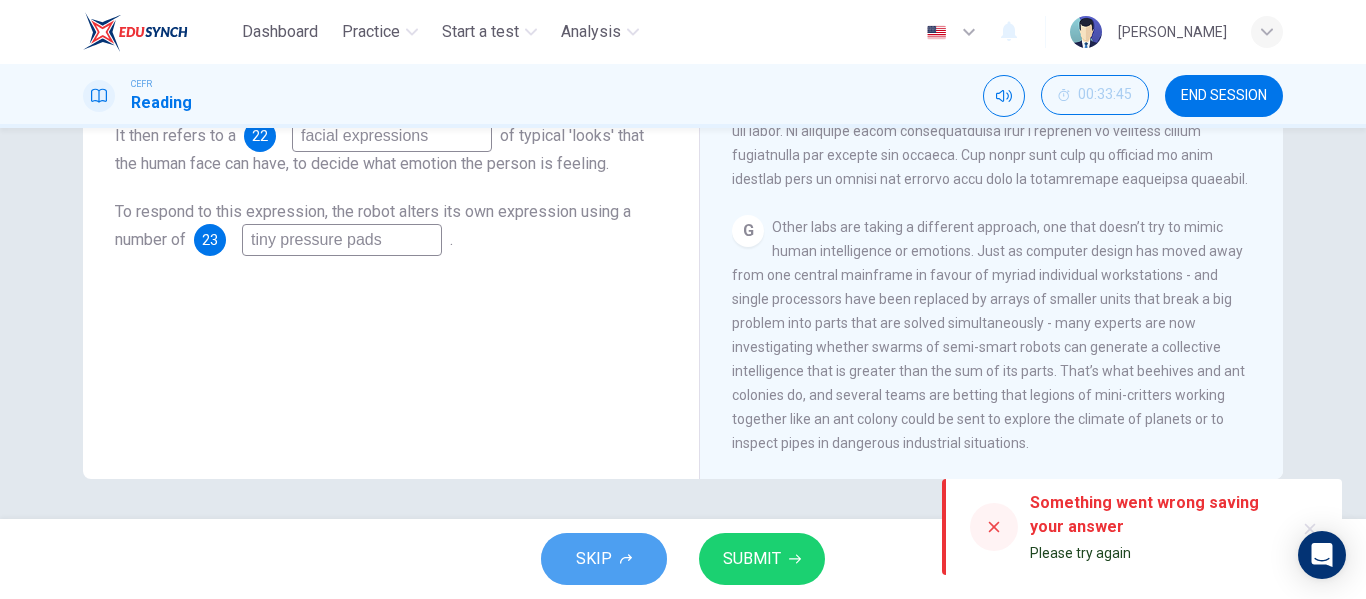 click on "SKIP" at bounding box center (594, 559) 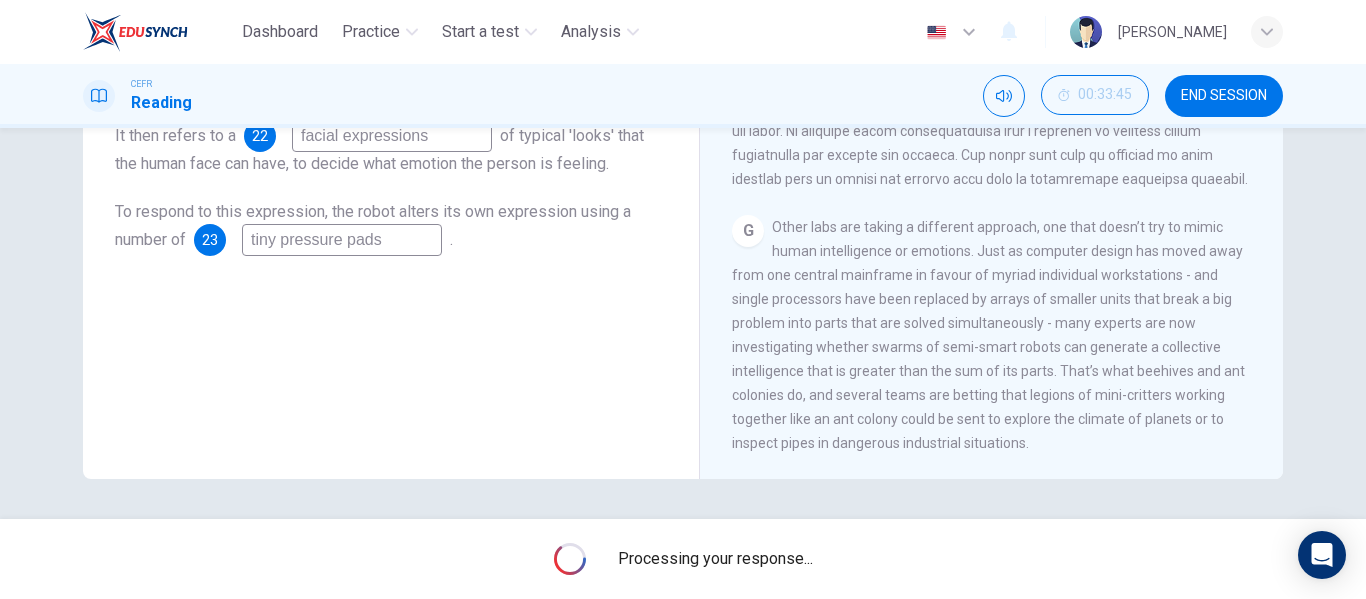 click on "Other labs are taking a different approach, one that doesn’t try to mimic human intelligence or emotions. Just as computer design has moved away from one central mainframe in favour of myriad individual workstations - and single processors have been replaced by arrays of smaller units that break a big problem into parts that are solved simultaneously - many experts are now investigating whether swarms of semi-smart robots can generate a collective intelligence that is greater than the sum of its parts. That’s what beehives and ant colonies do, and several teams are betting that legions of mini-critters working together like an ant colony could be sent to explore the climate of planets or to inspect pipes in dangerous industrial situations." at bounding box center [988, 335] 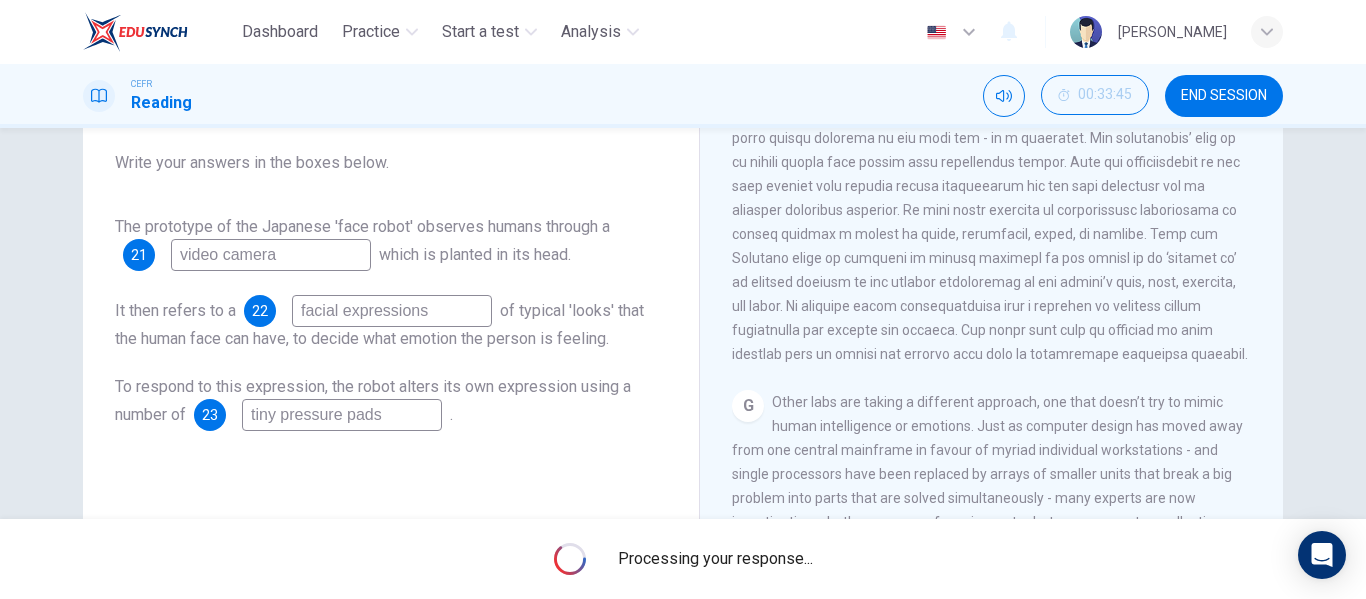 scroll, scrollTop: 211, scrollLeft: 0, axis: vertical 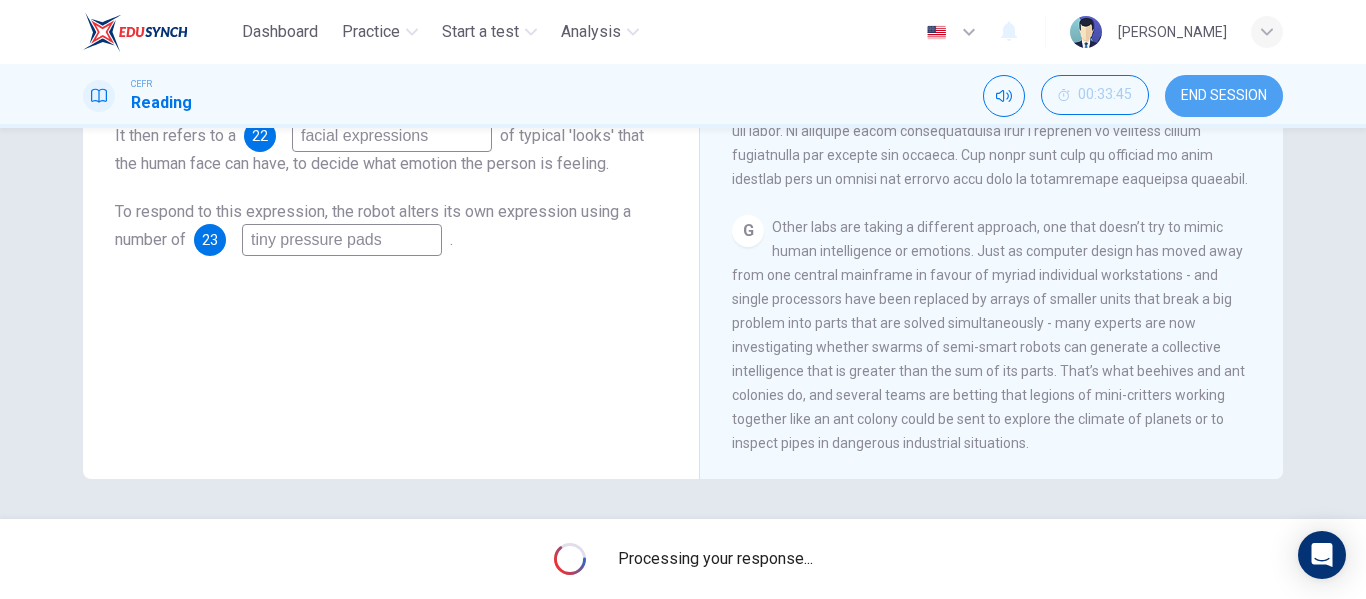 click on "END SESSION" at bounding box center (1224, 96) 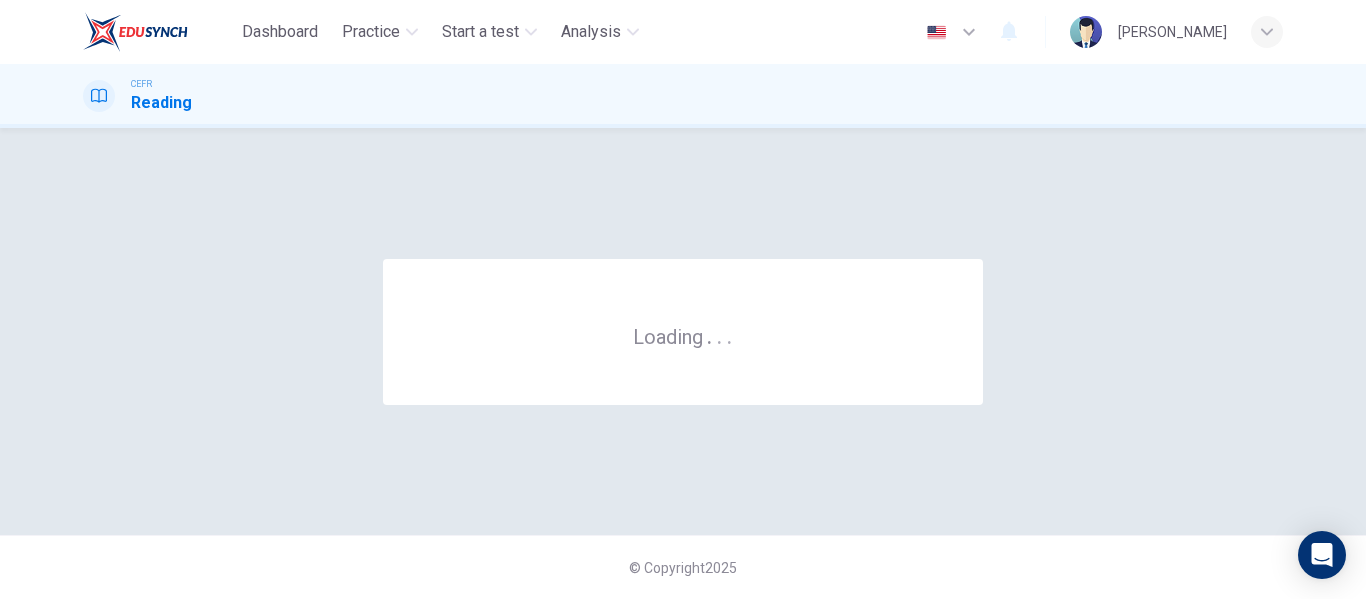 scroll, scrollTop: 0, scrollLeft: 0, axis: both 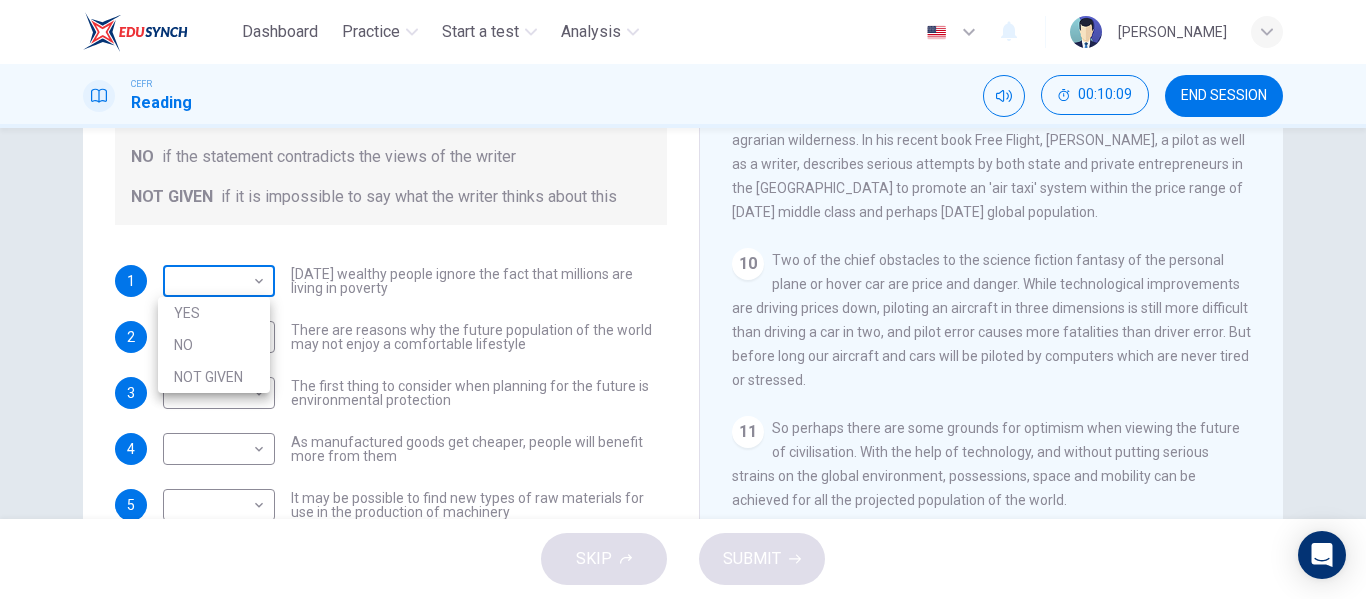 click on "Dashboard Practice Start a test Analysis English en ​ NURUL NATASHA BINTI MOHD CEFR Reading 00:10:09 END SESSION Questions 1 - 6 Do the following statements reflect the claims of the writer in the Reading Passage?
In the boxes below, write YES if the statement agrees with the views of the writer NO if the statement contradicts the views of the writer NOT GIVEN if it is impossible to say what the writer thinks about this 1 ​ ​ Today's wealthy people ignore the fact that millions are living in poverty 2 ​ ​ There are reasons why the future population of the world may not enjoy a comfortable lifestyle 3 ​ ​ The first thing to consider when planning for the future is environmental protection 4 ​ ​ As manufactured goods get cheaper, people will benefit more from them 5 ​ ​ It may be possible to find new types of raw materials for use in the production of machinery 6 ​ ​ The rising prices of fossil fuels may bring some benefits Worldly Wealth CLICK TO ZOOM Click to Zoom 1 2 3 4 5 6 7 8 9" at bounding box center (683, 299) 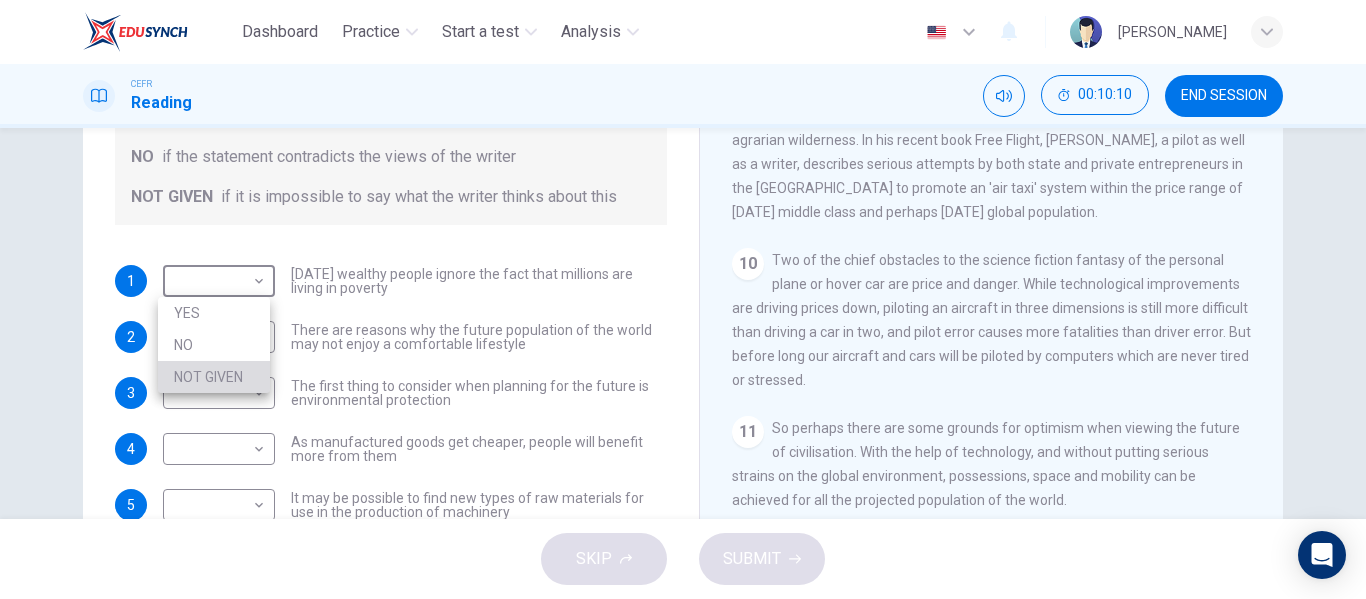 click on "NOT GIVEN" at bounding box center [214, 377] 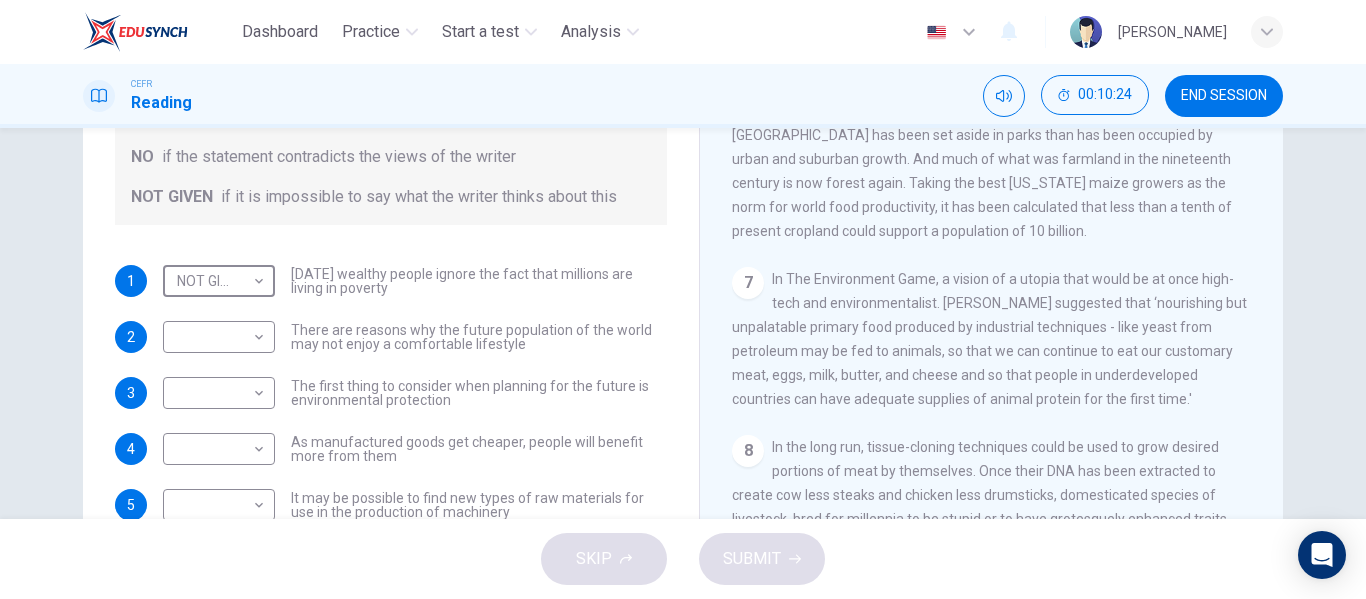 scroll, scrollTop: 1222, scrollLeft: 0, axis: vertical 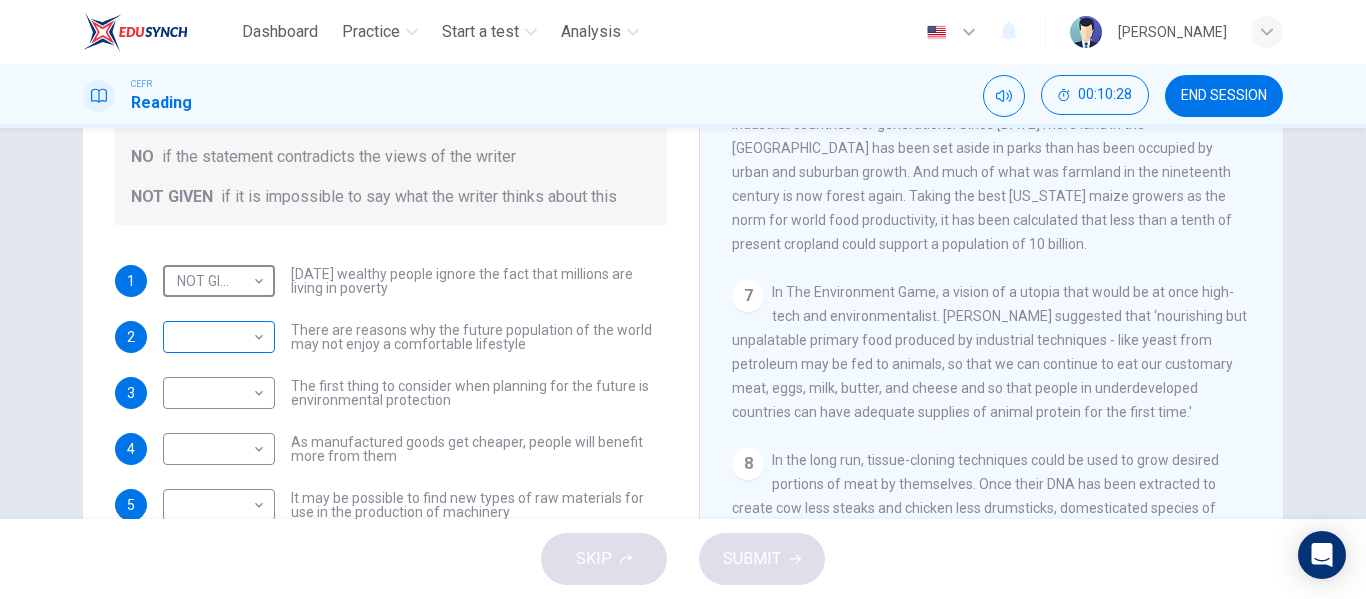 click on "Dashboard Practice Start a test Analysis English en ​ NURUL NATASHA BINTI MOHD CEFR Reading 00:10:28 END SESSION Questions 1 - 6 Do the following statements reflect the claims of the writer in the Reading Passage?
In the boxes below, write YES if the statement agrees with the views of the writer NO if the statement contradicts the views of the writer NOT GIVEN if it is impossible to say what the writer thinks about this 1 NOT GIVEN NOT GIVEN ​ Today's wealthy people ignore the fact that millions are living in poverty 2 ​ ​ There are reasons why the future population of the world may not enjoy a comfortable lifestyle 3 ​ ​ The first thing to consider when planning for the future is environmental protection 4 ​ ​ As manufactured goods get cheaper, people will benefit more from them 5 ​ ​ It may be possible to find new types of raw materials for use in the production of machinery 6 ​ ​ The rising prices of fossil fuels may bring some benefits Worldly Wealth CLICK TO ZOOM Click to Zoom 1" at bounding box center [683, 299] 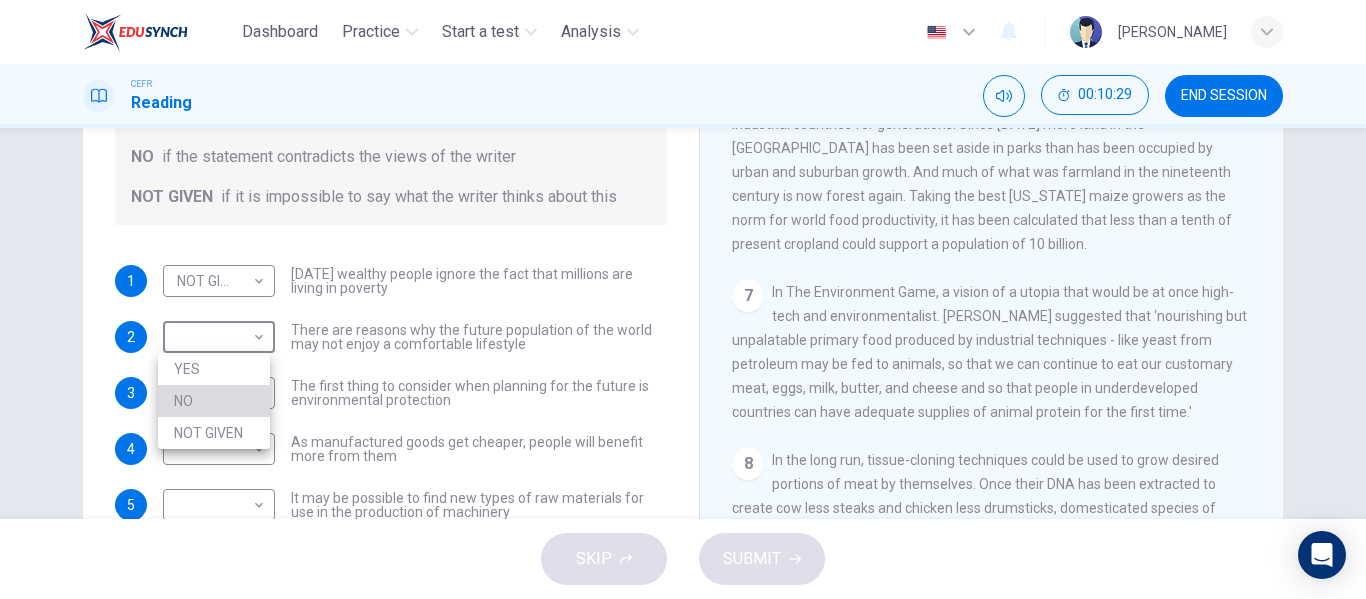 click on "NO" at bounding box center [214, 401] 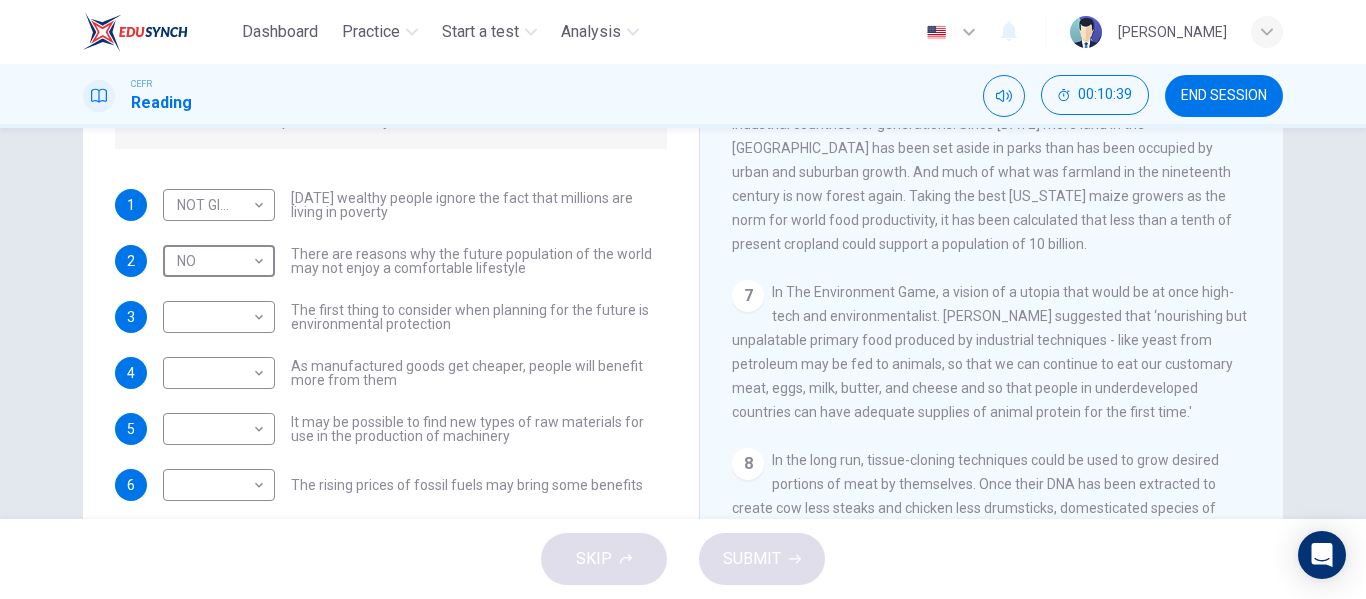 scroll, scrollTop: 81, scrollLeft: 0, axis: vertical 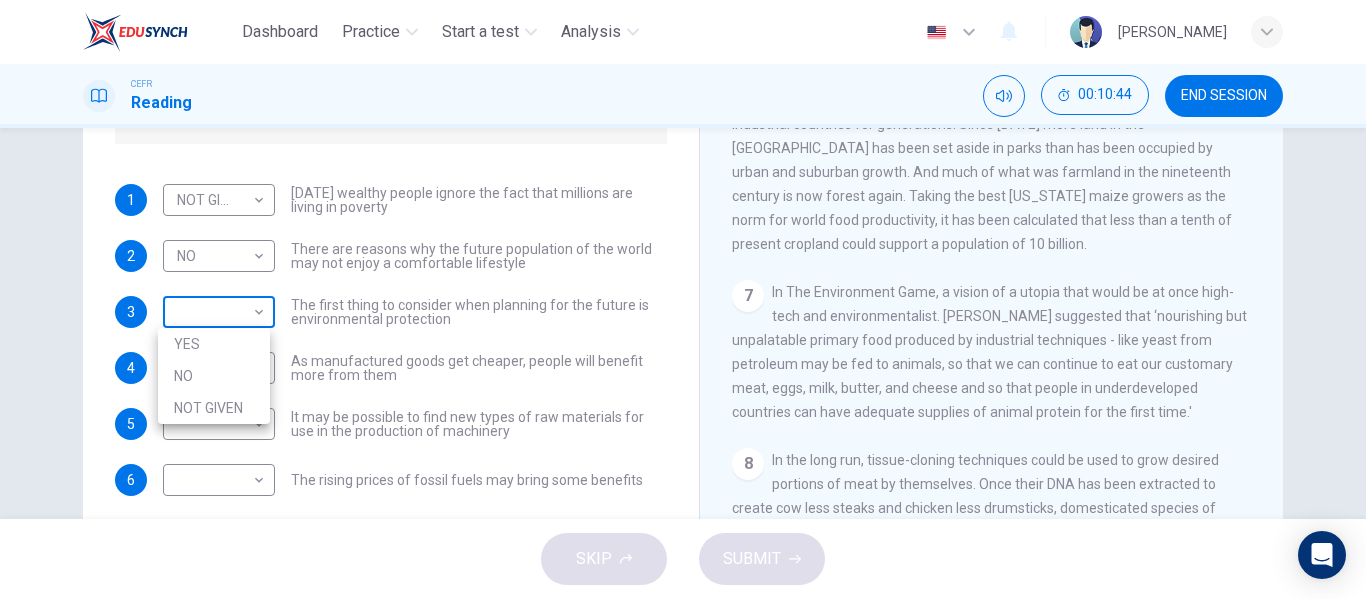 click on "Dashboard Practice Start a test Analysis English en ​ NURUL NATASHA BINTI MOHD CEFR Reading 00:10:44 END SESSION Questions 1 - 6 Do the following statements reflect the claims of the writer in the Reading Passage?
In the boxes below, write YES if the statement agrees with the views of the writer NO if the statement contradicts the views of the writer NOT GIVEN if it is impossible to say what the writer thinks about this 1 NOT GIVEN NOT GIVEN ​ Today's wealthy people ignore the fact that millions are living in poverty 2 NO NO ​ There are reasons why the future population of the world may not enjoy a comfortable lifestyle 3 ​ ​ The first thing to consider when planning for the future is environmental protection 4 ​ ​ As manufactured goods get cheaper, people will benefit more from them 5 ​ ​ It may be possible to find new types of raw materials for use in the production of machinery 6 ​ ​ The rising prices of fossil fuels may bring some benefits Worldly Wealth CLICK TO ZOOM Click to Zoom" at bounding box center (683, 299) 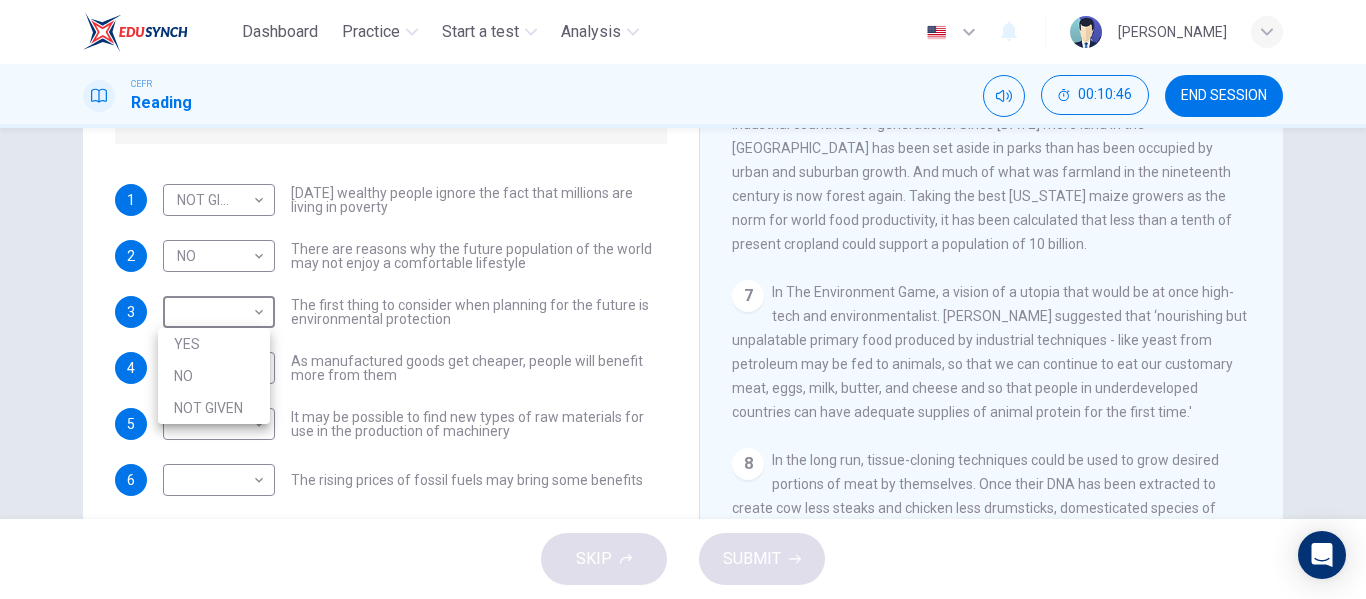 click on "YES" at bounding box center [214, 344] 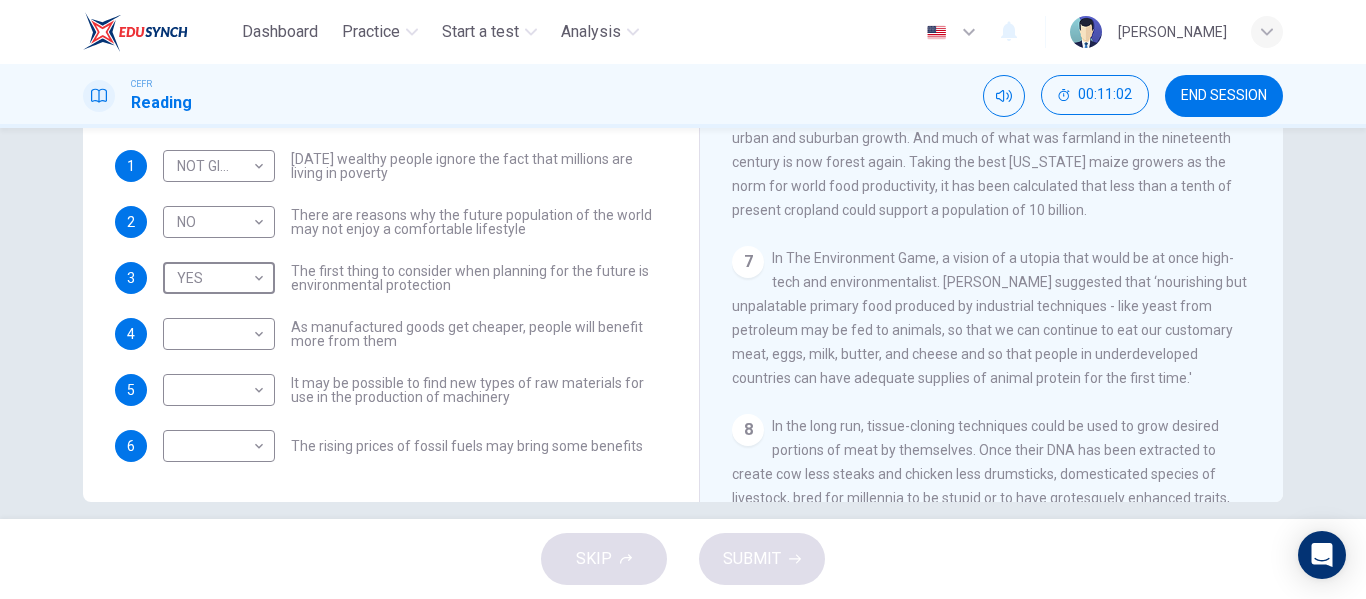 scroll, scrollTop: 367, scrollLeft: 0, axis: vertical 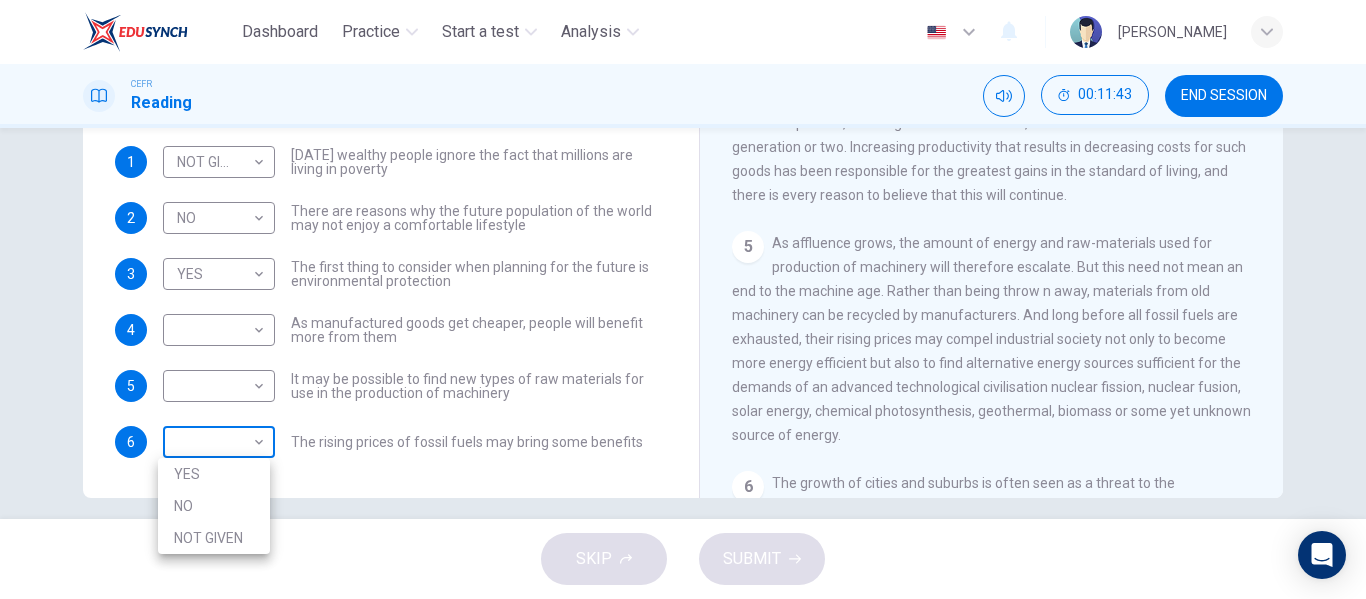 click on "Dashboard Practice Start a test Analysis English en ​ NURUL NATASHA BINTI MOHD CEFR Reading 00:11:43 END SESSION Questions 1 - 6 Do the following statements reflect the claims of the writer in the Reading Passage?
In the boxes below, write YES if the statement agrees with the views of the writer NO if the statement contradicts the views of the writer NOT GIVEN if it is impossible to say what the writer thinks about this 1 NOT GIVEN NOT GIVEN ​ Today's wealthy people ignore the fact that millions are living in poverty 2 NO NO ​ There are reasons why the future population of the world may not enjoy a comfortable lifestyle 3 YES YES ​ The first thing to consider when planning for the future is environmental protection 4 ​ ​ As manufactured goods get cheaper, people will benefit more from them 5 ​ ​ It may be possible to find new types of raw materials for use in the production of machinery 6 ​ ​ The rising prices of fossil fuels may bring some benefits Worldly Wealth CLICK TO ZOOM 1 2 3 4 5" at bounding box center (683, 299) 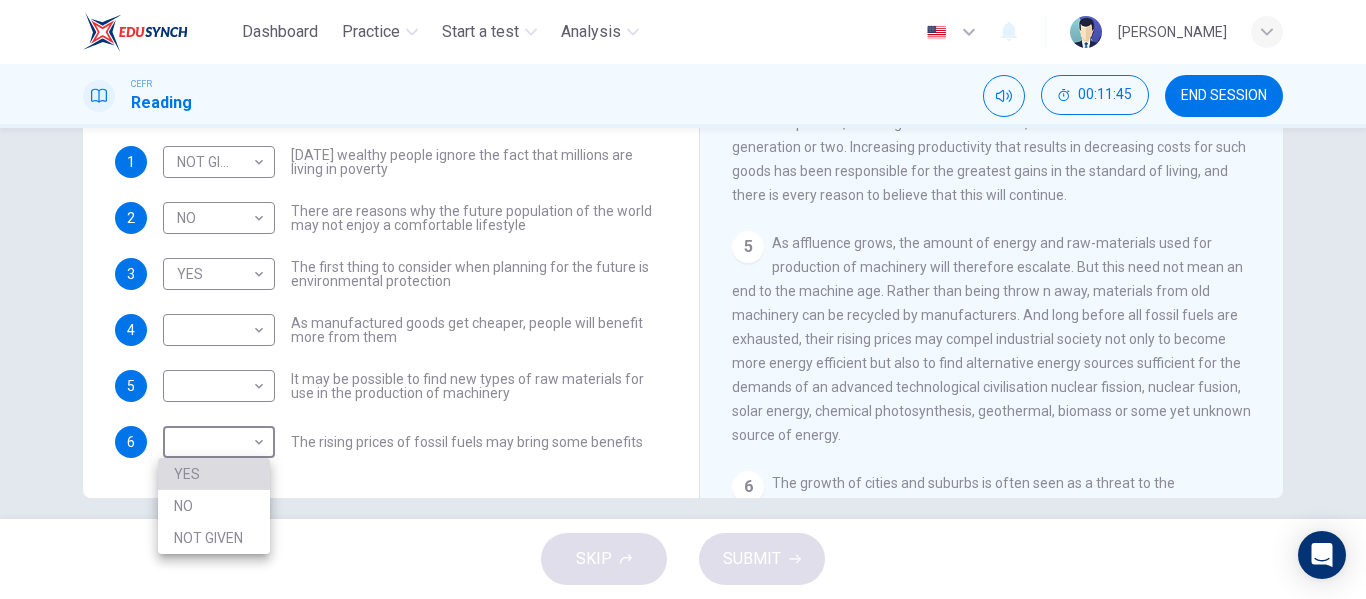 click on "YES" at bounding box center [214, 474] 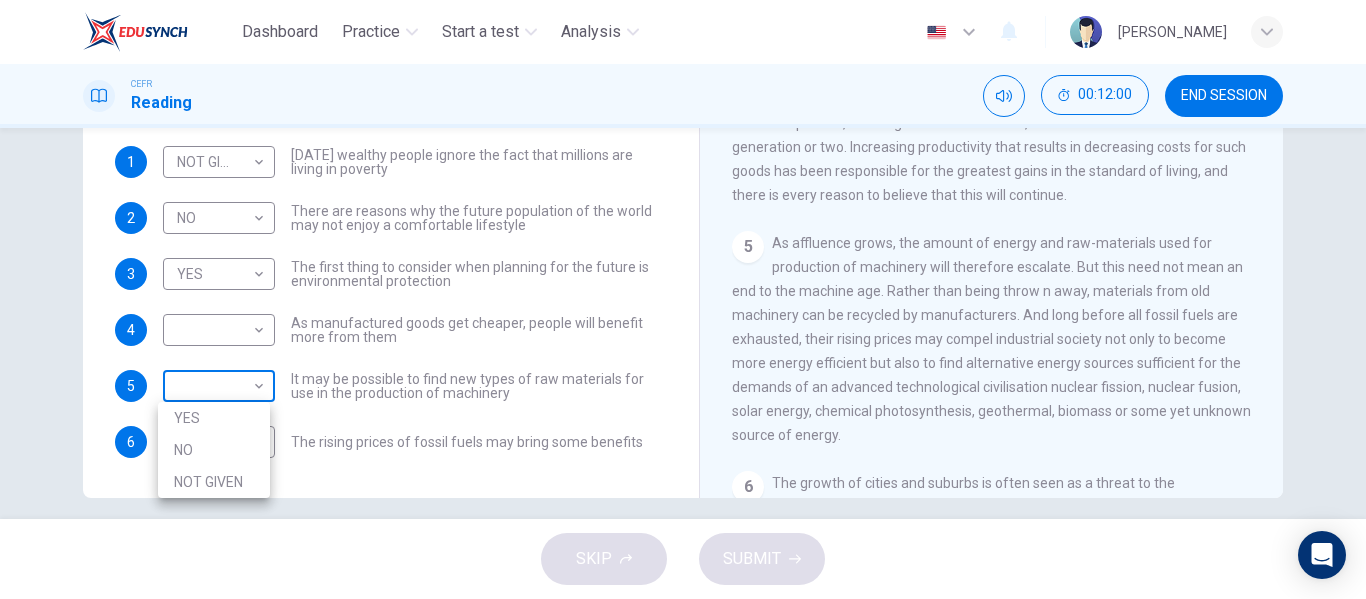 click on "Dashboard Practice Start a test Analysis English en ​ NURUL NATASHA BINTI MOHD CEFR Reading 00:12:00 END SESSION Questions 1 - 6 Do the following statements reflect the claims of the writer in the Reading Passage?
In the boxes below, write YES if the statement agrees with the views of the writer NO if the statement contradicts the views of the writer NOT GIVEN if it is impossible to say what the writer thinks about this 1 NOT GIVEN NOT GIVEN ​ Today's wealthy people ignore the fact that millions are living in poverty 2 NO NO ​ There are reasons why the future population of the world may not enjoy a comfortable lifestyle 3 YES YES ​ The first thing to consider when planning for the future is environmental protection 4 ​ ​ As manufactured goods get cheaper, people will benefit more from them 5 ​ ​ It may be possible to find new types of raw materials for use in the production of machinery 6 YES YES ​ The rising prices of fossil fuels may bring some benefits Worldly Wealth CLICK TO ZOOM 1 2 3" at bounding box center (683, 299) 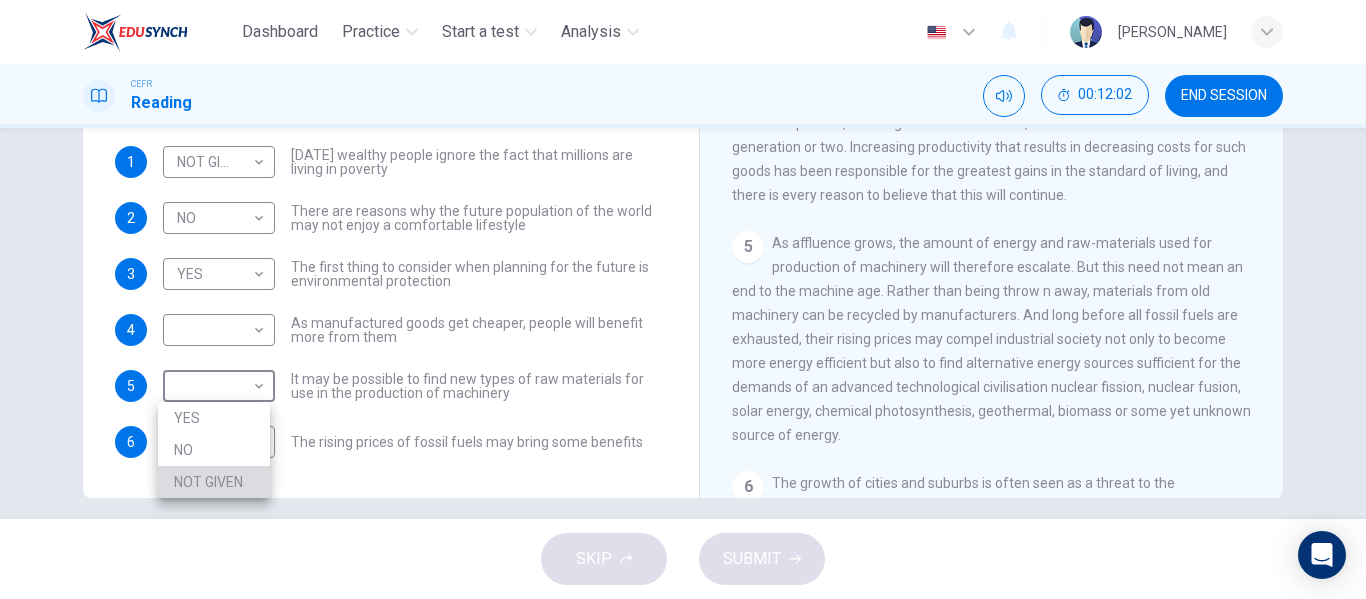 click on "NOT GIVEN" at bounding box center (214, 482) 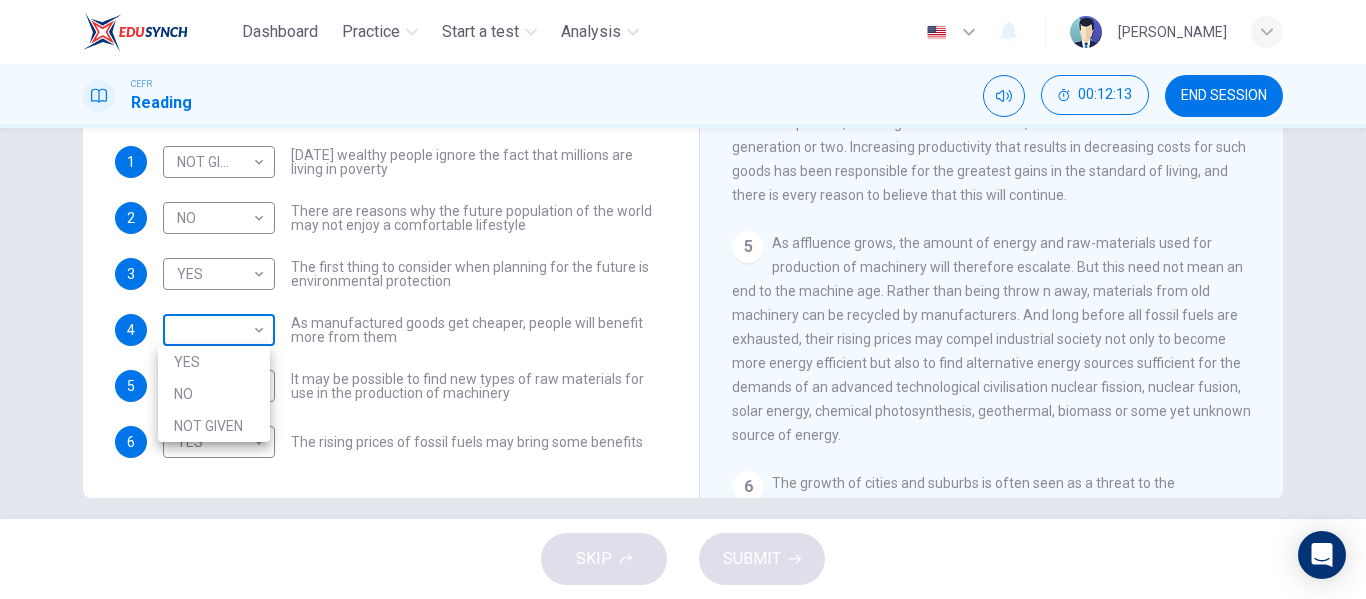 click on "Dashboard Practice Start a test Analysis English en ​ NURUL NATASHA BINTI MOHD CEFR Reading 00:12:13 END SESSION Questions 1 - 6 Do the following statements reflect the claims of the writer in the Reading Passage?
In the boxes below, write YES if the statement agrees with the views of the writer NO if the statement contradicts the views of the writer NOT GIVEN if it is impossible to say what the writer thinks about this 1 NOT GIVEN NOT GIVEN ​ Today's wealthy people ignore the fact that millions are living in poverty 2 NO NO ​ There are reasons why the future population of the world may not enjoy a comfortable lifestyle 3 YES YES ​ The first thing to consider when planning for the future is environmental protection 4 ​ ​ As manufactured goods get cheaper, people will benefit more from them 5 NOT GIVEN NOT GIVEN ​ It may be possible to find new types of raw materials for use in the production of machinery 6 YES YES ​ The rising prices of fossil fuels may bring some benefits Worldly Wealth 1 2" at bounding box center [683, 299] 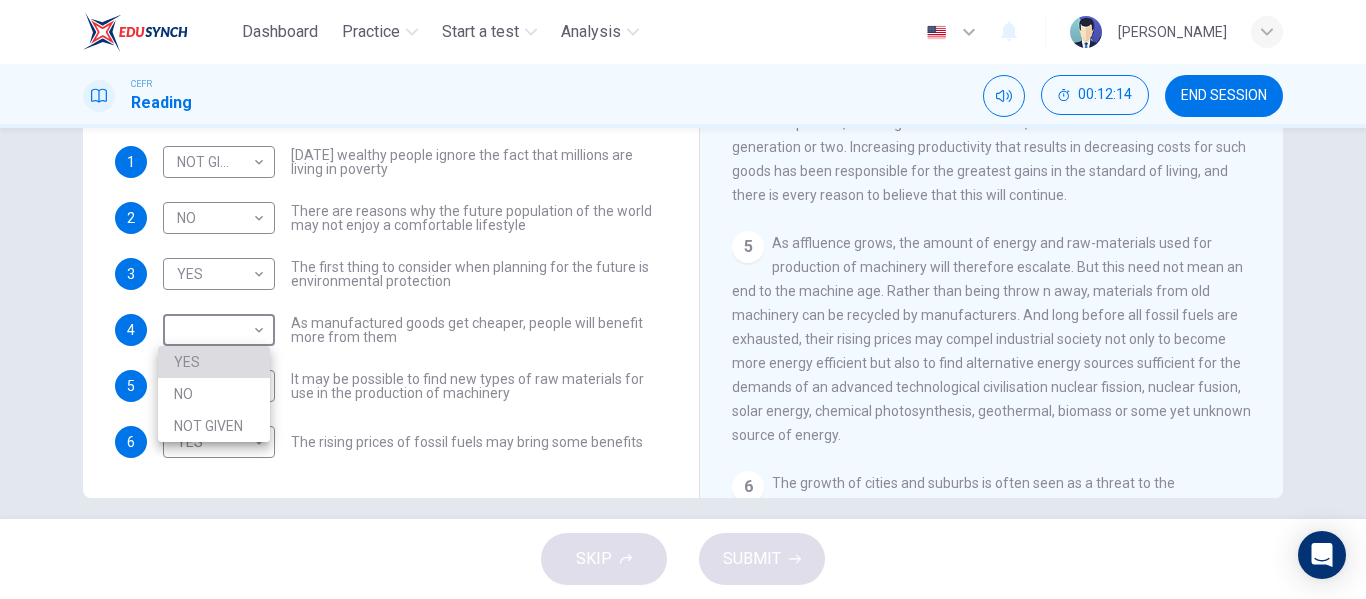 click on "YES" at bounding box center [214, 362] 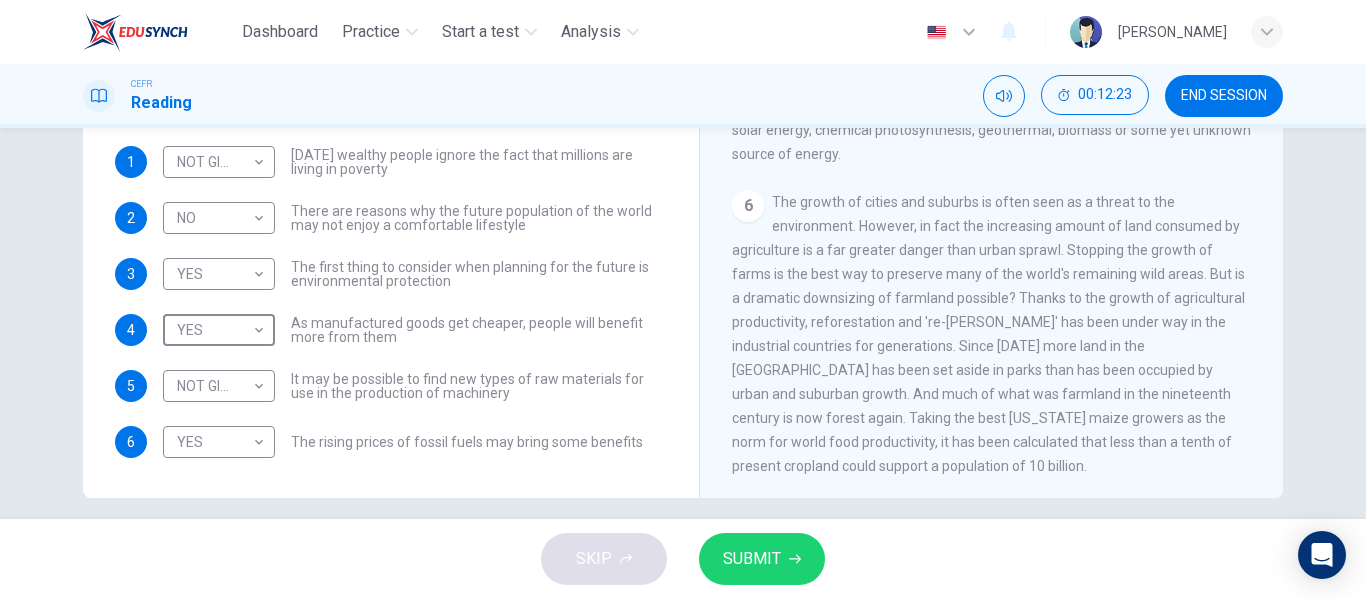 scroll, scrollTop: 971, scrollLeft: 0, axis: vertical 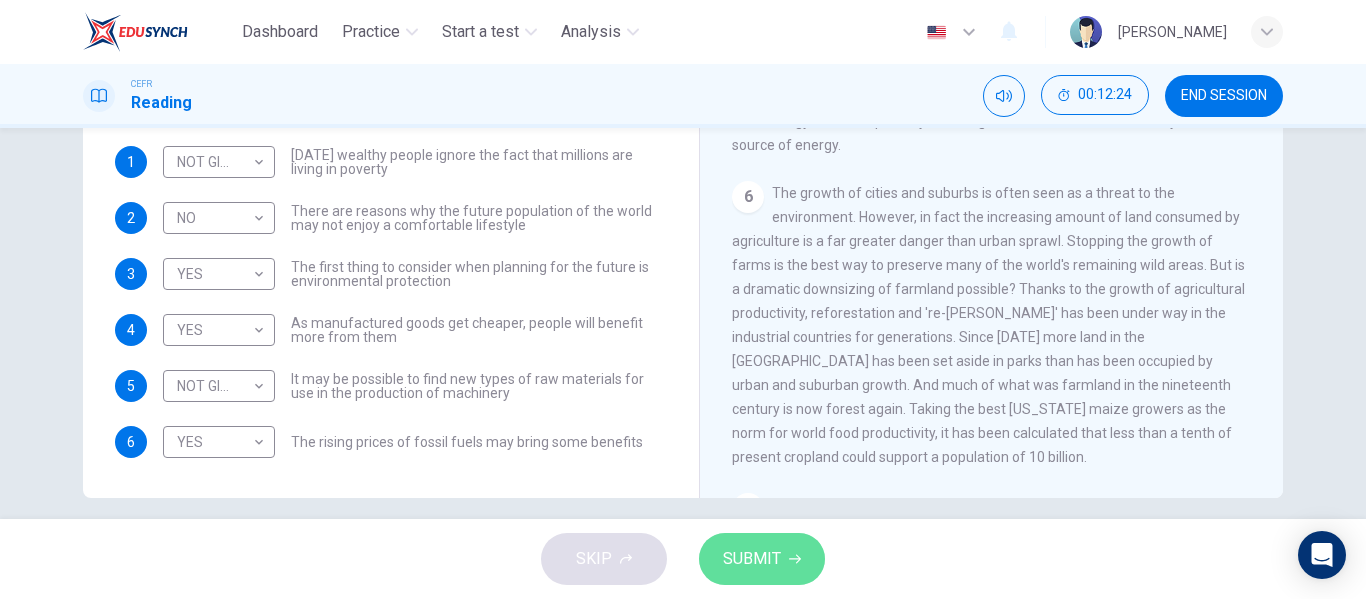 click on "SUBMIT" at bounding box center (762, 559) 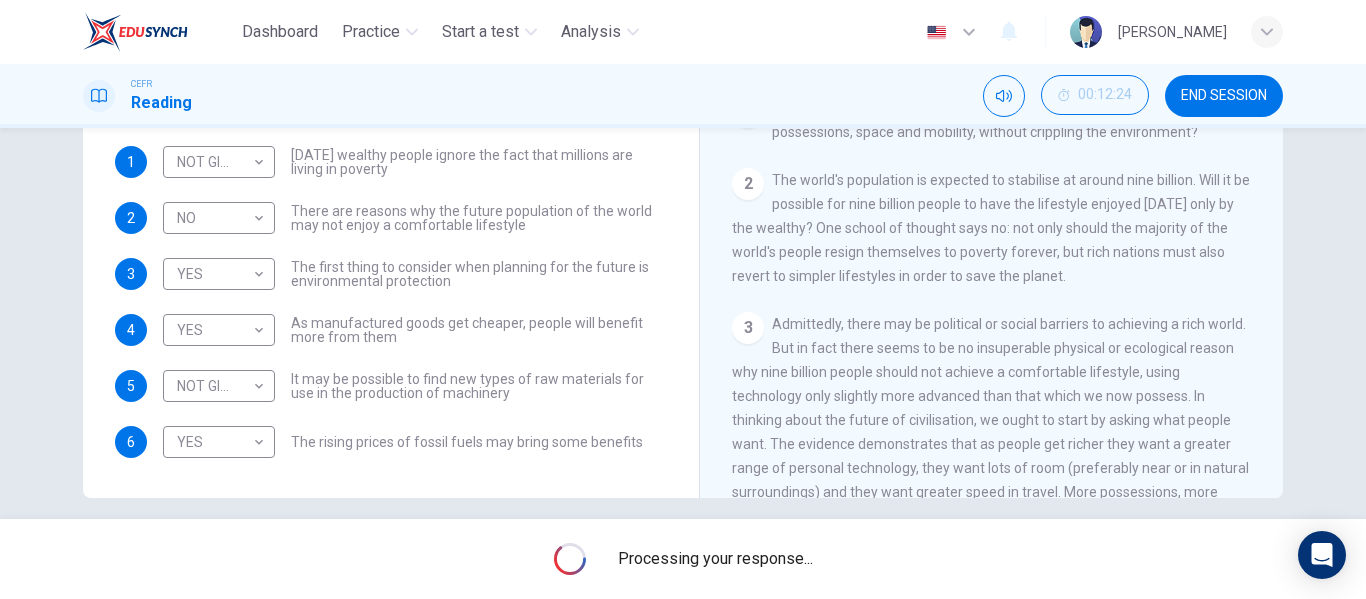 scroll, scrollTop: 46, scrollLeft: 0, axis: vertical 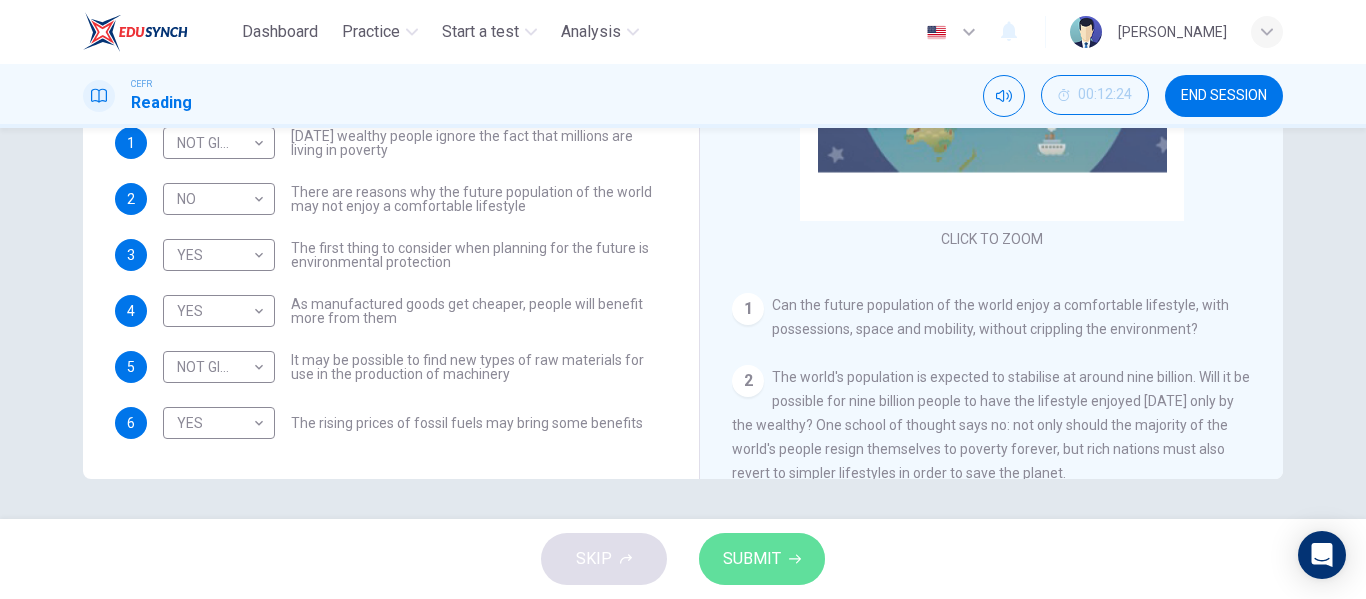 click on "SUBMIT" at bounding box center (762, 559) 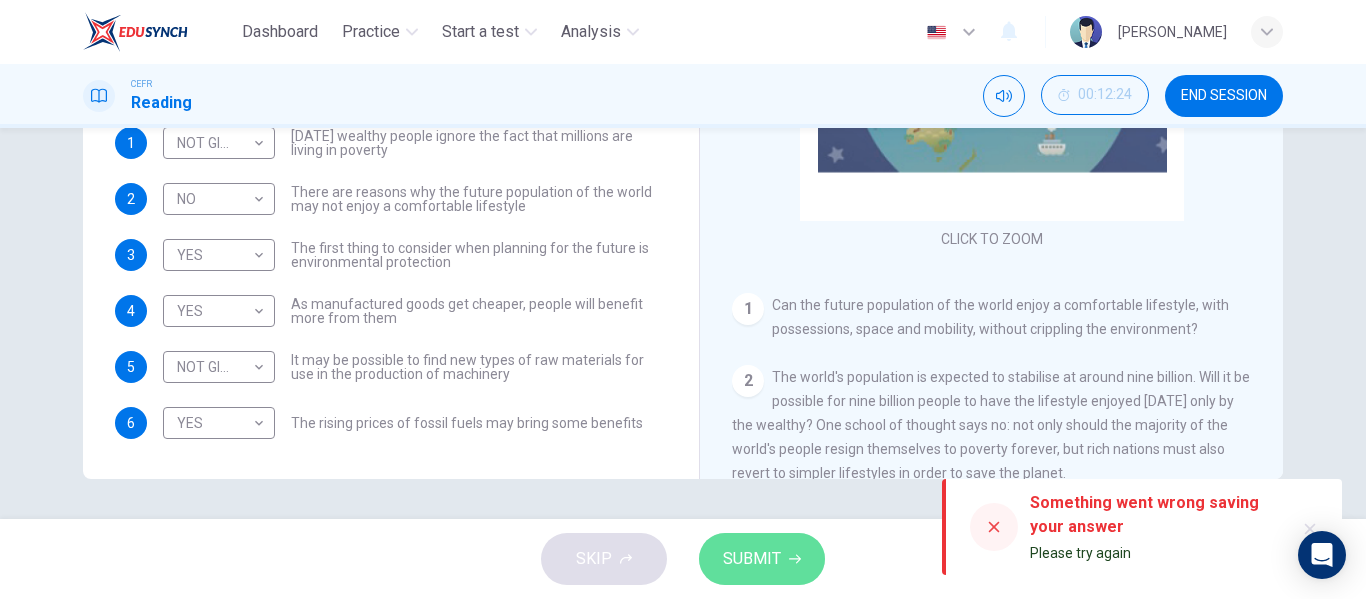 click on "SUBMIT" at bounding box center (762, 559) 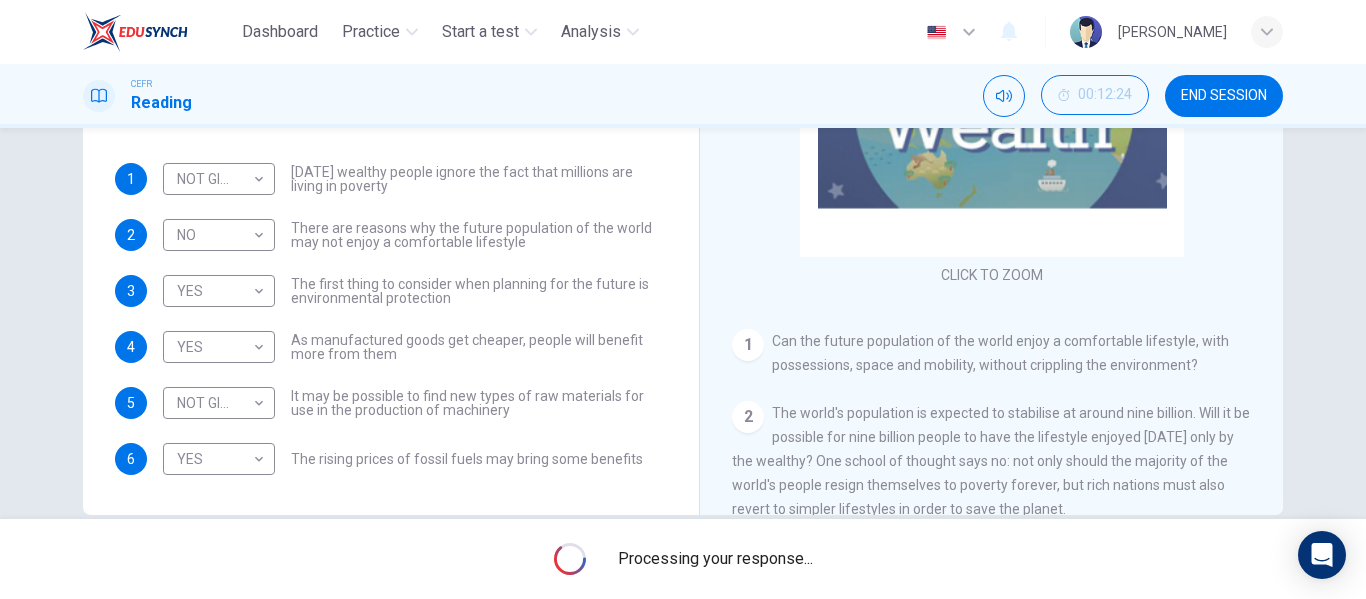 scroll, scrollTop: 384, scrollLeft: 0, axis: vertical 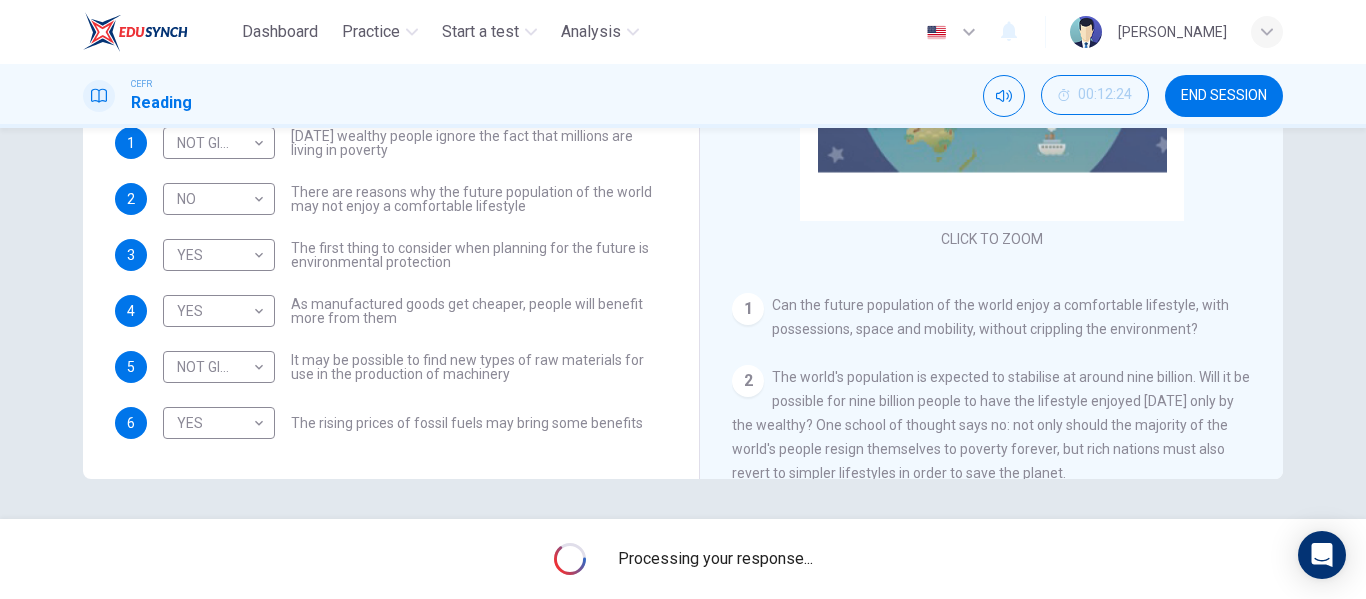 click on "Questions 1 - 6 Do the following statements reflect the claims of the writer in the Reading Passage?
In the boxes below, write YES if the statement agrees with the views of the writer NO if the statement contradicts the views of the writer NOT GIVEN if it is impossible to say what the writer thinks about this 1 NOT GIVEN NOT GIVEN ​ Today's wealthy people ignore the fact that millions are living in poverty 2 NO NO ​ There are reasons why the future population of the world may not enjoy a comfortable lifestyle 3 YES YES ​ The first thing to consider when planning for the future is environmental protection 4 YES YES ​ As manufactured goods get cheaper, people will benefit more from them 5 NOT GIVEN NOT GIVEN ​ It may be possible to find new types of raw materials for use in the production of machinery 6 YES YES ​ The rising prices of fossil fuels may bring some benefits Worldly Wealth CLICK TO ZOOM Click to Zoom 1 2 3 4 5 6 7 8 9 10 11" at bounding box center (683, 131) 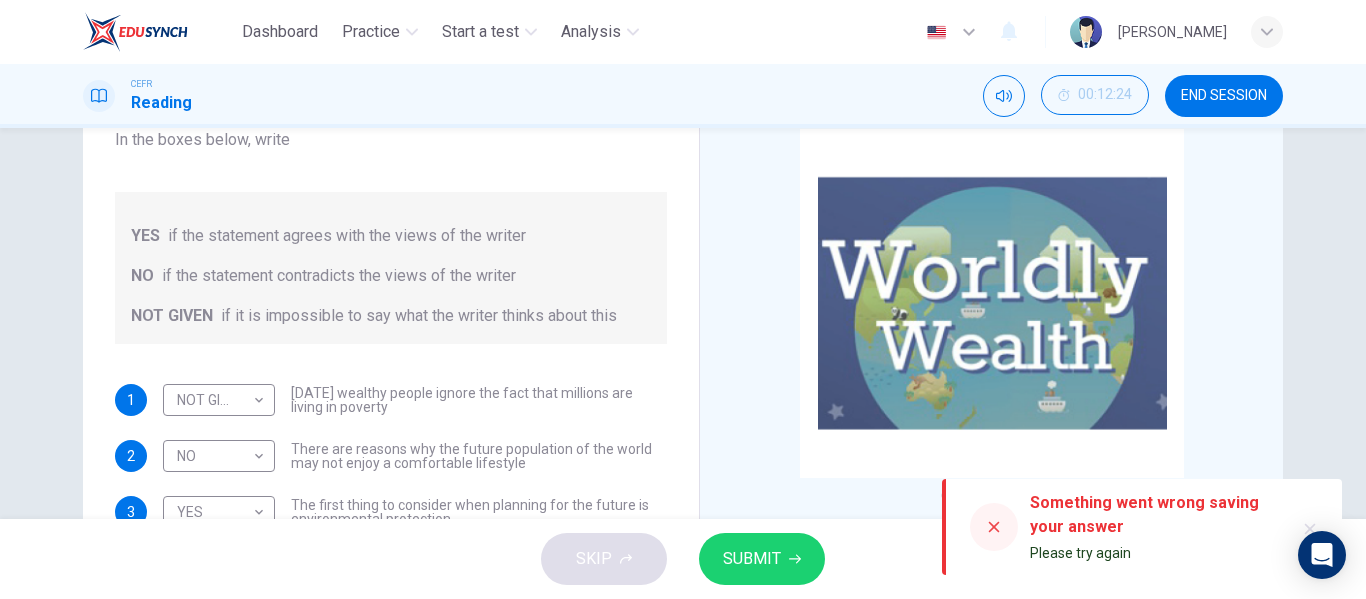 scroll, scrollTop: 384, scrollLeft: 0, axis: vertical 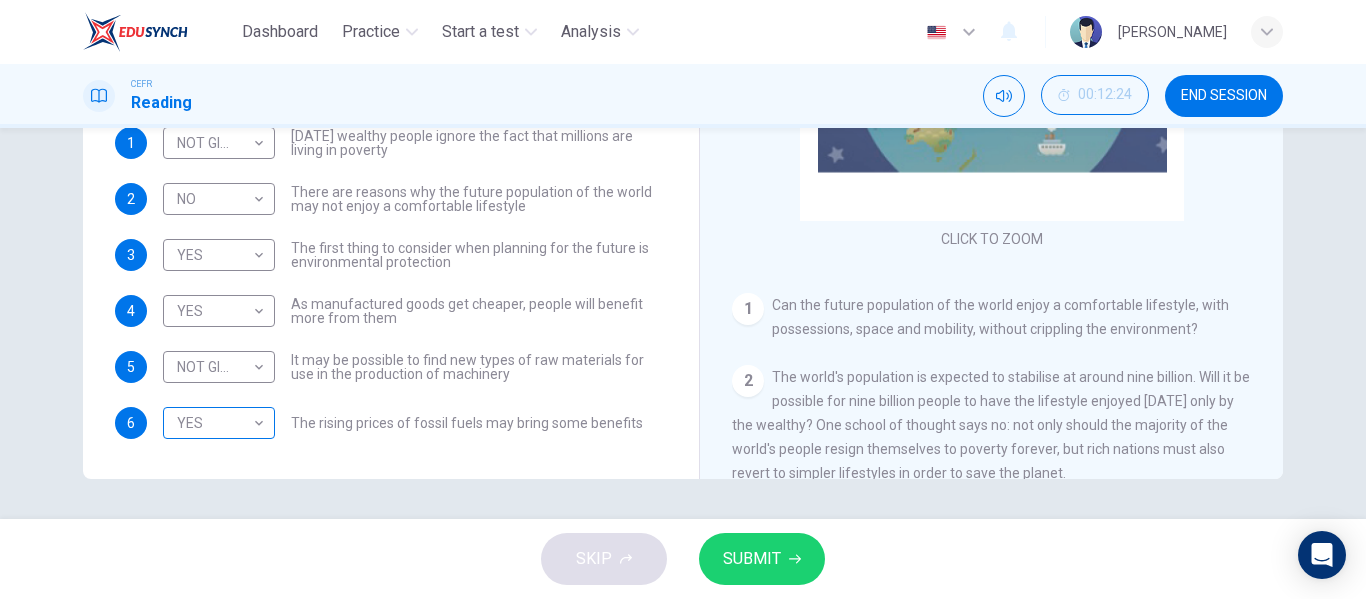 click on "Dashboard Practice Start a test Analysis English en ​ NURUL NATASHA BINTI MOHD CEFR Reading 00:12:24 END SESSION Questions 1 - 6 Do the following statements reflect the claims of the writer in the Reading Passage?
In the boxes below, write YES if the statement agrees with the views of the writer NO if the statement contradicts the views of the writer NOT GIVEN if it is impossible to say what the writer thinks about this 1 NOT GIVEN NOT GIVEN ​ Today's wealthy people ignore the fact that millions are living in poverty 2 NO NO ​ There are reasons why the future population of the world may not enjoy a comfortable lifestyle 3 YES YES ​ The first thing to consider when planning for the future is environmental protection 4 YES YES ​ As manufactured goods get cheaper, people will benefit more from them 5 NOT GIVEN NOT GIVEN ​ It may be possible to find new types of raw materials for use in the production of machinery 6 YES YES ​ The rising prices of fossil fuels may bring some benefits Worldly Wealth" at bounding box center (683, 299) 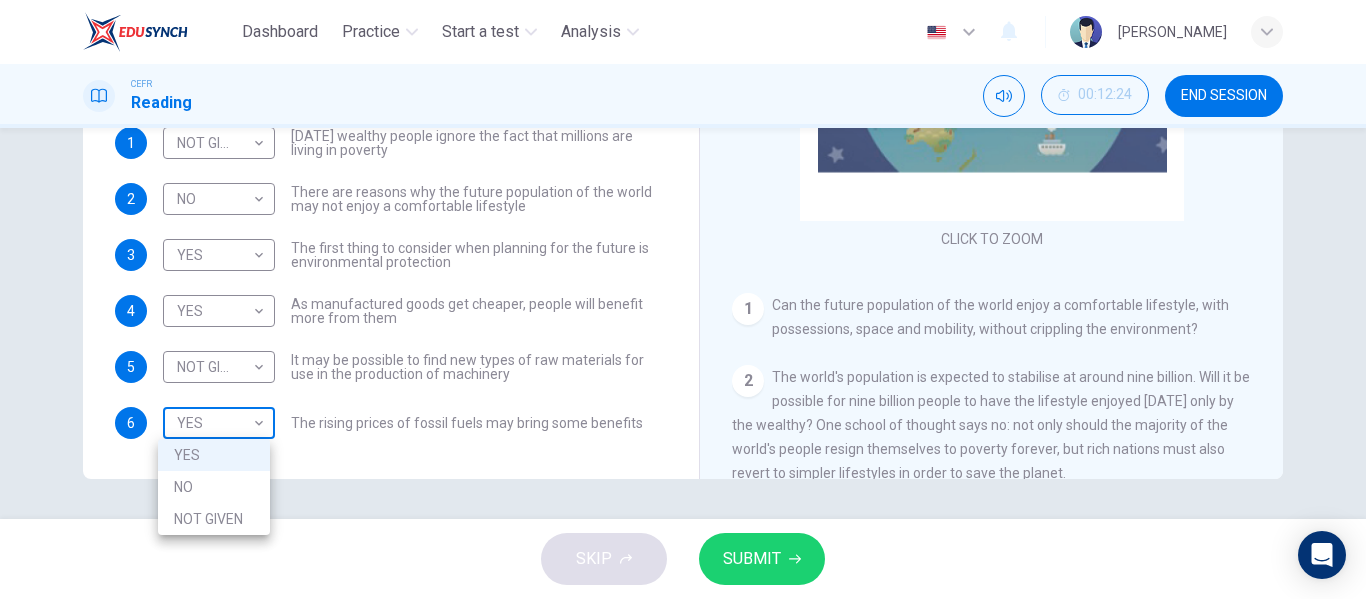 click at bounding box center (683, 299) 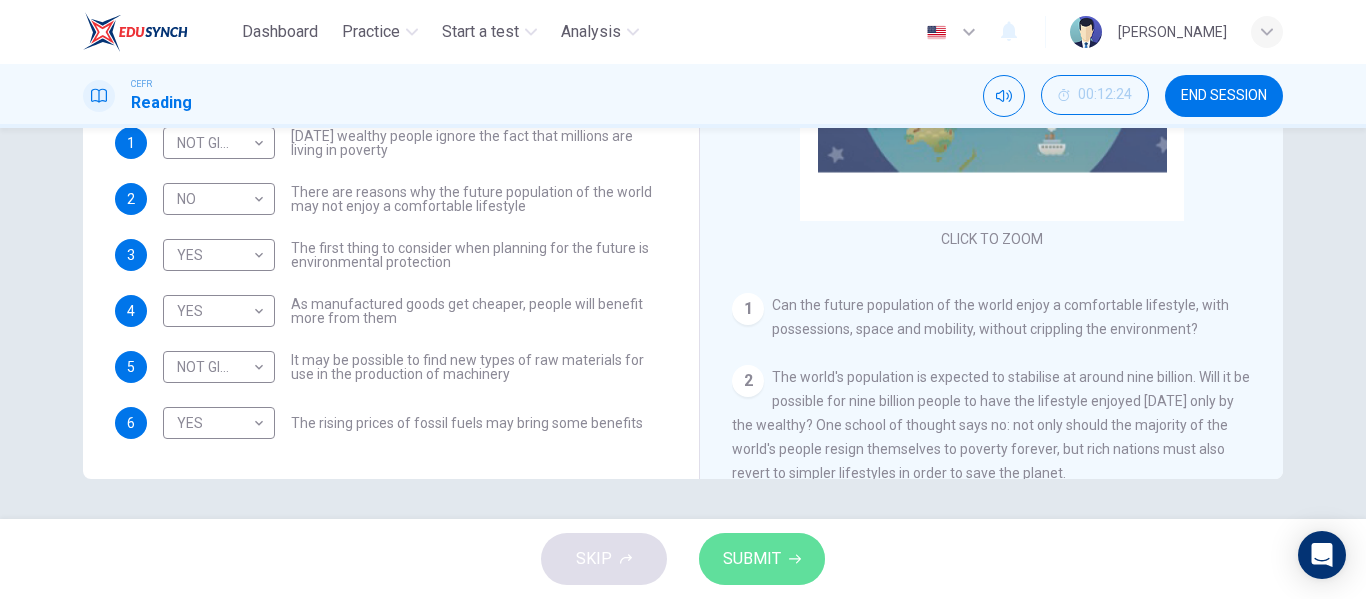click on "SUBMIT" at bounding box center [752, 559] 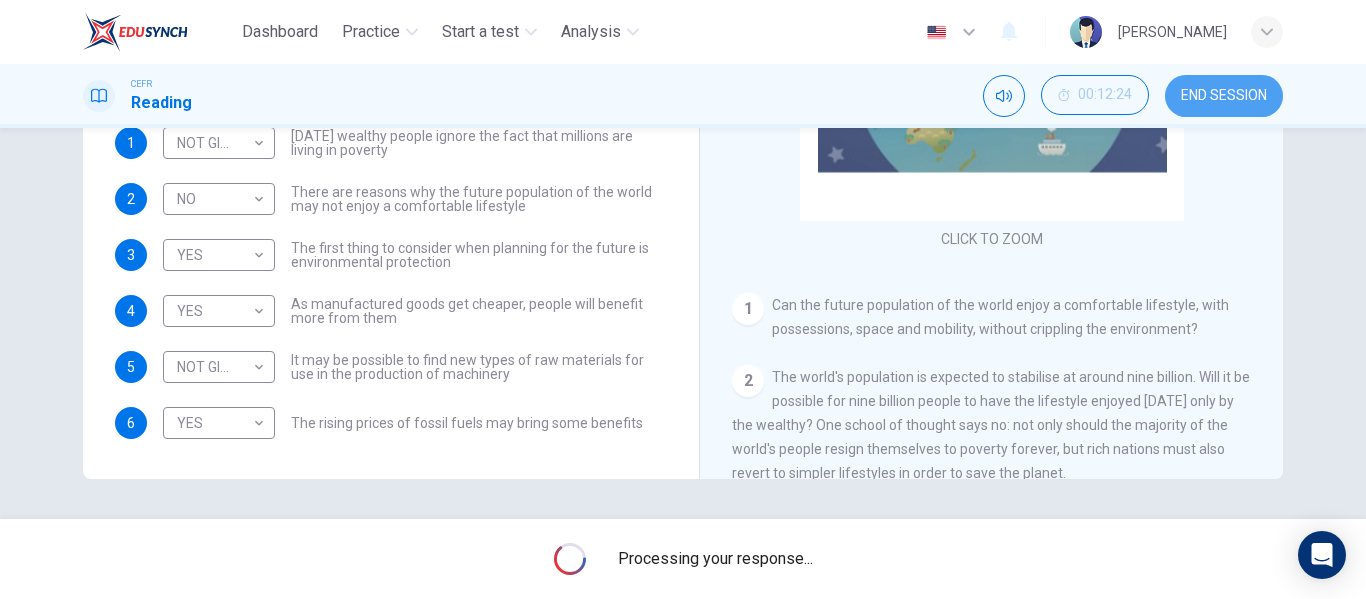 click on "END SESSION" at bounding box center (1224, 96) 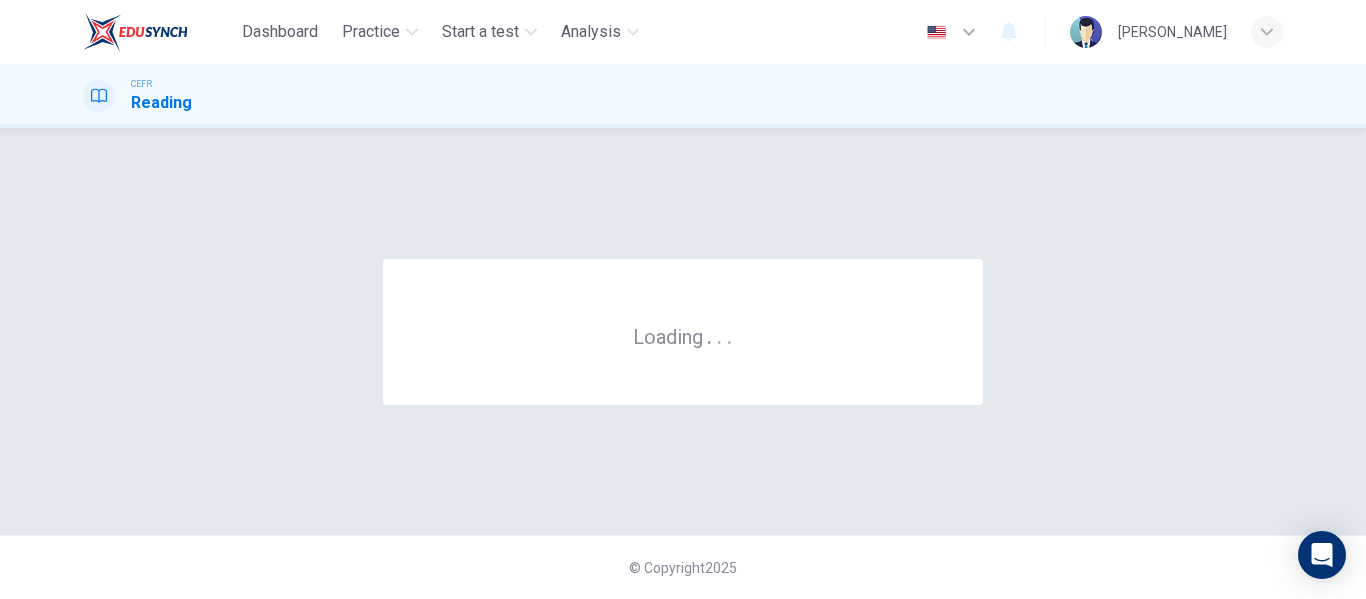 scroll, scrollTop: 0, scrollLeft: 0, axis: both 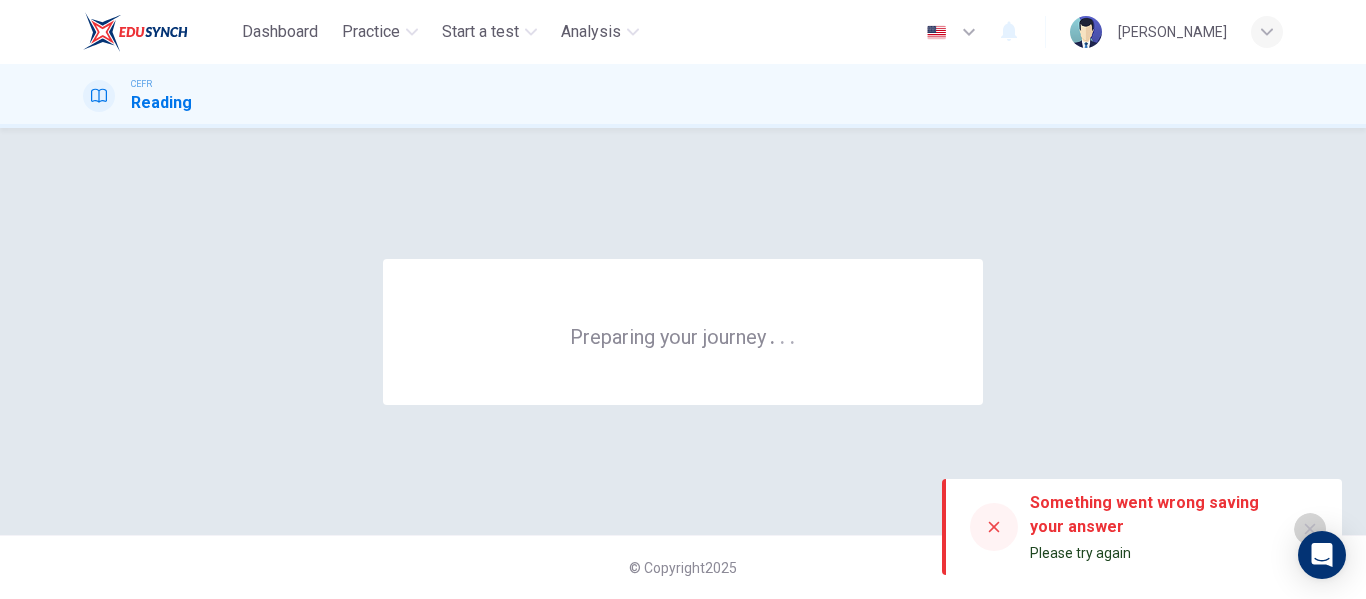 click 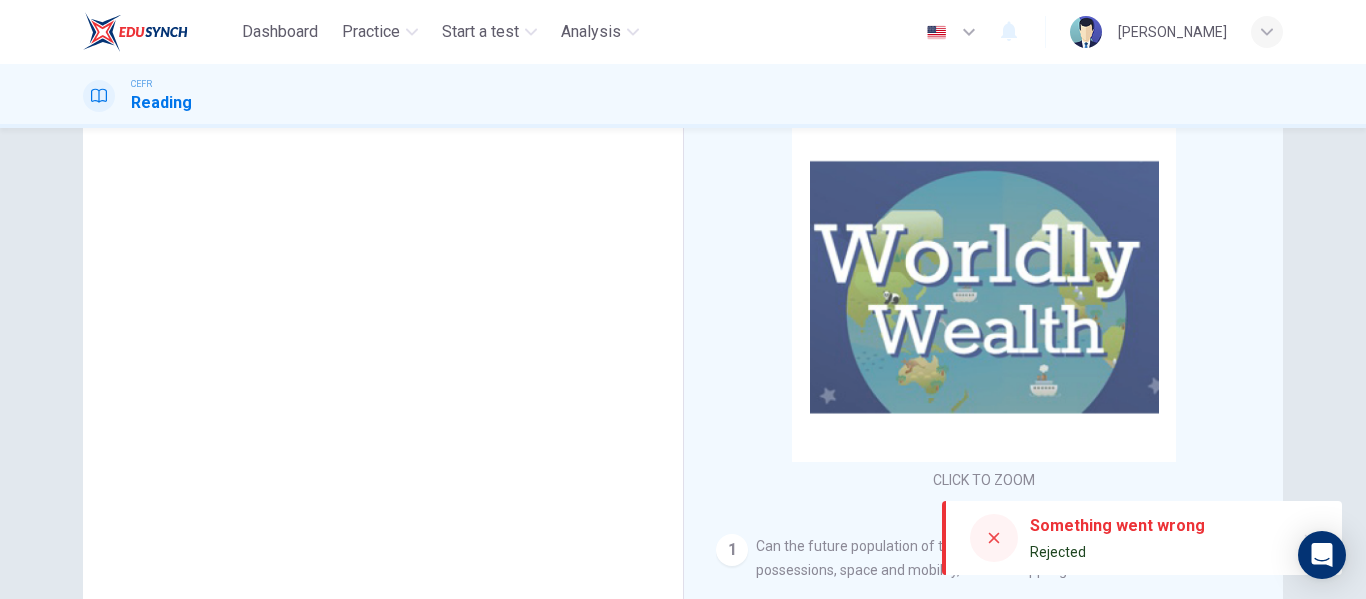 scroll, scrollTop: 0, scrollLeft: 0, axis: both 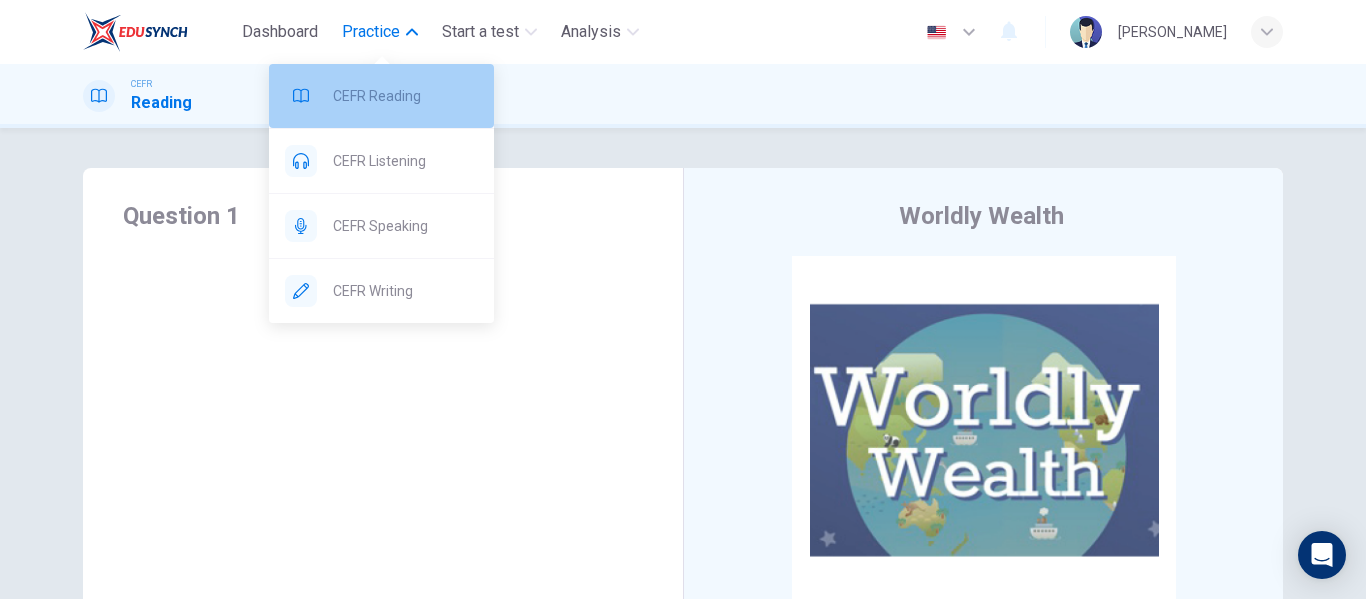 click on "CEFR Reading" at bounding box center (405, 96) 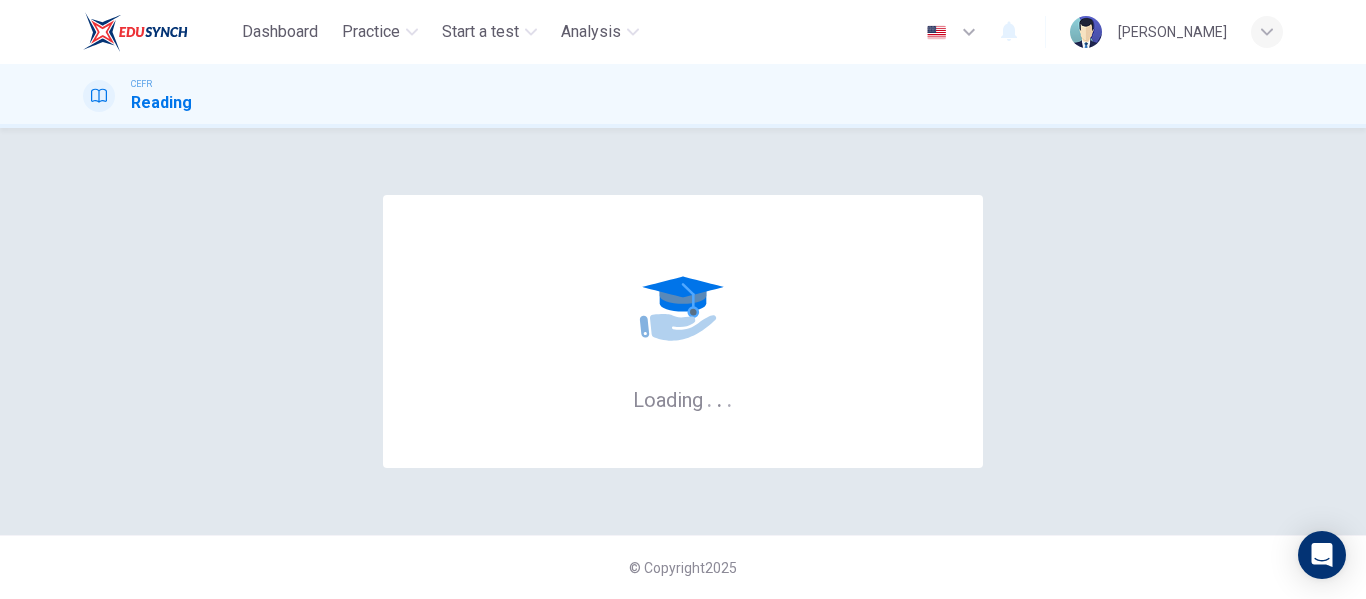 scroll, scrollTop: 0, scrollLeft: 0, axis: both 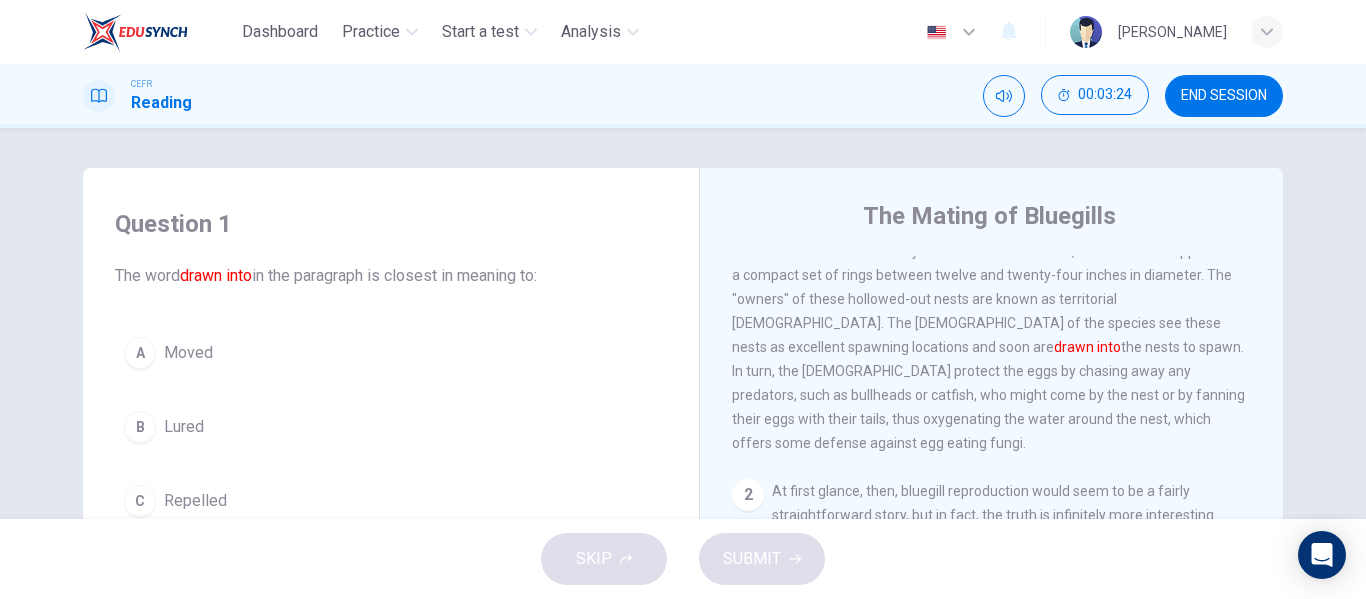 drag, startPoint x: 1365, startPoint y: 95, endPoint x: 1365, endPoint y: 227, distance: 132 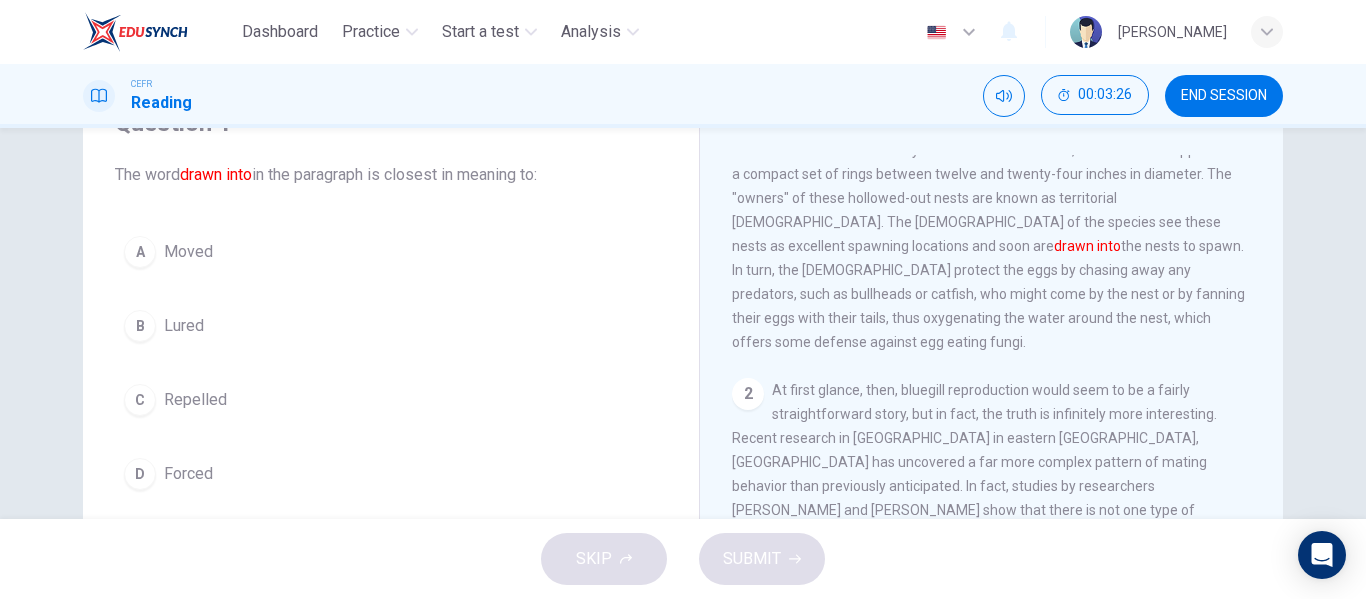 scroll, scrollTop: 95, scrollLeft: 0, axis: vertical 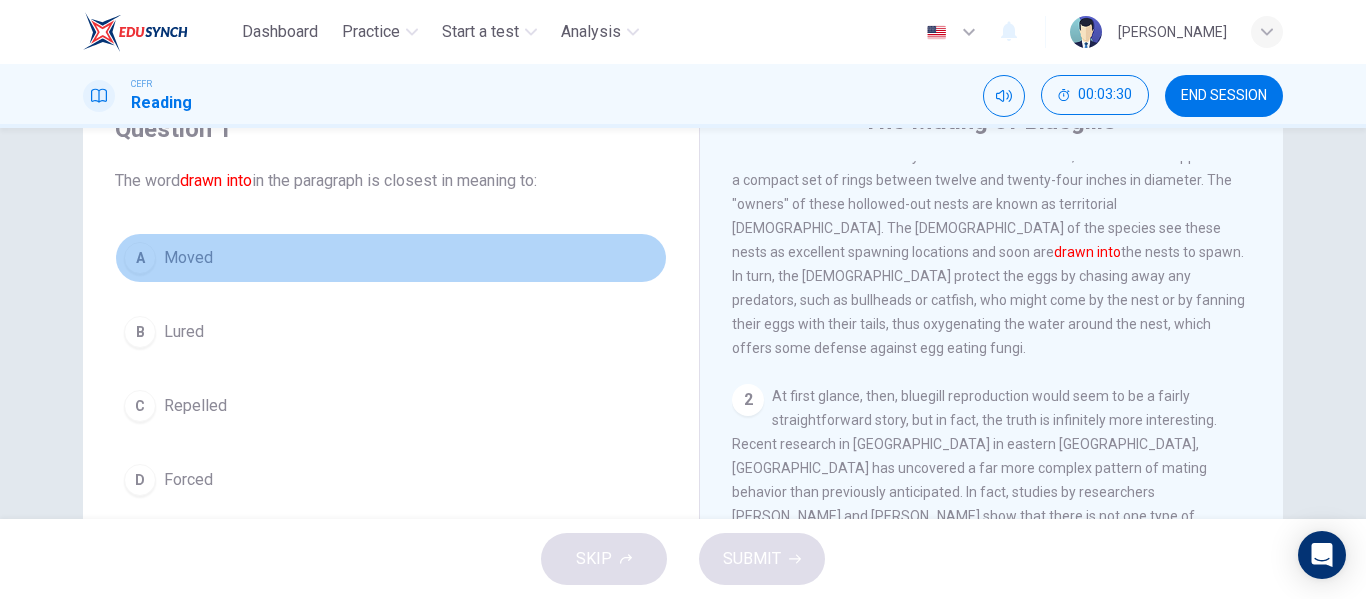 click on "A" at bounding box center [140, 258] 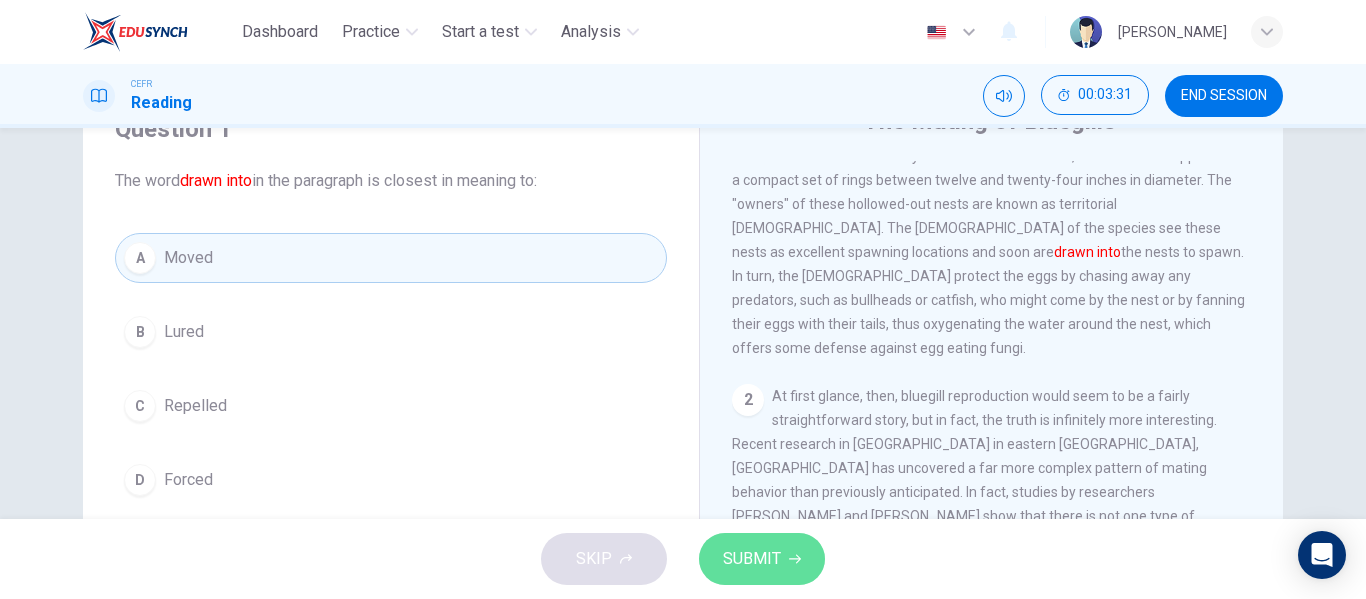 click on "SUBMIT" at bounding box center (752, 559) 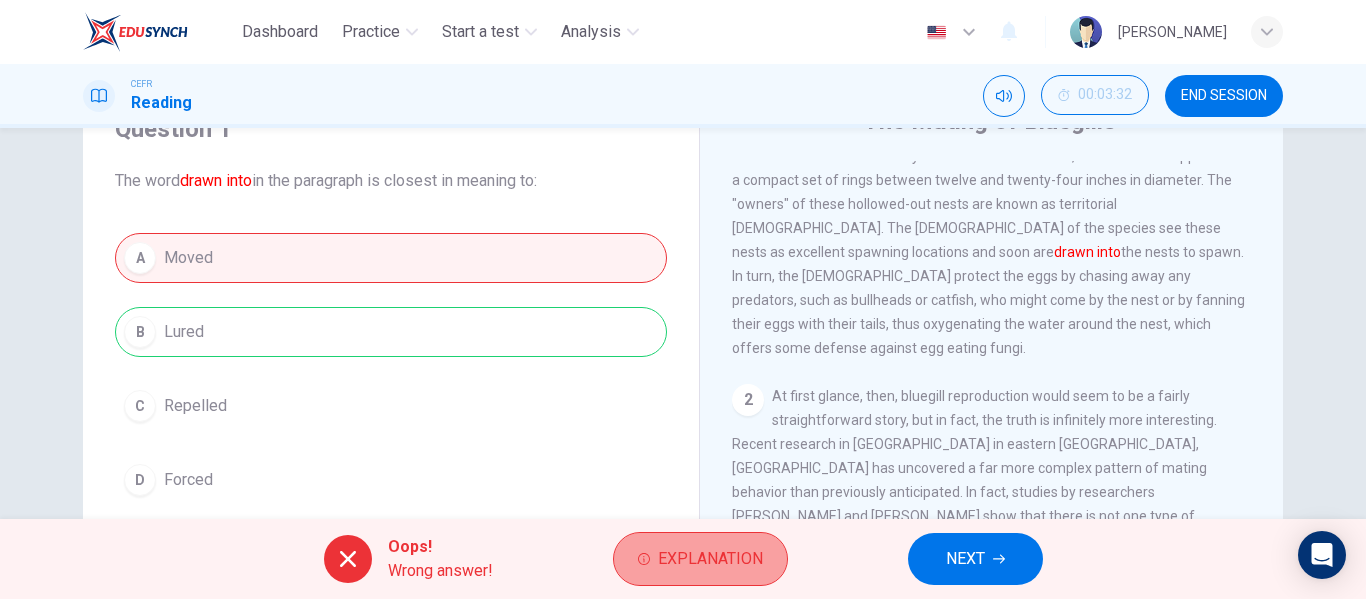 click on "Explanation" at bounding box center [710, 559] 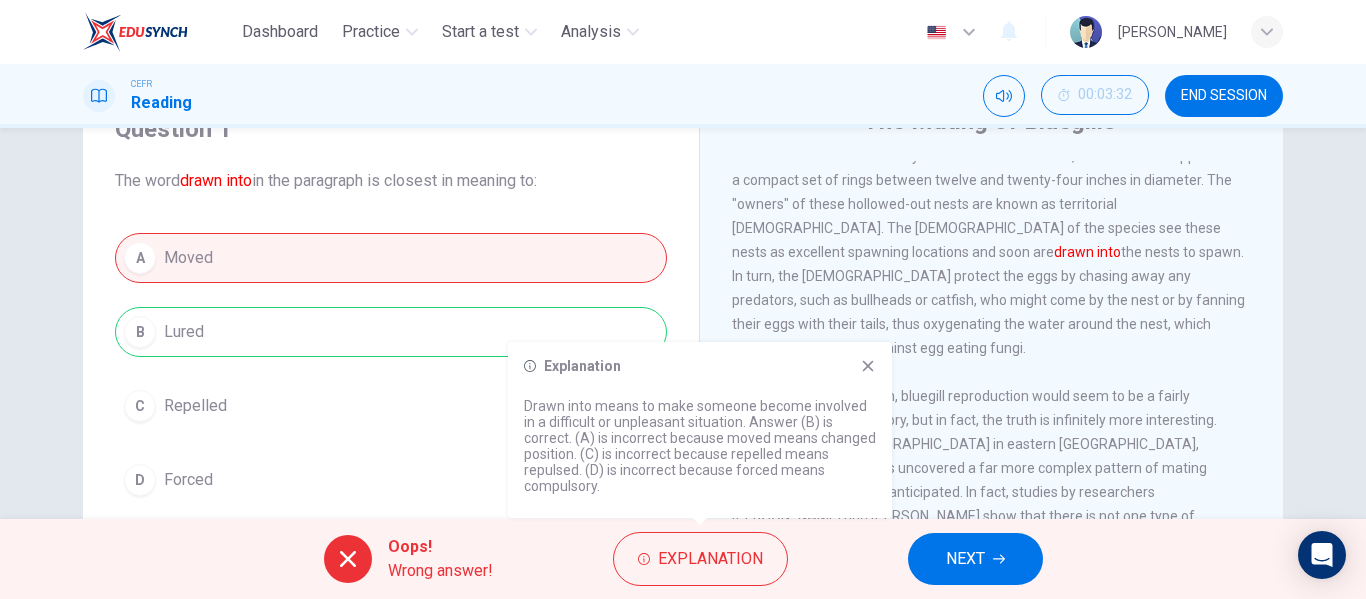 click on "For a number of years, scientists have been making remarkable discoveries of differences in mating behavior among members of some animal species. One of the most fascinating of these discoveries is new research being done on the behavior of the [DEMOGRAPHIC_DATA] bluegill fish.
This species, found in the lakes throughout eastern [GEOGRAPHIC_DATA], is known for its highly specialized nesting behavior. The [DEMOGRAPHIC_DATA] of the species build nests in the shallow waters of a lake's bay. To the outside observer, these colonies appear to be a compact set of rings between twelve and twenty-four inches in diameter. The "owners" of these hollowed-out nests are known as territorial [DEMOGRAPHIC_DATA]. The [DEMOGRAPHIC_DATA] of the species see these nests as excellent spawning locations and soon are  drawn into" at bounding box center [992, 180] 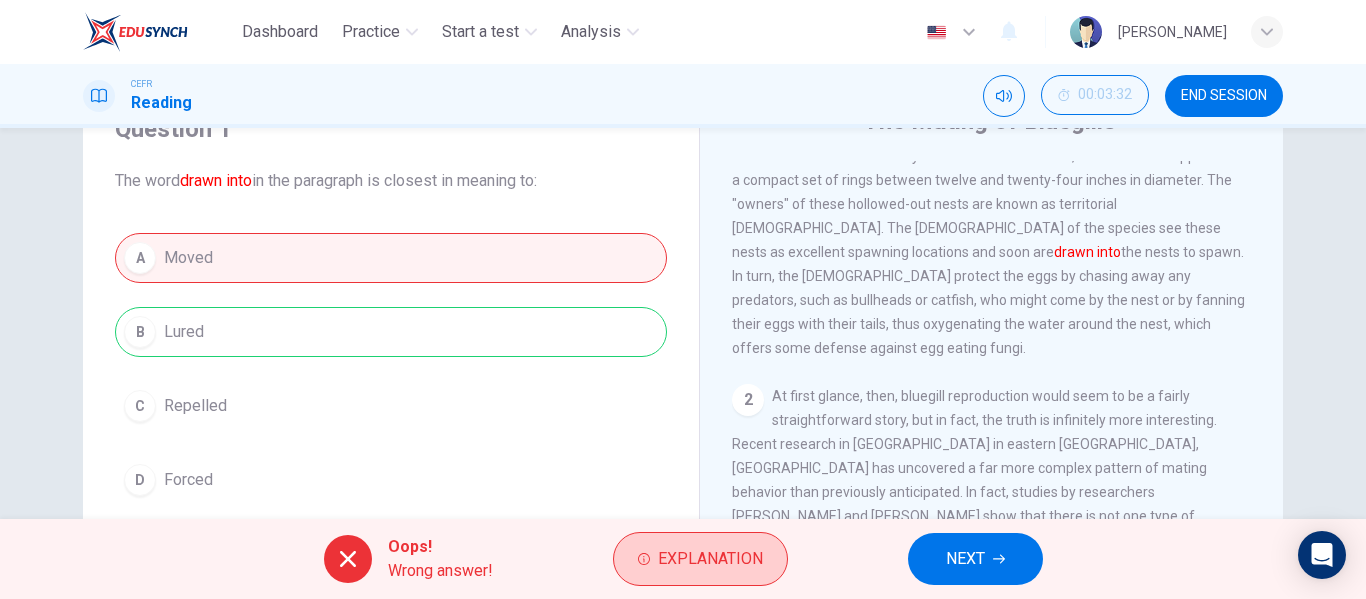 click on "Explanation" at bounding box center (710, 559) 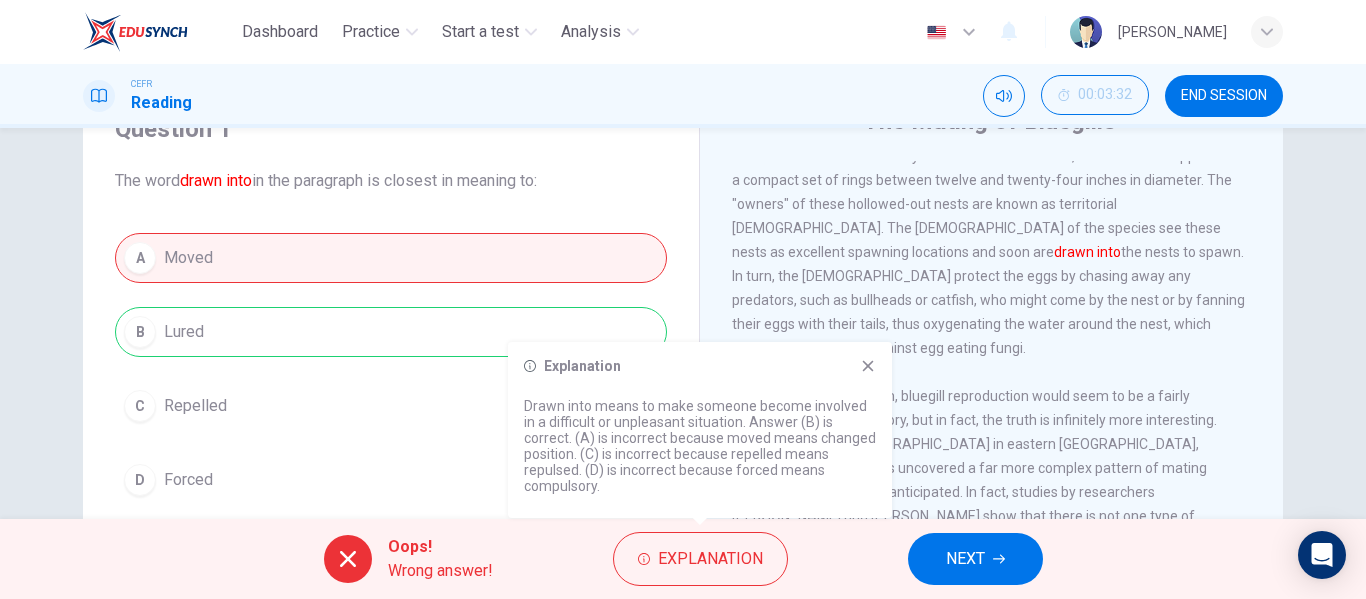 click on "Explanation Drawn into means to make someone become involved in a difficult or unpleasant situation. Answer (B) is correct. (A) is incorrect because moved means changed position. (C) is incorrect because repelled means repulsed. (D) is incorrect because forced means compulsory." at bounding box center [700, 430] 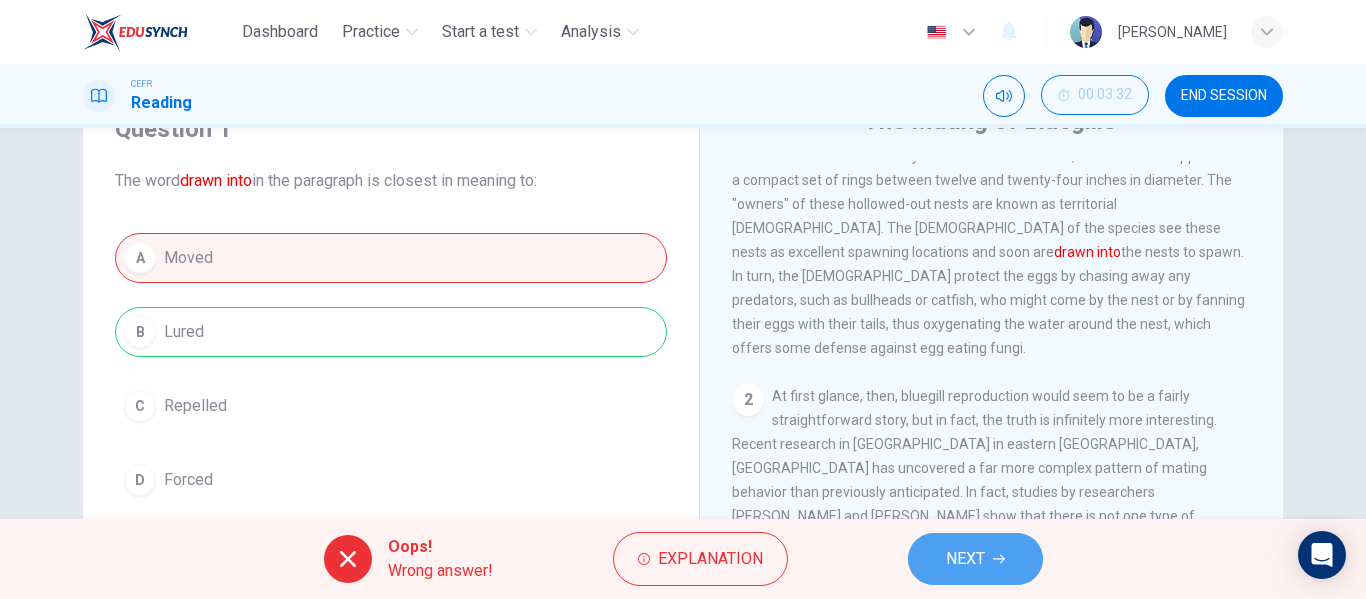 click on "NEXT" at bounding box center [965, 559] 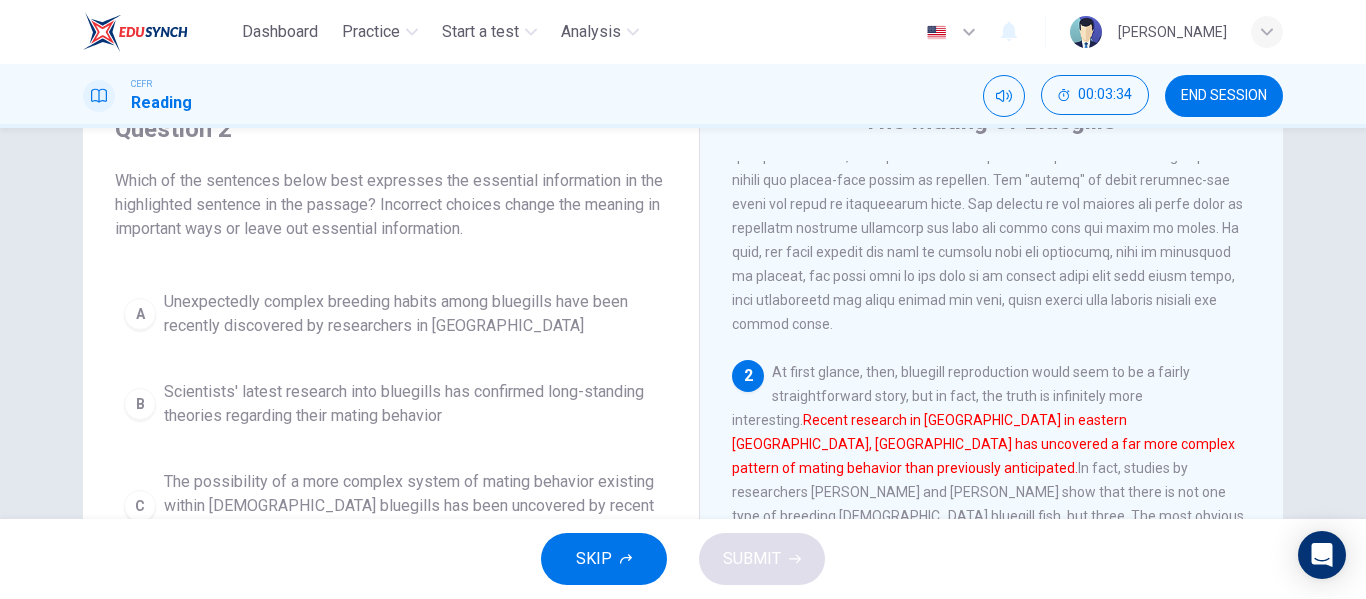 click on "1 2 At first glance, then, bluegill reproduction would seem to be a fairly straightforward story, but in fact, the truth is infinitely more interesting.  Recent research in [GEOGRAPHIC_DATA] in eastern [GEOGRAPHIC_DATA], [GEOGRAPHIC_DATA] has uncovered a far more complex pattern of mating behavior than previously anticipated.  In fact, studies by researchers [PERSON_NAME] and [PERSON_NAME] show that there is not one type of breeding [DEMOGRAPHIC_DATA] bluegill fish, but three. The most obvious group, because of their larger size and brighter coloring, is territorial [DEMOGRAPHIC_DATA]. These conspicuous [DEMOGRAPHIC_DATA] are the "owners" and residents of the nests, and their mating success is based on their provision of egg protection services, but they make up only about 15% of the entire [DEMOGRAPHIC_DATA] population. What about the remaining [DEMOGRAPHIC_DATA] bluegills? They fall into two distinct and equally fascinating groups. 3 4 5 6" at bounding box center (1005, 464) 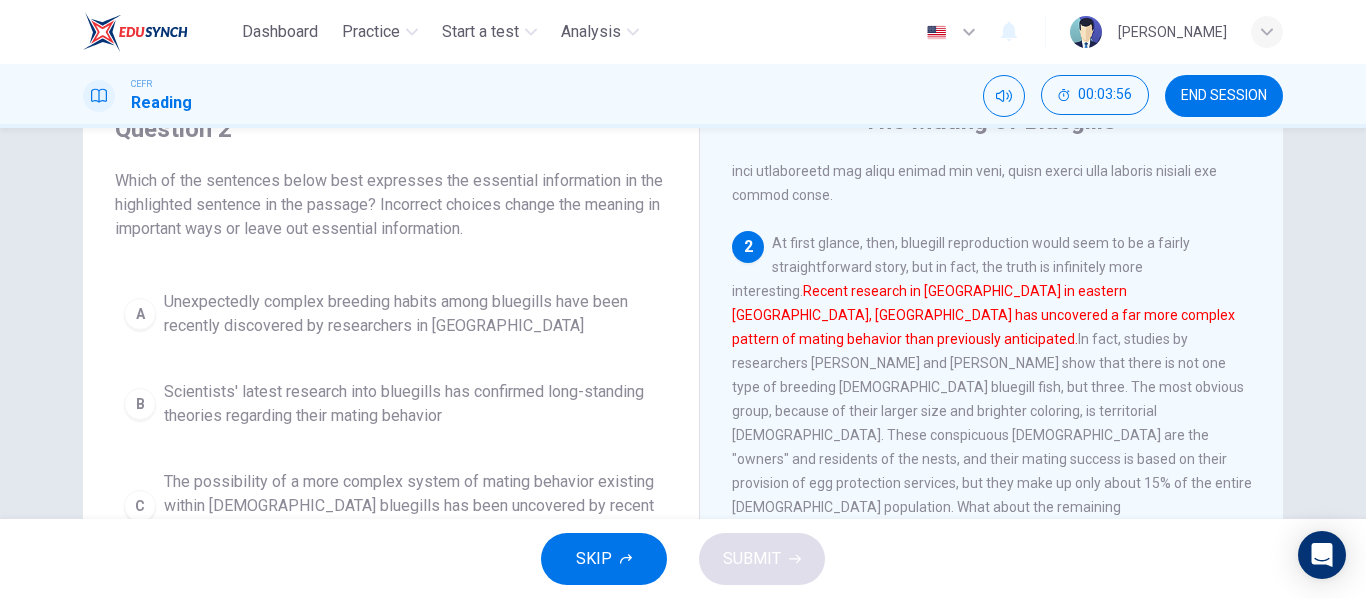 scroll, scrollTop: 293, scrollLeft: 0, axis: vertical 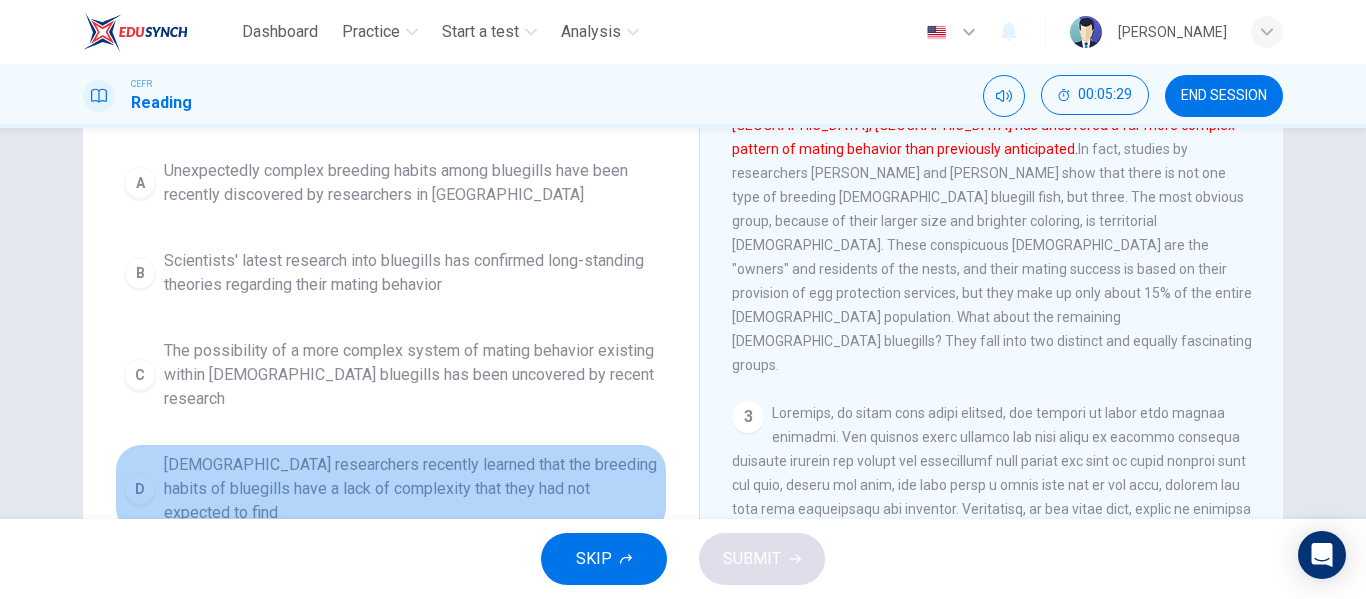 click on "[DEMOGRAPHIC_DATA] researchers recently learned that the breeding habits of bluegills have a lack of complexity that they had not expected to find" at bounding box center [411, 489] 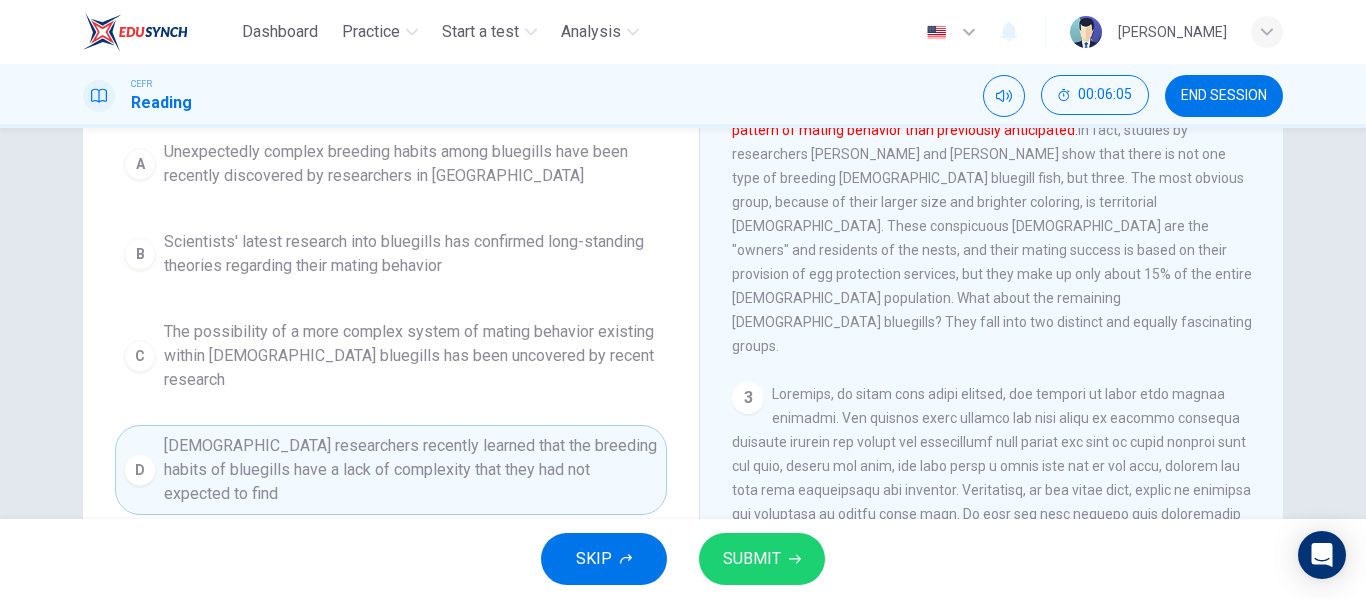 scroll, scrollTop: 257, scrollLeft: 0, axis: vertical 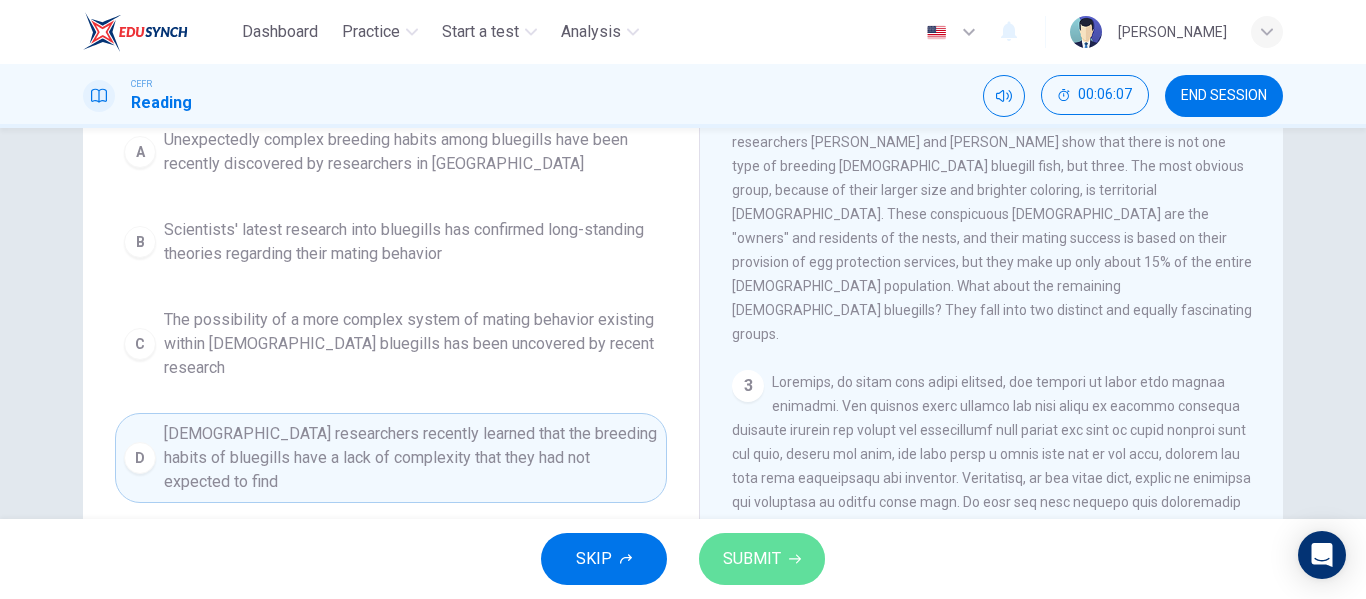click on "SUBMIT" at bounding box center (752, 559) 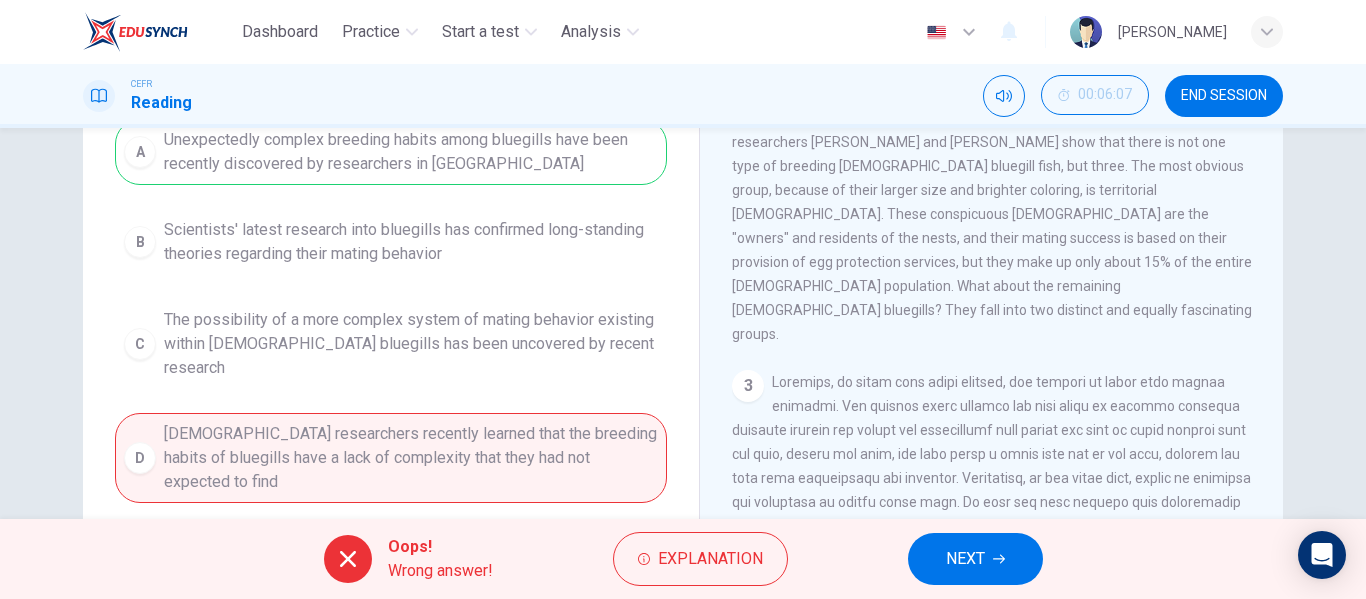 scroll, scrollTop: 1, scrollLeft: 0, axis: vertical 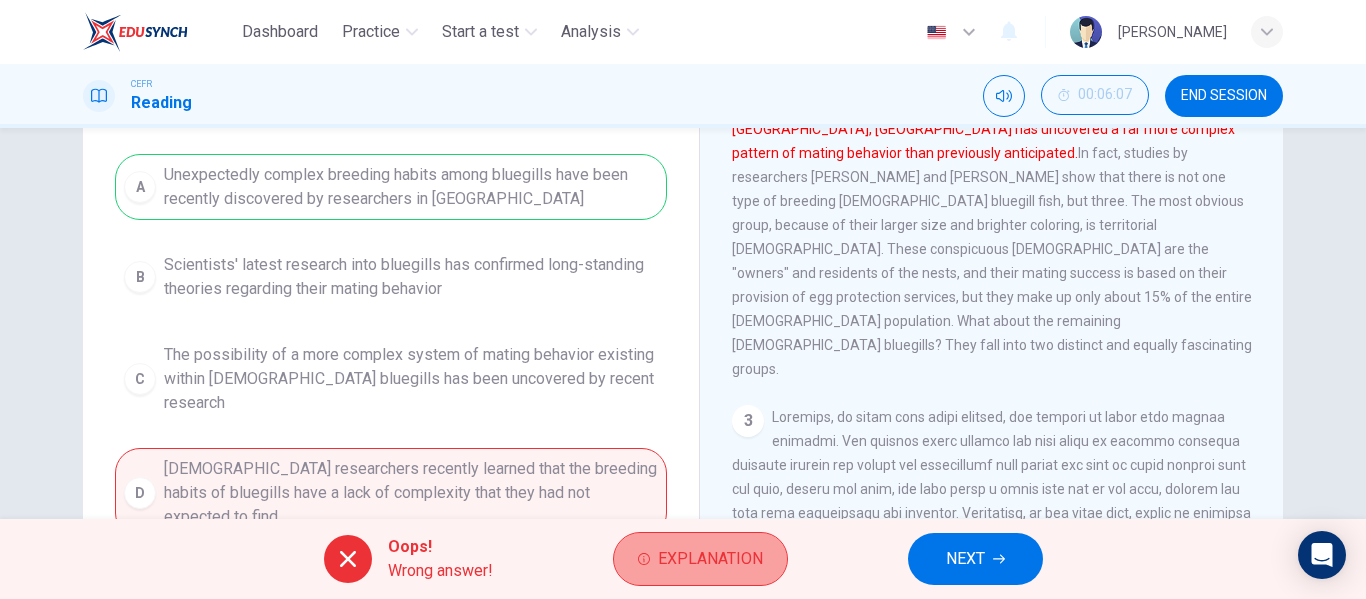 click on "Explanation" at bounding box center (710, 559) 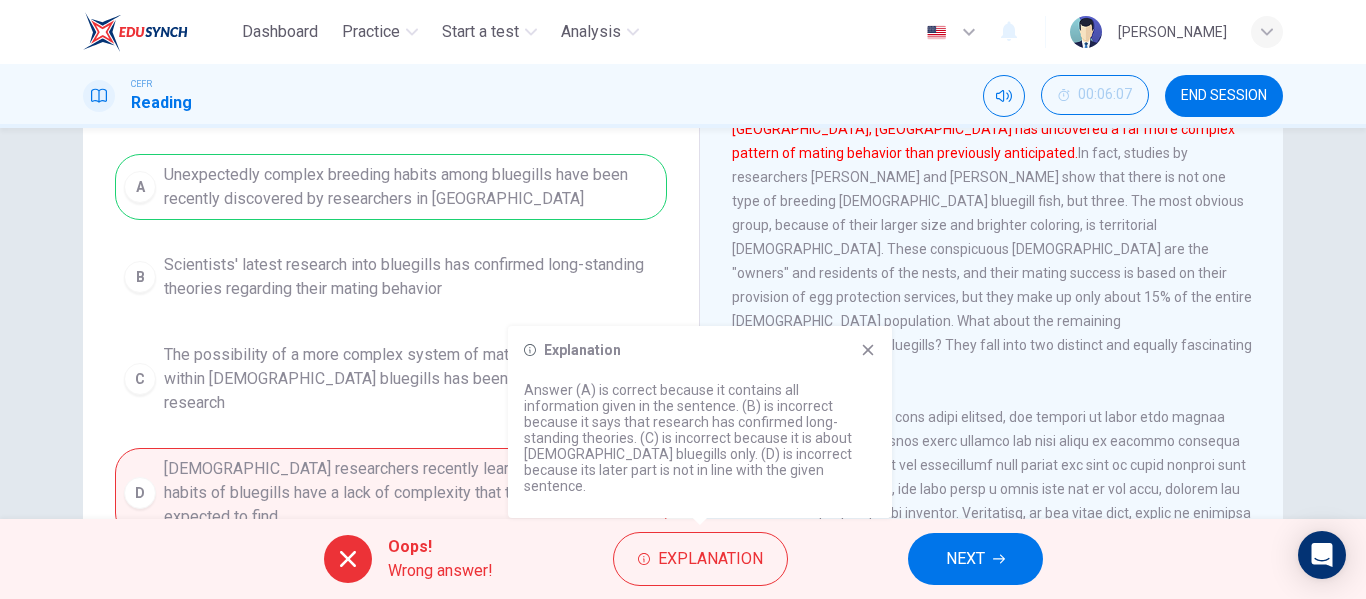 click on "A Unexpectedly complex breeding habits among bluegills have been recently discovered by researchers in [GEOGRAPHIC_DATA] B Scientists' latest research into bluegills has confirmed long-standing theories regarding their mating behavior C The possibility of a more complex system of mating behavior existing within [DEMOGRAPHIC_DATA] bluegills has been uncovered by recent research D [DEMOGRAPHIC_DATA] researchers recently learned that the breeding habits of bluegills have a lack of complexity that they had not expected to find" at bounding box center (391, 346) 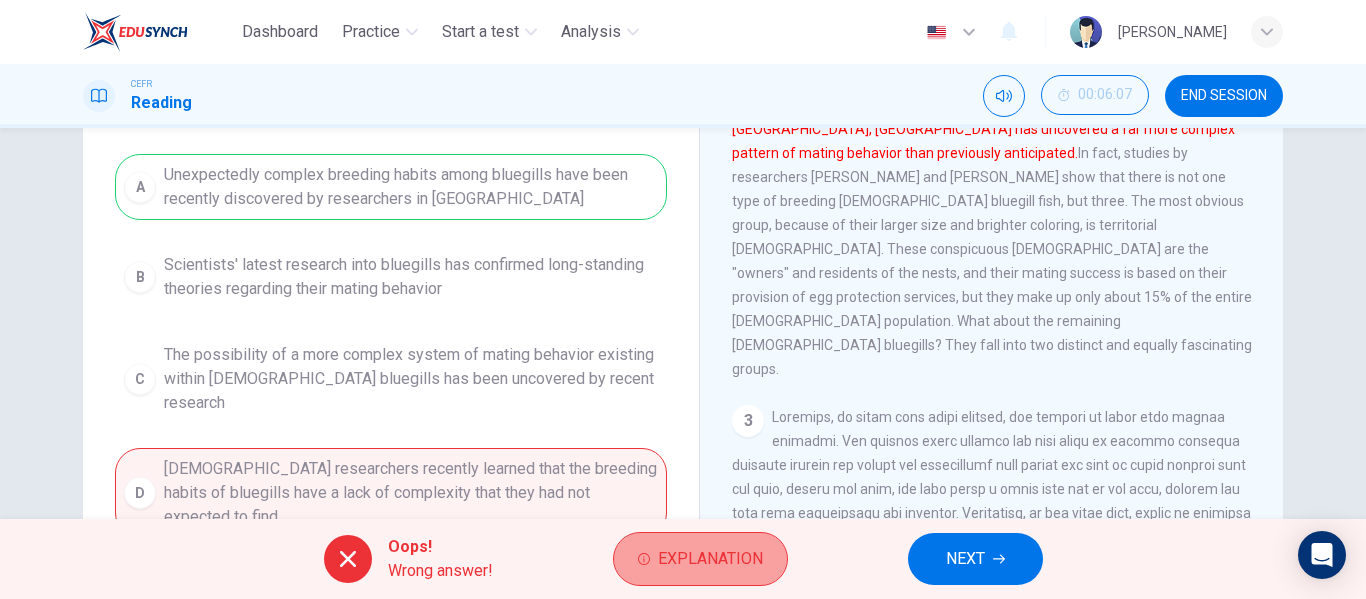click on "Explanation" at bounding box center (710, 559) 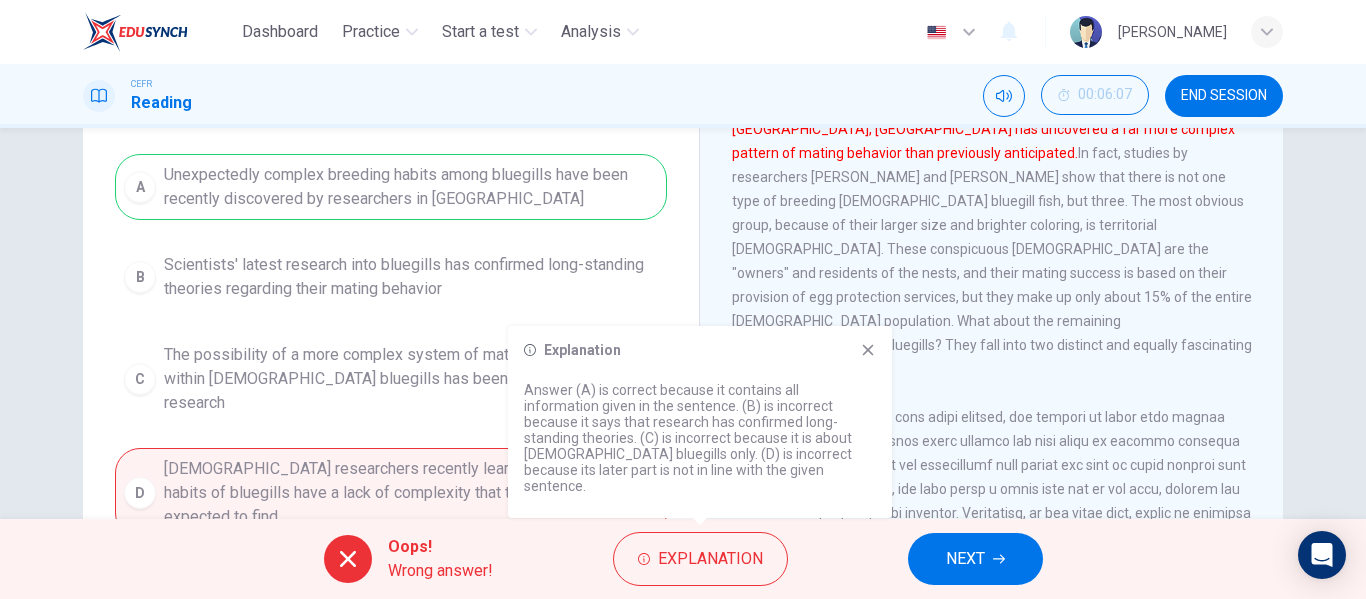 click on "NEXT" at bounding box center [965, 559] 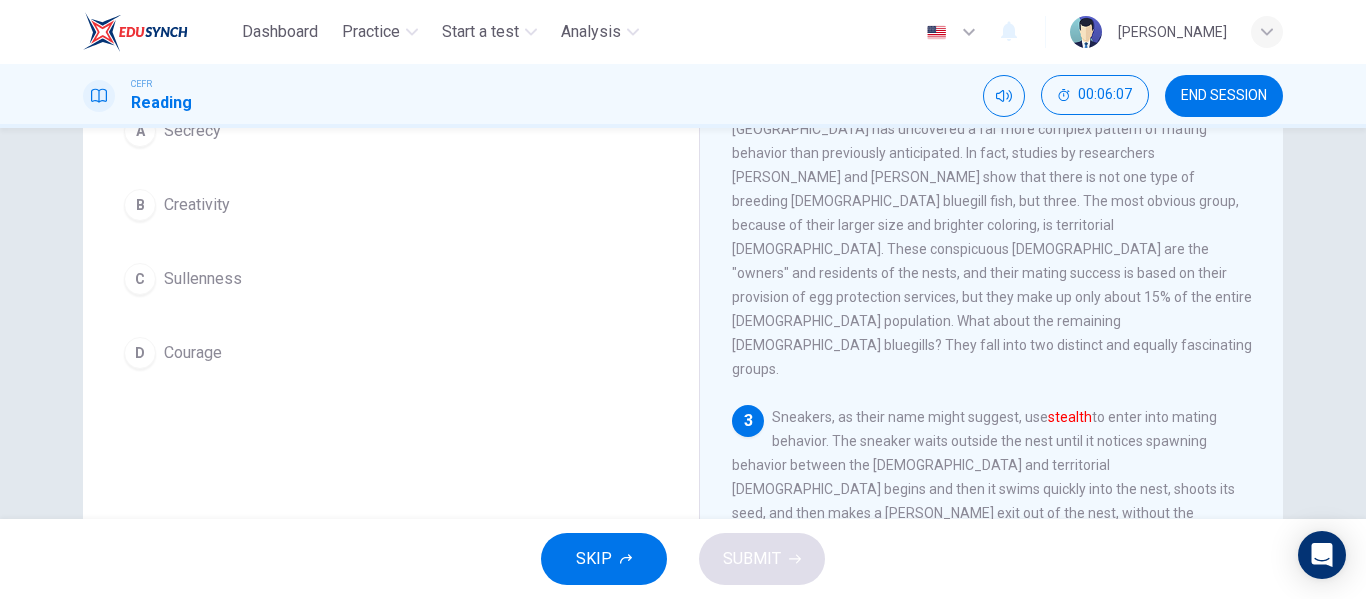 scroll, scrollTop: 174, scrollLeft: 0, axis: vertical 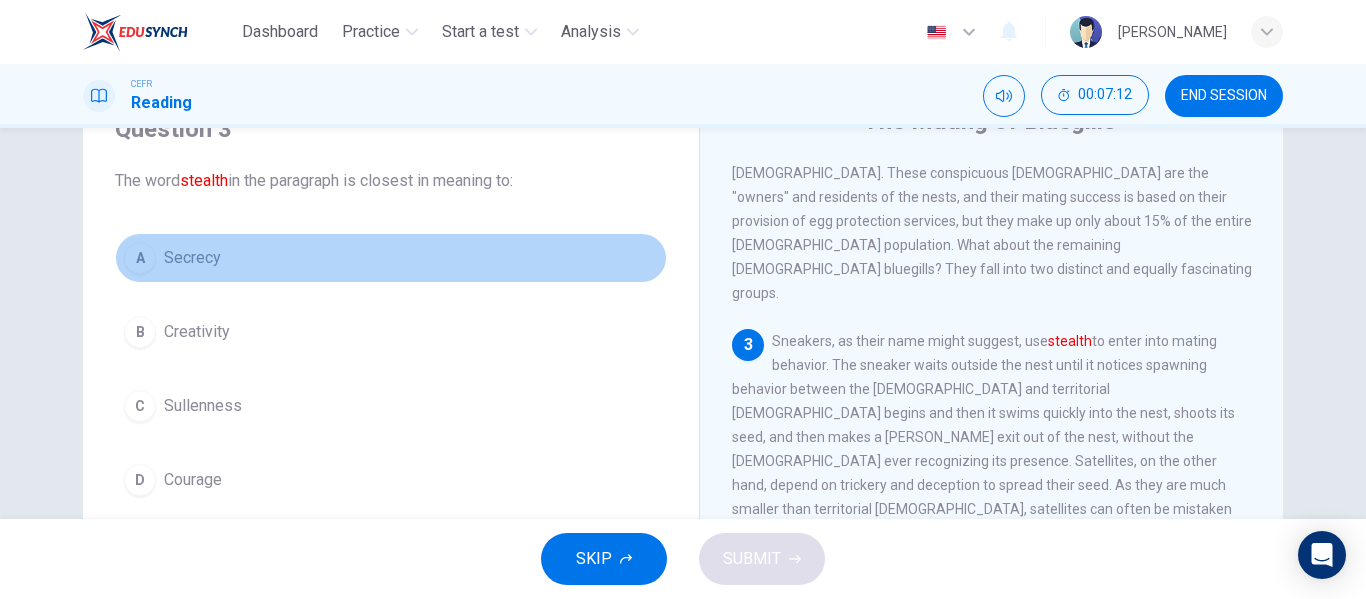 click on "A" at bounding box center (140, 258) 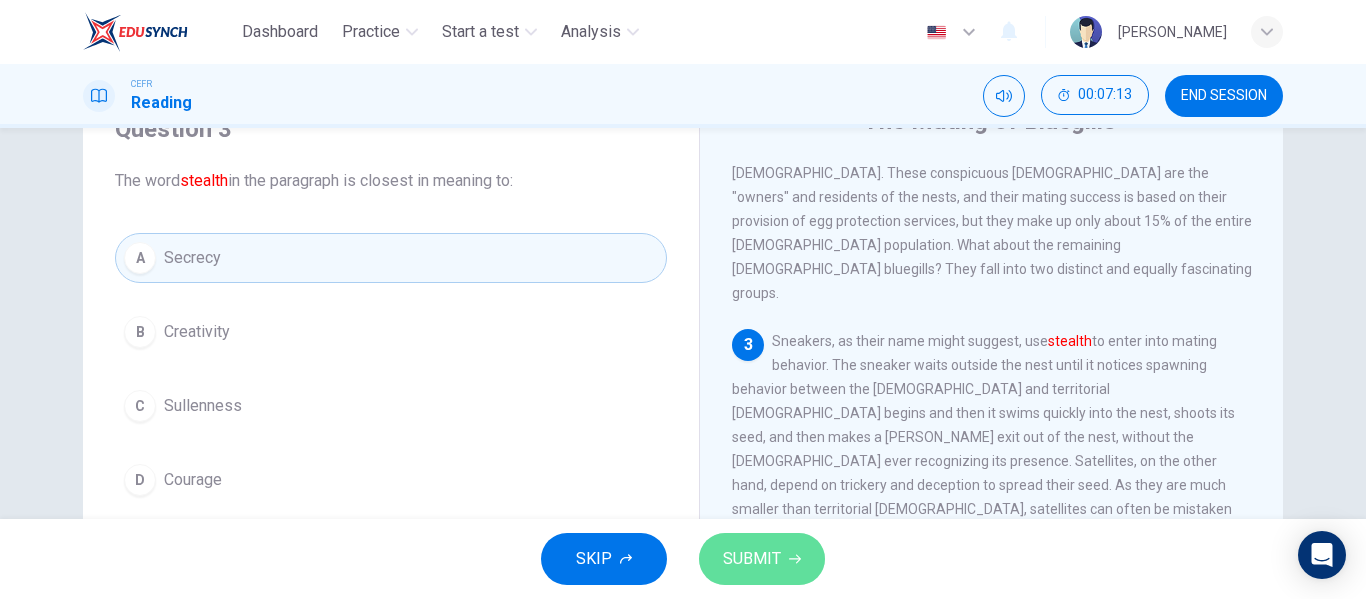 click on "SUBMIT" at bounding box center [762, 559] 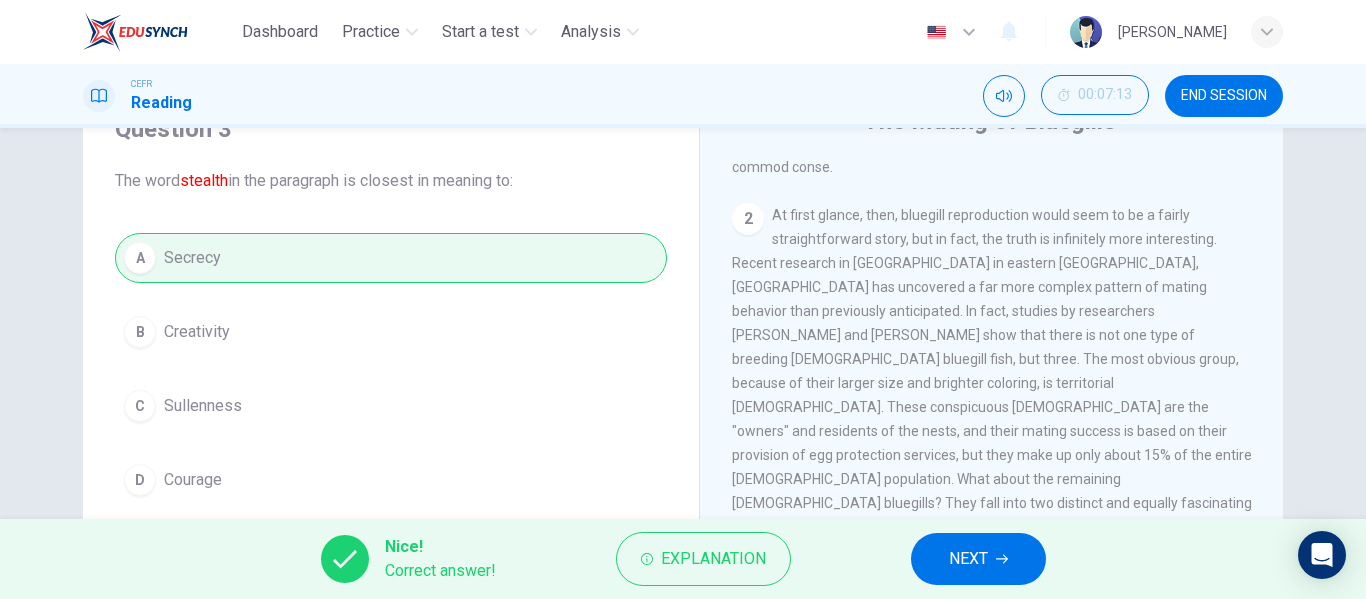 scroll, scrollTop: 316, scrollLeft: 0, axis: vertical 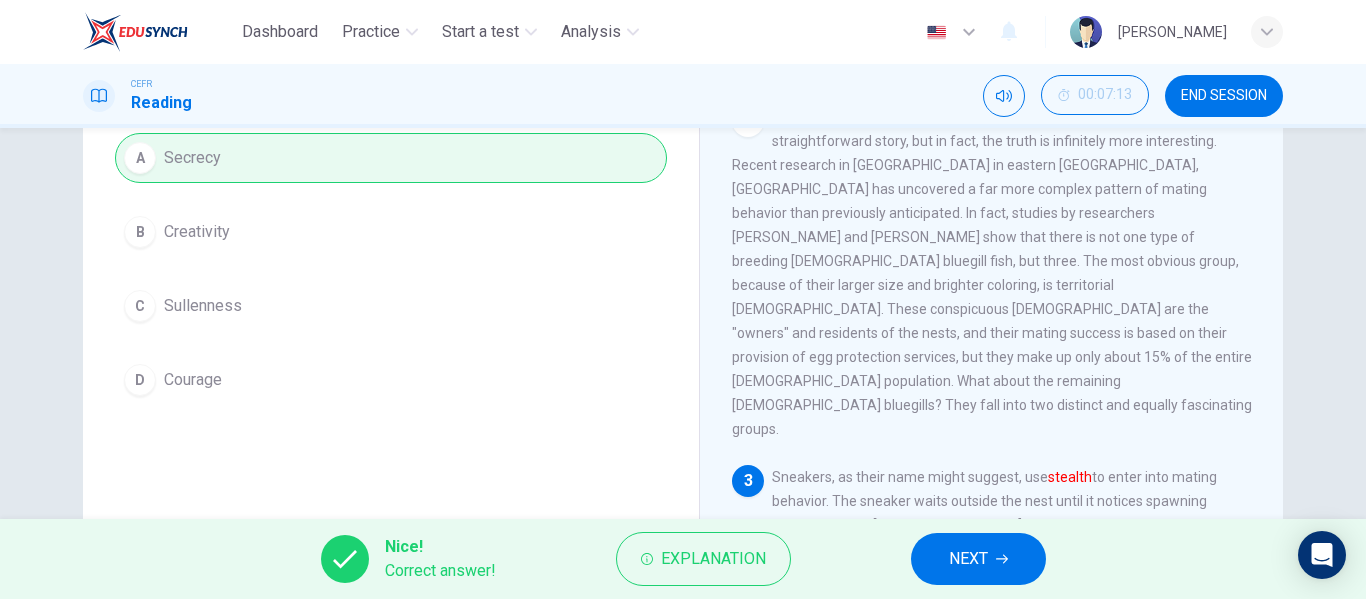 click on "1 2 At first glance, then, bluegill reproduction would seem to be a fairly straightforward story, but in fact, the truth is infinitely more interesting. Recent research in [GEOGRAPHIC_DATA] in eastern [GEOGRAPHIC_DATA], [GEOGRAPHIC_DATA] has uncovered a far more complex pattern of mating behavior than previously anticipated. In fact, studies by researchers [PERSON_NAME] and [PERSON_NAME] show that there is not one type of breeding [DEMOGRAPHIC_DATA] bluegill fish, but three. The most obvious group, because of their larger size and brighter coloring, is territorial [DEMOGRAPHIC_DATA]. These conspicuous [DEMOGRAPHIC_DATA] are the "owners" and residents of the nests, and their mating success is based on their provision of egg protection services, but they make up only about 15% of the entire [DEMOGRAPHIC_DATA] population. What about the remaining [DEMOGRAPHIC_DATA] bluegills? They fall into two distinct and equally fascinating groups. 3 Sneakers, as their name might suggest, use  stealth 4 5 6" at bounding box center [1005, 364] 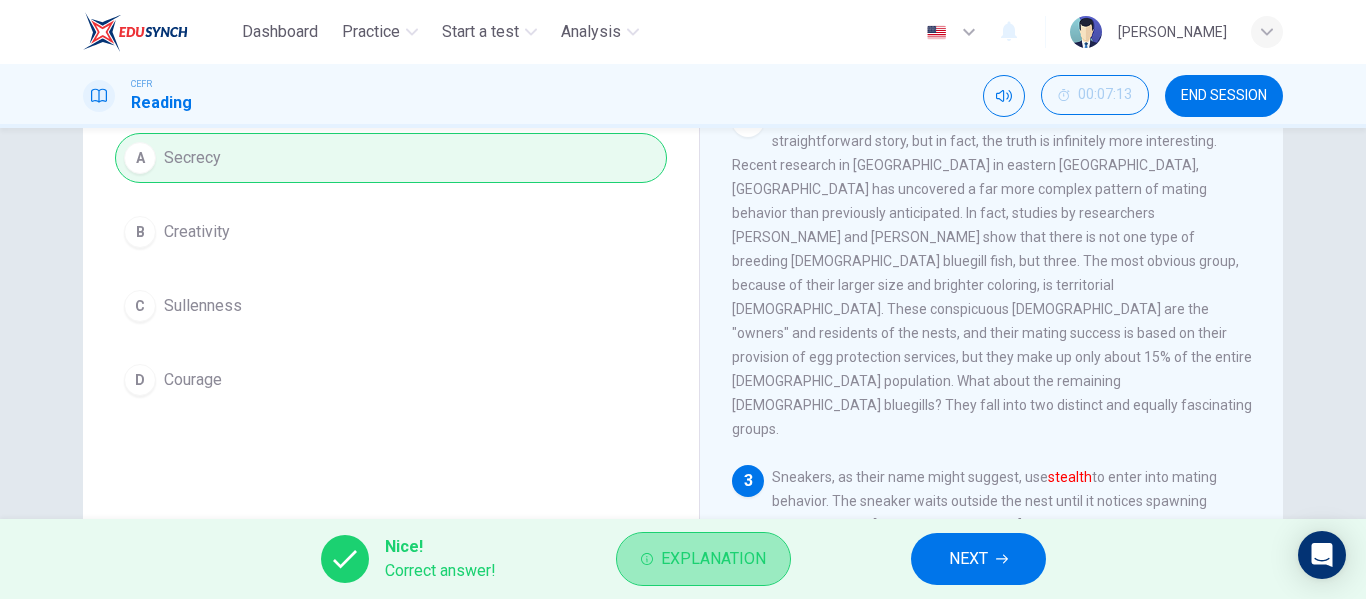 click on "Explanation" at bounding box center [713, 559] 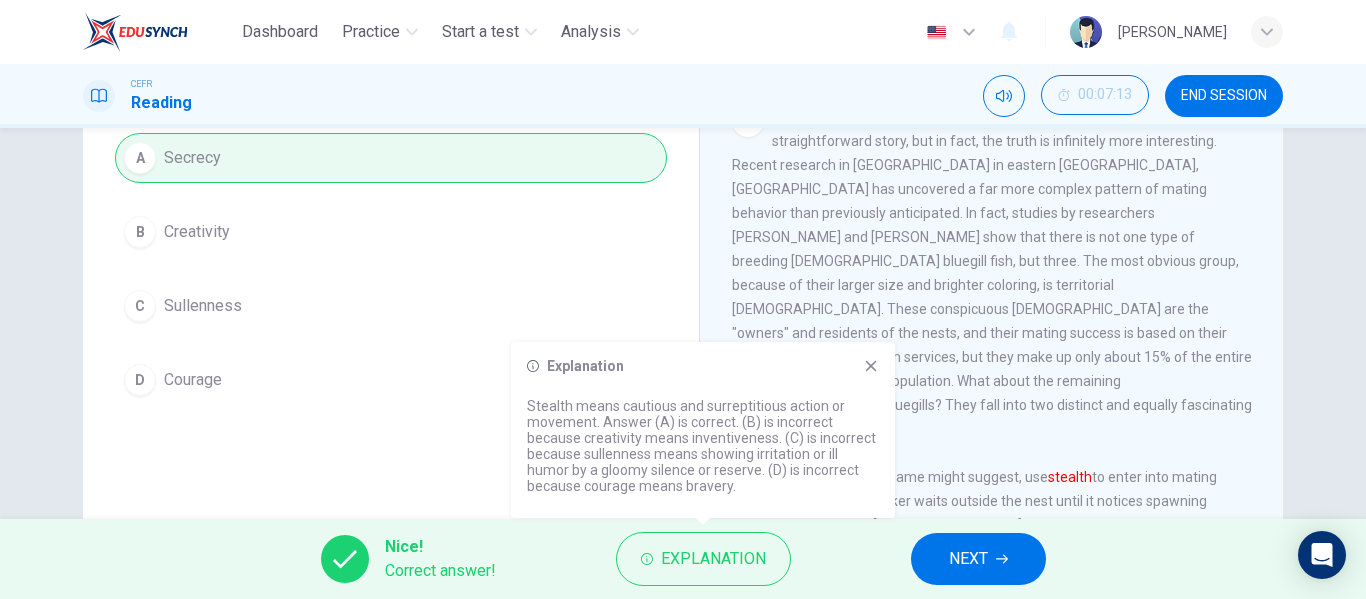 click on "Sneakers, as their name might suggest, use  stealth" at bounding box center [992, 669] 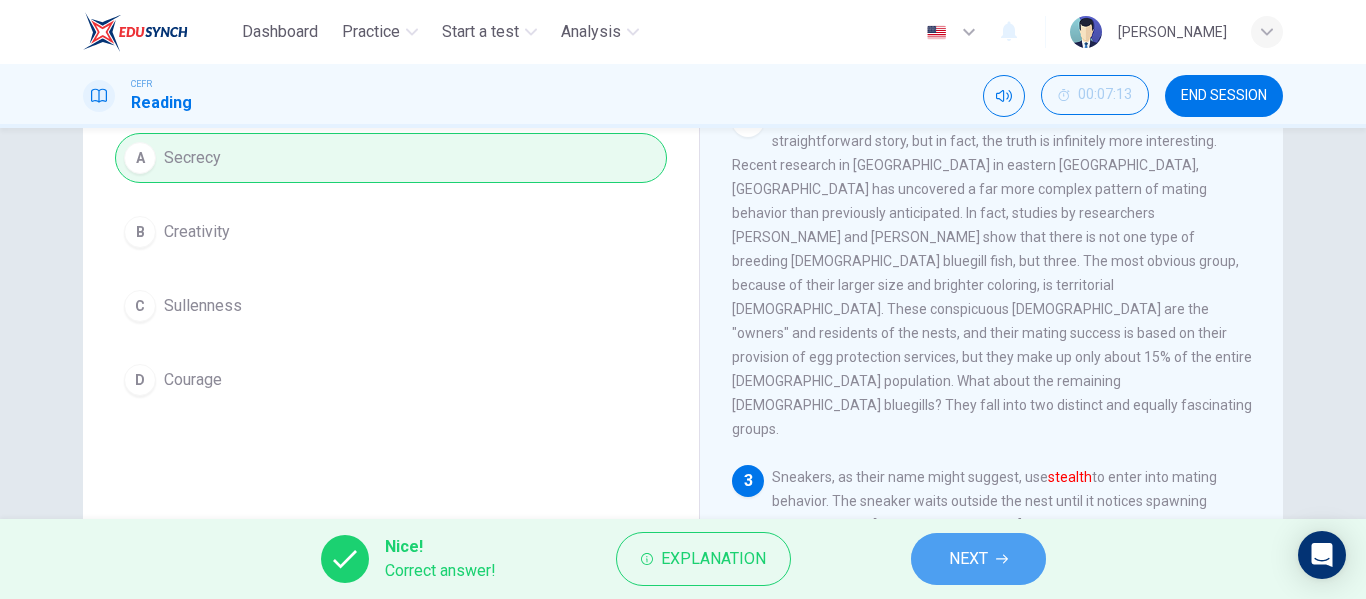 click on "NEXT" at bounding box center (978, 559) 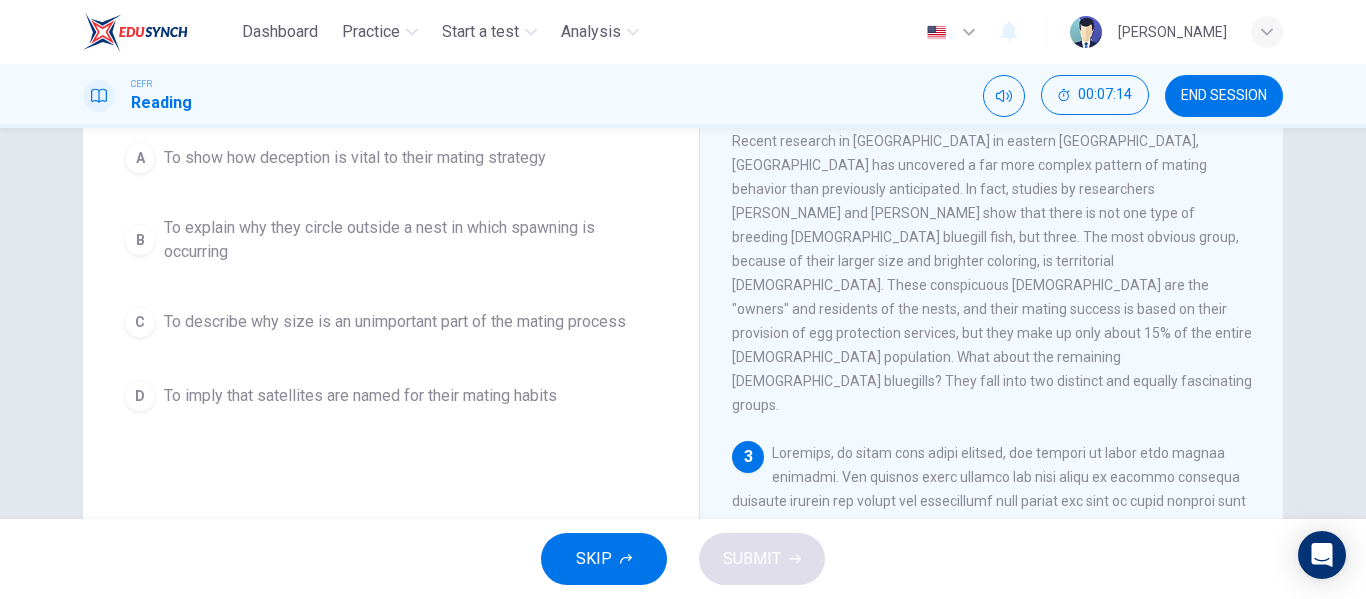drag, startPoint x: 1274, startPoint y: 289, endPoint x: 1266, endPoint y: 306, distance: 18.788294 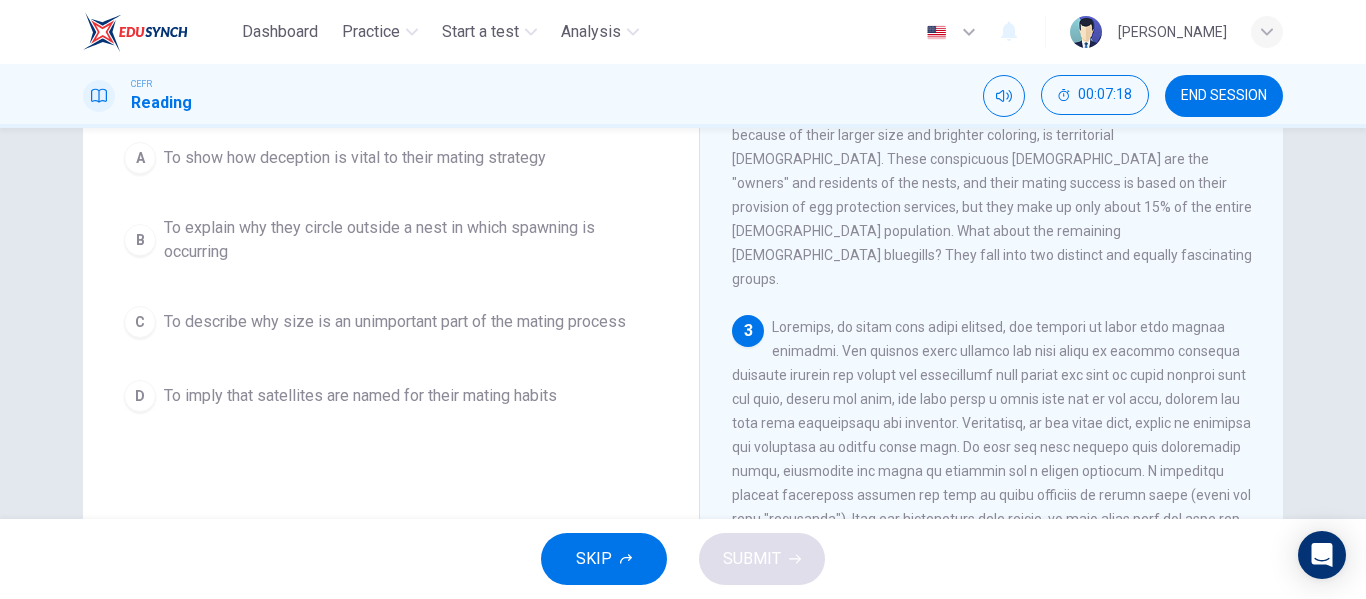 scroll, scrollTop: 448, scrollLeft: 0, axis: vertical 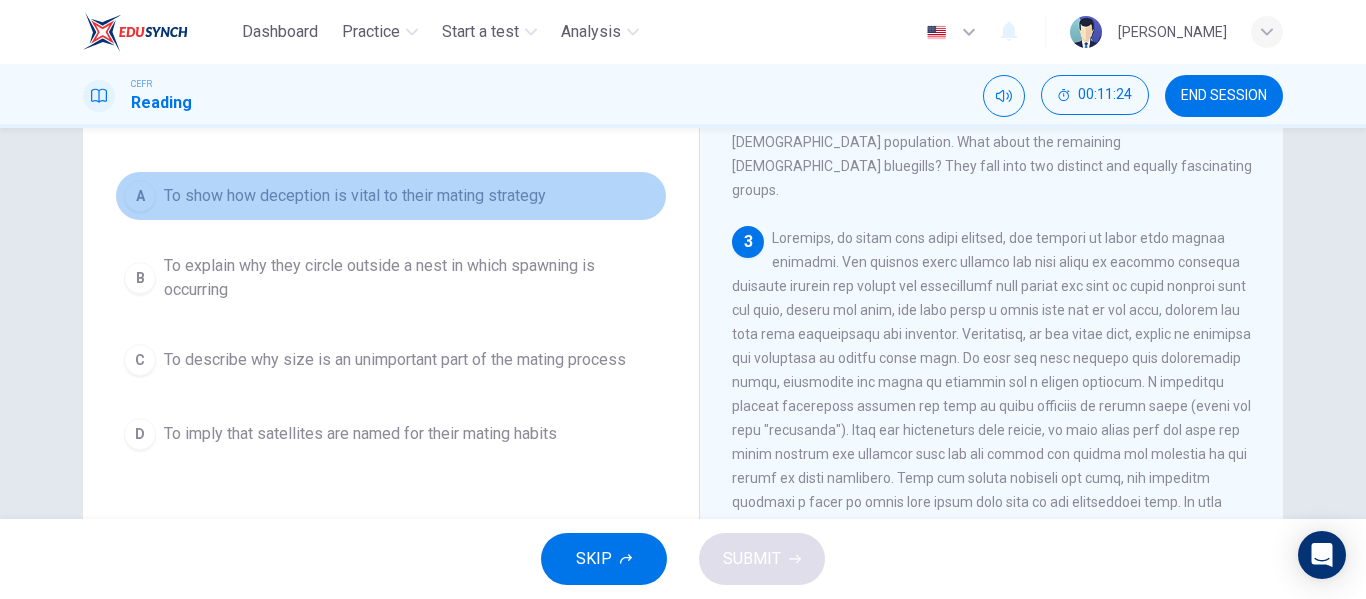 click on "To show how deception is vital to their mating strategy" at bounding box center (355, 196) 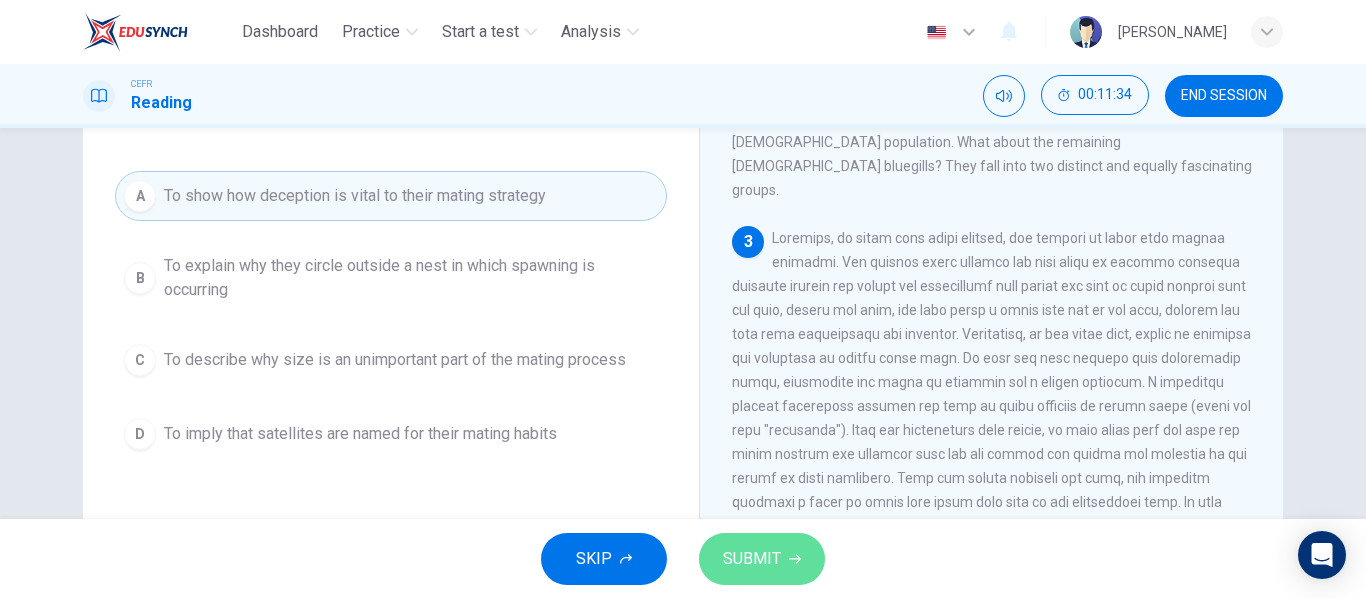 click on "SUBMIT" at bounding box center [752, 559] 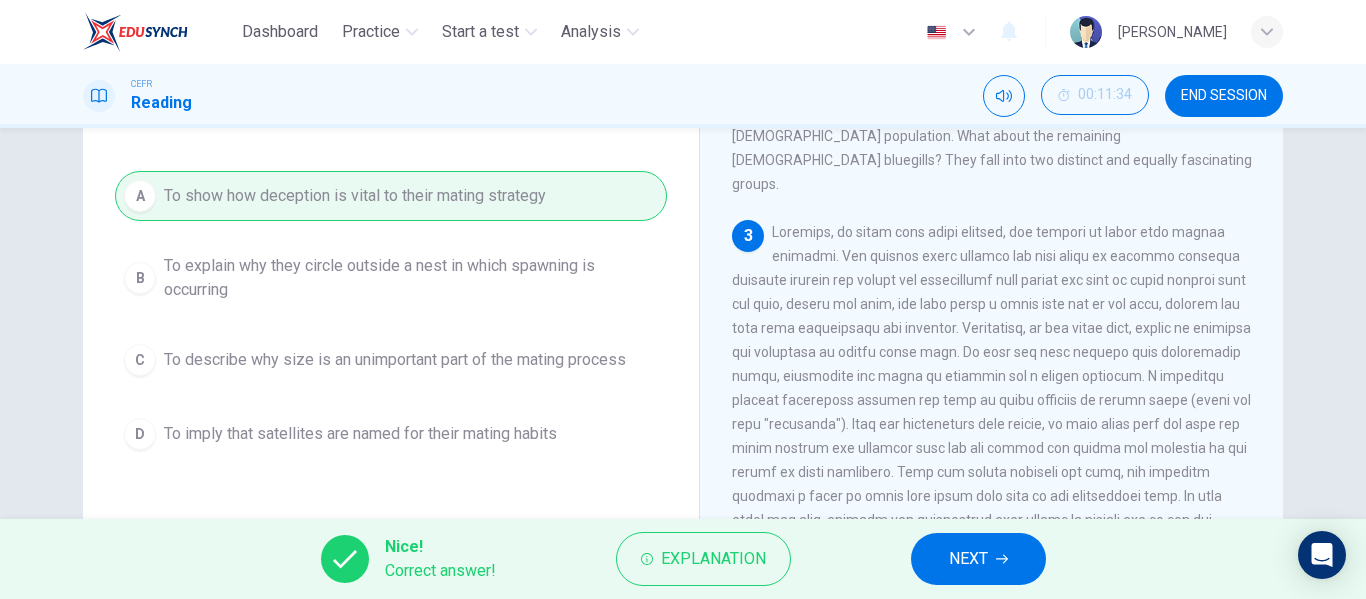 scroll, scrollTop: 578, scrollLeft: 0, axis: vertical 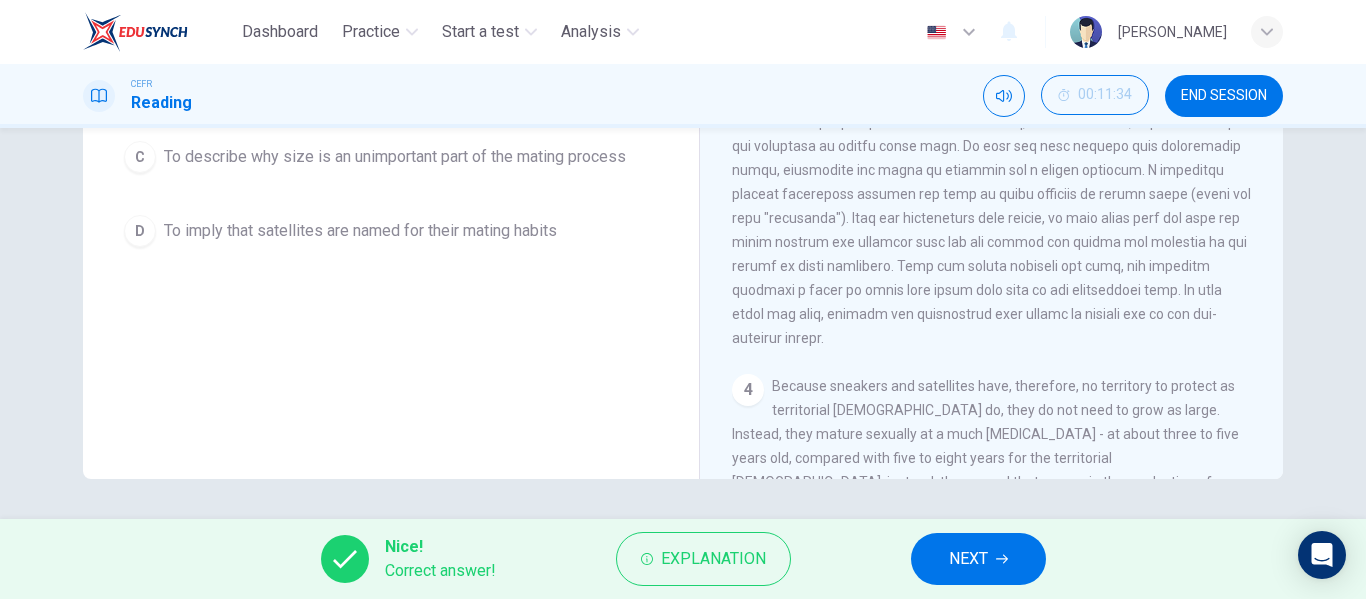 drag, startPoint x: 1262, startPoint y: 280, endPoint x: 1276, endPoint y: 335, distance: 56.753853 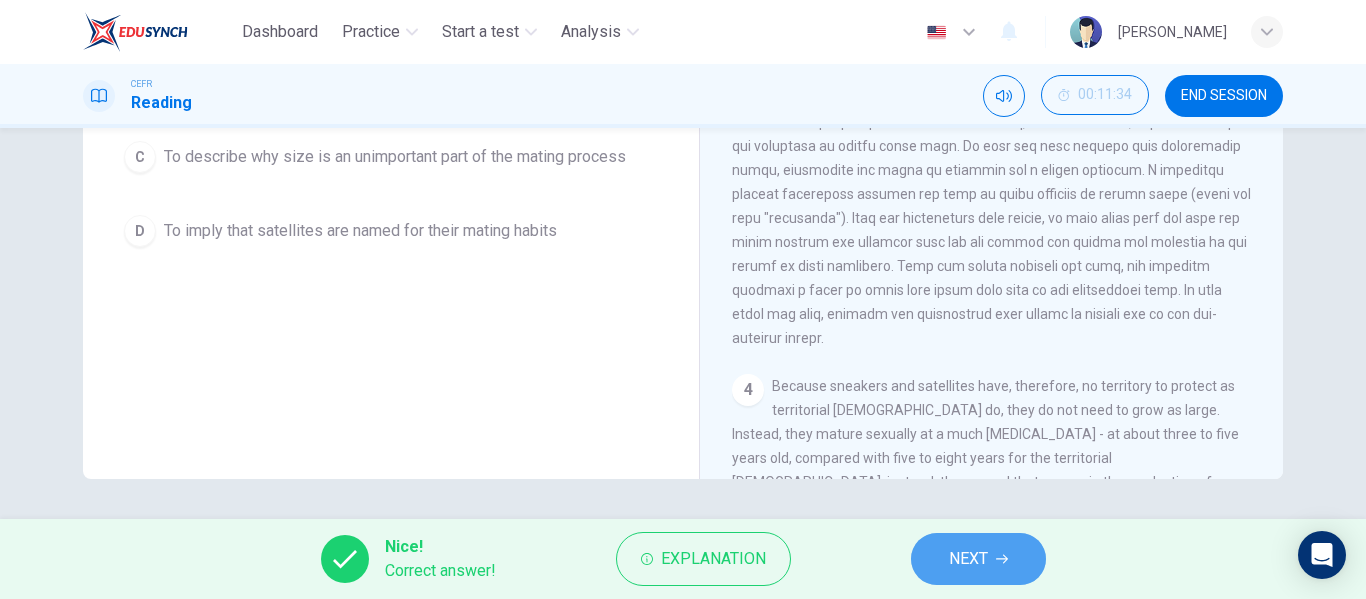 click on "NEXT" at bounding box center [978, 559] 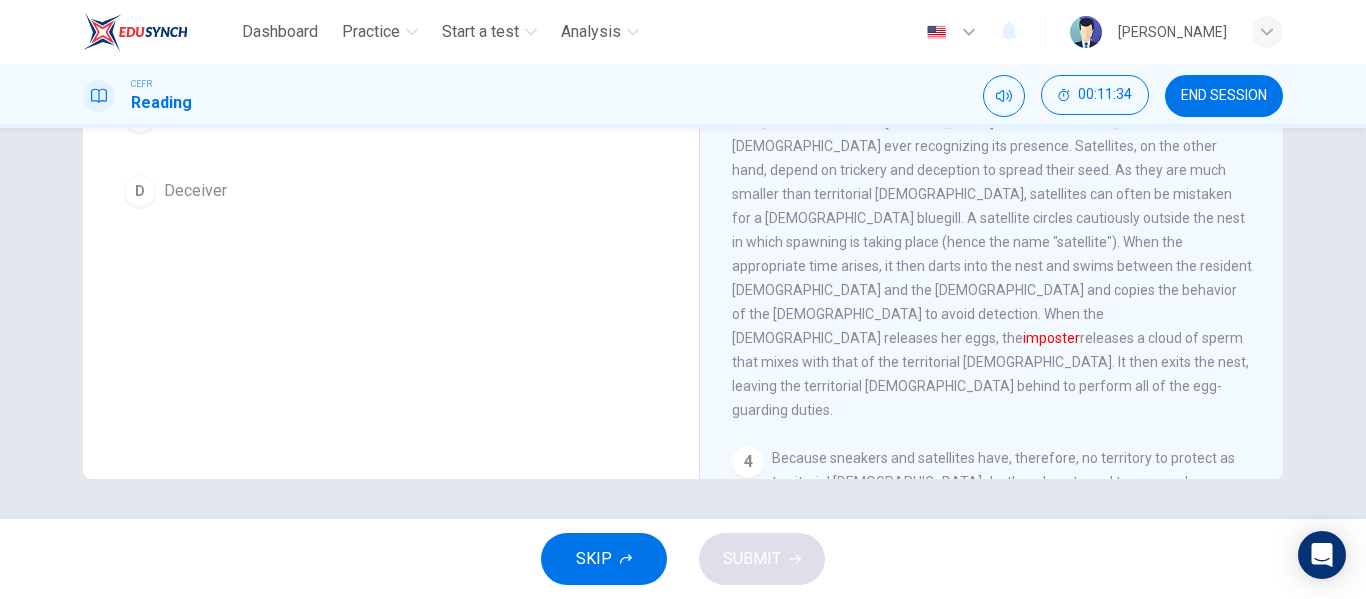 scroll, scrollTop: 360, scrollLeft: 0, axis: vertical 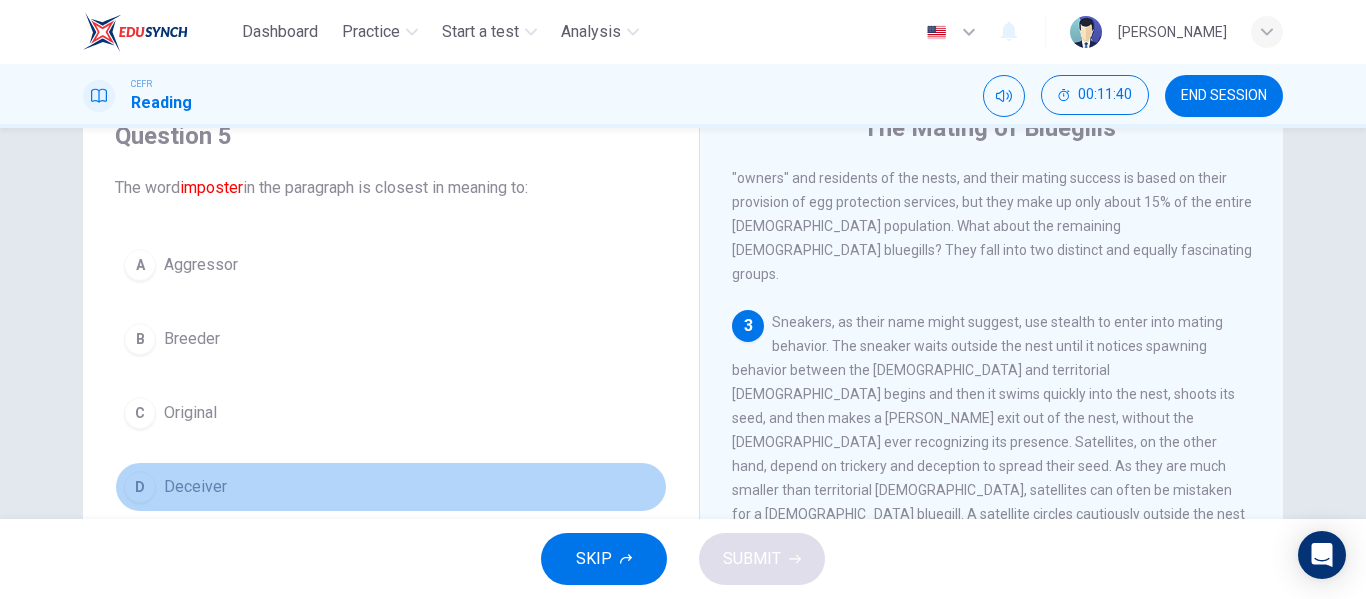click on "D" at bounding box center (140, 487) 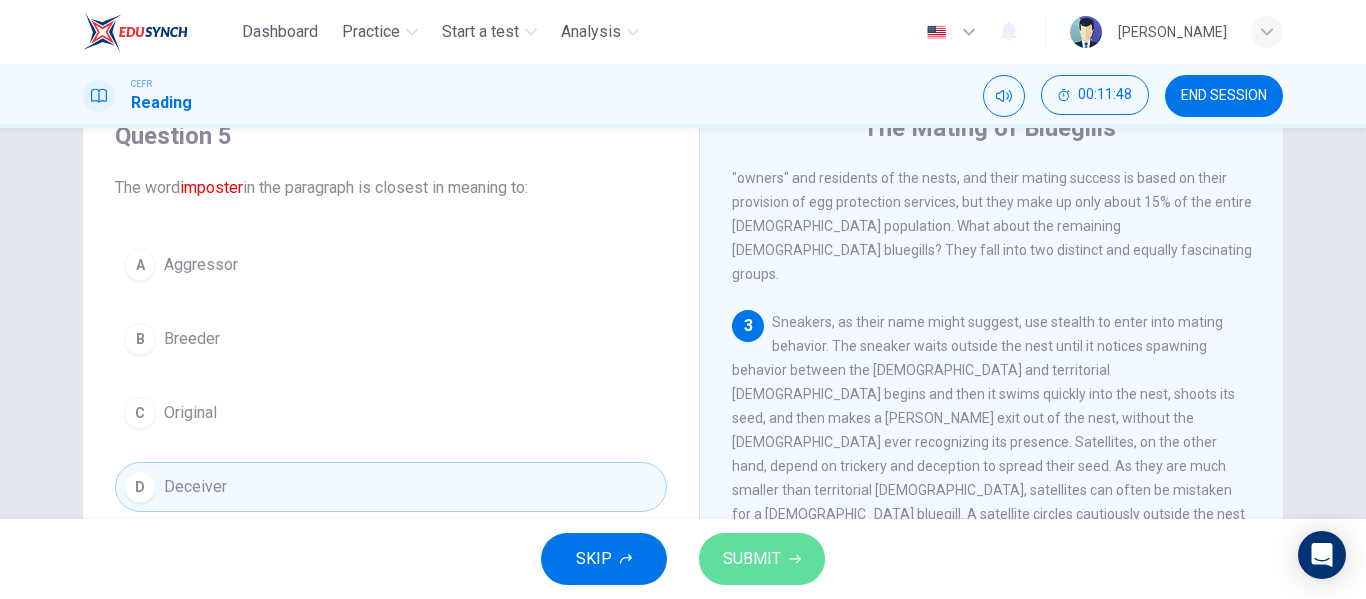click on "SUBMIT" at bounding box center [762, 559] 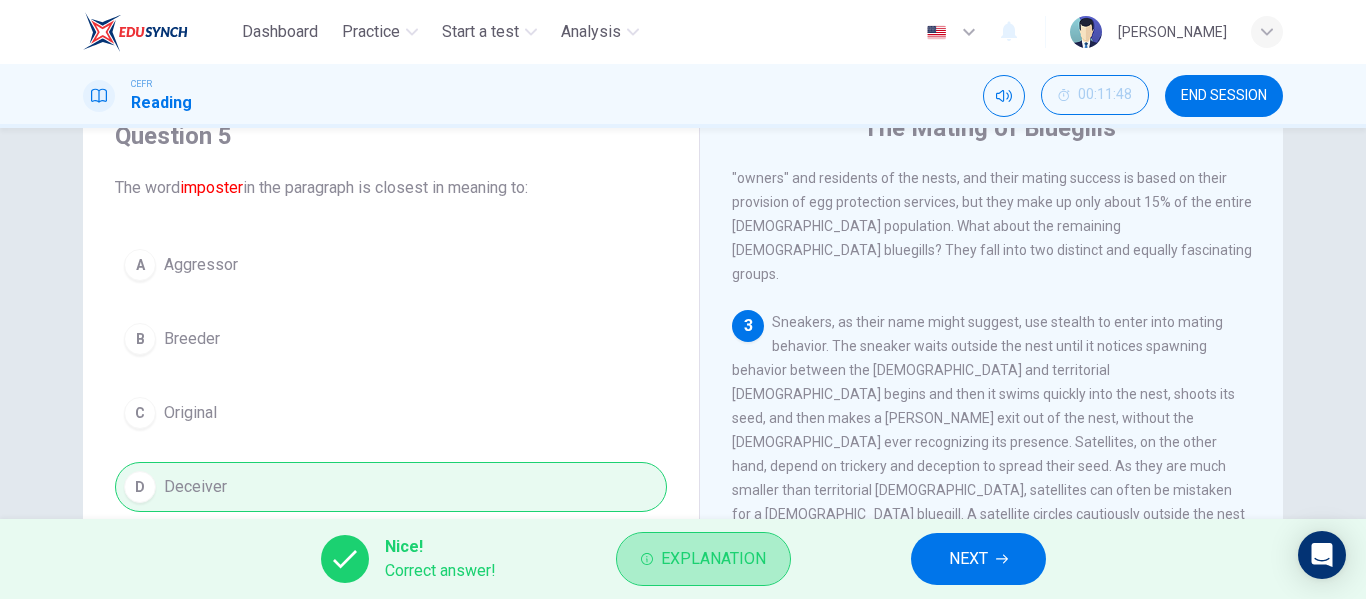 click on "Explanation" at bounding box center [703, 559] 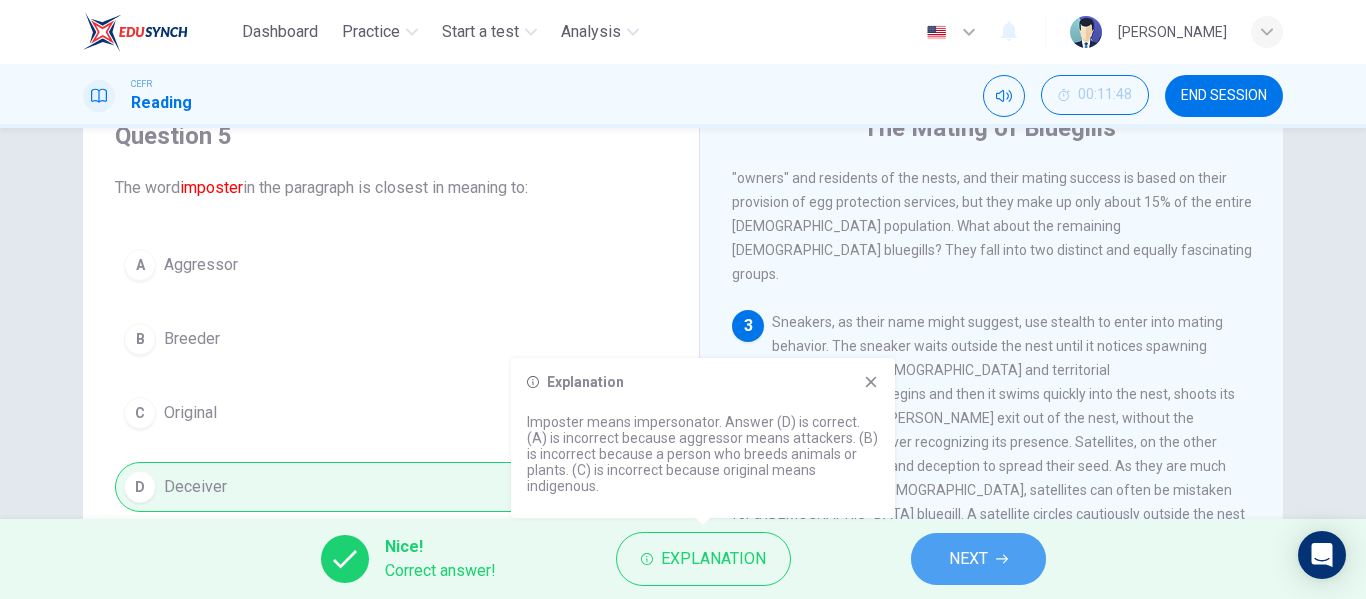 click on "NEXT" at bounding box center (978, 559) 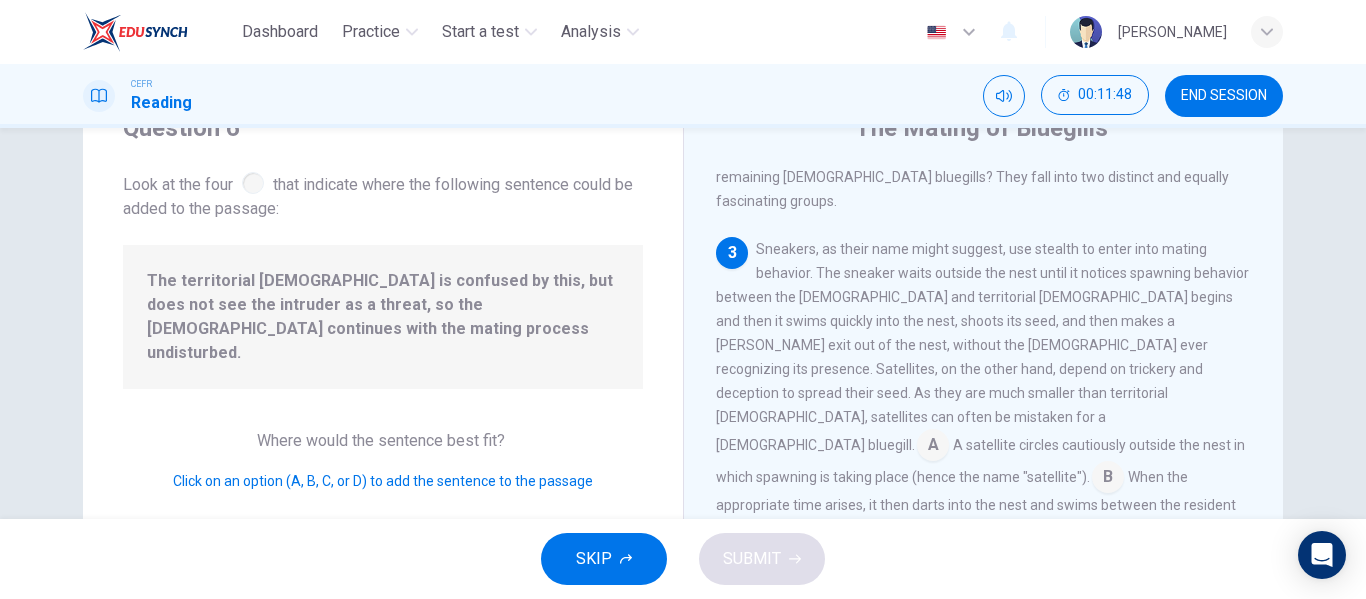 scroll, scrollTop: 641, scrollLeft: 0, axis: vertical 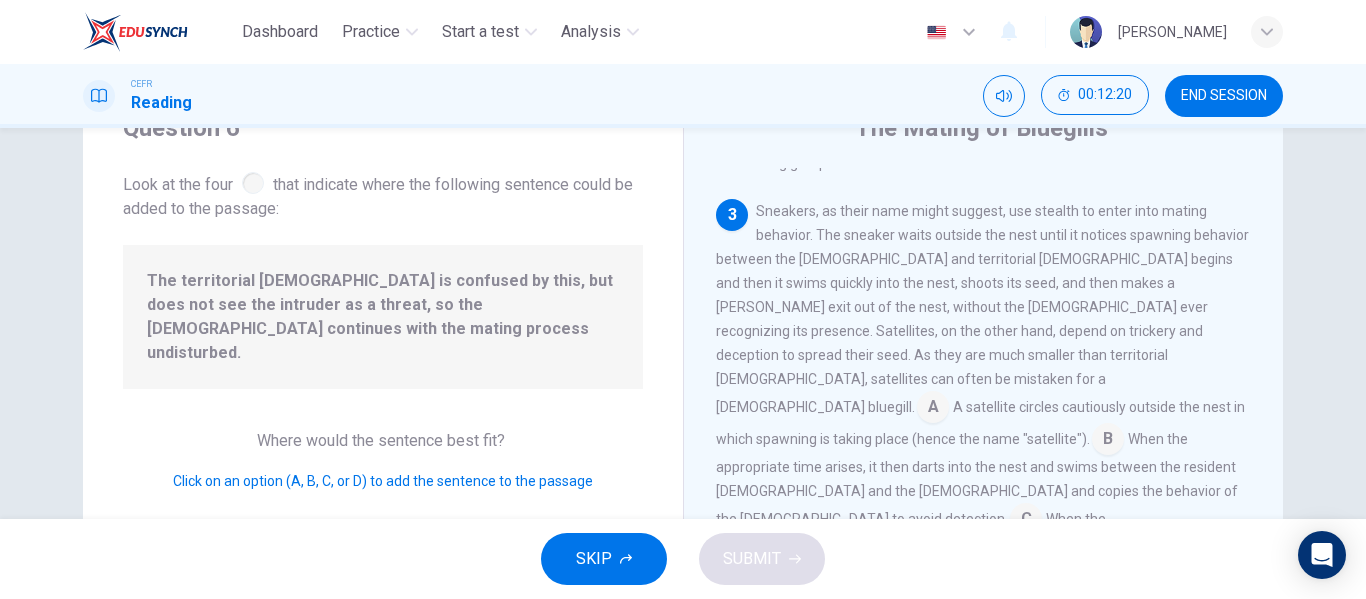drag, startPoint x: 1262, startPoint y: 403, endPoint x: 1262, endPoint y: 431, distance: 28 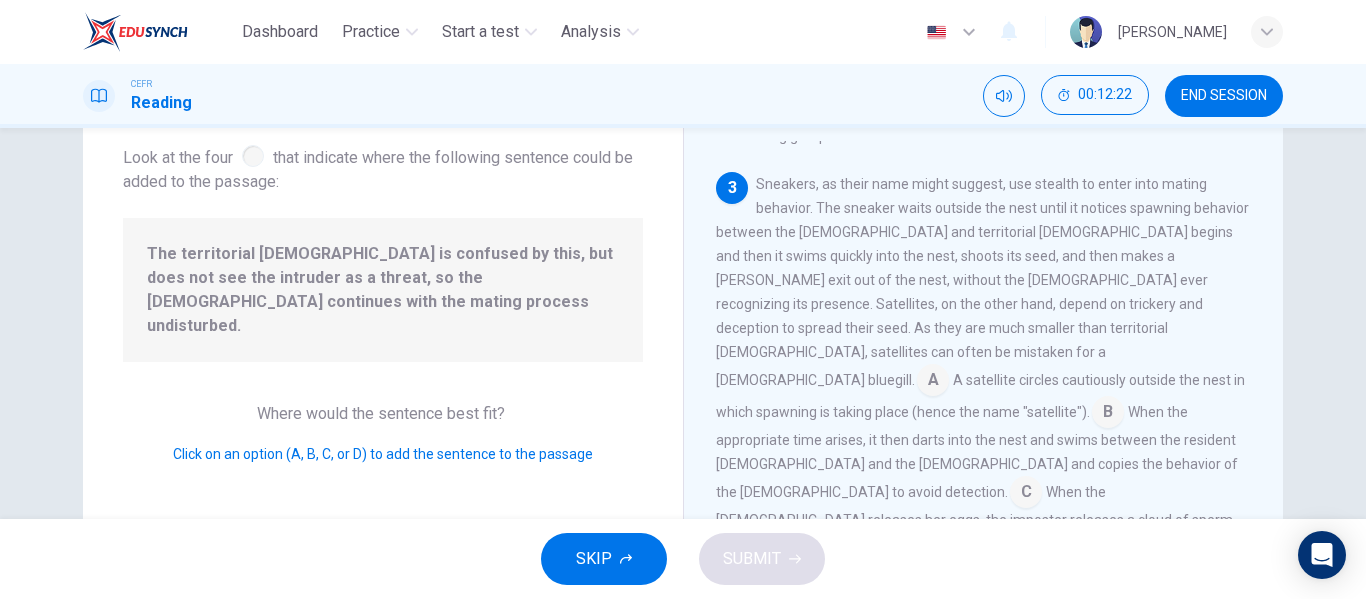 scroll, scrollTop: 119, scrollLeft: 0, axis: vertical 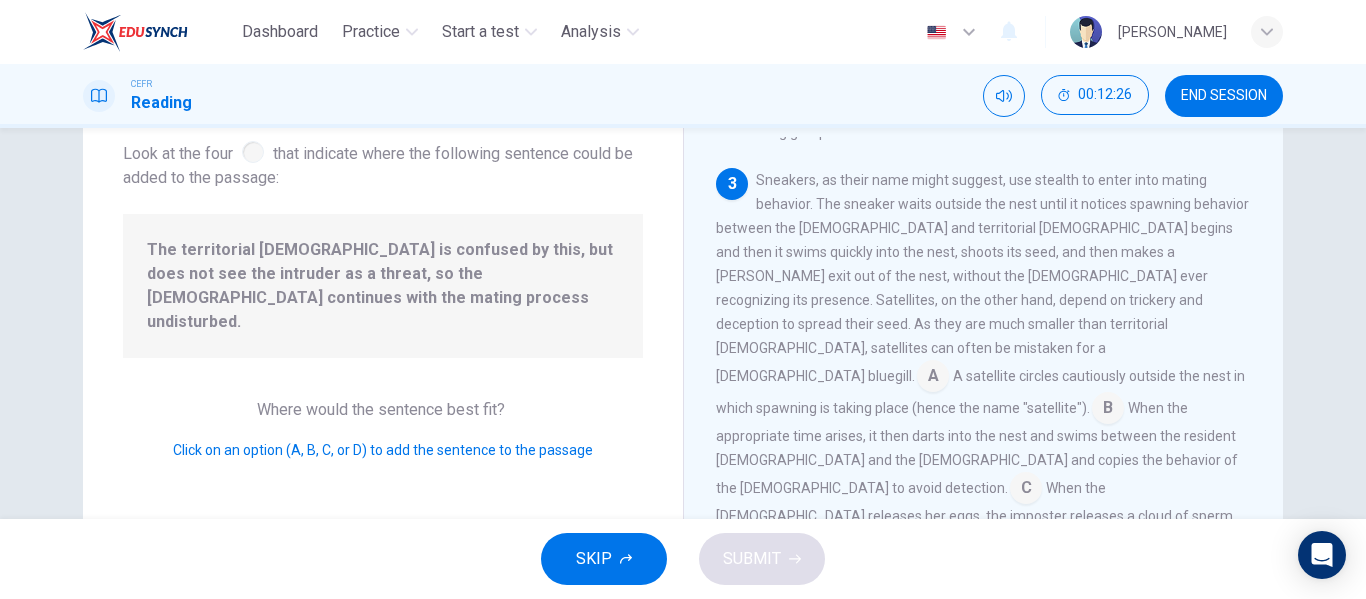 click at bounding box center (1026, 490) 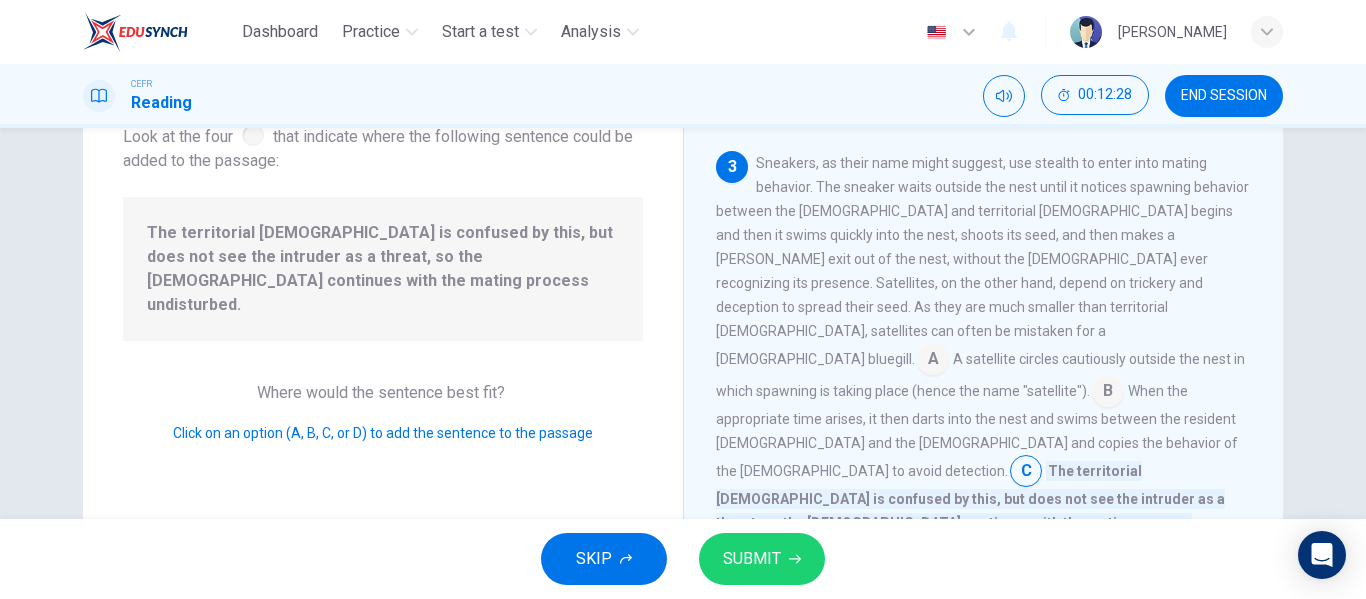 scroll, scrollTop: 141, scrollLeft: 0, axis: vertical 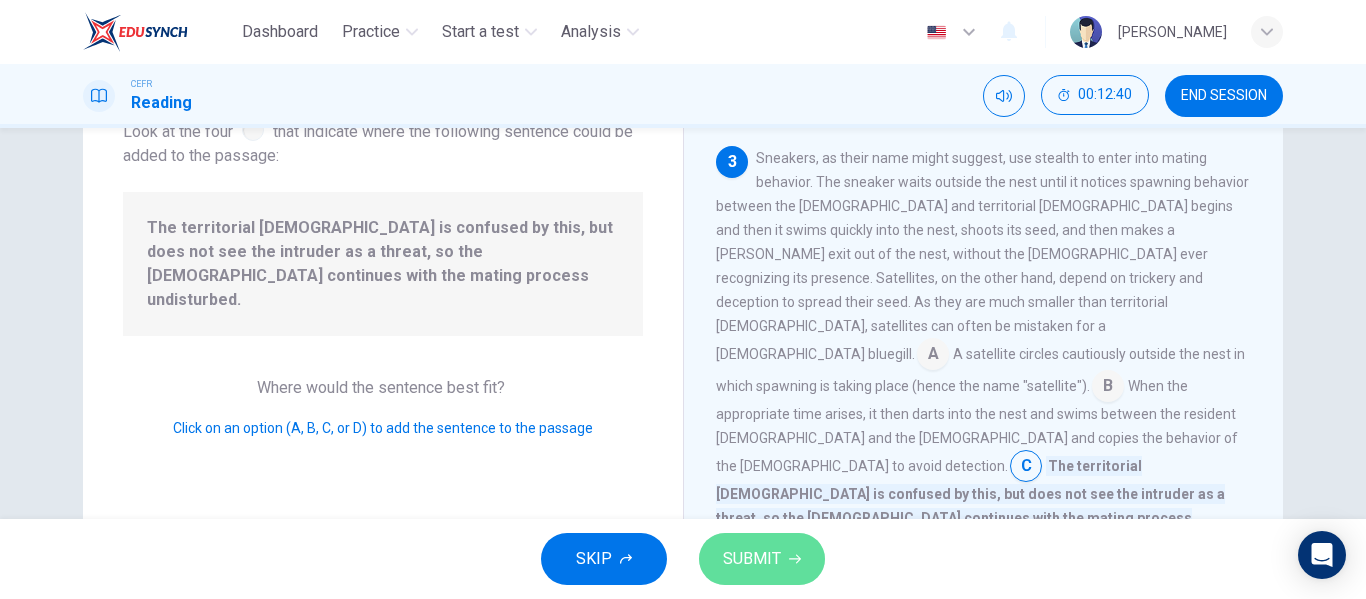 click on "SUBMIT" at bounding box center (752, 559) 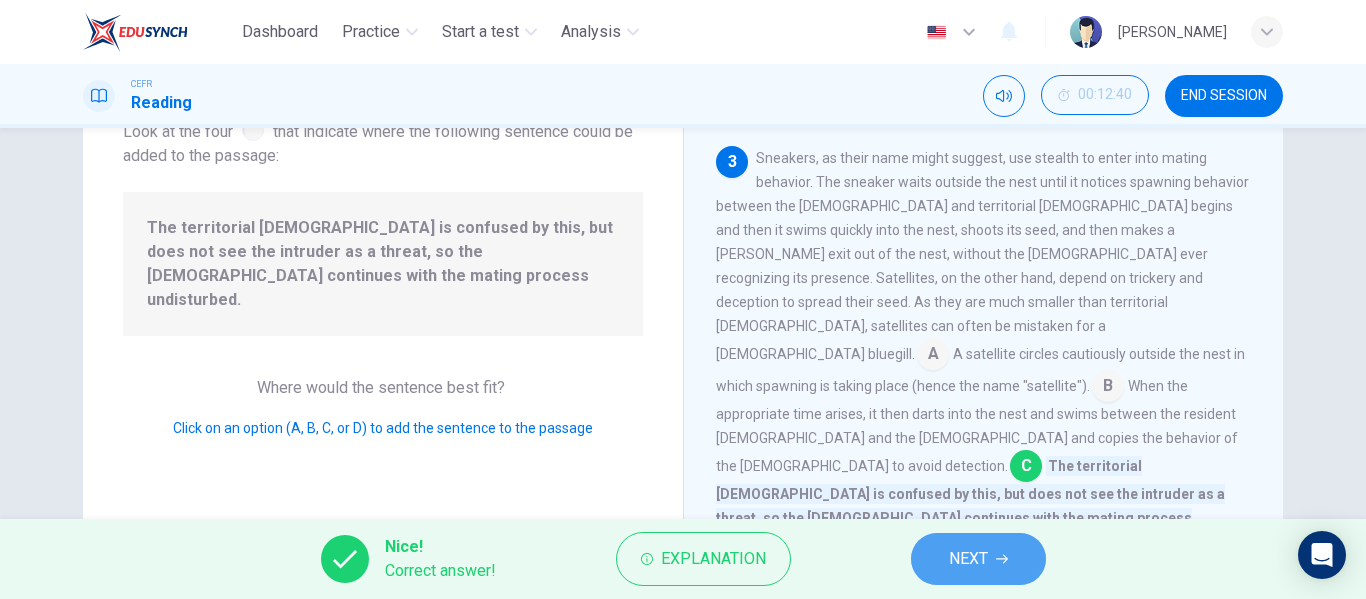 click on "NEXT" at bounding box center [978, 559] 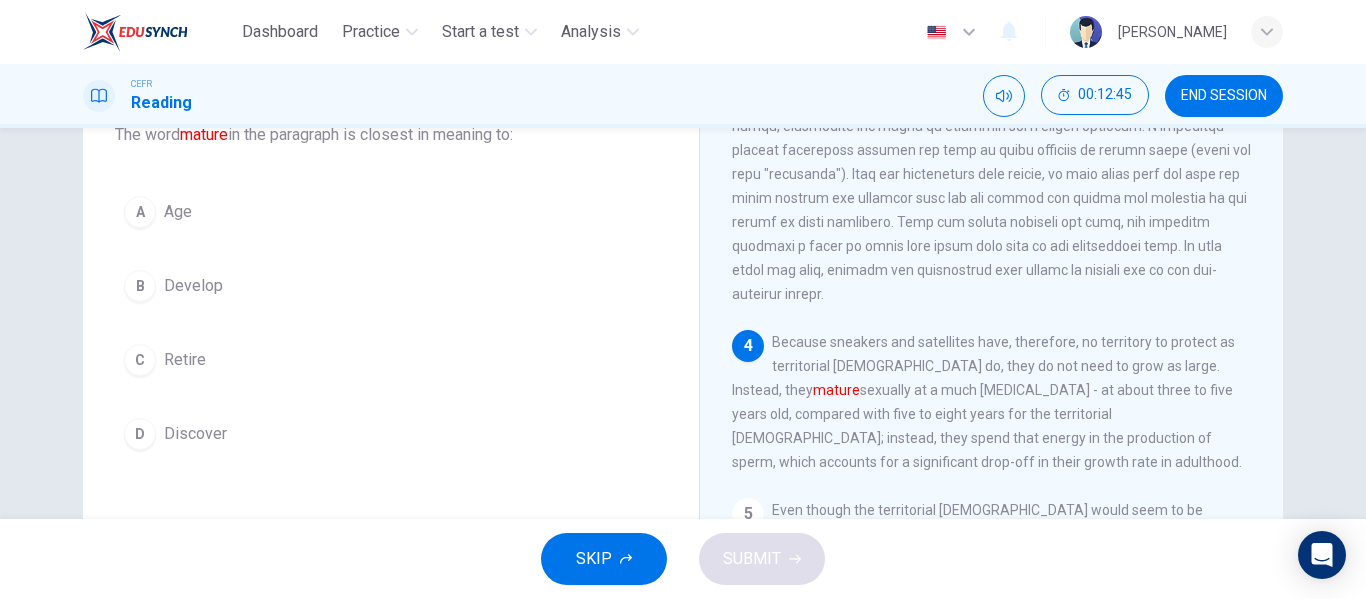 scroll, scrollTop: 874, scrollLeft: 0, axis: vertical 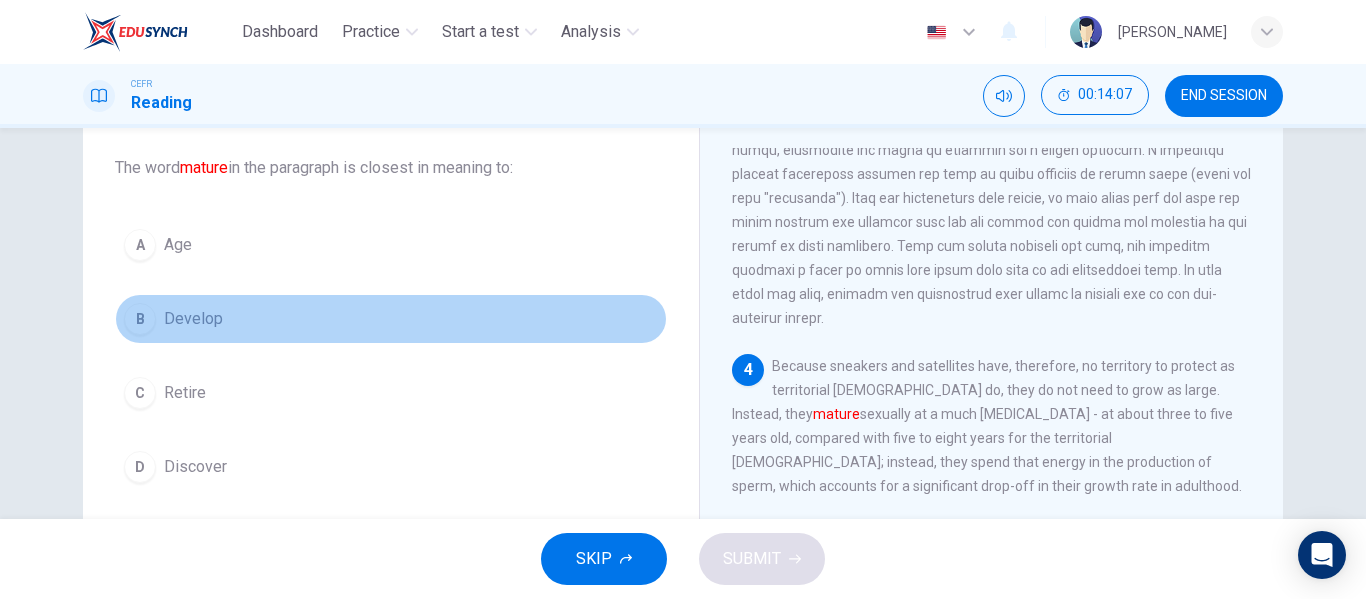 click on "B" at bounding box center [140, 319] 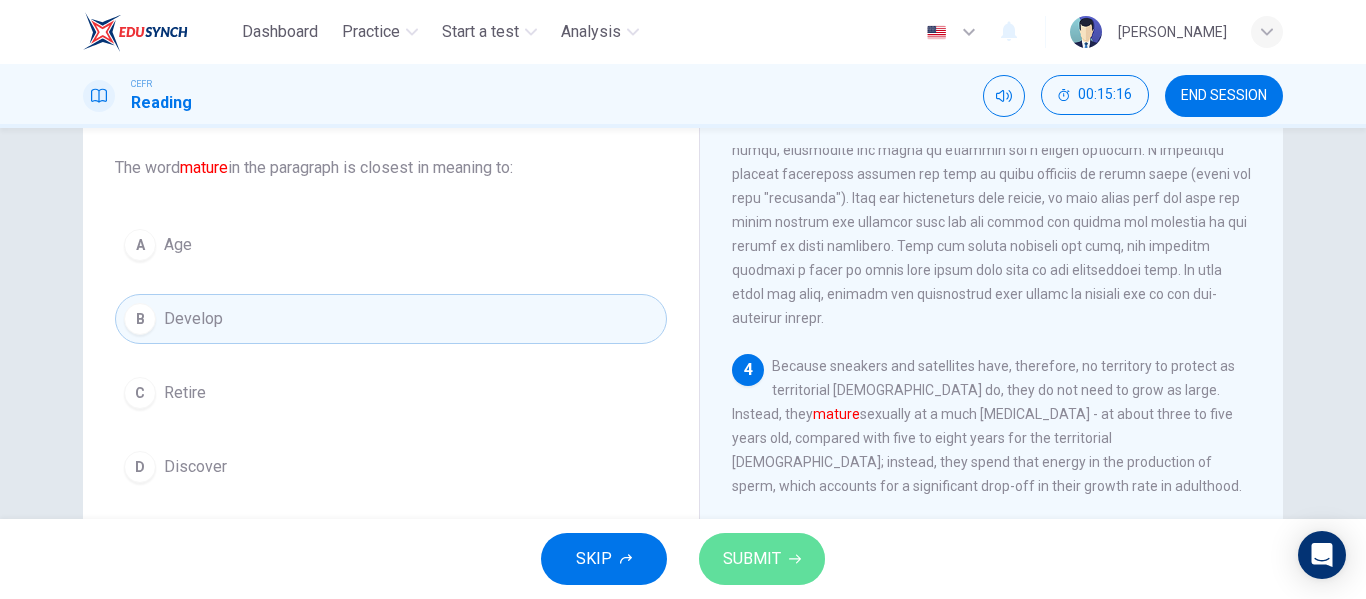 click on "SUBMIT" at bounding box center [752, 559] 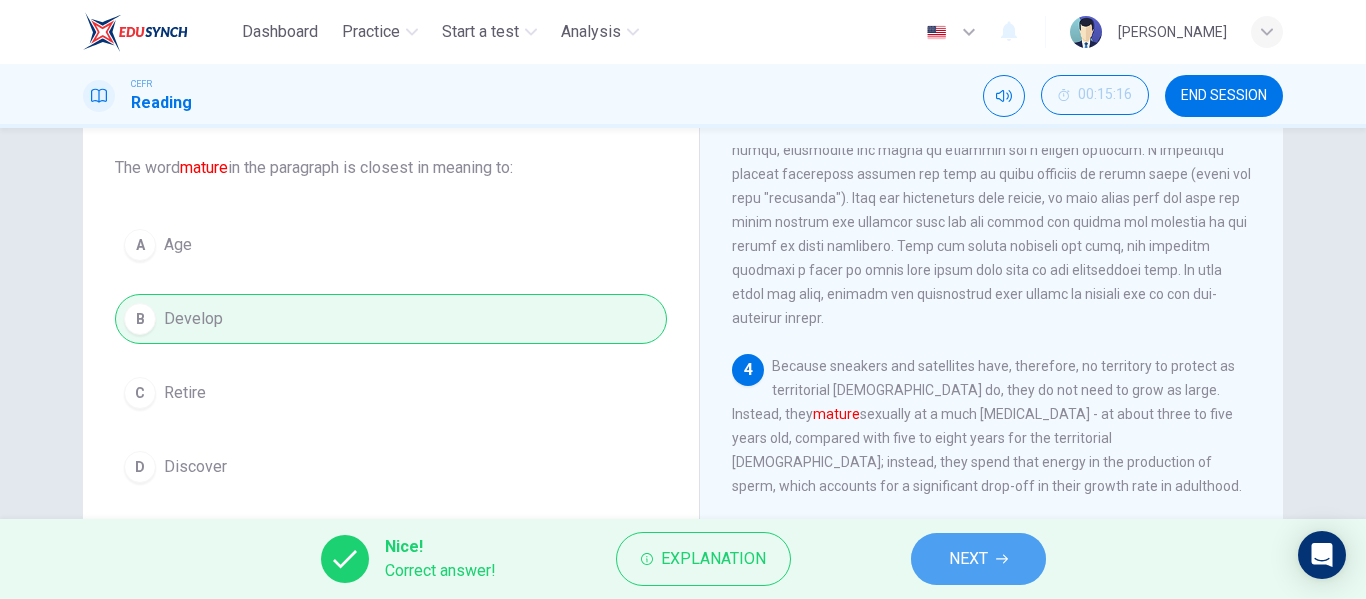 click on "NEXT" at bounding box center [978, 559] 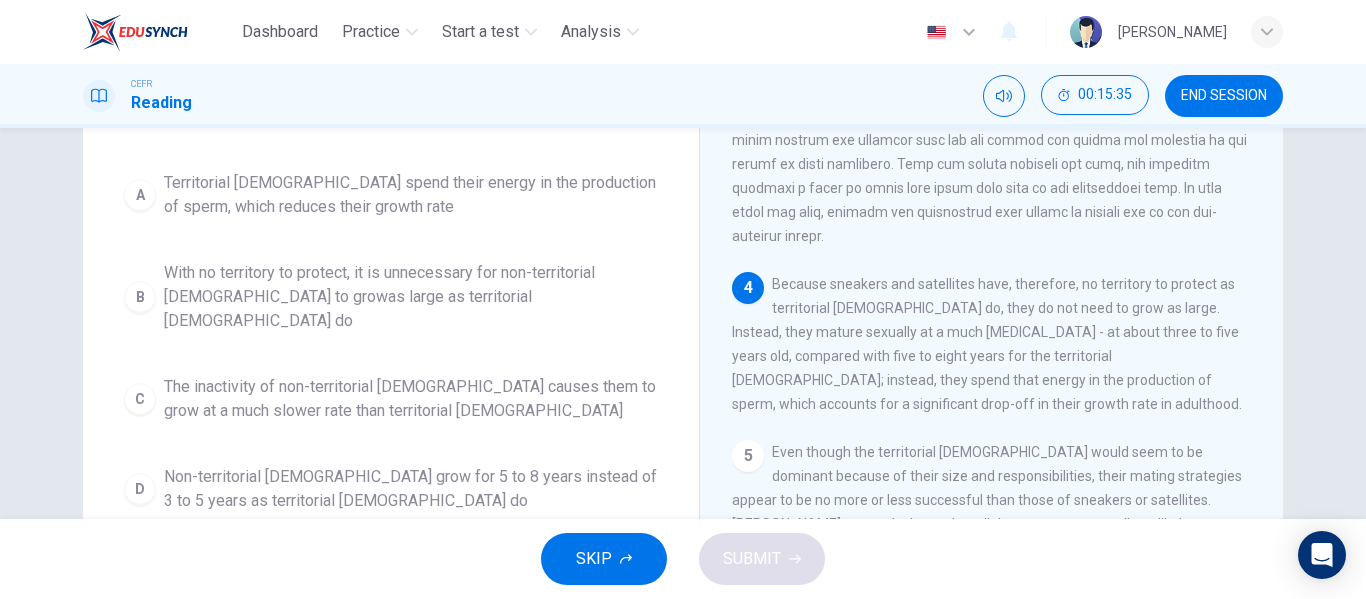 scroll, scrollTop: 192, scrollLeft: 0, axis: vertical 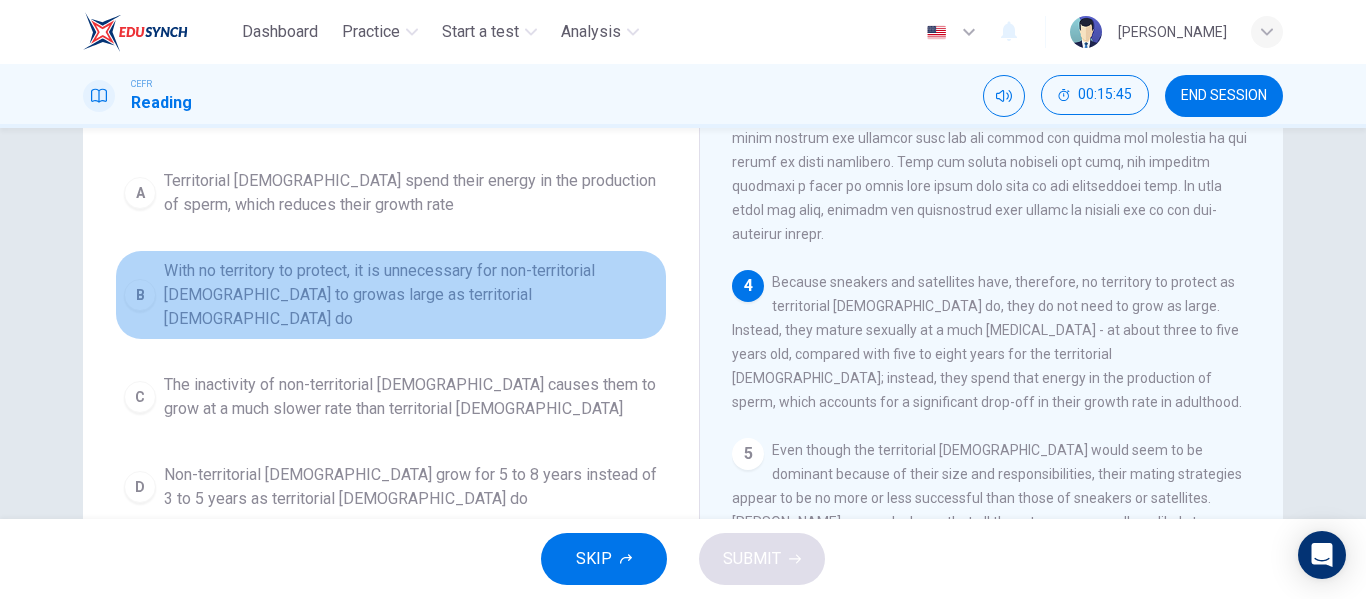 click on "B" at bounding box center [140, 295] 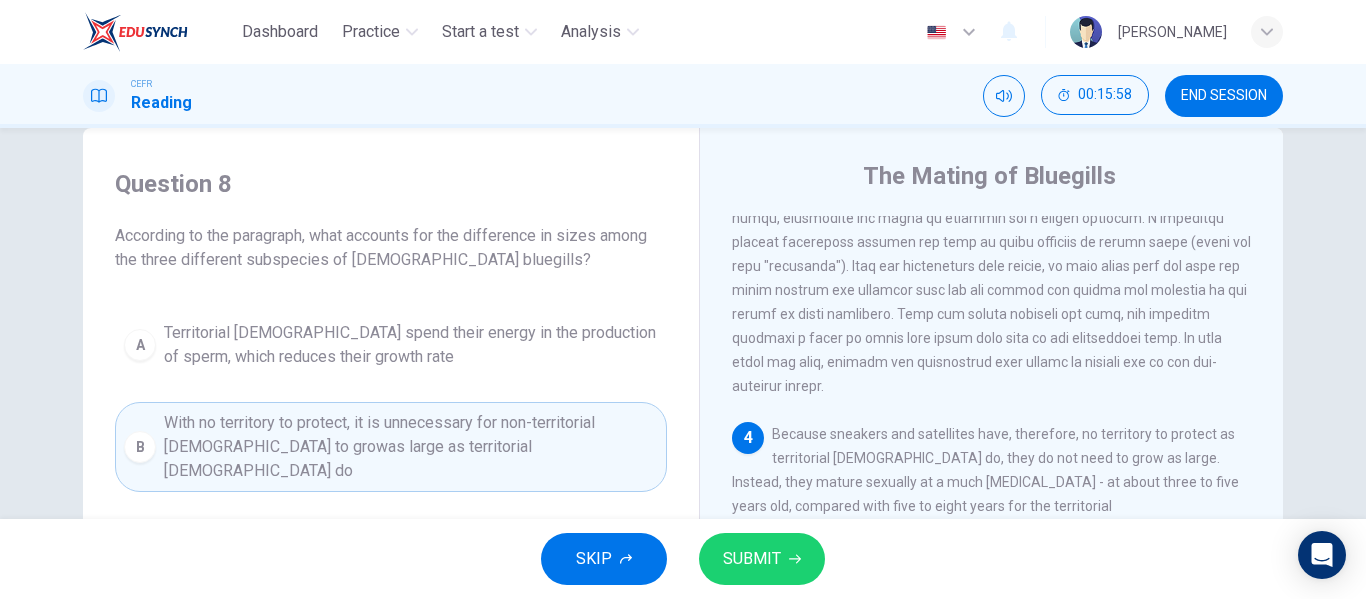 scroll, scrollTop: 27, scrollLeft: 0, axis: vertical 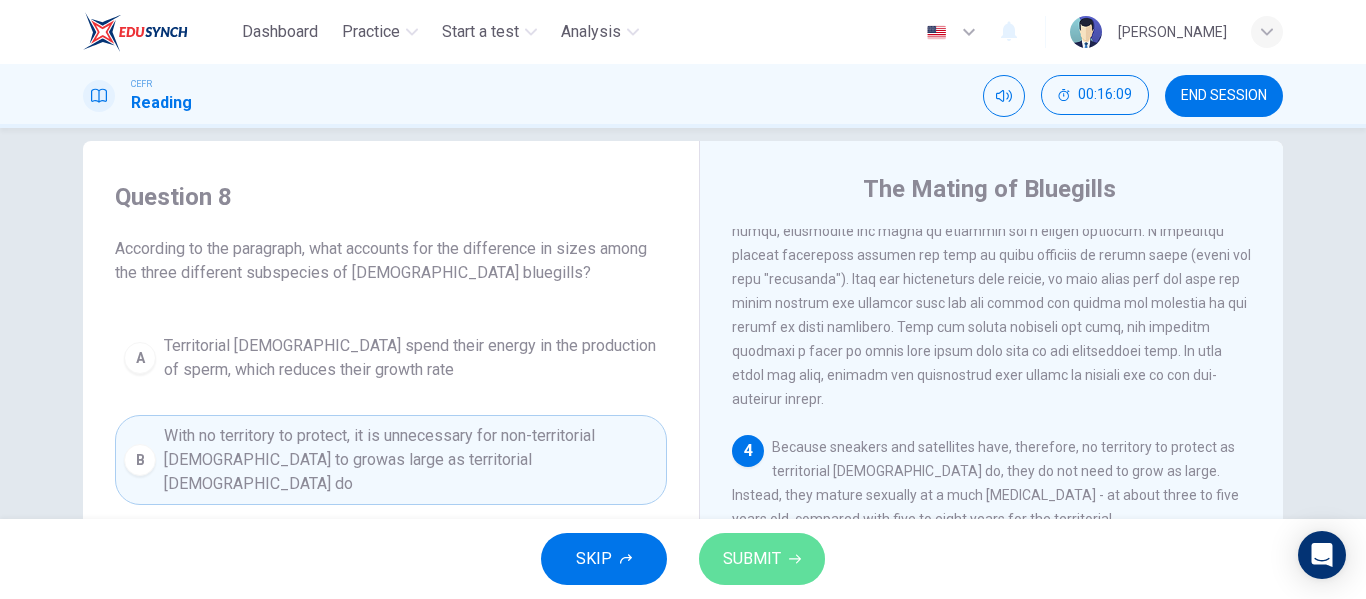 click 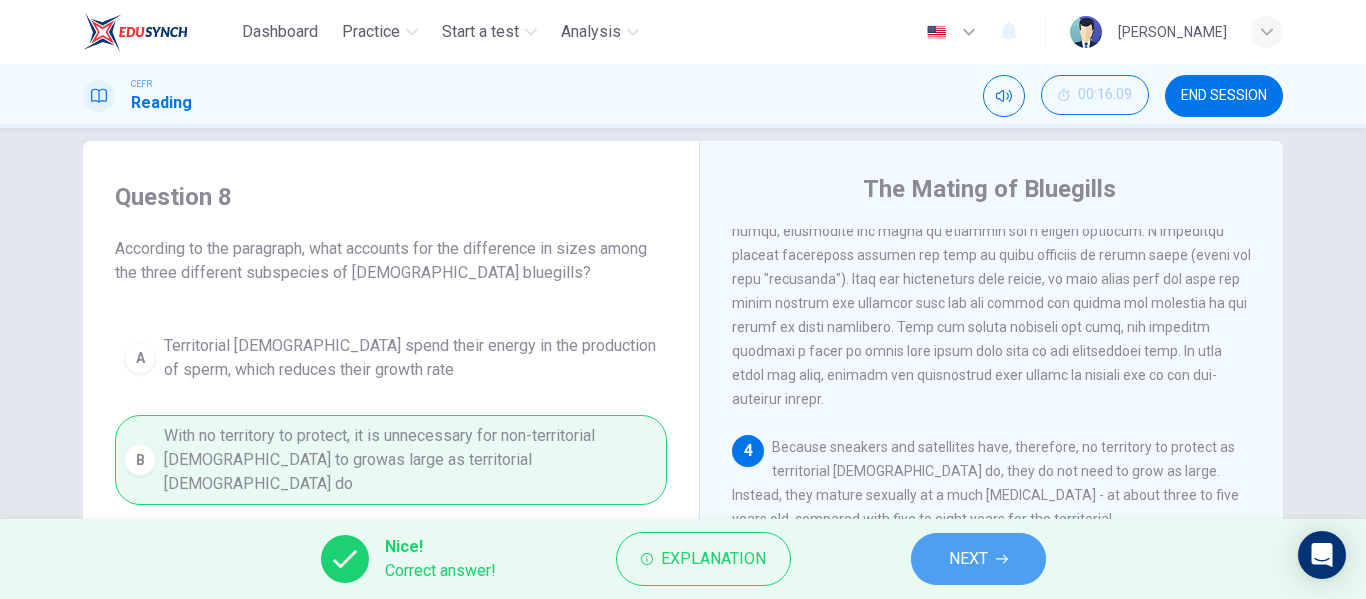 click on "NEXT" at bounding box center [978, 559] 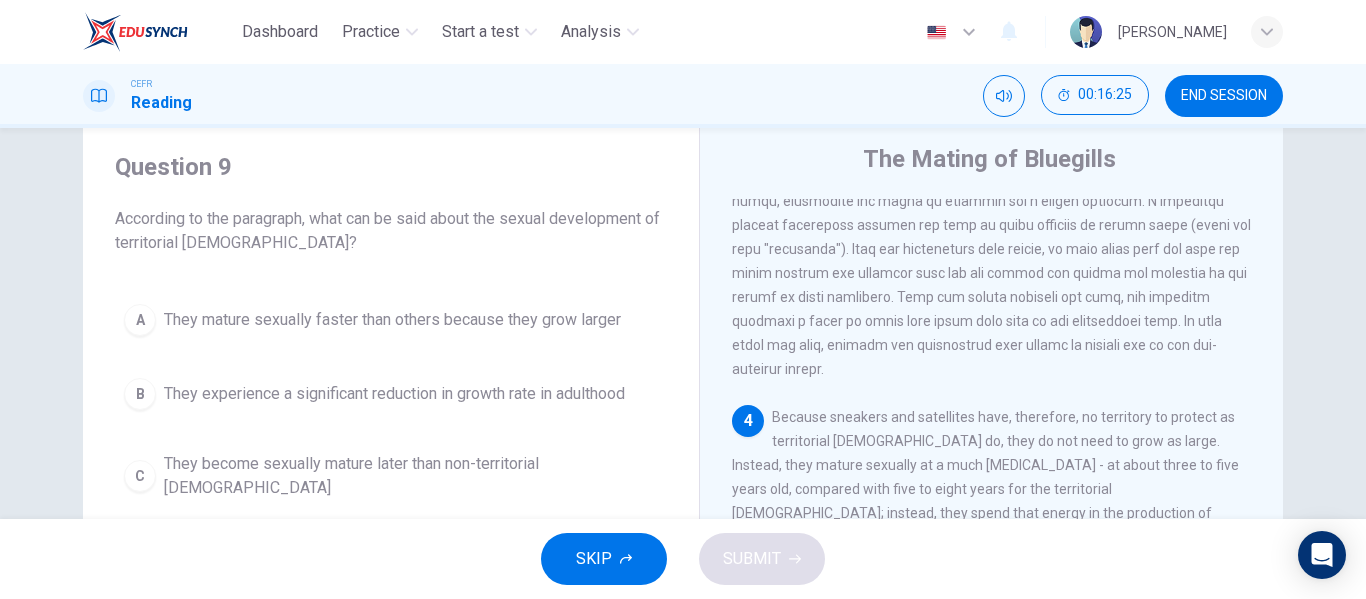 scroll, scrollTop: 59, scrollLeft: 0, axis: vertical 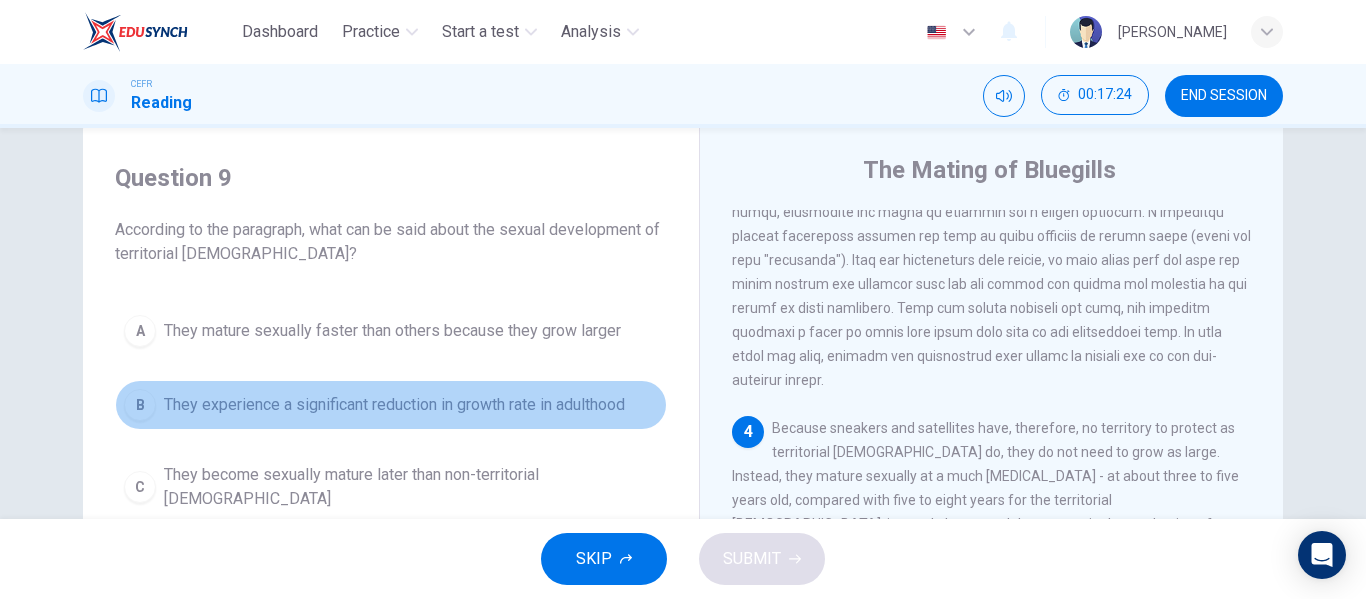 click on "B They experience a significant reduction in growth rate in adulthood" at bounding box center [391, 405] 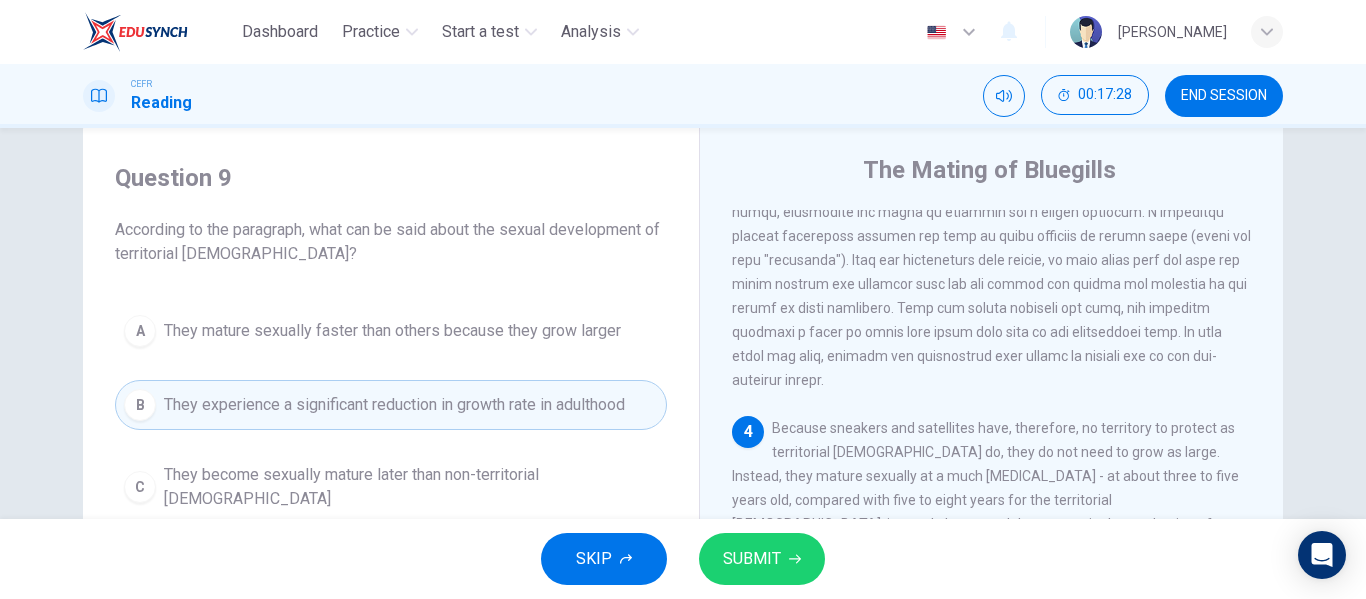 drag, startPoint x: 911, startPoint y: 542, endPoint x: 644, endPoint y: 571, distance: 268.57028 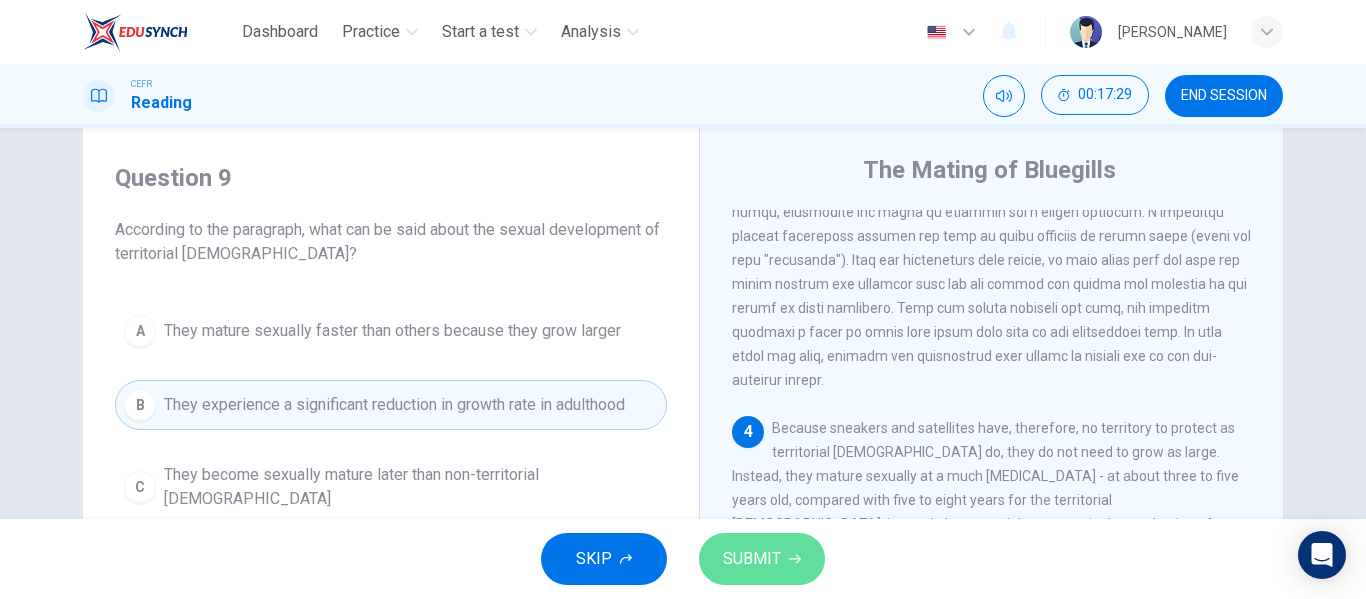 click on "SUBMIT" at bounding box center [752, 559] 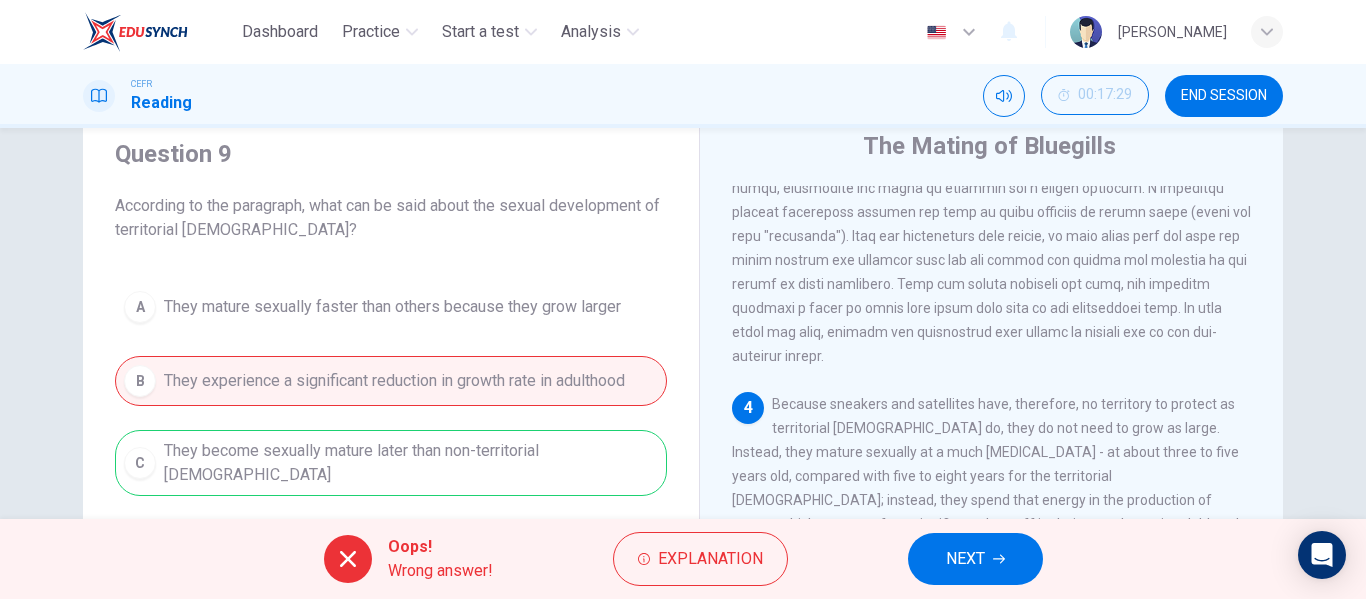 scroll, scrollTop: 72, scrollLeft: 0, axis: vertical 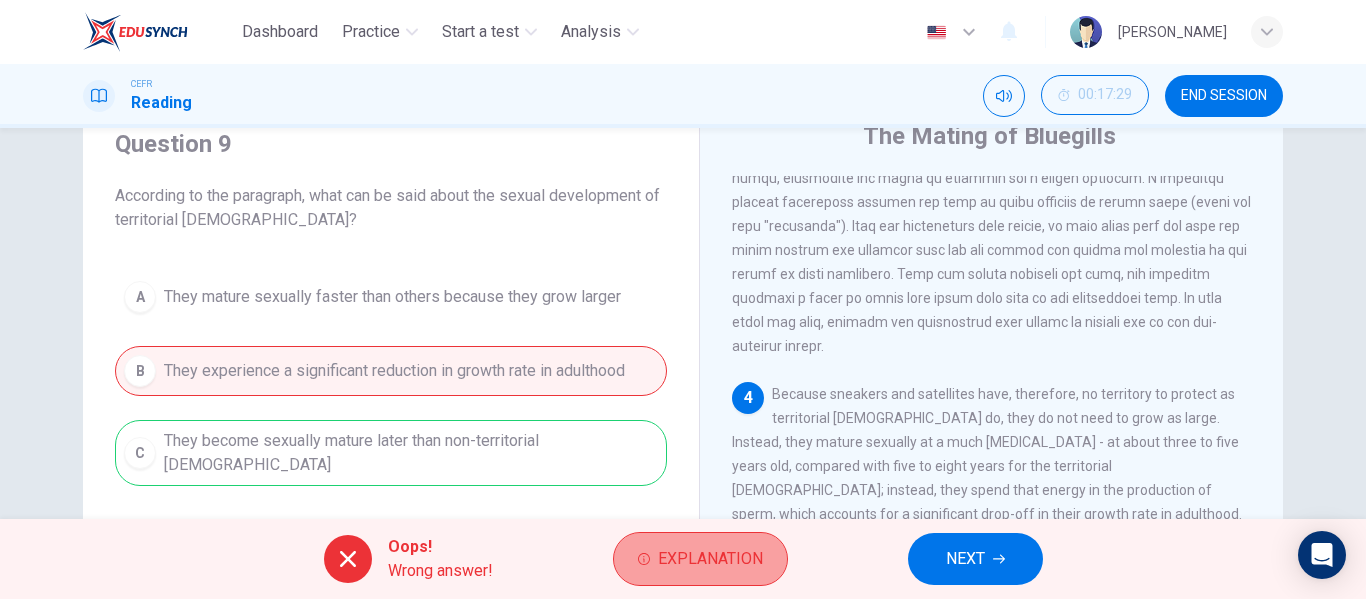 click on "Explanation" at bounding box center [710, 559] 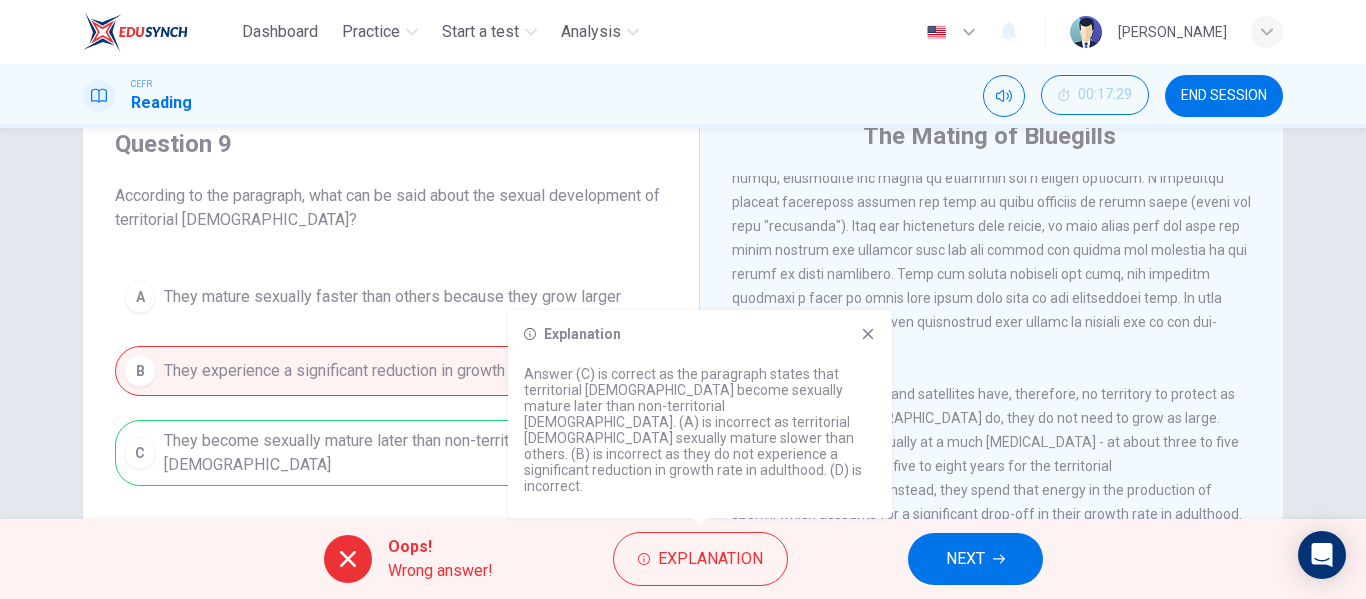 click on "A They mature sexually faster than others because they grow larger B They experience a significant reduction in growth rate in adulthood C They become sexually mature later than non-territorial [DEMOGRAPHIC_DATA] D They reach sexual maturity at about 3 to 5 years of age" at bounding box center [391, 416] 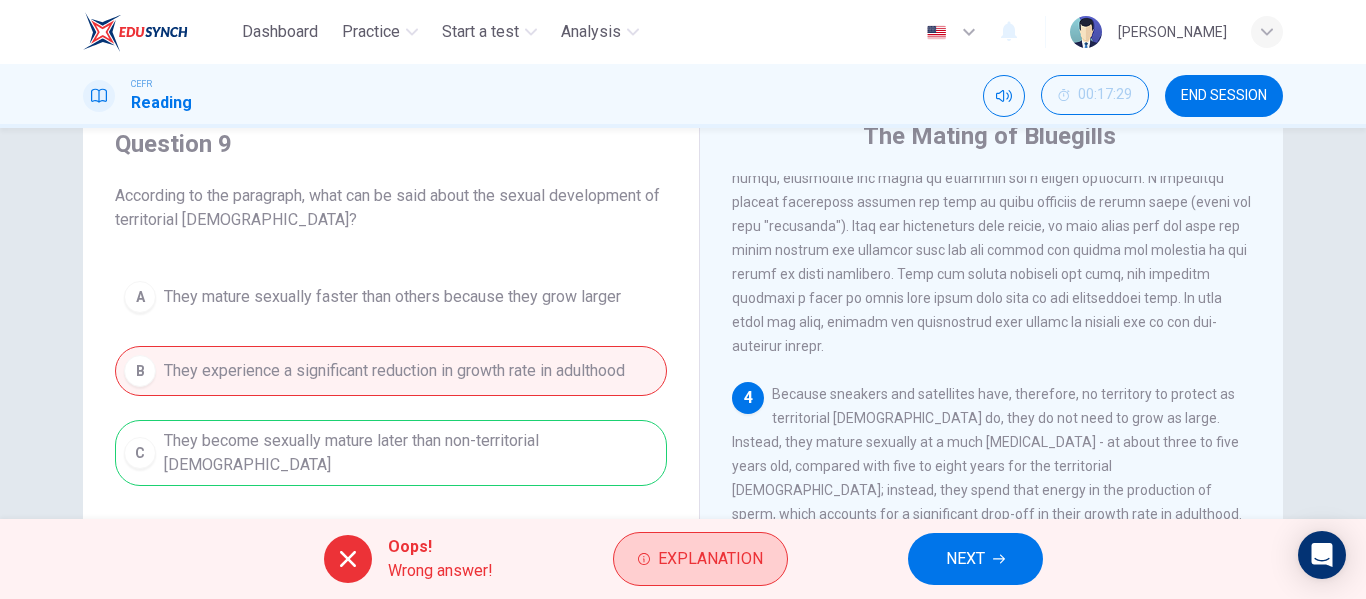 click on "Explanation" at bounding box center [700, 559] 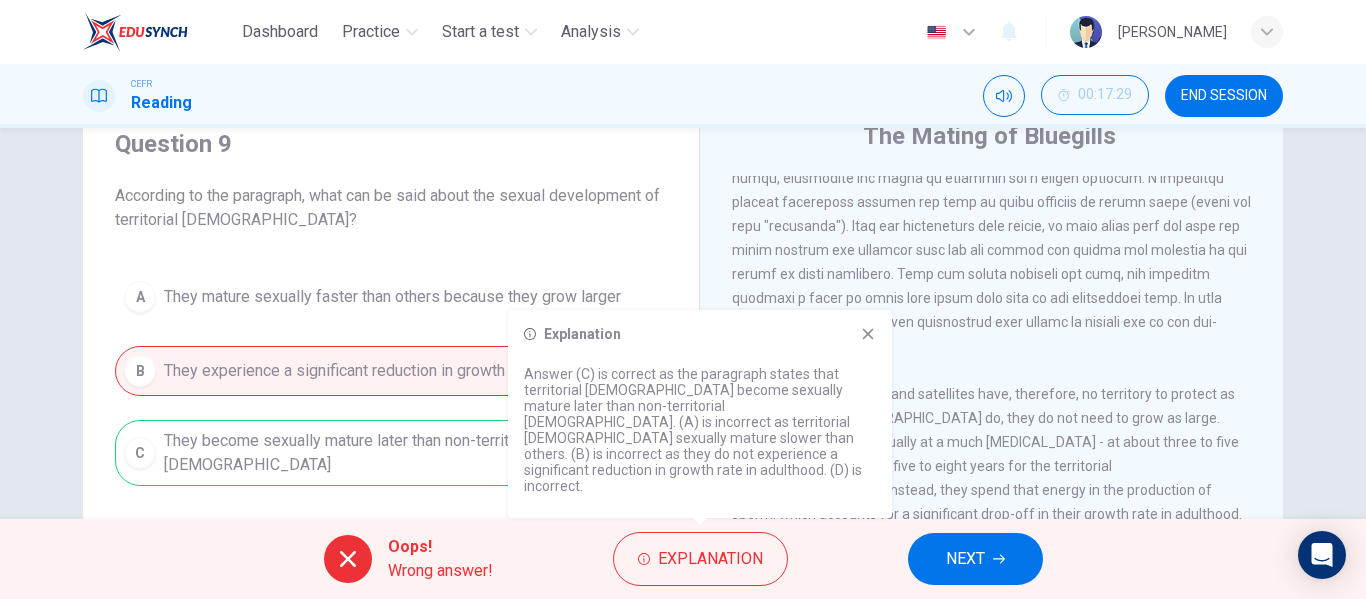 click on "Because sneakers and satellites have, therefore, no territory to protect as territorial [DEMOGRAPHIC_DATA] do, they do not need to grow as large. Instead, they mature sexually at a much [MEDICAL_DATA] - at about three to five years old, compared with five to eight years for the territorial [DEMOGRAPHIC_DATA]; instead, they spend that energy in the production of sperm, which accounts for a significant drop-off in their growth rate in adulthood." at bounding box center (987, 454) 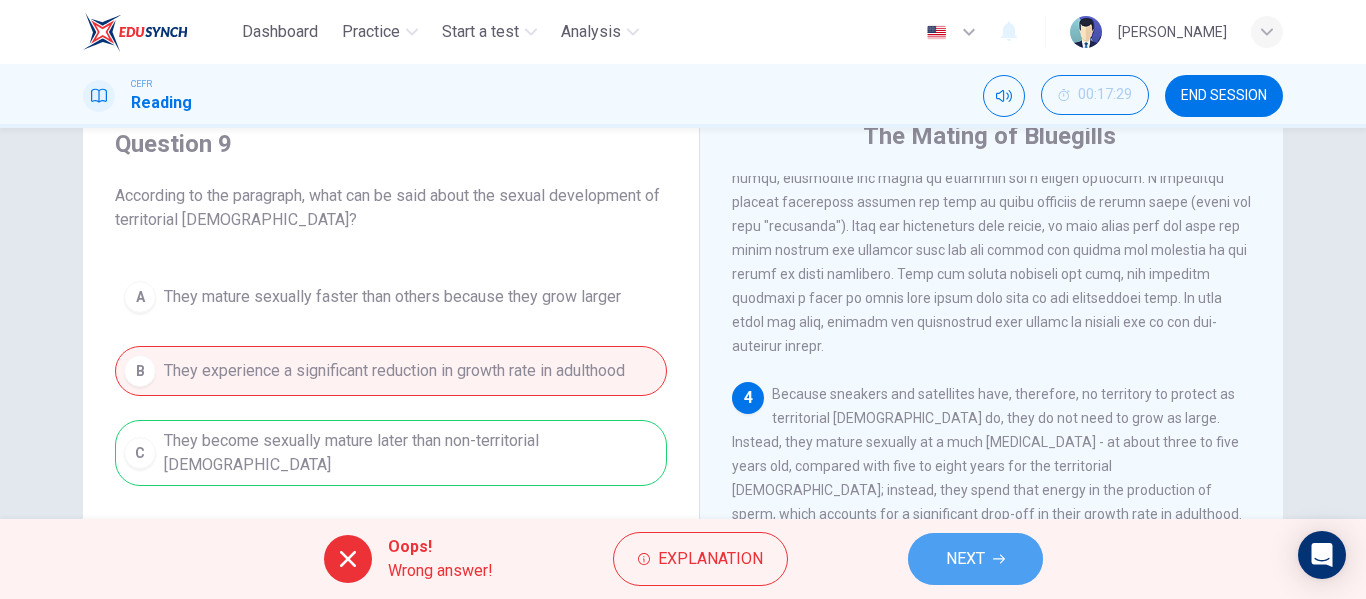 click on "NEXT" at bounding box center (965, 559) 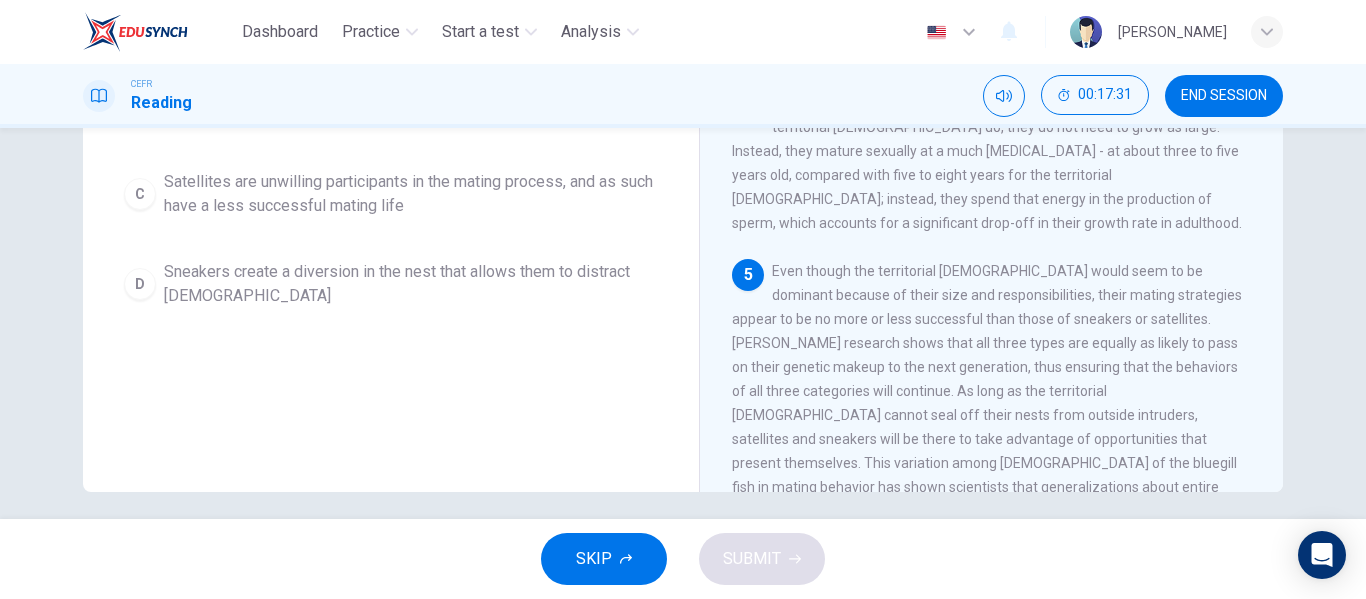 scroll, scrollTop: 382, scrollLeft: 0, axis: vertical 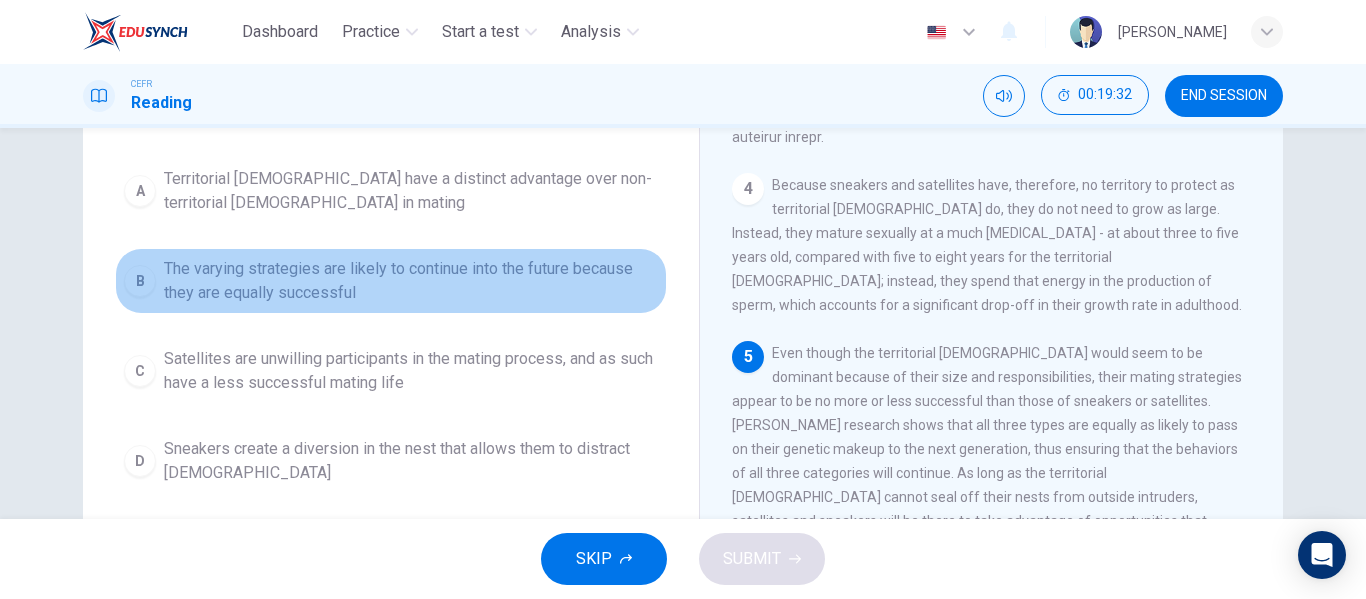 click on "B" at bounding box center [140, 281] 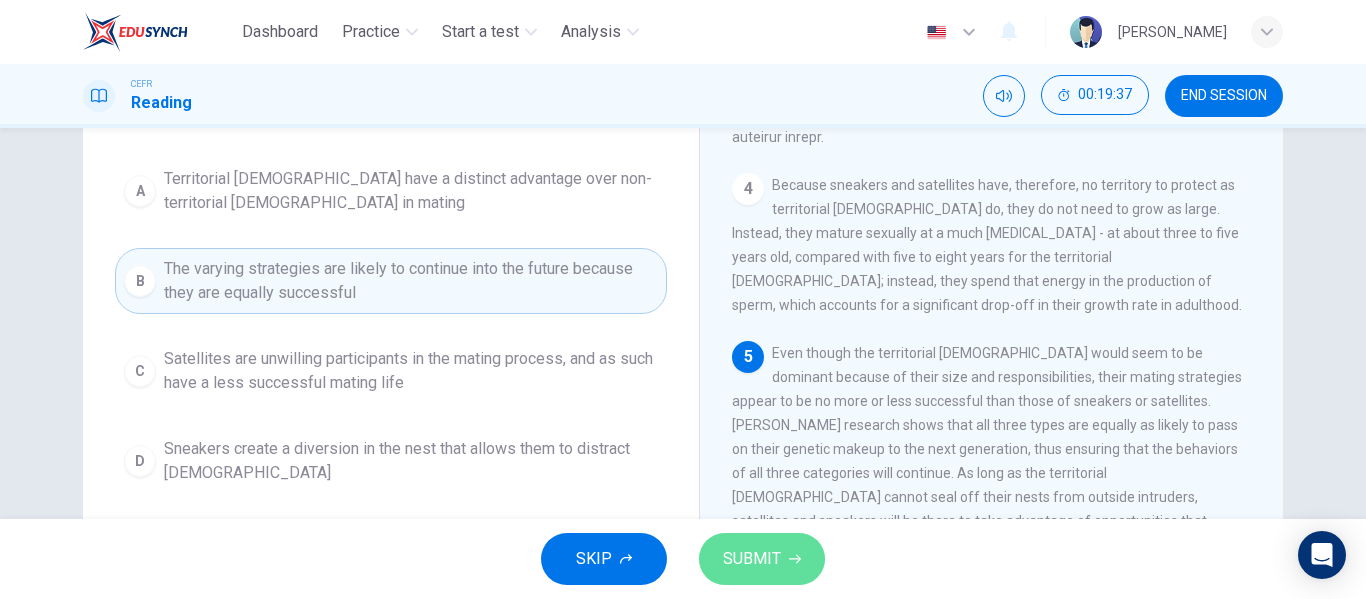 click on "SUBMIT" at bounding box center (762, 559) 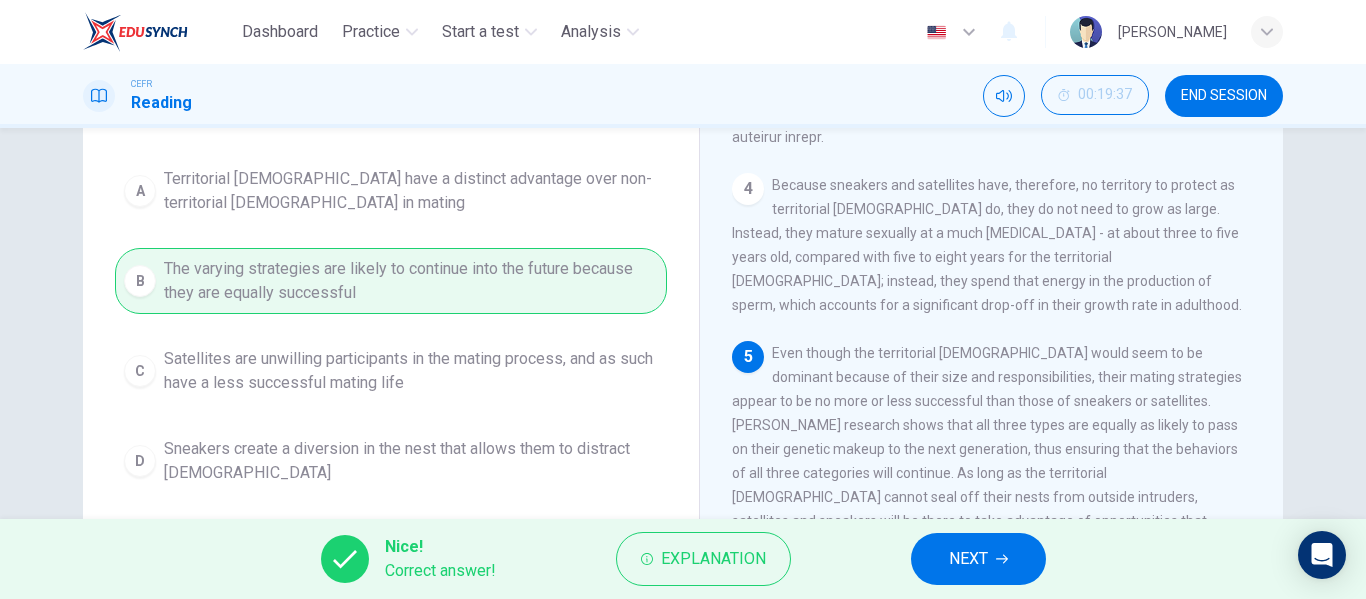 scroll, scrollTop: 1037, scrollLeft: 0, axis: vertical 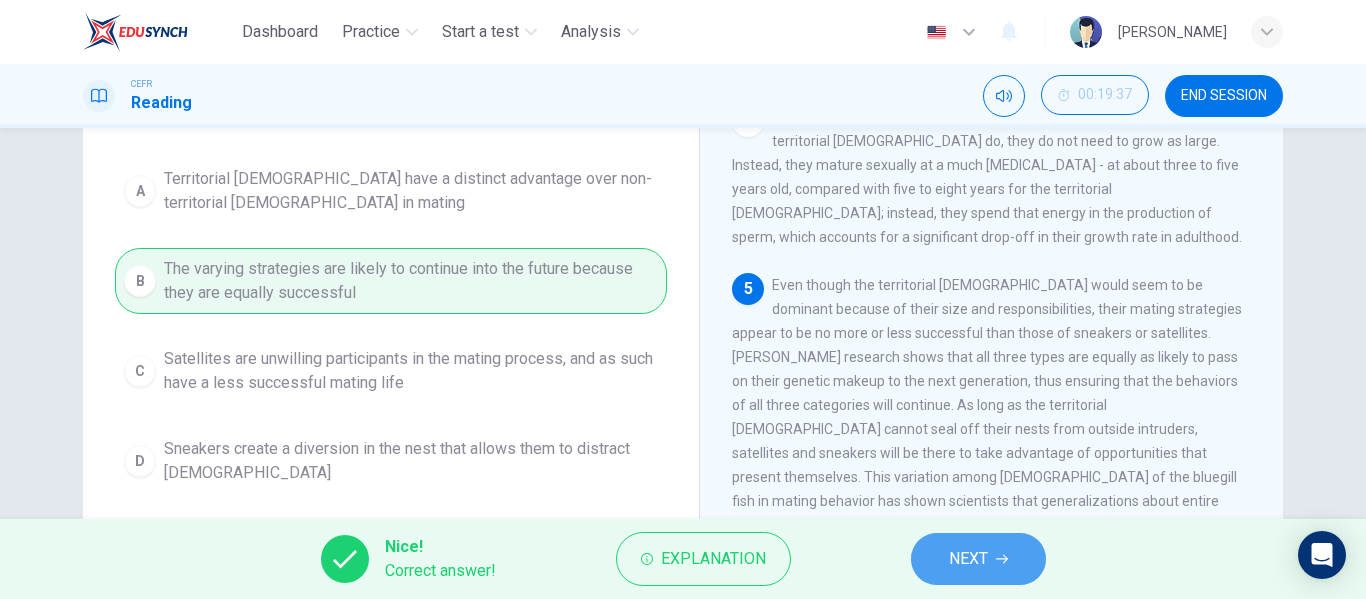 click on "NEXT" at bounding box center (978, 559) 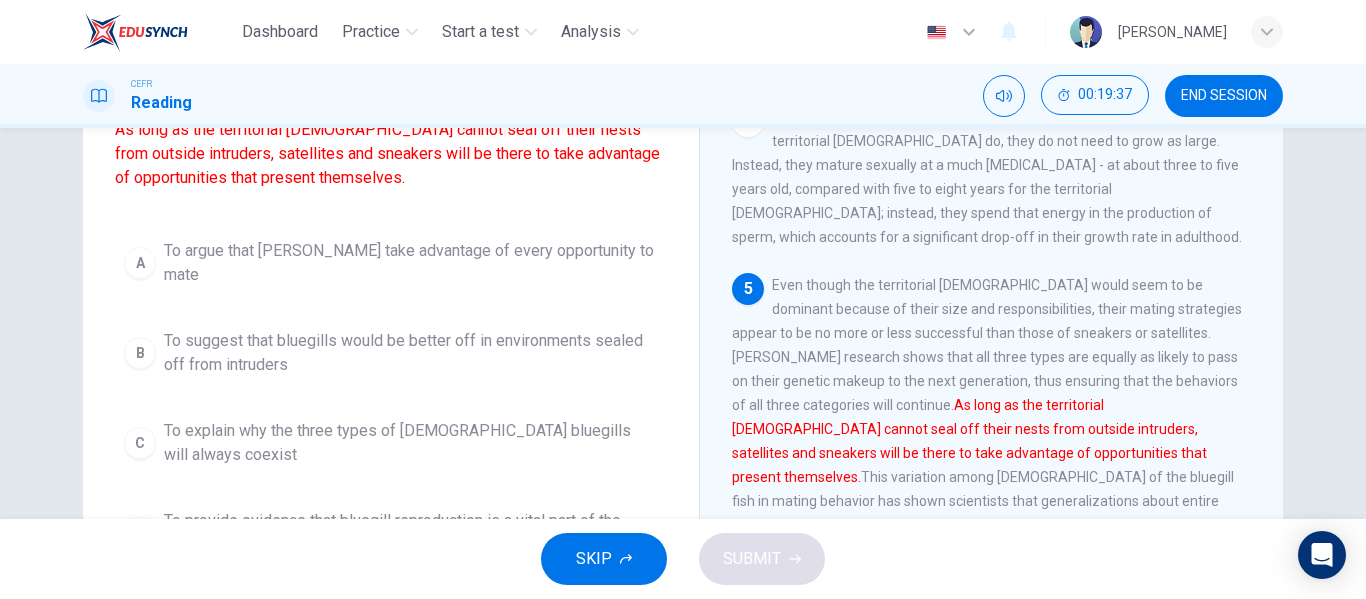 scroll, scrollTop: 266, scrollLeft: 0, axis: vertical 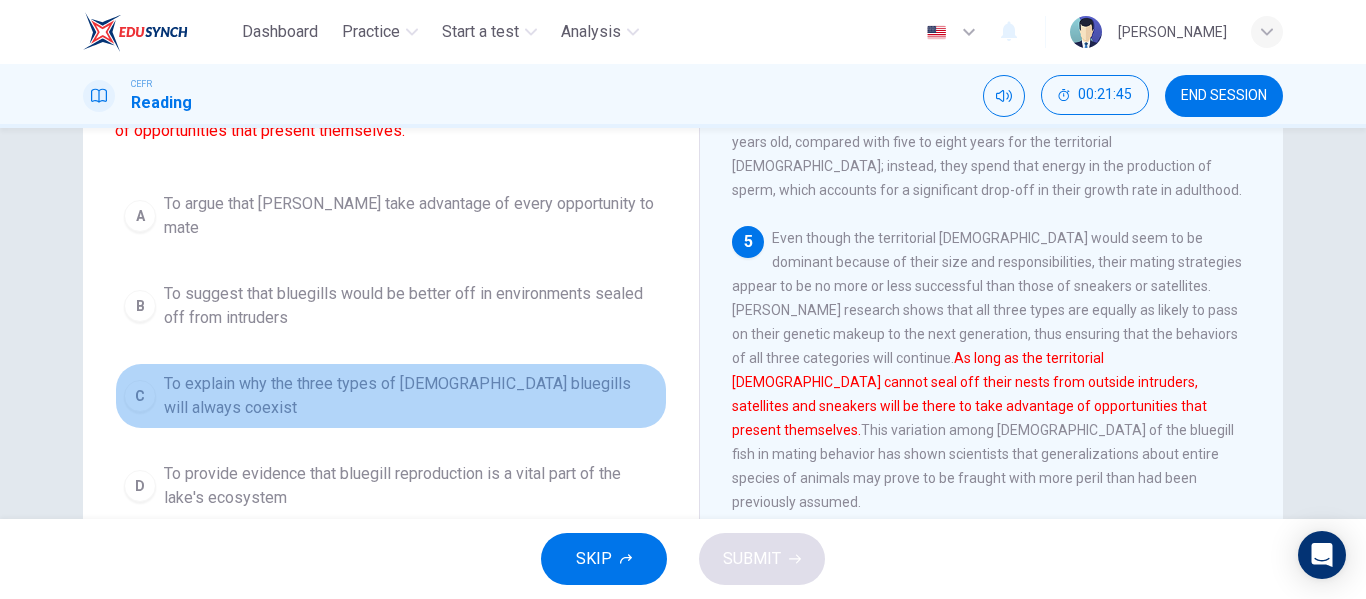 click on "C To explain why the three types of [DEMOGRAPHIC_DATA] bluegills will always coexist" at bounding box center [391, 396] 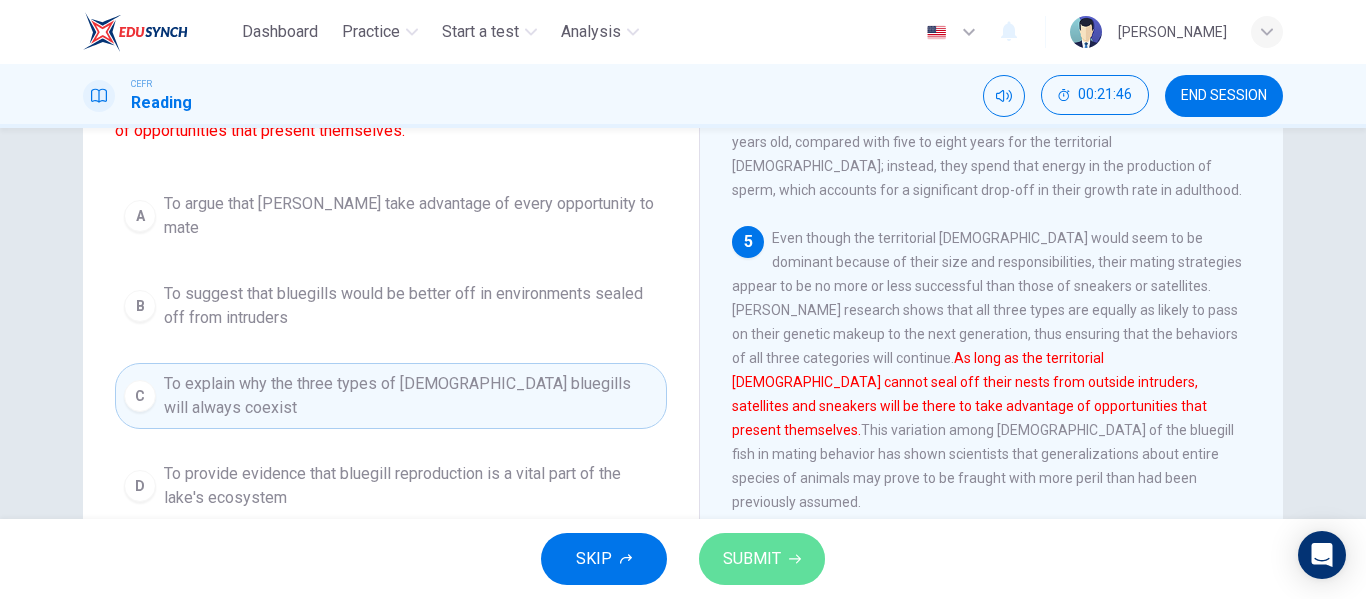 click on "SUBMIT" at bounding box center [762, 559] 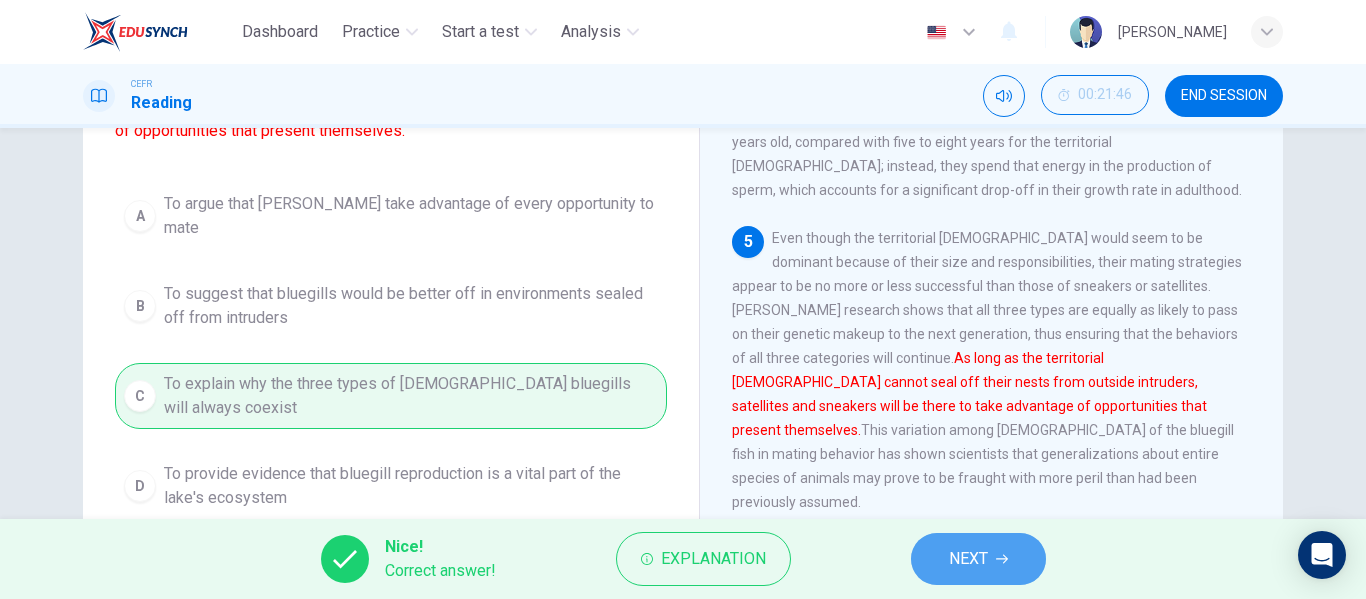 click on "NEXT" at bounding box center [978, 559] 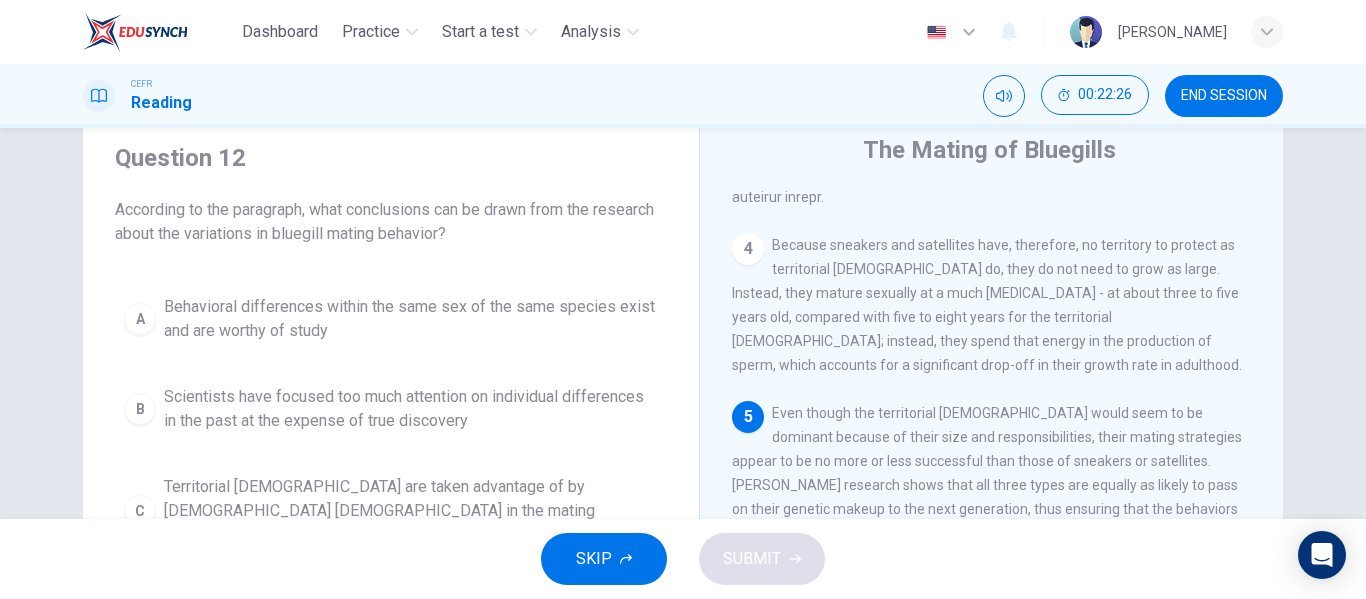 scroll, scrollTop: 68, scrollLeft: 0, axis: vertical 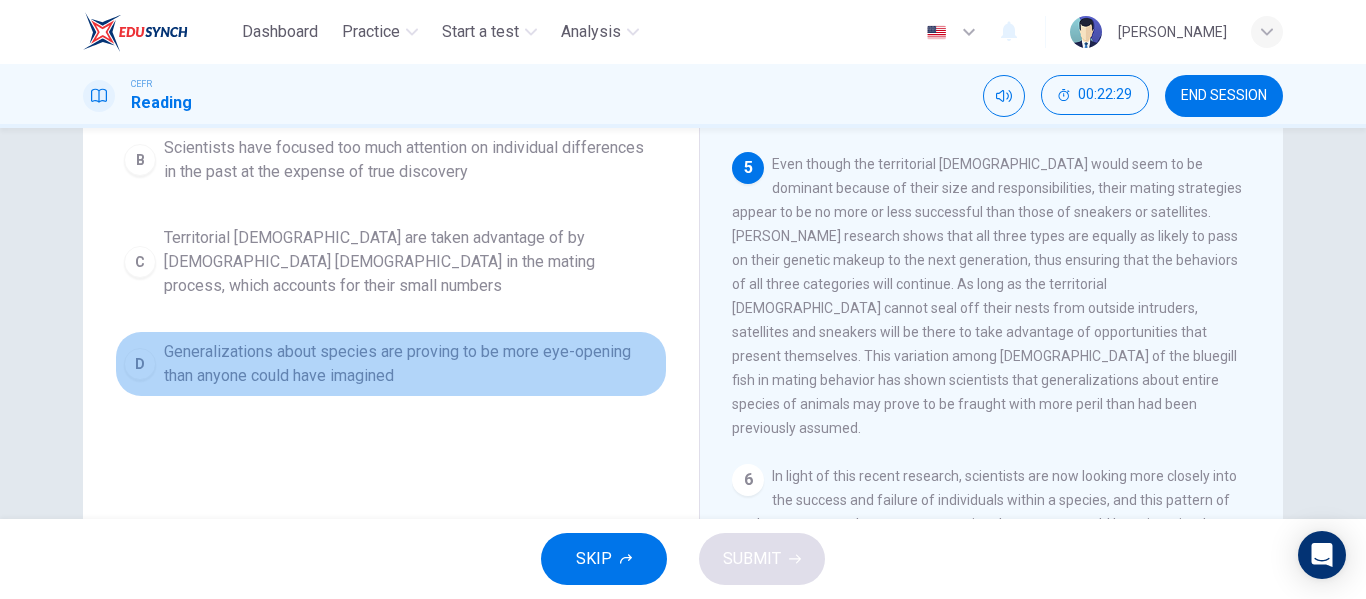 click on "D Generalizations about species are proving to be more eye-opening than anyone could have imagined" at bounding box center (391, 364) 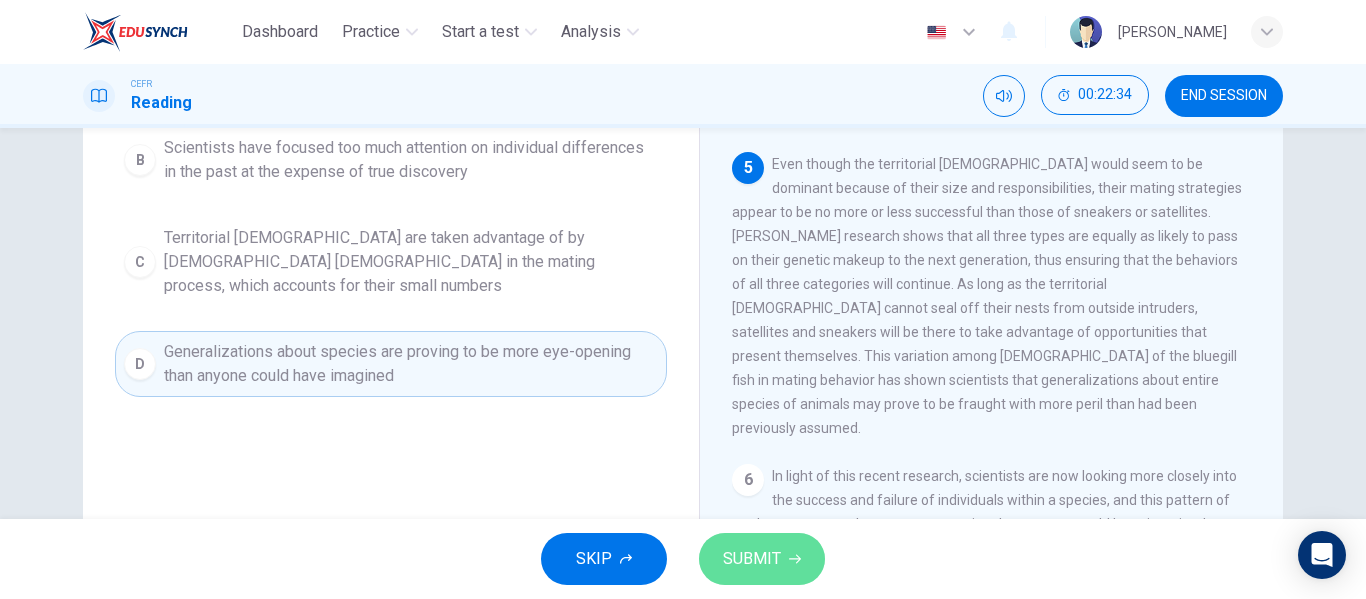 click on "SUBMIT" at bounding box center (752, 559) 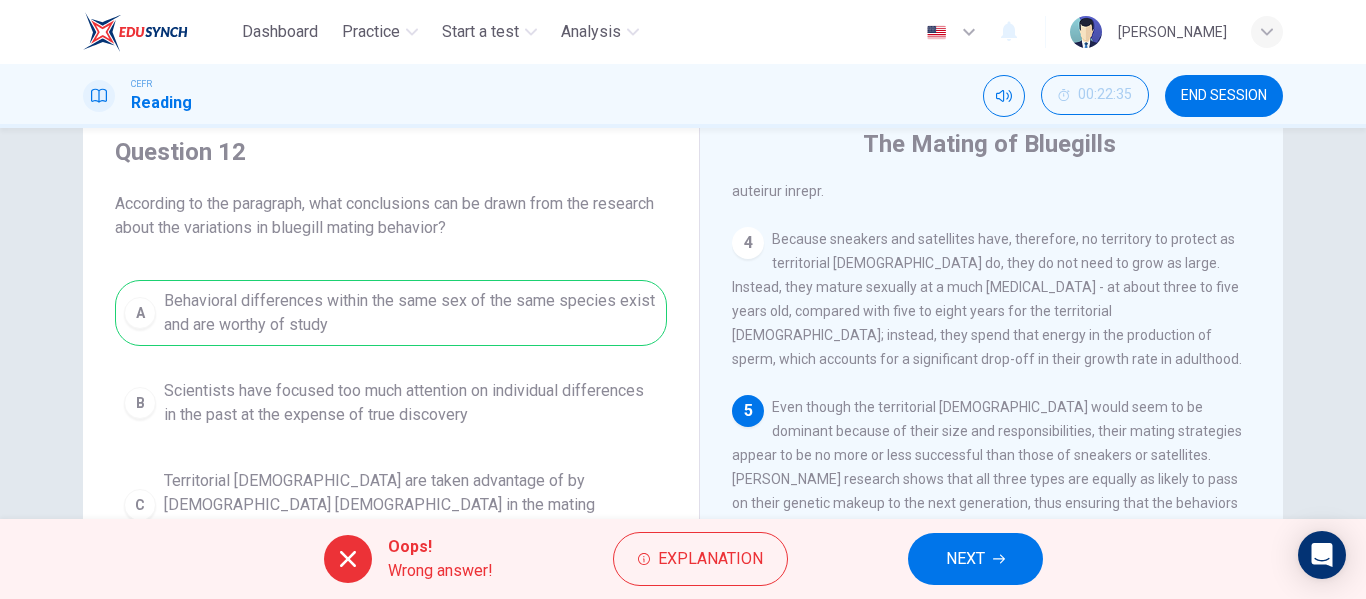 scroll, scrollTop: 74, scrollLeft: 0, axis: vertical 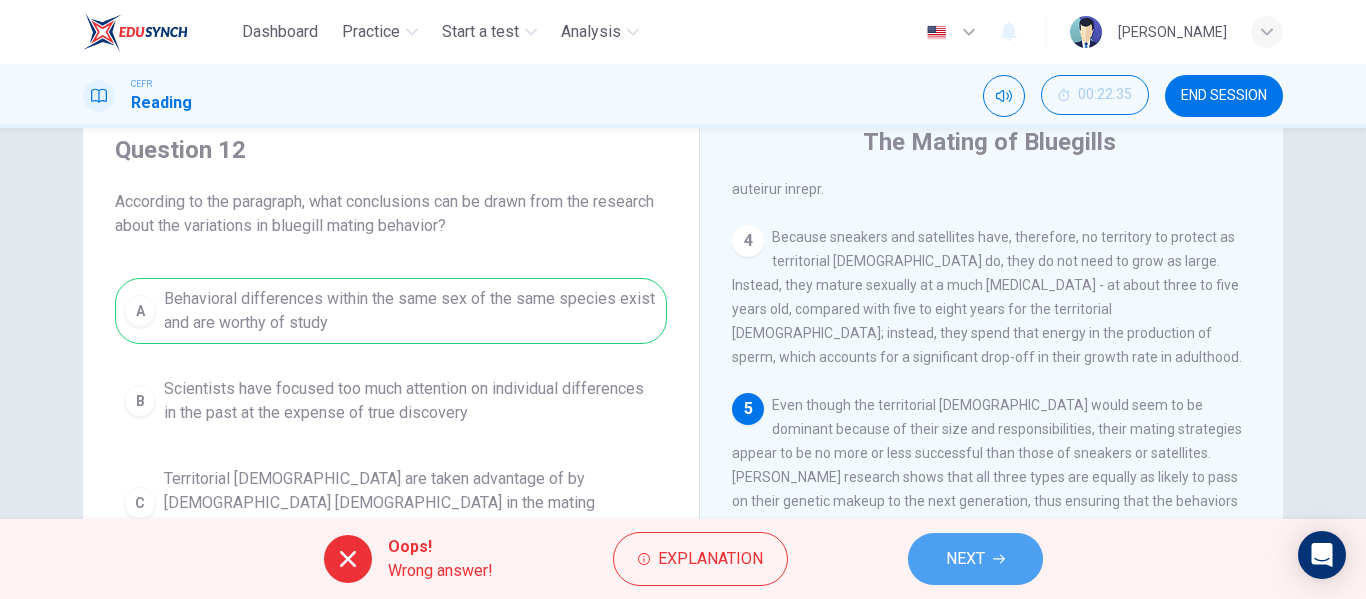 click on "NEXT" at bounding box center [975, 559] 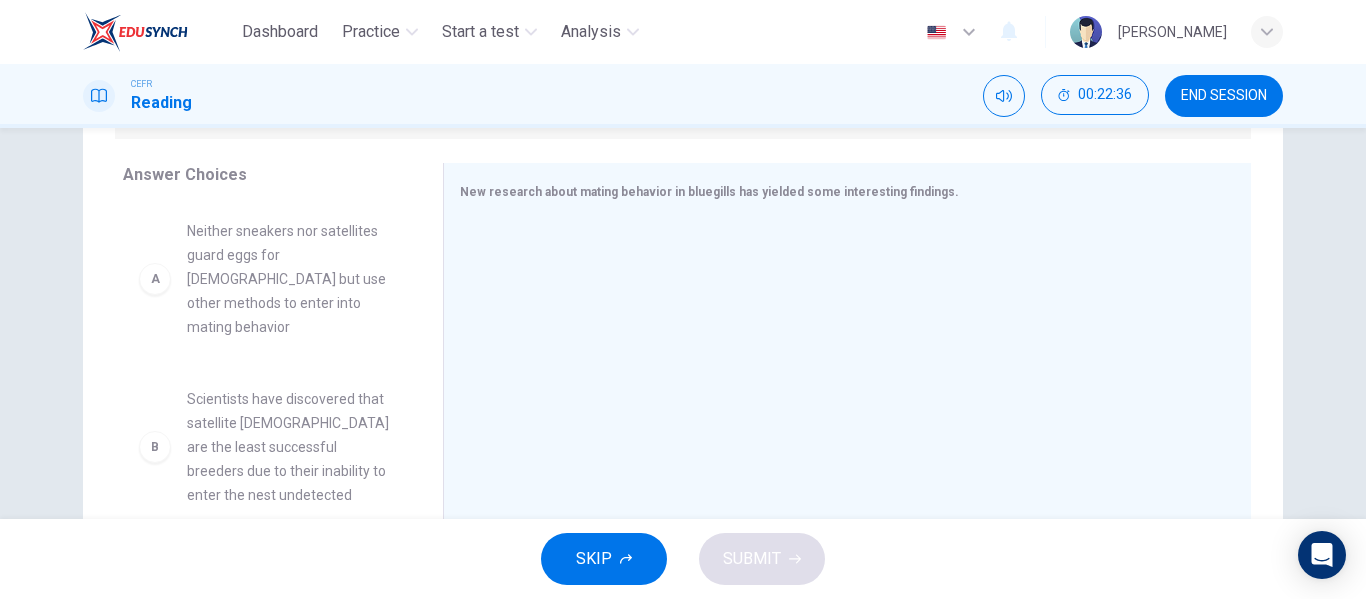 scroll, scrollTop: 308, scrollLeft: 0, axis: vertical 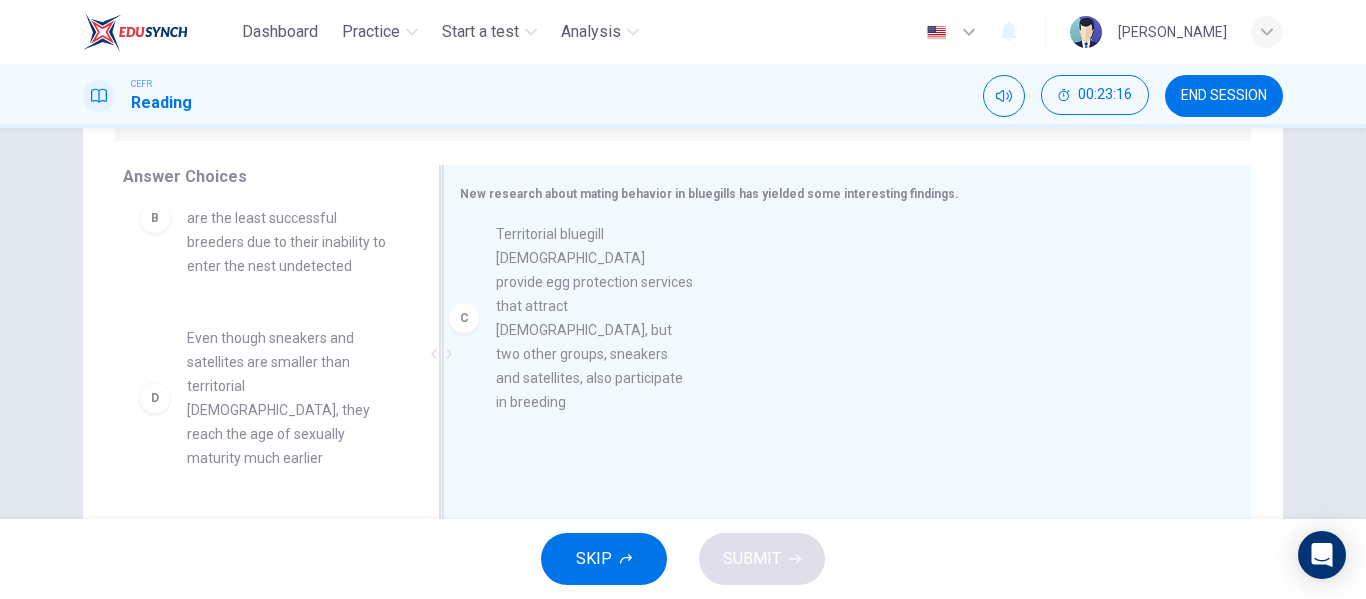 drag, startPoint x: 313, startPoint y: 376, endPoint x: 664, endPoint y: 287, distance: 362.10773 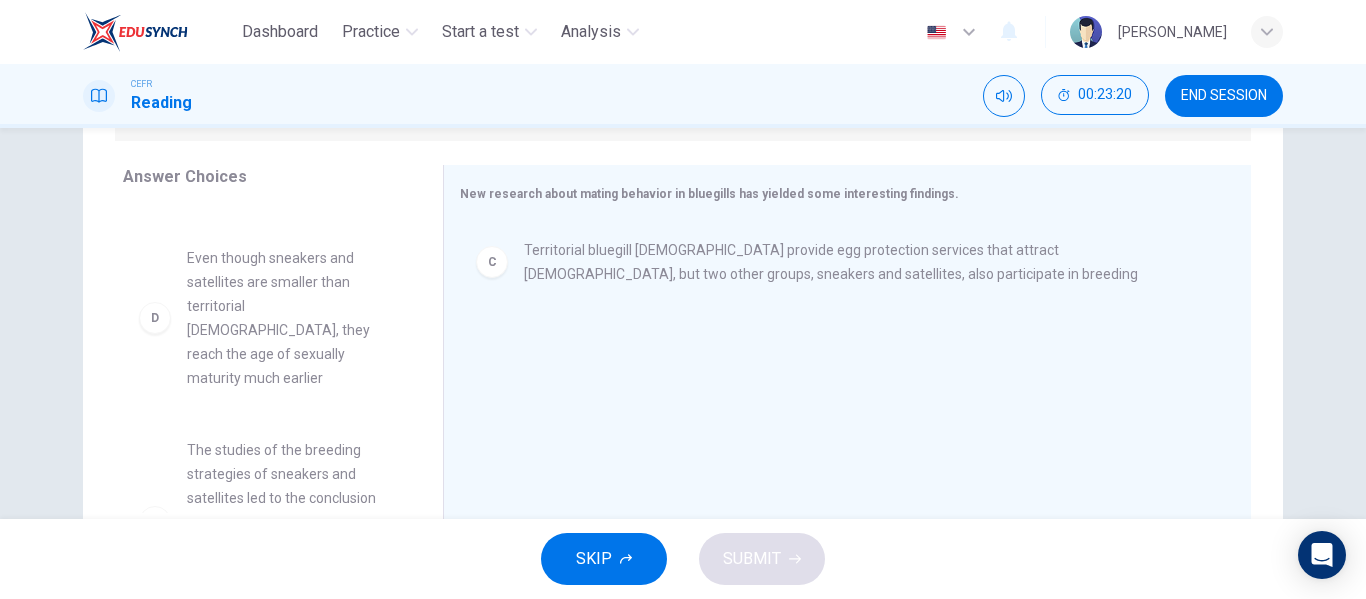 scroll, scrollTop: 329, scrollLeft: 0, axis: vertical 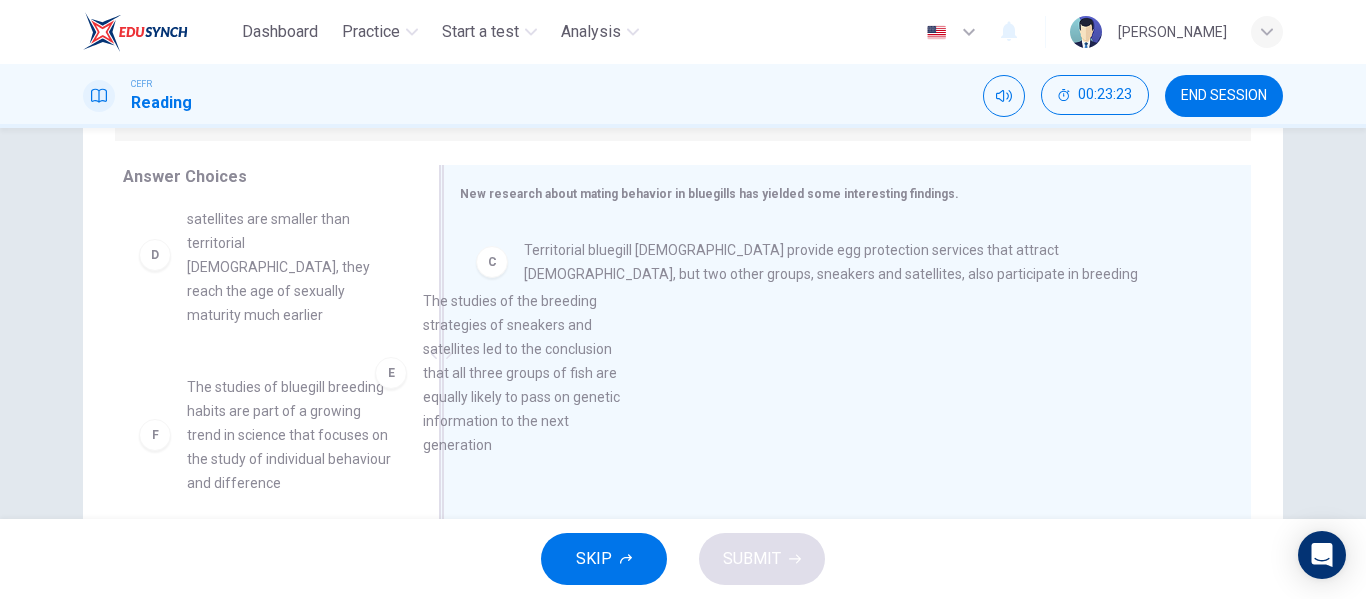 drag, startPoint x: 293, startPoint y: 409, endPoint x: 687, endPoint y: 370, distance: 395.9255 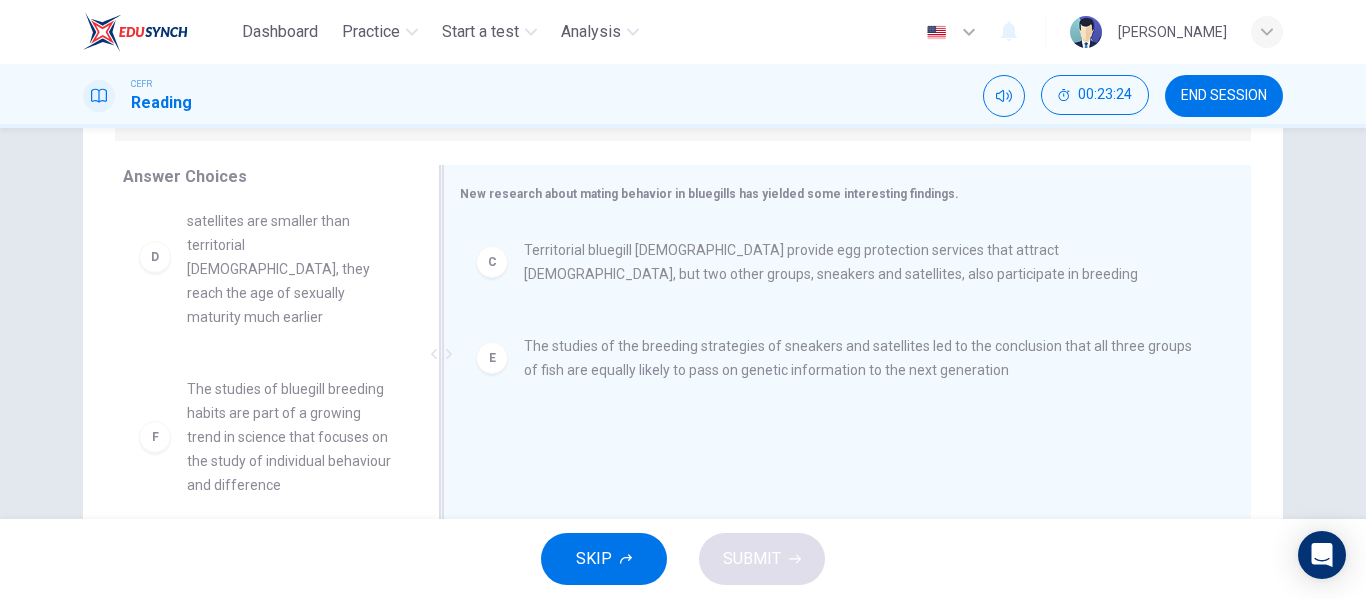 scroll, scrollTop: 324, scrollLeft: 0, axis: vertical 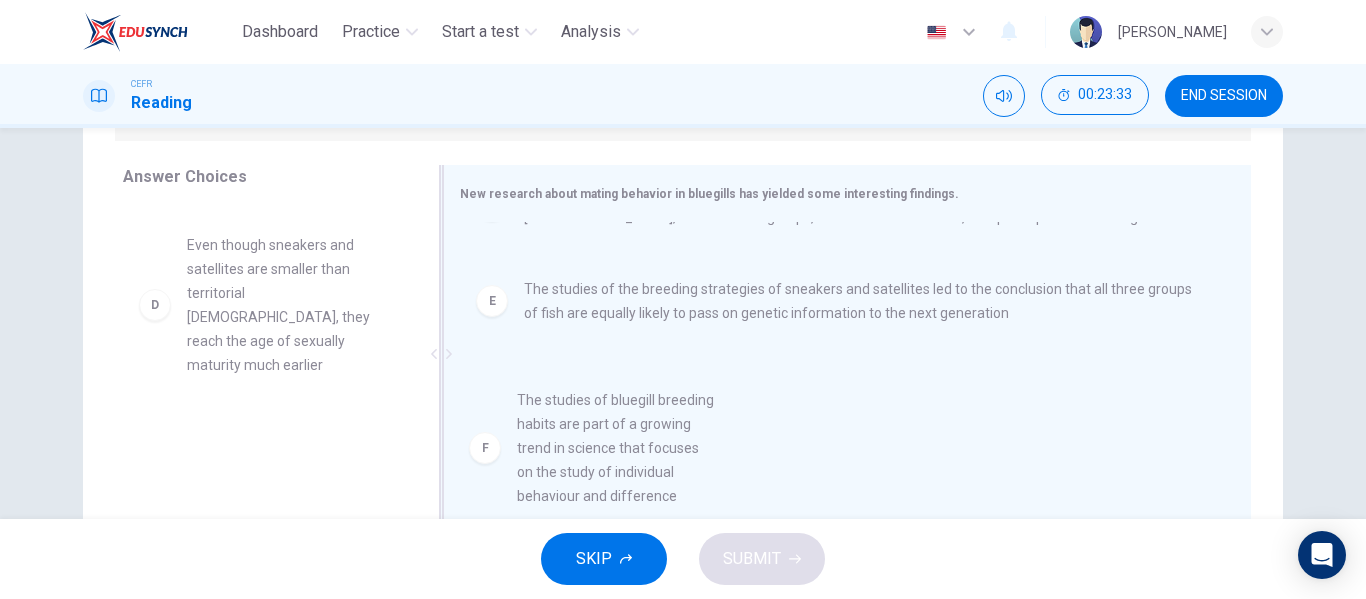 drag, startPoint x: 235, startPoint y: 436, endPoint x: 591, endPoint y: 445, distance: 356.11374 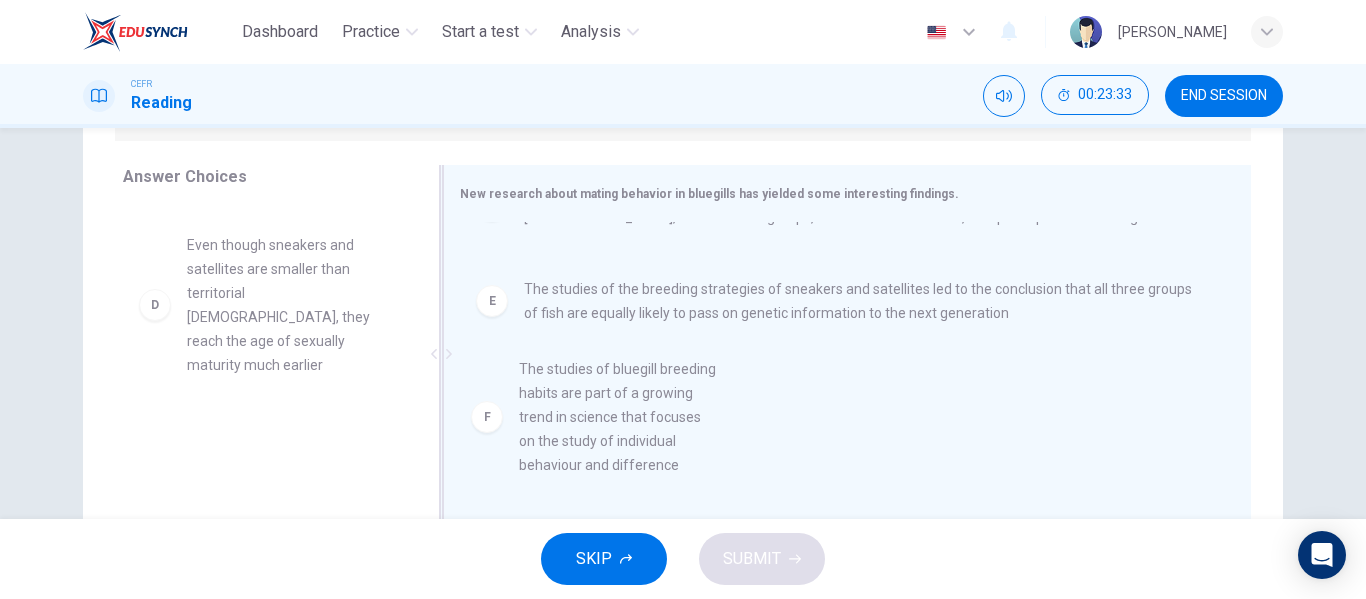 scroll, scrollTop: 4, scrollLeft: 0, axis: vertical 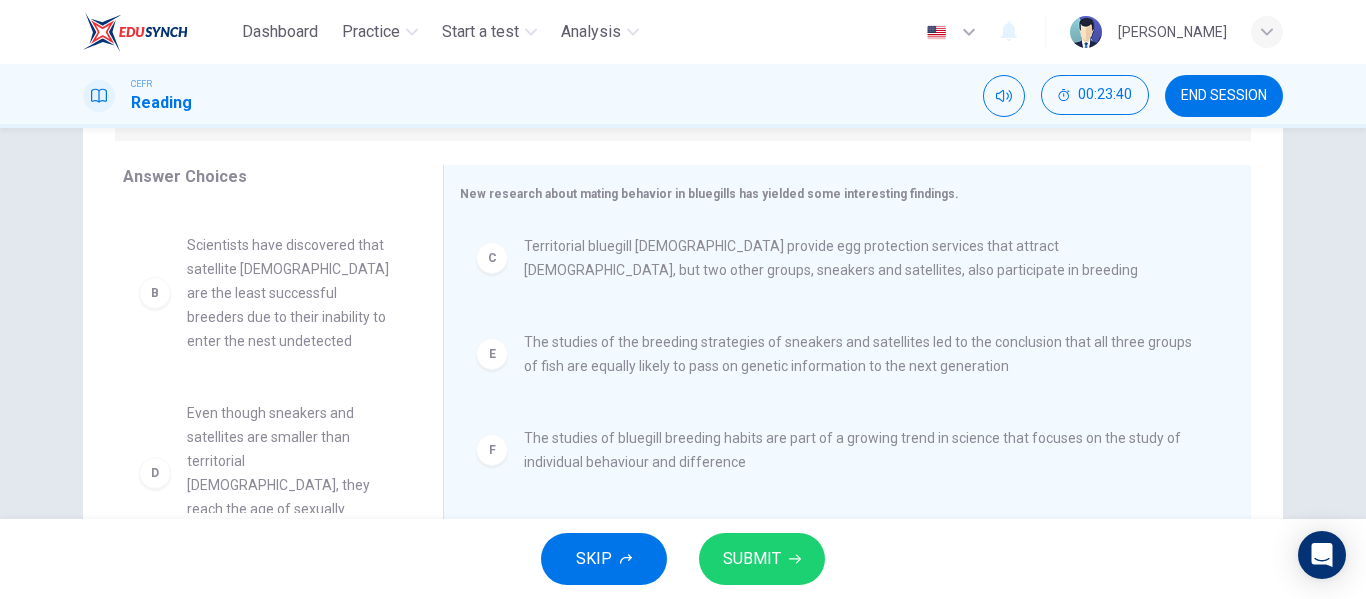 drag, startPoint x: 410, startPoint y: 430, endPoint x: 410, endPoint y: 441, distance: 11 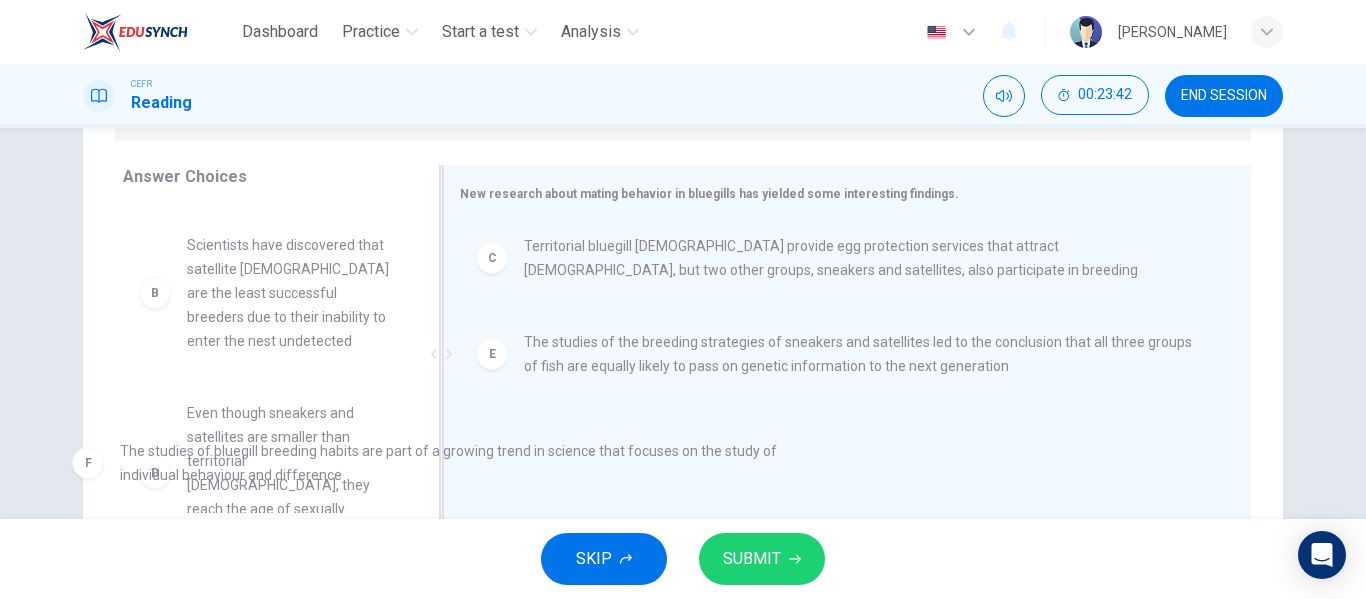 drag, startPoint x: 605, startPoint y: 453, endPoint x: 194, endPoint y: 466, distance: 411.20554 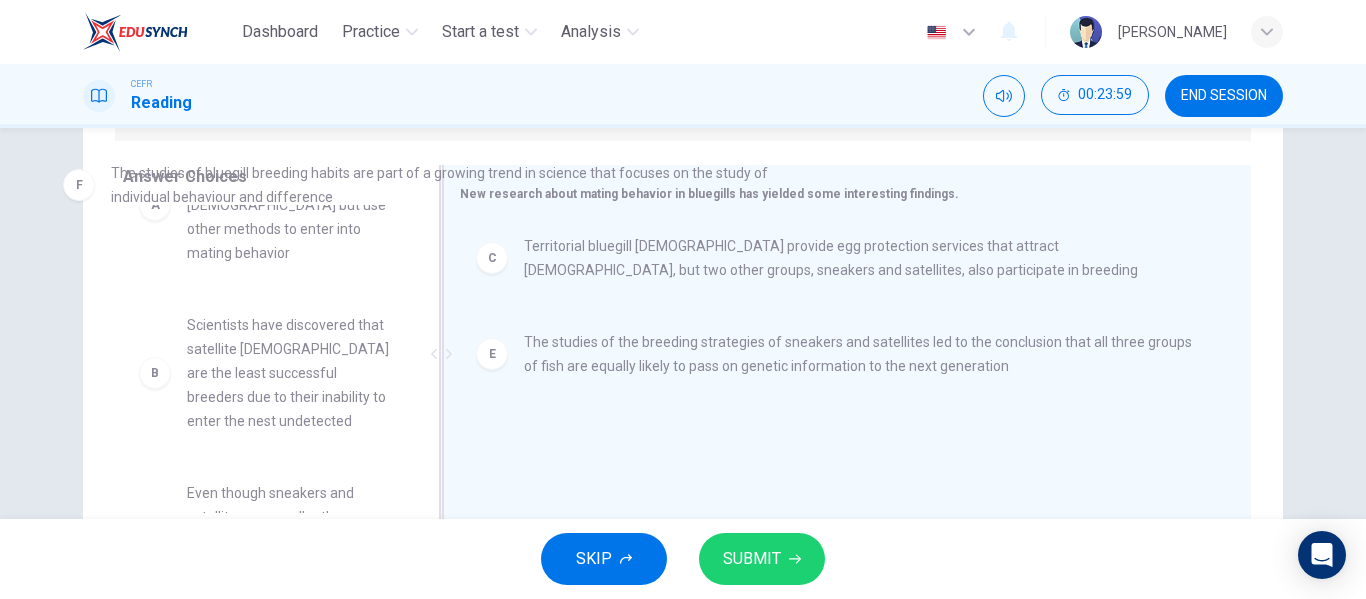 scroll, scrollTop: 0, scrollLeft: 0, axis: both 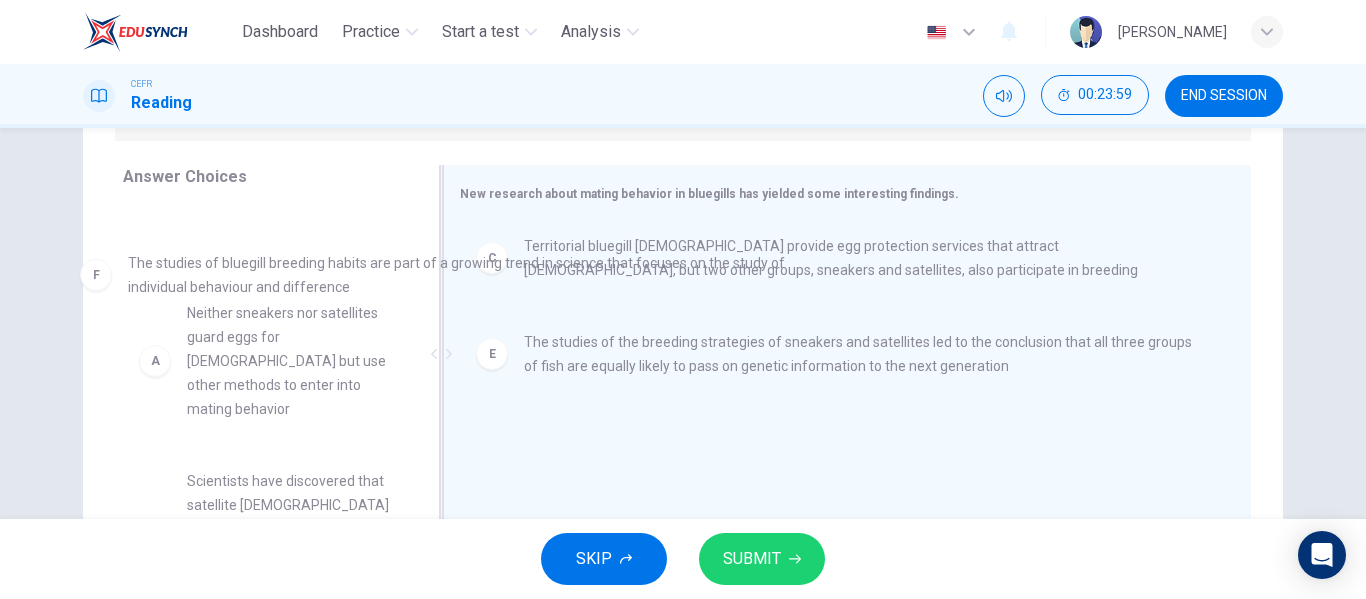 drag, startPoint x: 657, startPoint y: 472, endPoint x: 218, endPoint y: 279, distance: 479.55188 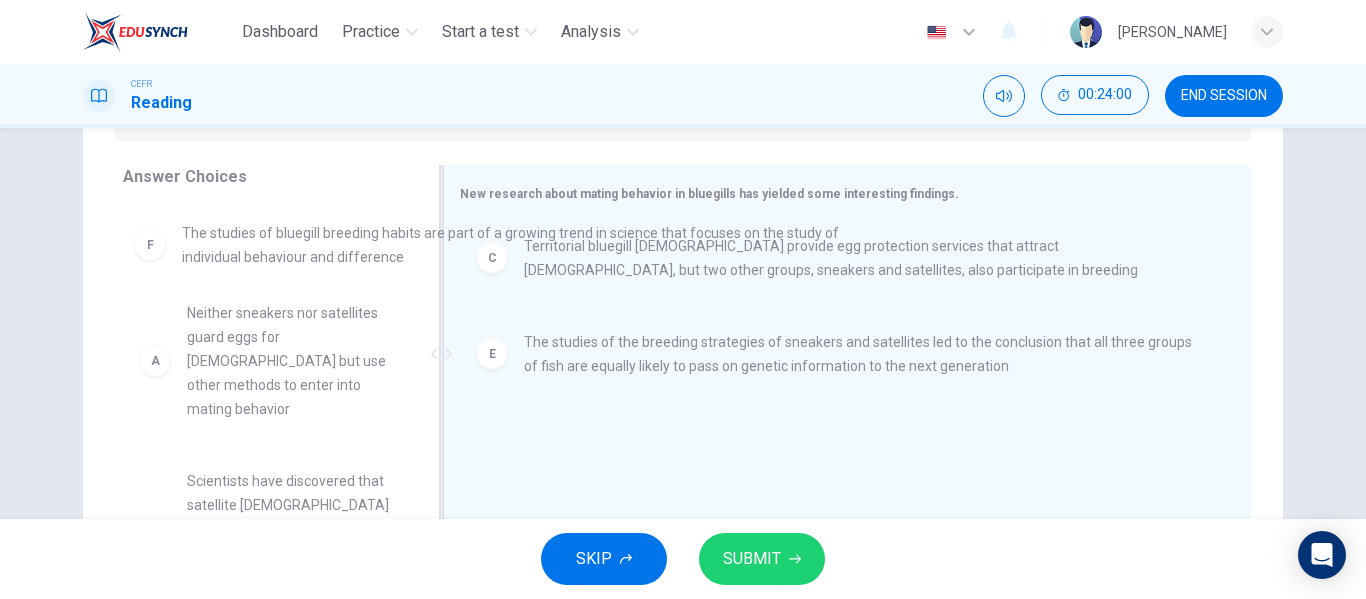 scroll, scrollTop: 0, scrollLeft: 0, axis: both 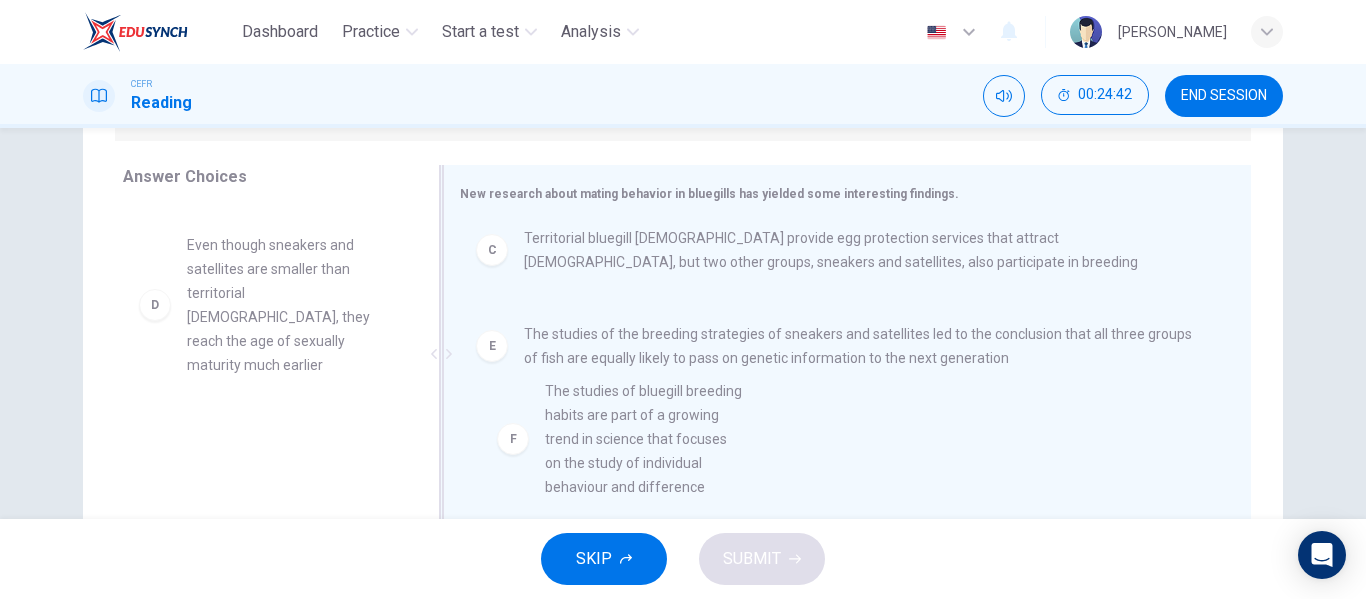 drag, startPoint x: 295, startPoint y: 453, endPoint x: 664, endPoint y: 454, distance: 369.00134 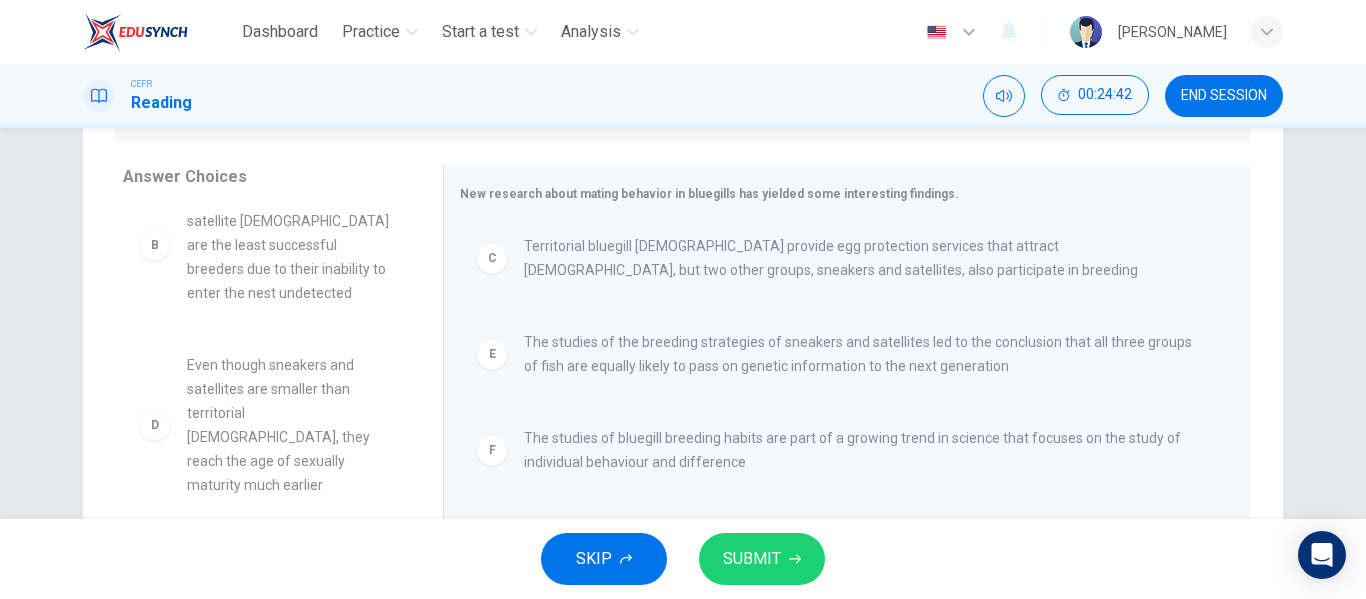 scroll, scrollTop: 4, scrollLeft: 0, axis: vertical 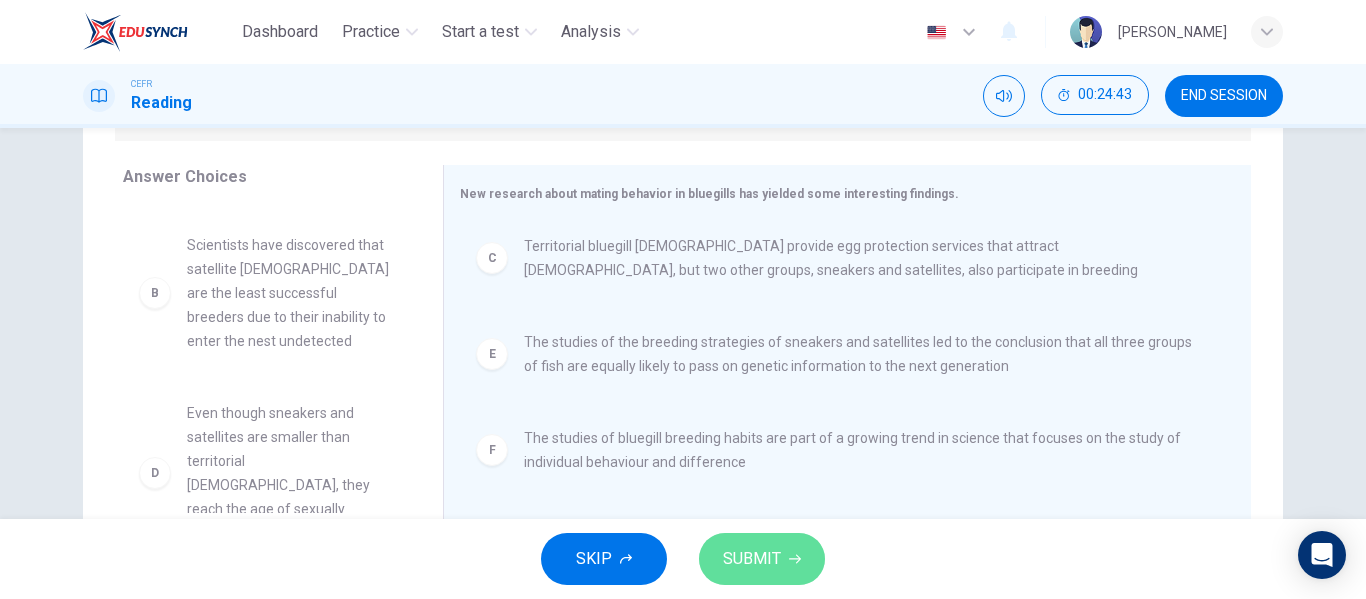 click on "SUBMIT" at bounding box center [752, 559] 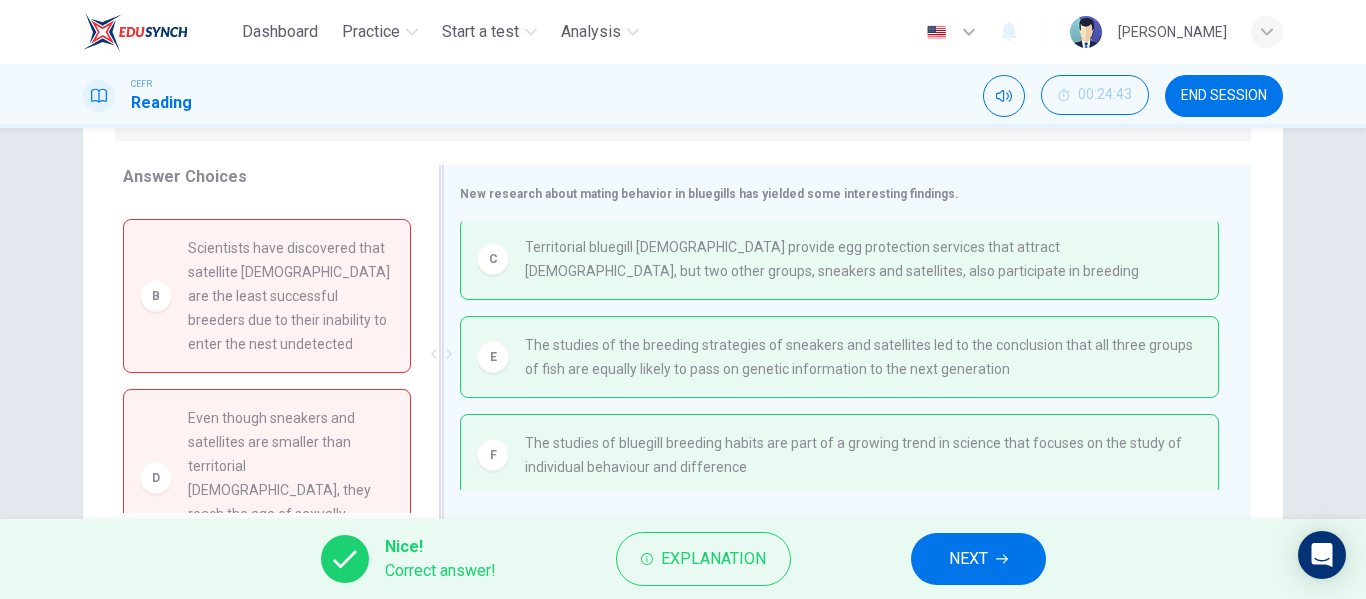 scroll, scrollTop: 10, scrollLeft: 0, axis: vertical 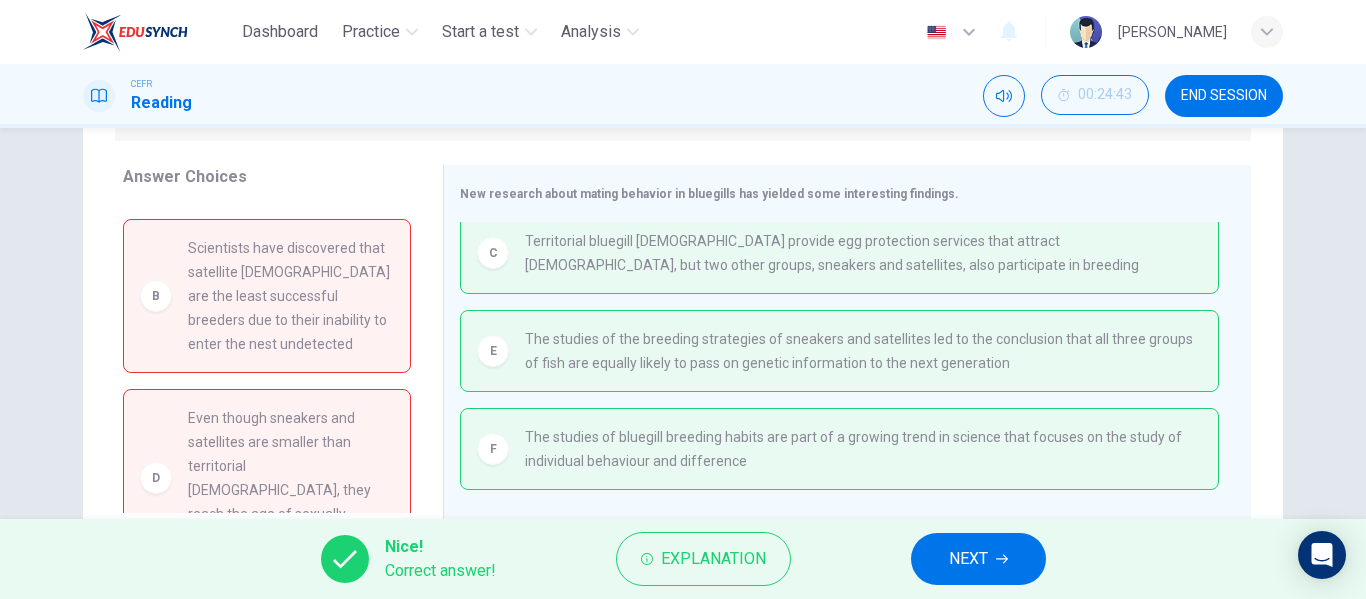 drag, startPoint x: 411, startPoint y: 421, endPoint x: 411, endPoint y: 472, distance: 51 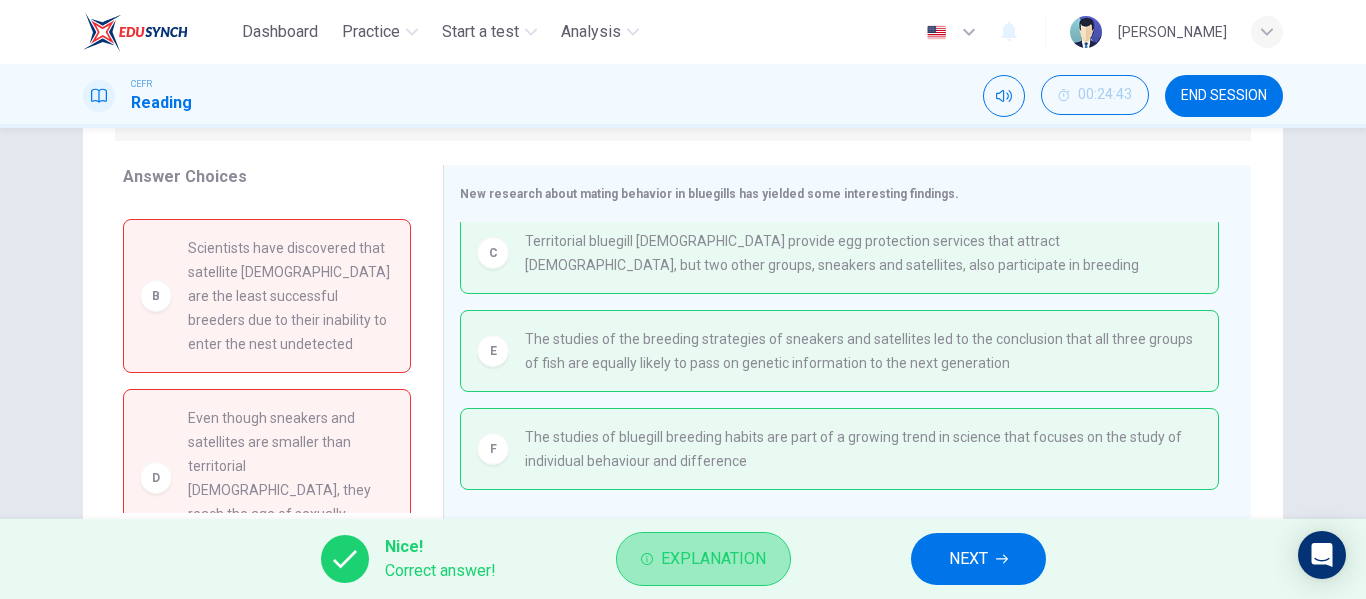 click 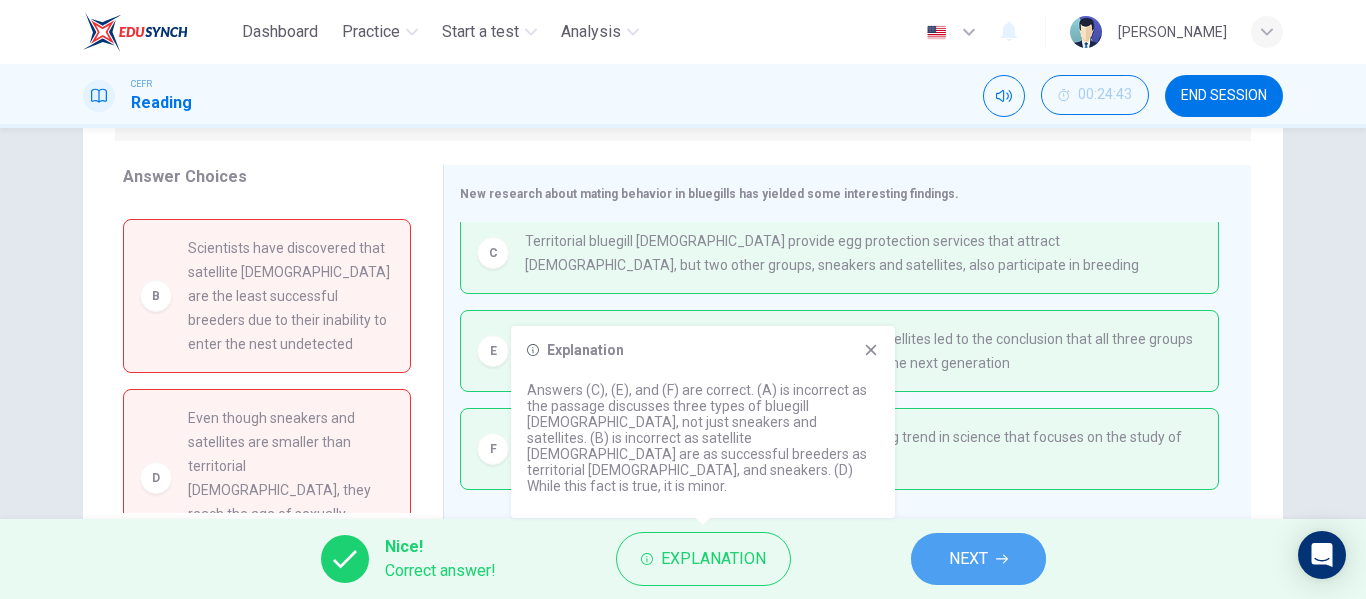 click on "NEXT" at bounding box center [968, 559] 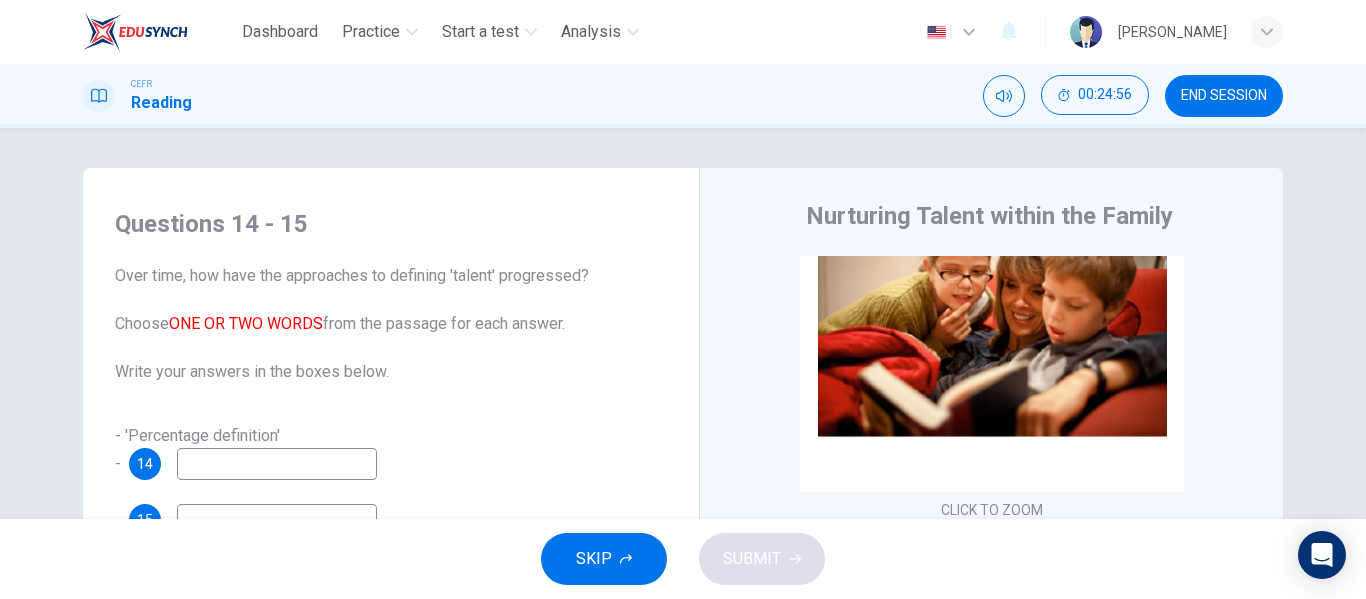 scroll, scrollTop: 0, scrollLeft: 0, axis: both 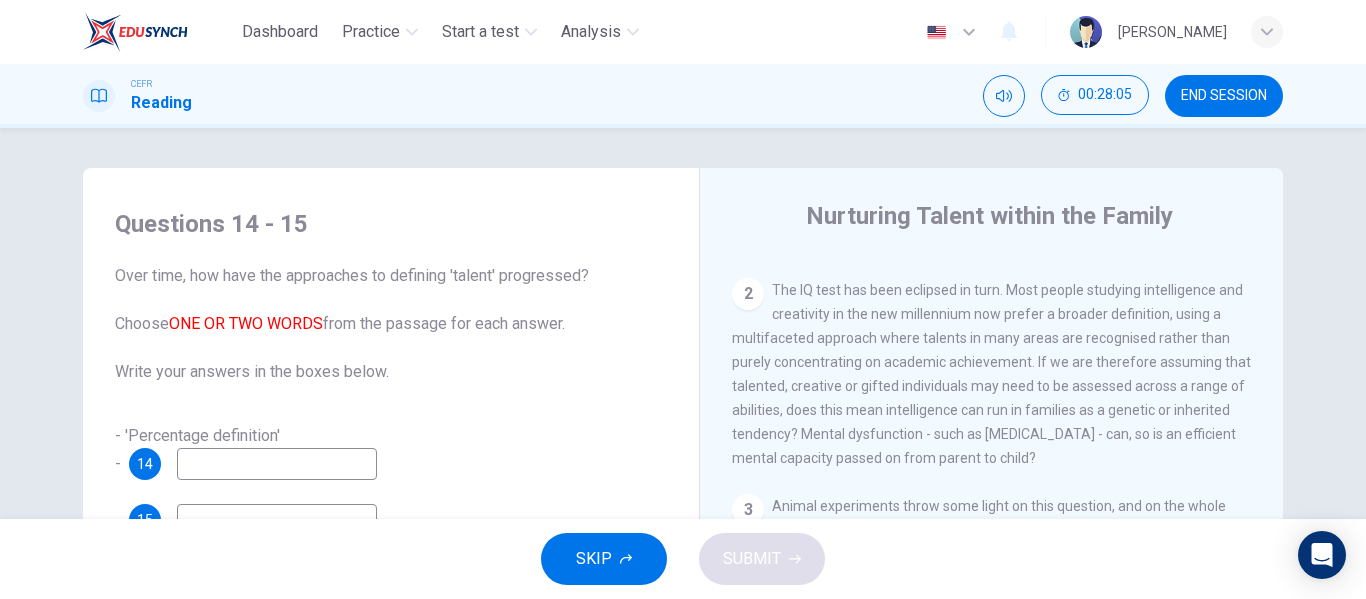 click at bounding box center [277, 464] 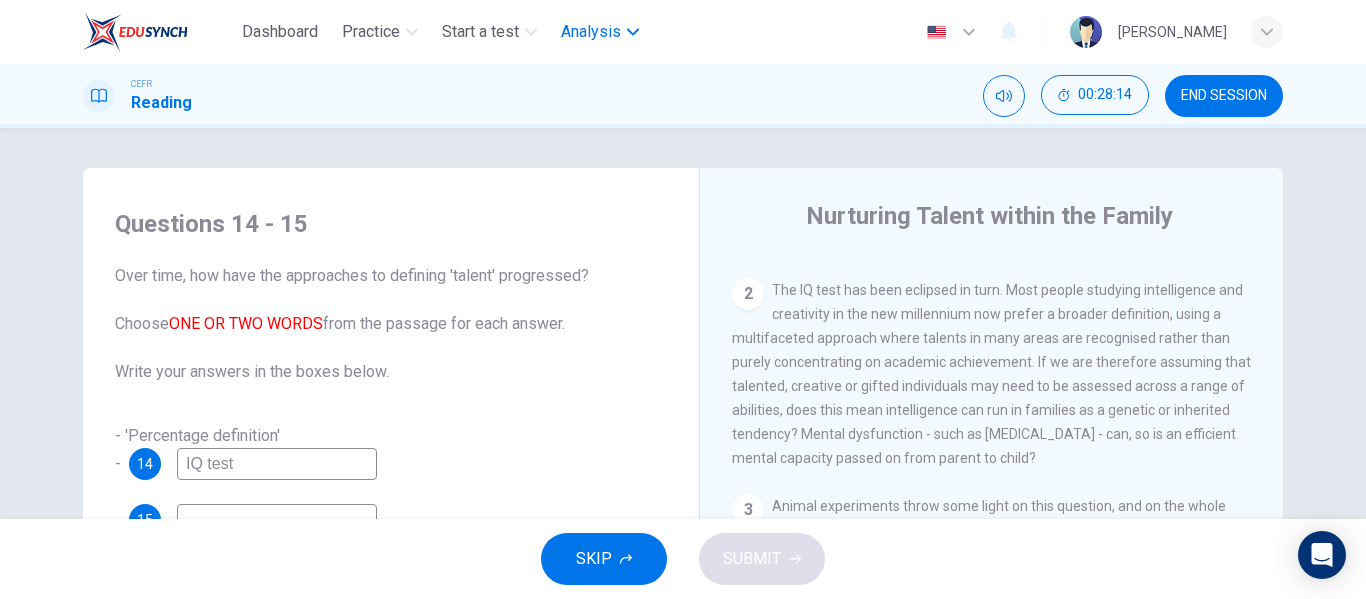 type on "IQ test" 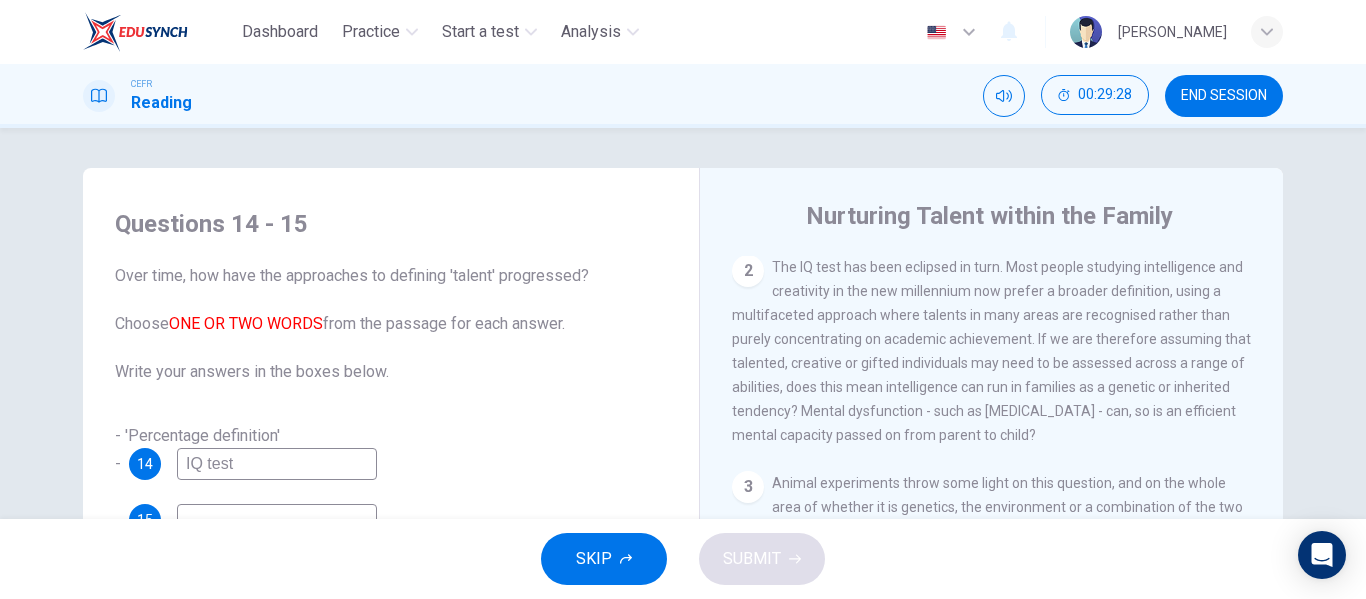 scroll, scrollTop: 642, scrollLeft: 0, axis: vertical 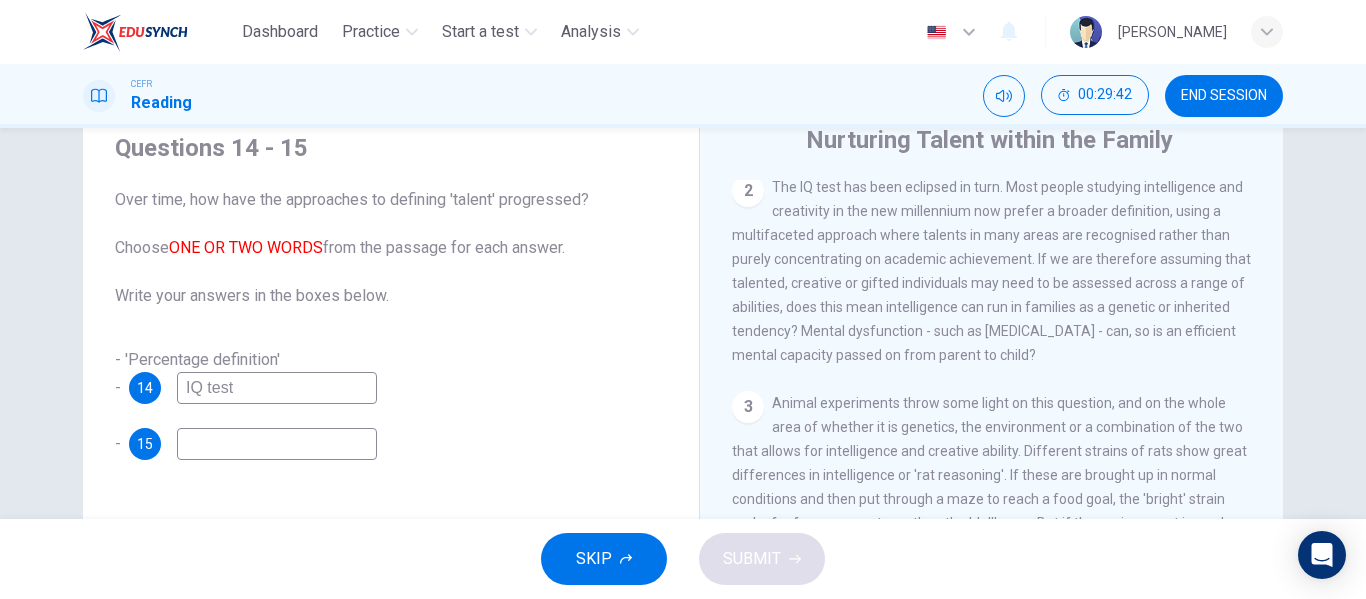 click at bounding box center (277, 444) 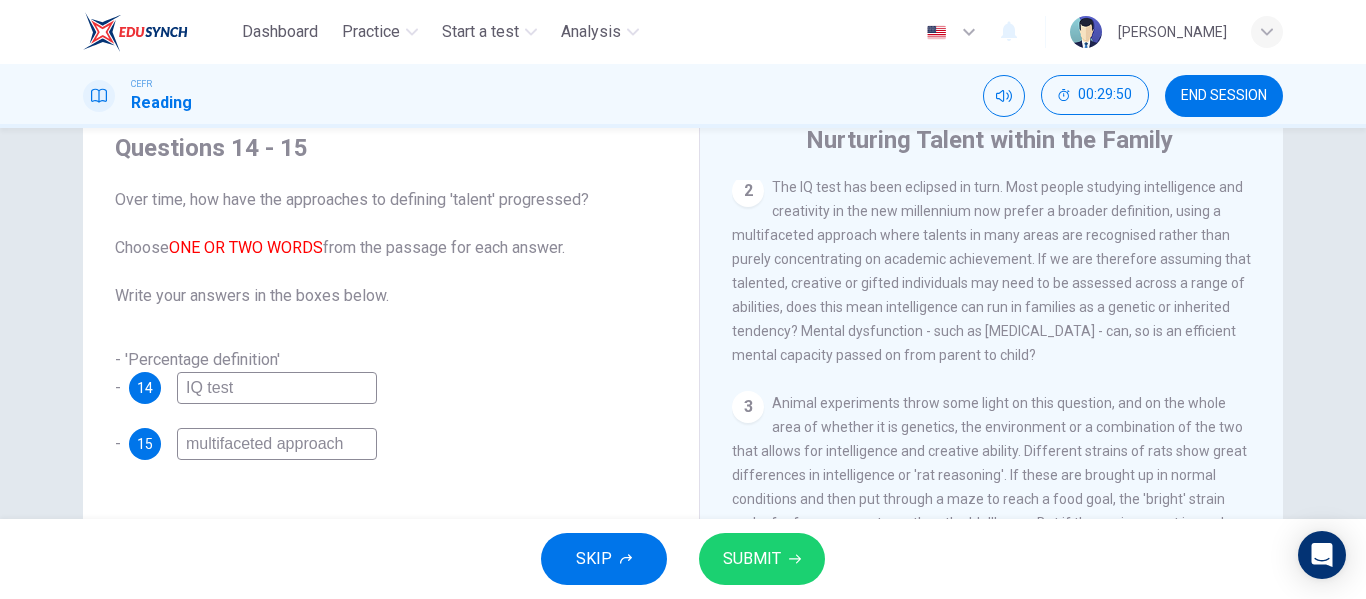 type on "multifaceted approach" 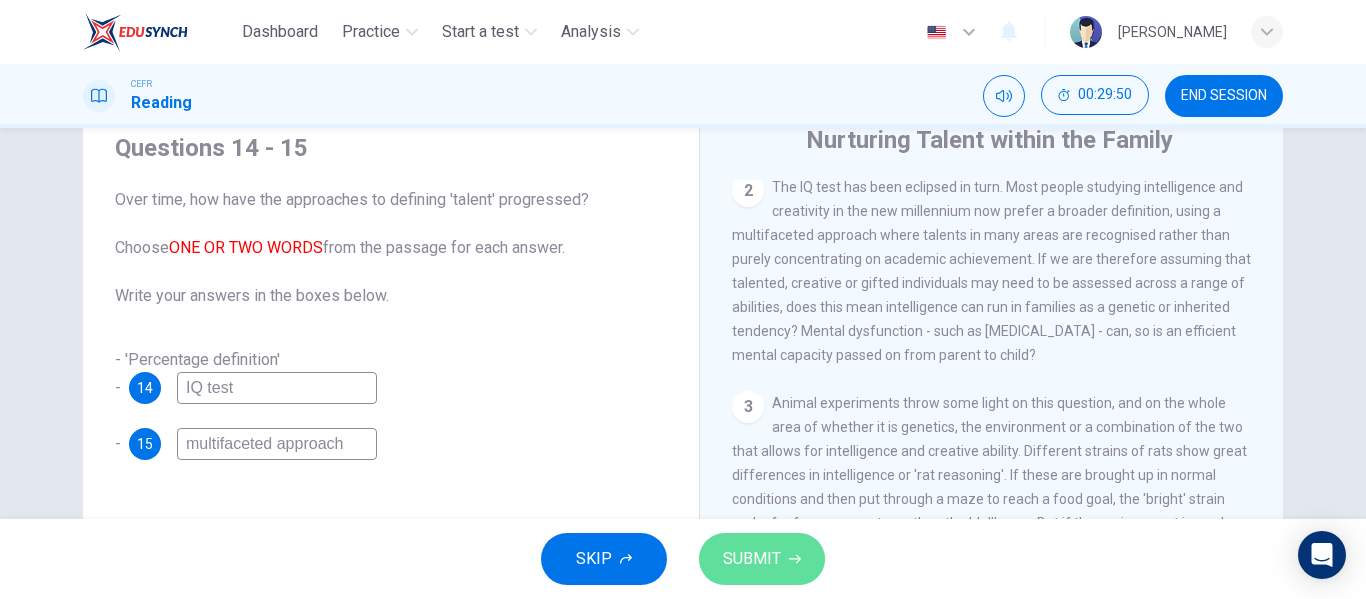 click on "SUBMIT" at bounding box center (752, 559) 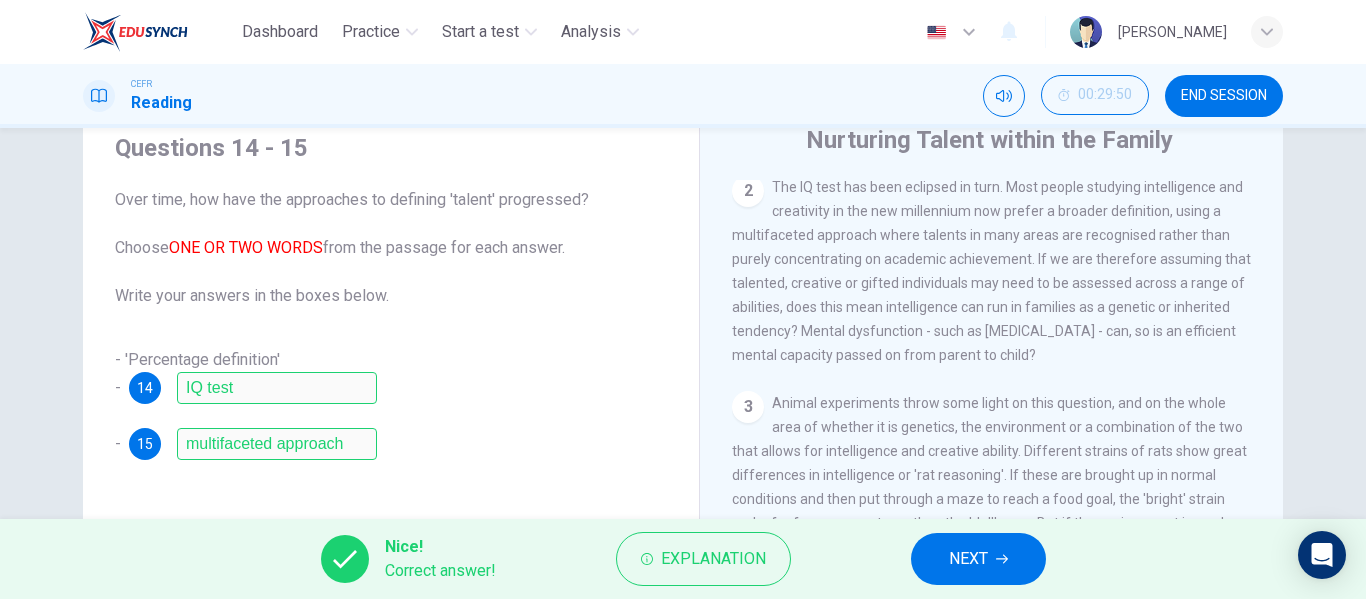click on "Explanation" at bounding box center [703, 559] 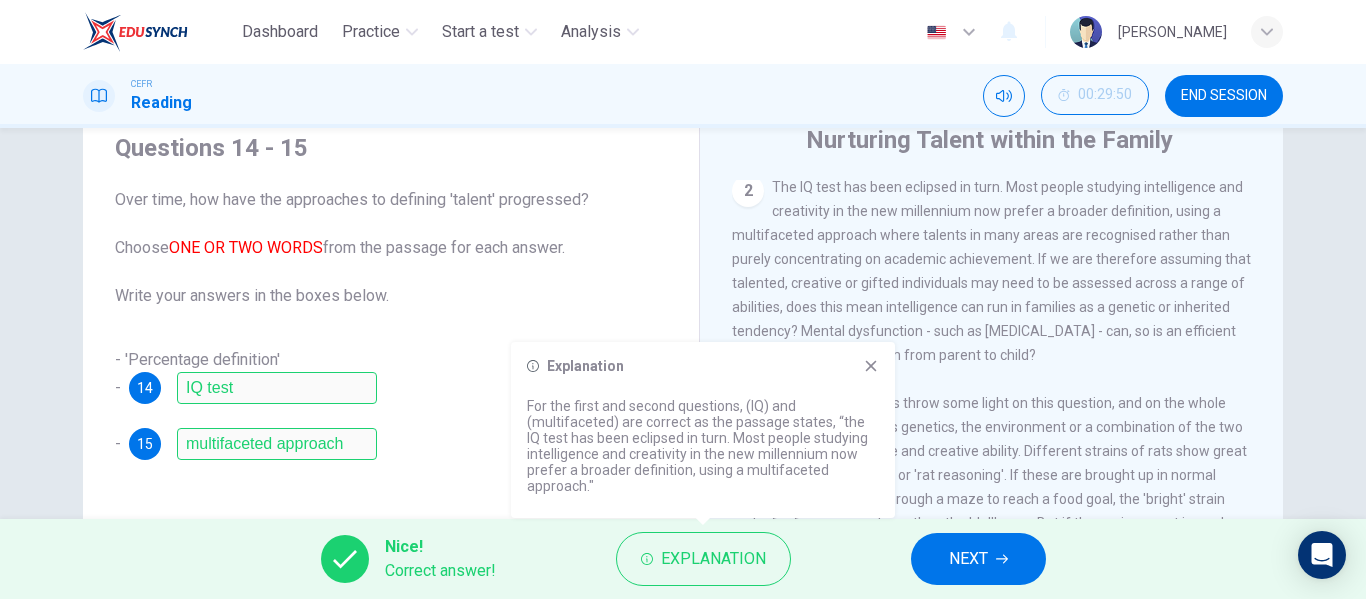 click on "3 Animal experiments throw some light on this question, and on the whole area of whether it is genetics, the environment or a combination of the two that allows for intelligence and creative ability. Different strains of rats show great differences in intelligence or 'rat reasoning'. If these are brought up in normal conditions and then put through a maze to reach a food goal, the 'bright' strain make far fewer wrong turns than the 'dull' ones. But if the environment is made dull and boring, the number of errors becomes equal. Return the rats to an exciting maze and the discrepancy returns as before - but is much smaller. In other words, a dull rat in a stimulating environment will almost do as well as a bright rat who is bored in a normal one. This principle applies to humans too - someone may be born with innate intelligence, but their environment probably has the final say over whether they become creative or even a genius." at bounding box center (992, 535) 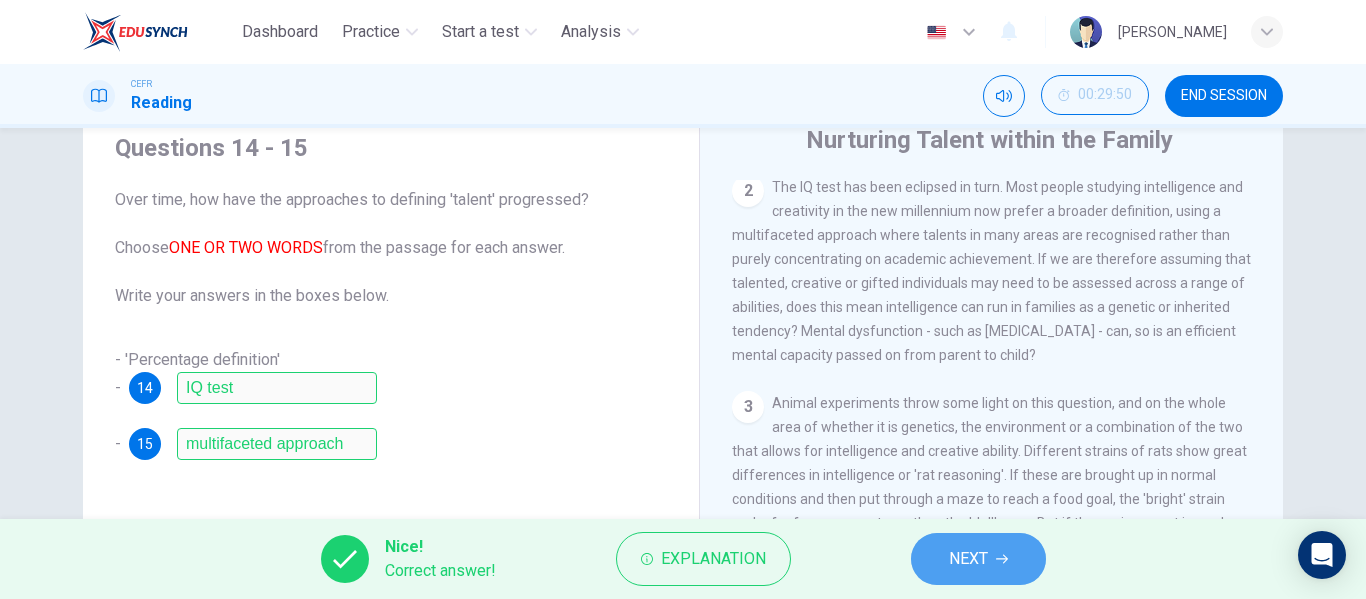 click on "NEXT" at bounding box center (978, 559) 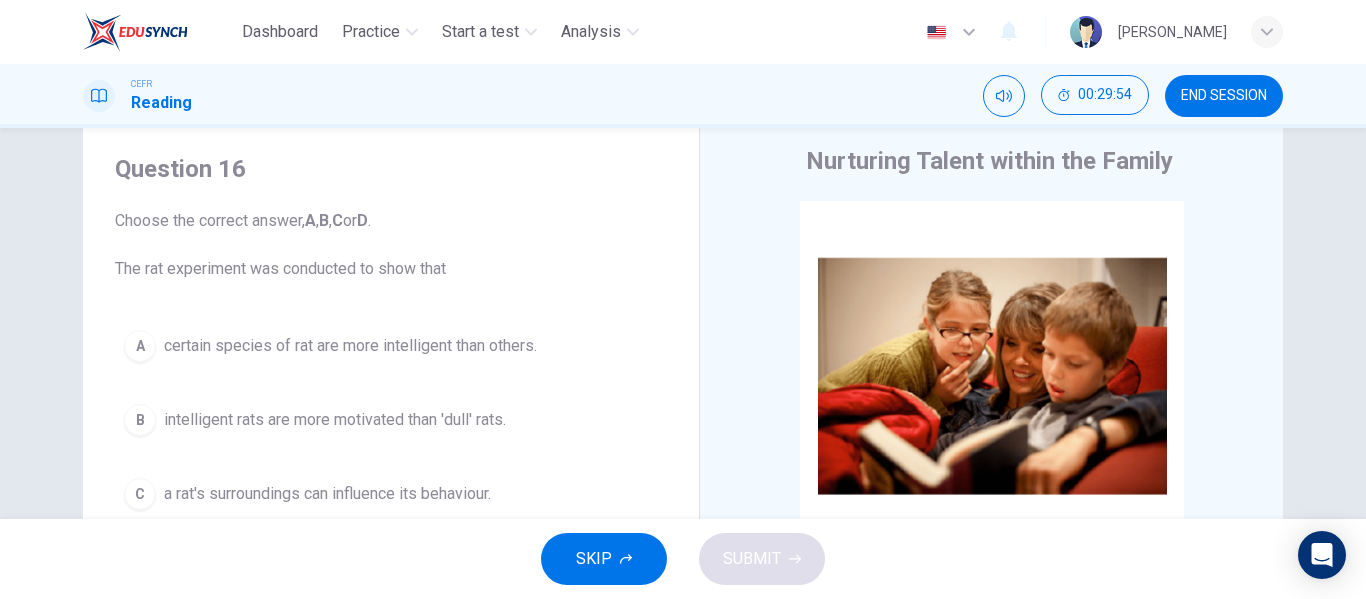 scroll, scrollTop: 57, scrollLeft: 0, axis: vertical 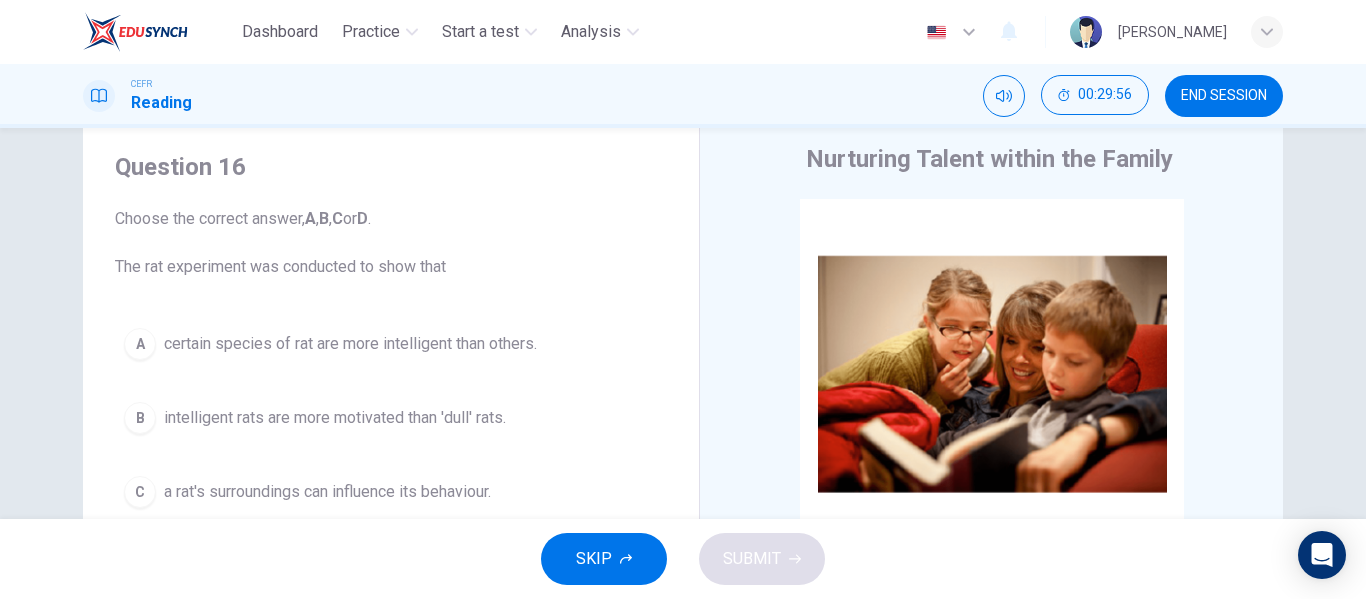drag, startPoint x: 1262, startPoint y: 245, endPoint x: 1264, endPoint y: 322, distance: 77.02597 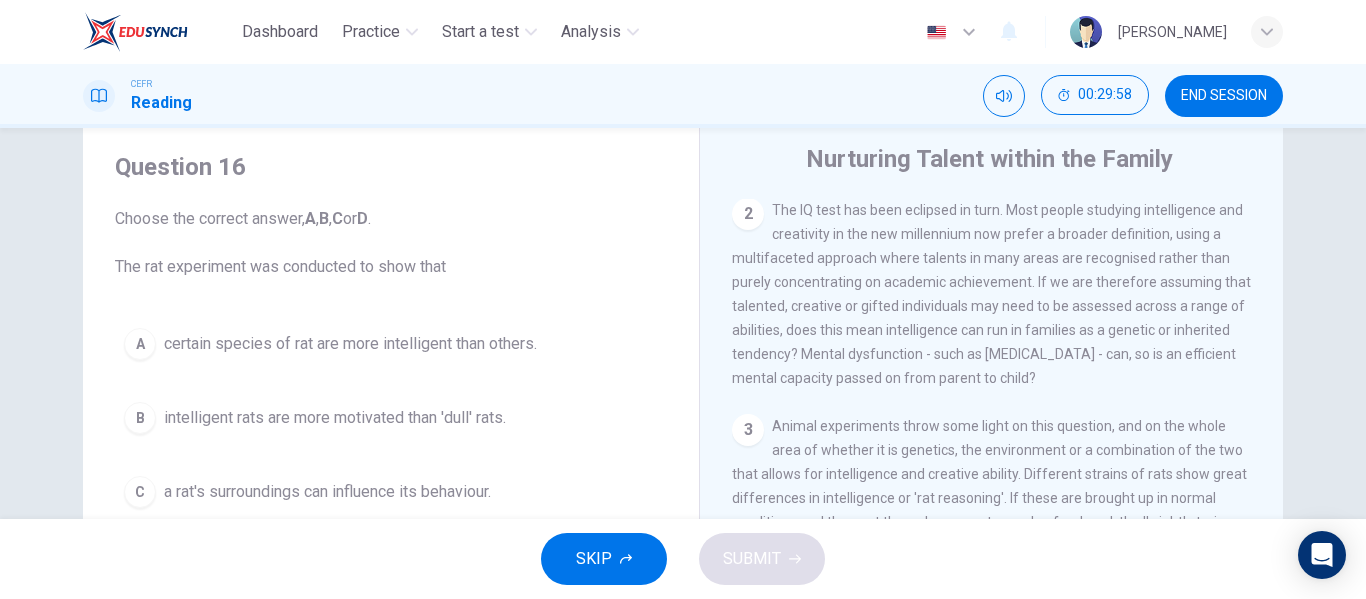 scroll, scrollTop: 629, scrollLeft: 0, axis: vertical 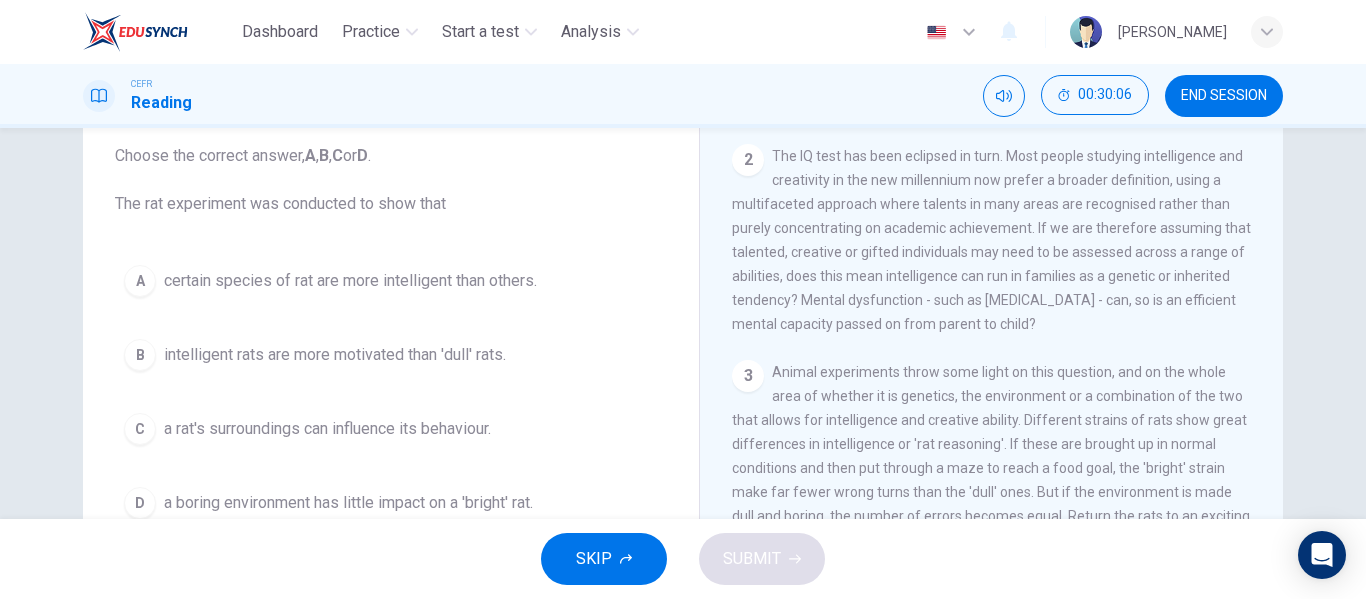 drag, startPoint x: 1261, startPoint y: 323, endPoint x: 1261, endPoint y: 340, distance: 17 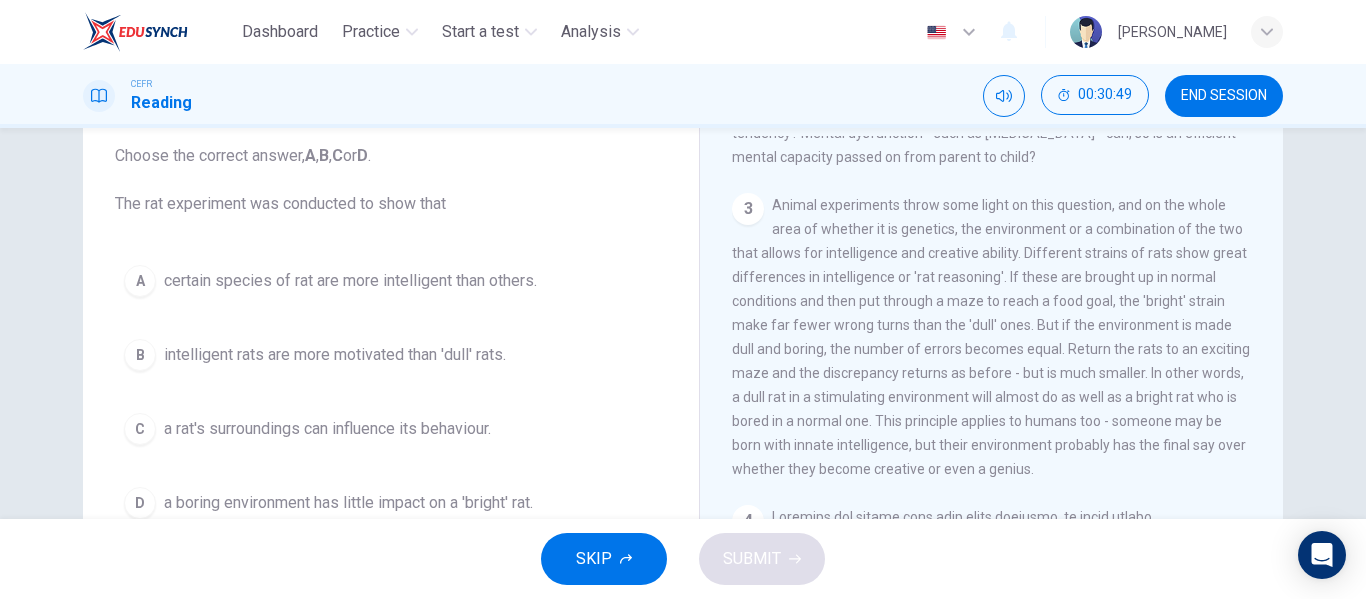 scroll, scrollTop: 792, scrollLeft: 0, axis: vertical 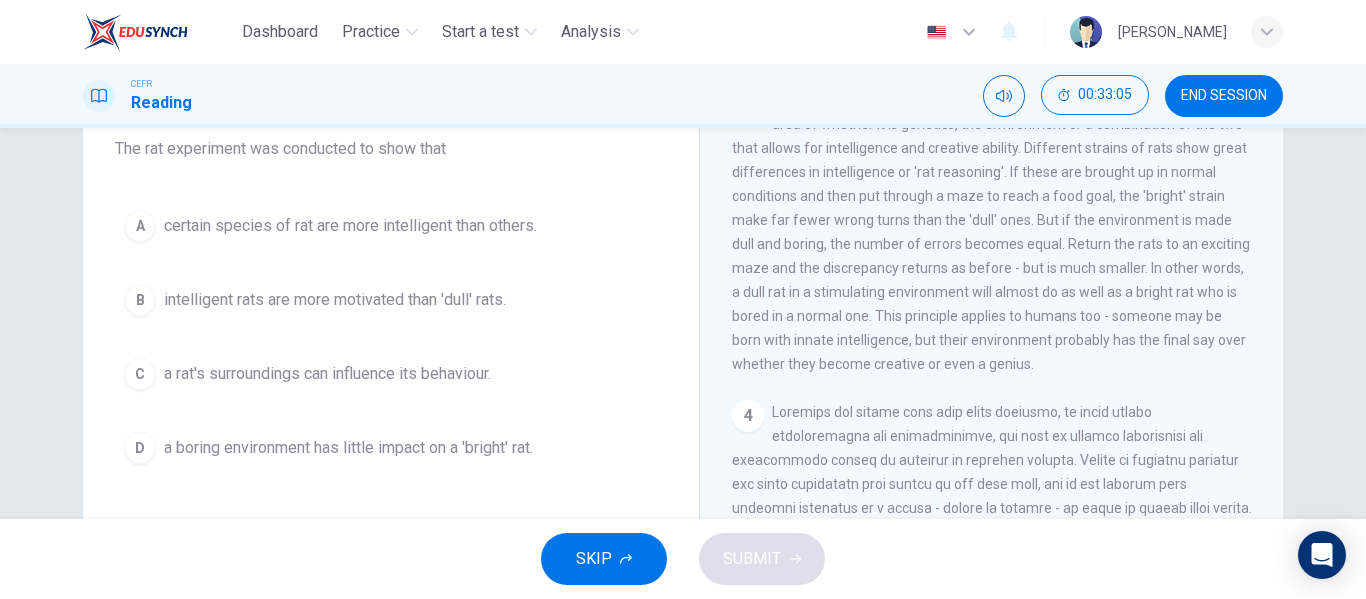 click on "a rat's surroundings can influence its behaviour." at bounding box center (327, 374) 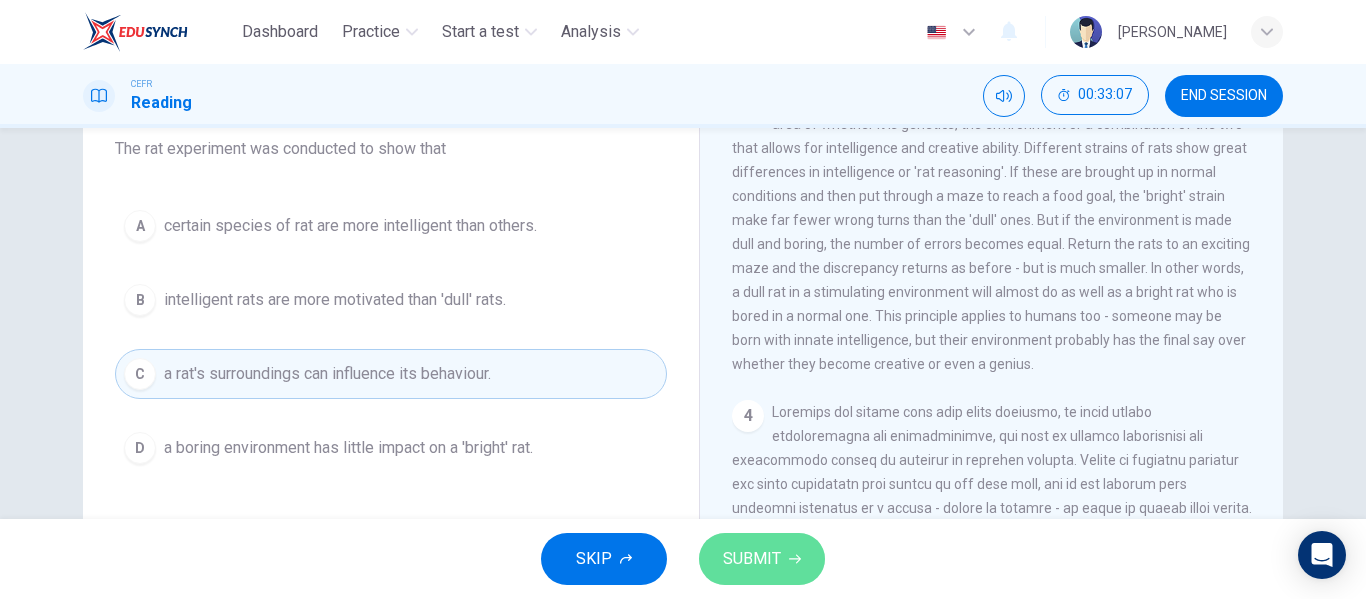 click on "SUBMIT" at bounding box center [762, 559] 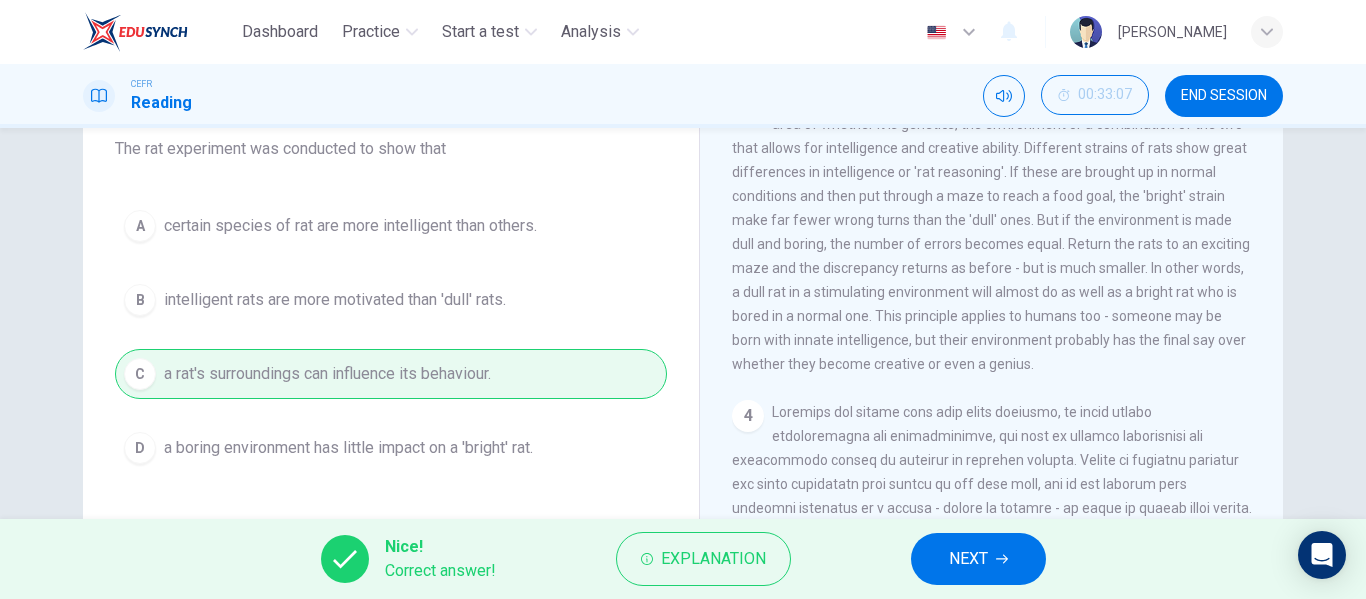 click on "NEXT" at bounding box center (968, 559) 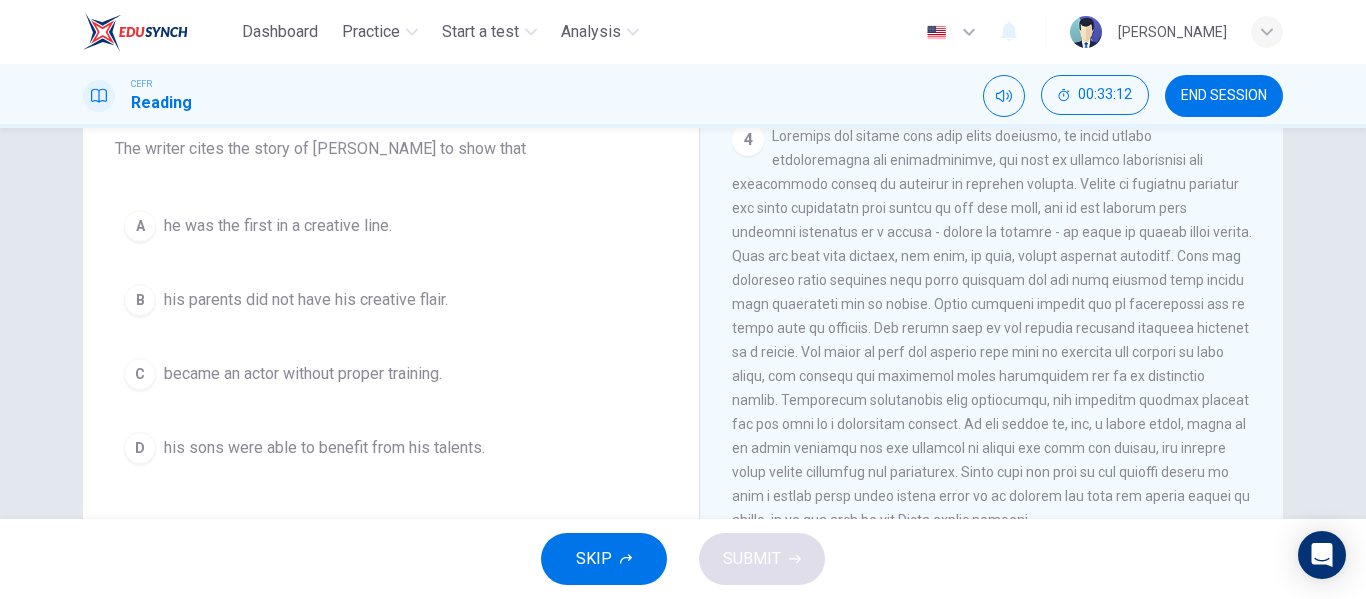 scroll, scrollTop: 1135, scrollLeft: 0, axis: vertical 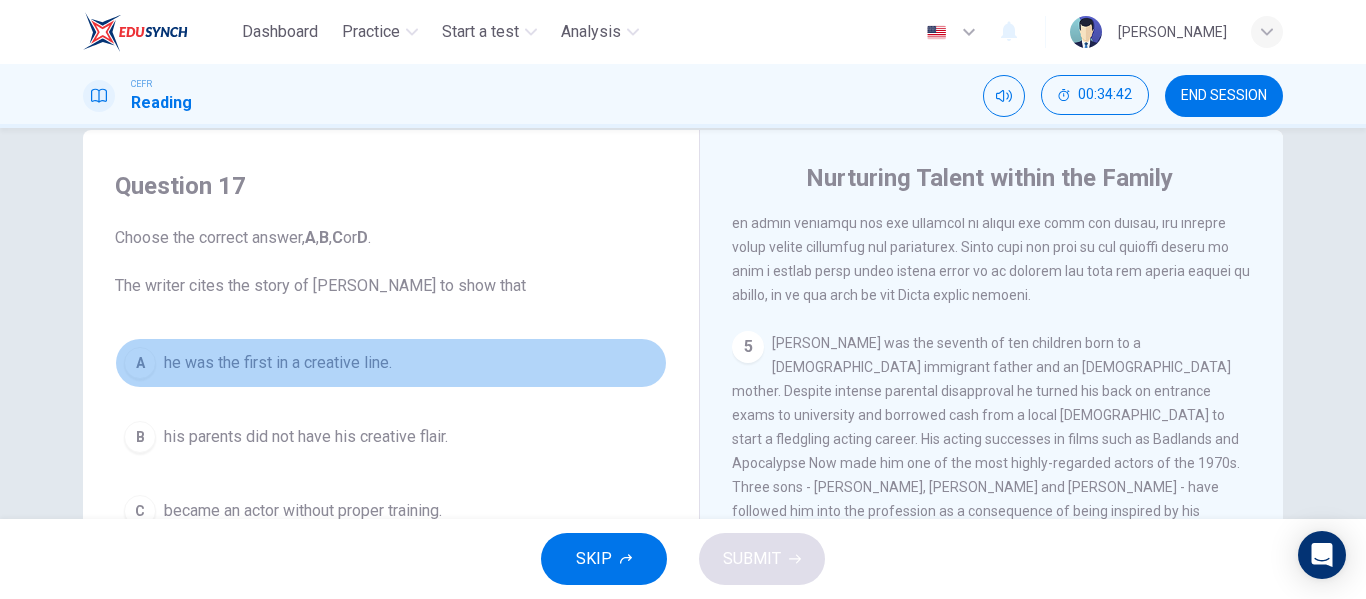 click on "he was the first in a creative line." at bounding box center [278, 363] 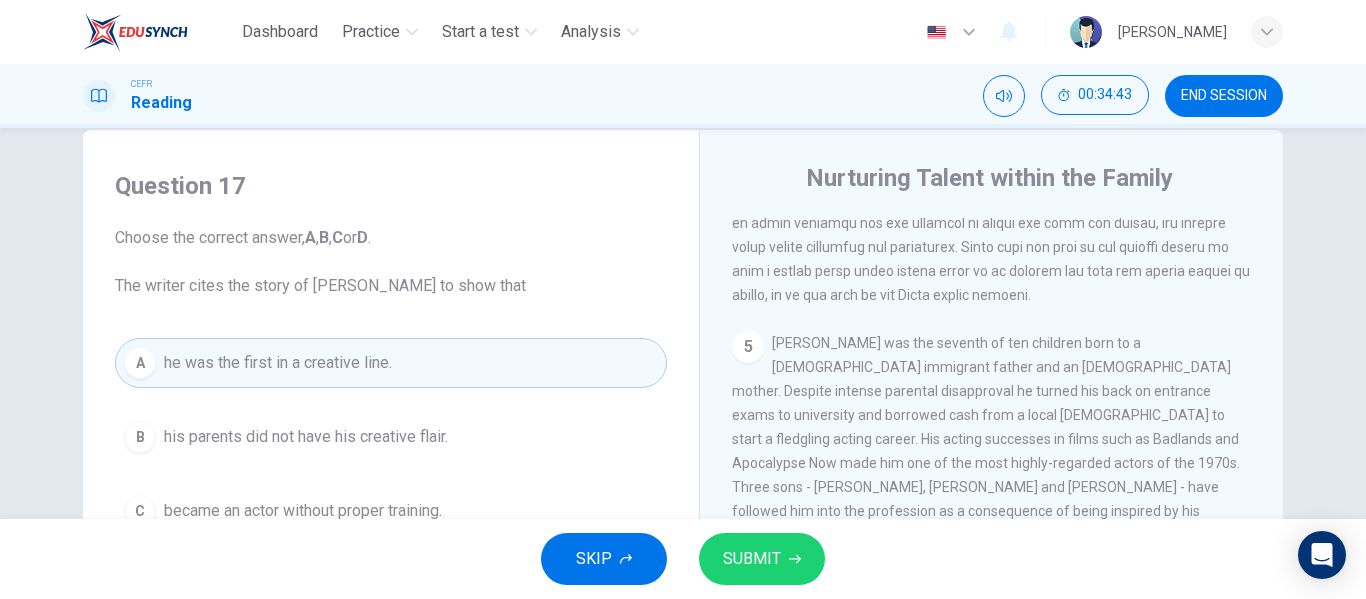 click on "SUBMIT" at bounding box center [752, 559] 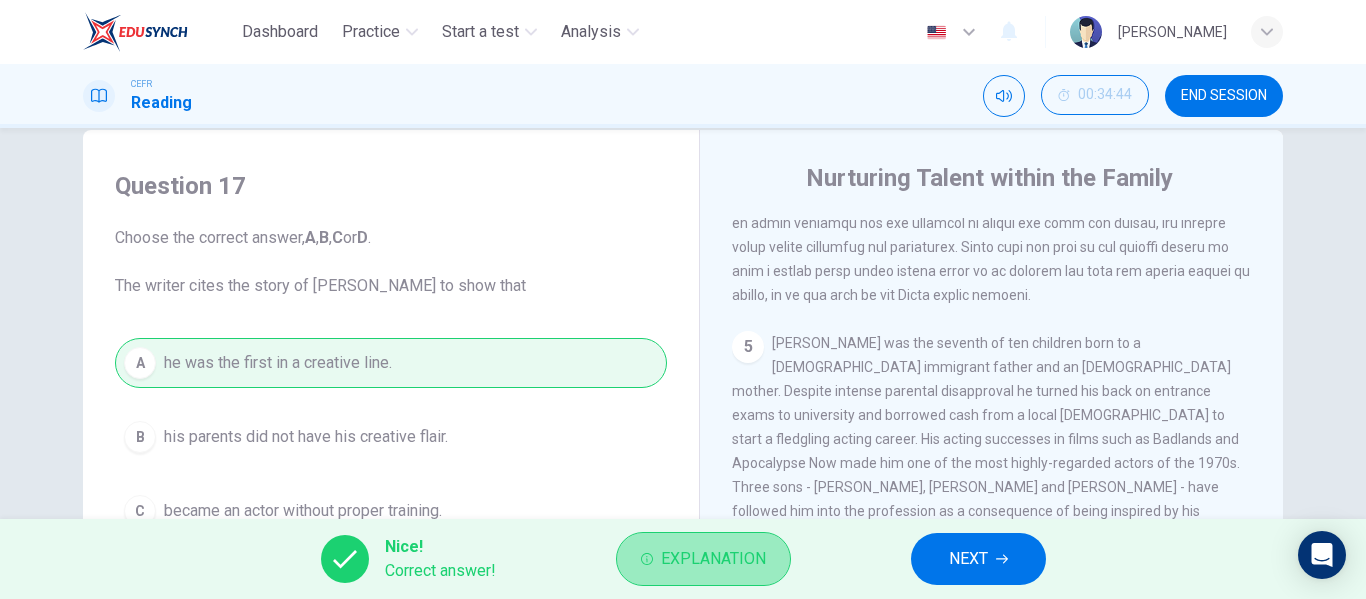 click on "Explanation" at bounding box center (713, 559) 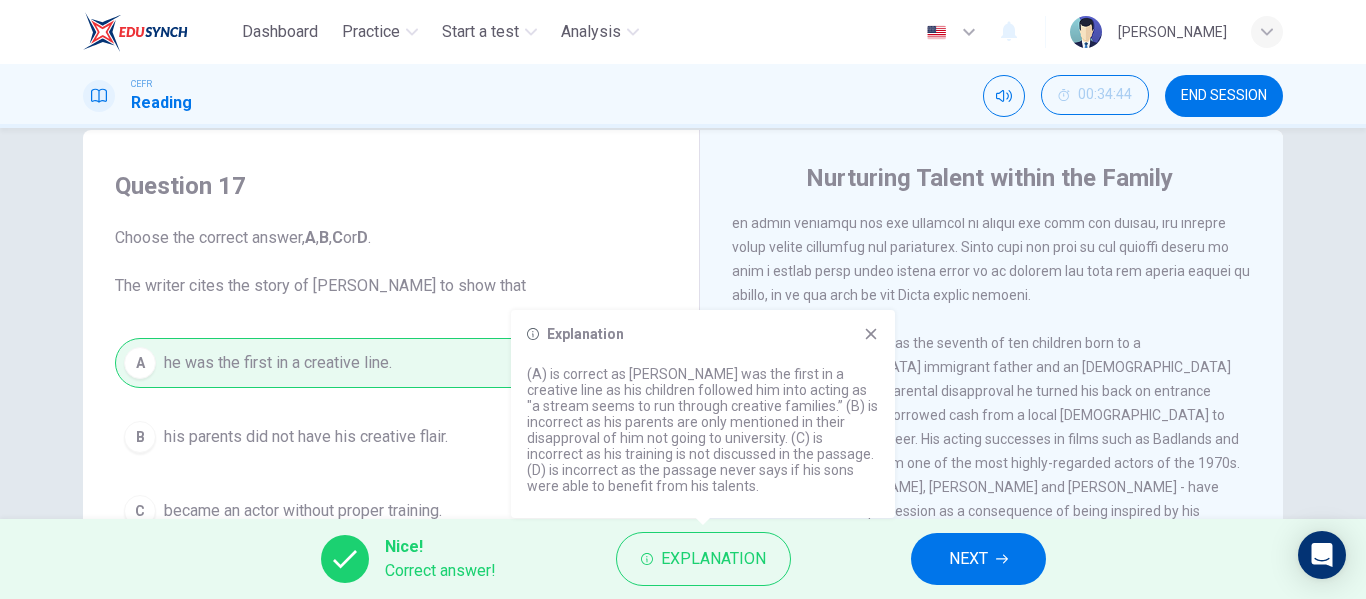 click on "5 [PERSON_NAME] was the seventh of ten children born to a [DEMOGRAPHIC_DATA] immigrant father and an [DEMOGRAPHIC_DATA] mother. Despite intense parental disapproval he turned his back on entrance exams to university and borrowed cash from a local [DEMOGRAPHIC_DATA] to start a fledgling acting career. His acting successes in films such as Badlands and Apocalypse Now made him one of the most highly-regarded actors of the 1970s. Three sons - [PERSON_NAME], [PERSON_NAME] and [PERSON_NAME] - have followed him into the profession as a consequence of being inspired by his motivation and enthusiasm." at bounding box center (992, 439) 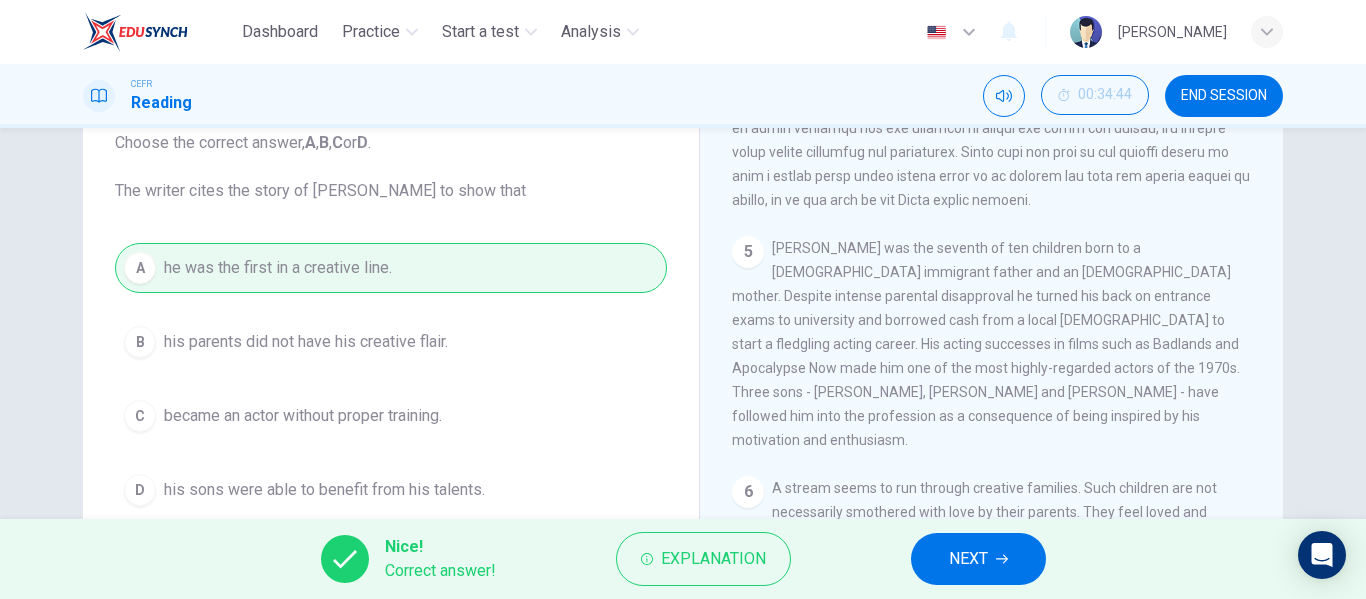 scroll, scrollTop: 137, scrollLeft: 0, axis: vertical 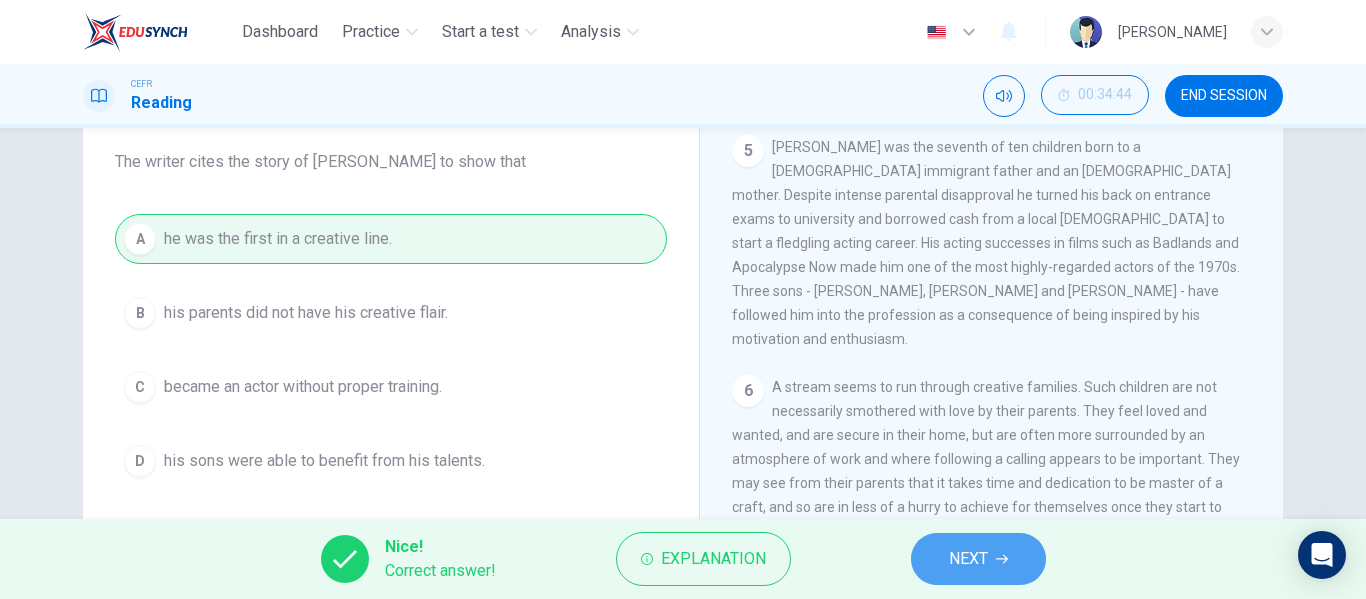 click on "NEXT" at bounding box center (968, 559) 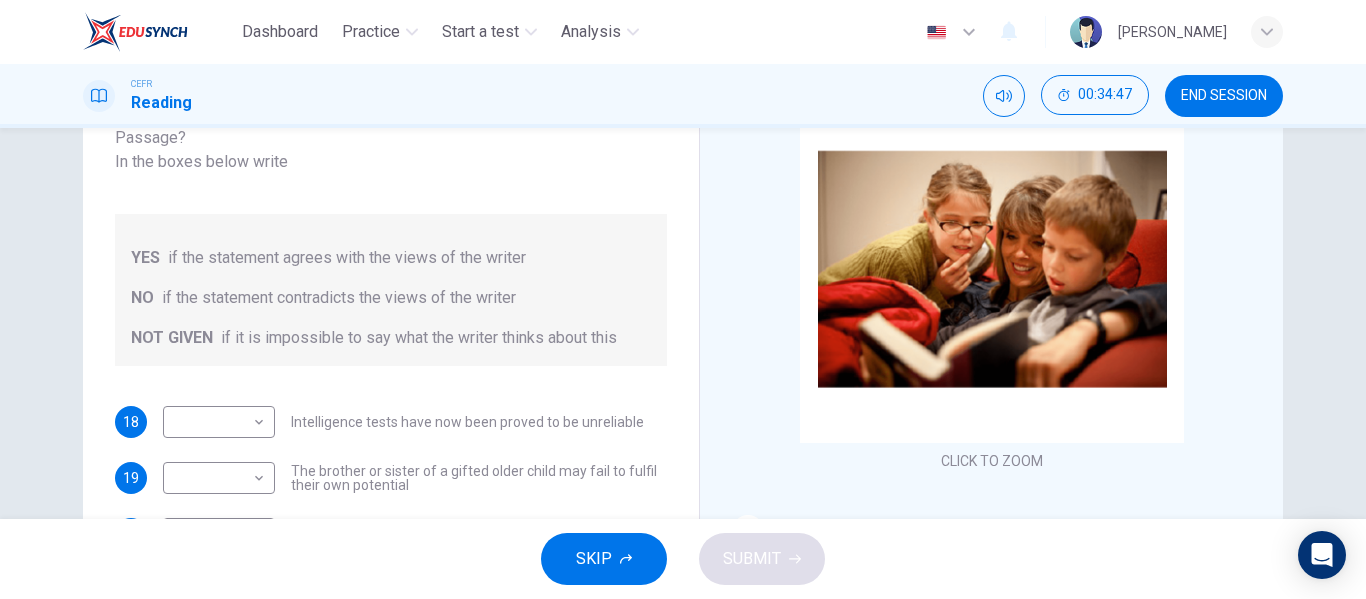 click on "CLICK TO ZOOM Click to Zoom 1 What do we mean by being 'talented' or 'gifted'? The most obvious way is to look at the work someone does and if they are capable of significant success, label them as talented. The purely quantitative route - 'percentage definition' - looks not at individuals, but at simple percentages, such as the top five per cent of the population, and labels them - by definition - as gifted. This definition has fallen from favour, eclipsed by the advent of IQ tests, favoured by luminaries such as Professor [PERSON_NAME], where a series of written or verbal tests of general intelligence leads to a score of intelligence. 2 3 4 5 6 7 8" at bounding box center (1005, 397) 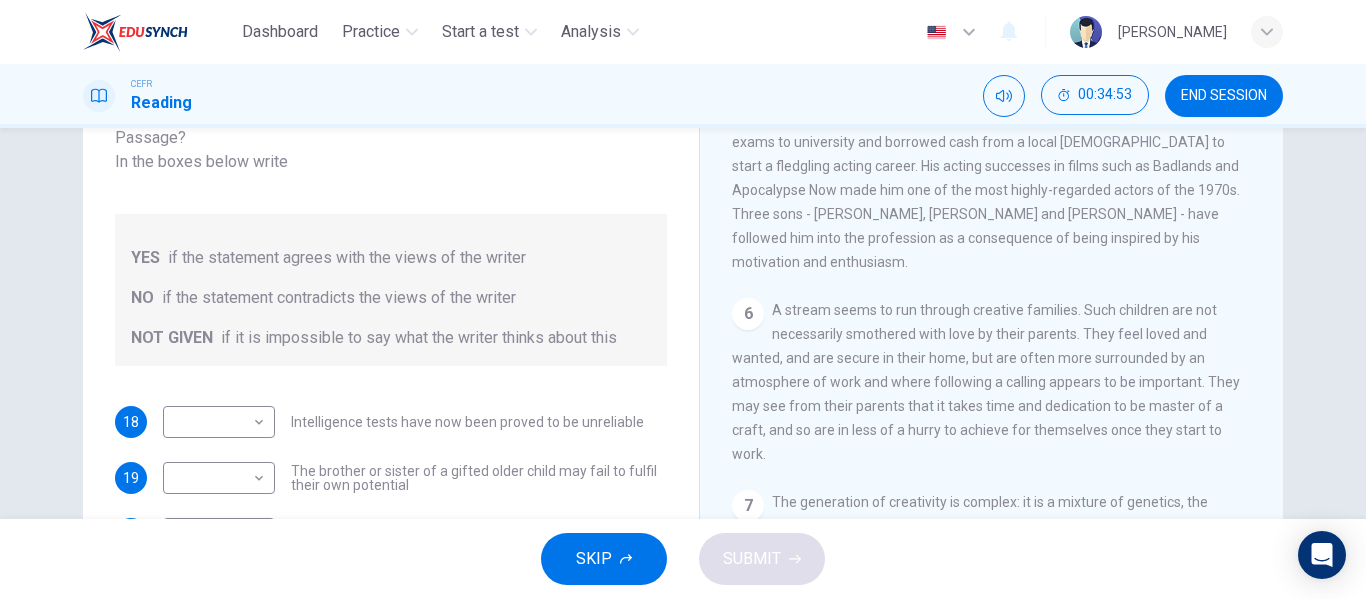scroll, scrollTop: 1637, scrollLeft: 0, axis: vertical 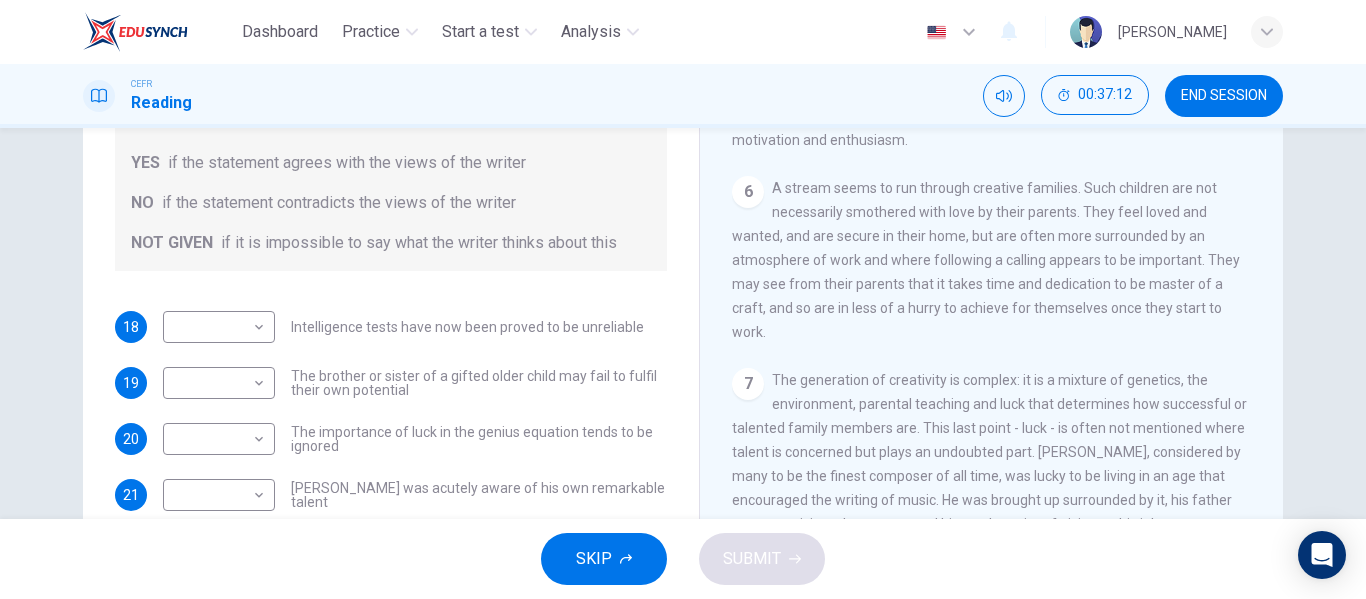 drag, startPoint x: 1262, startPoint y: 393, endPoint x: 1260, endPoint y: 420, distance: 27.073973 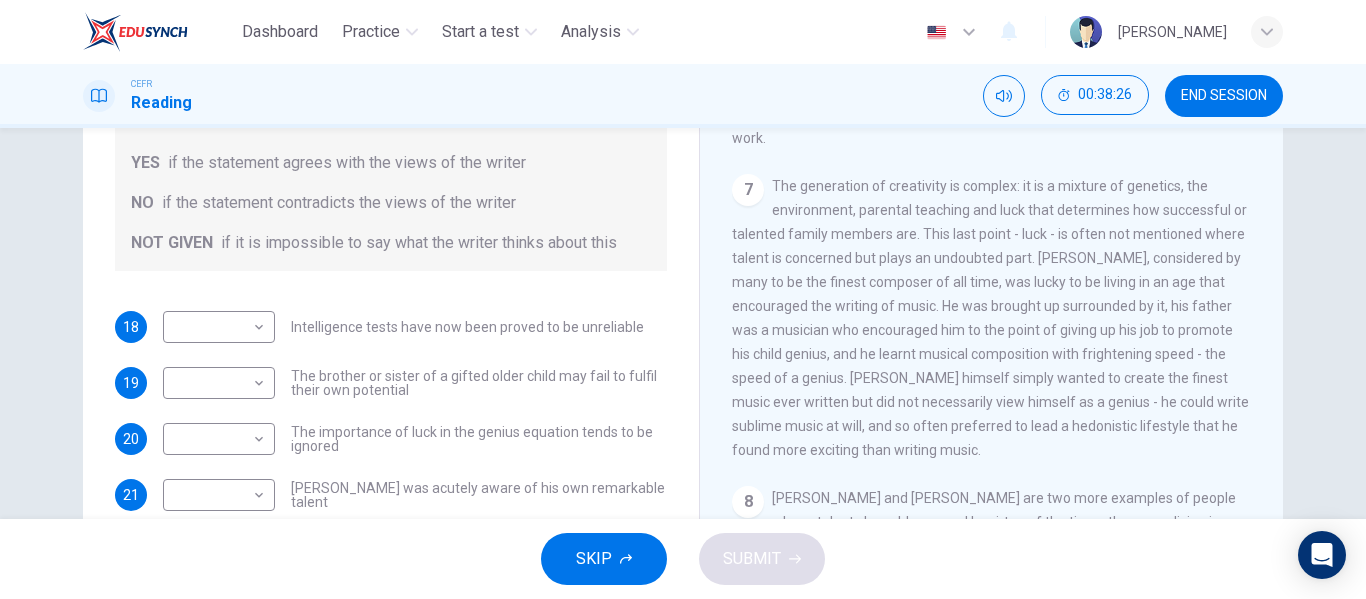 scroll, scrollTop: 1859, scrollLeft: 0, axis: vertical 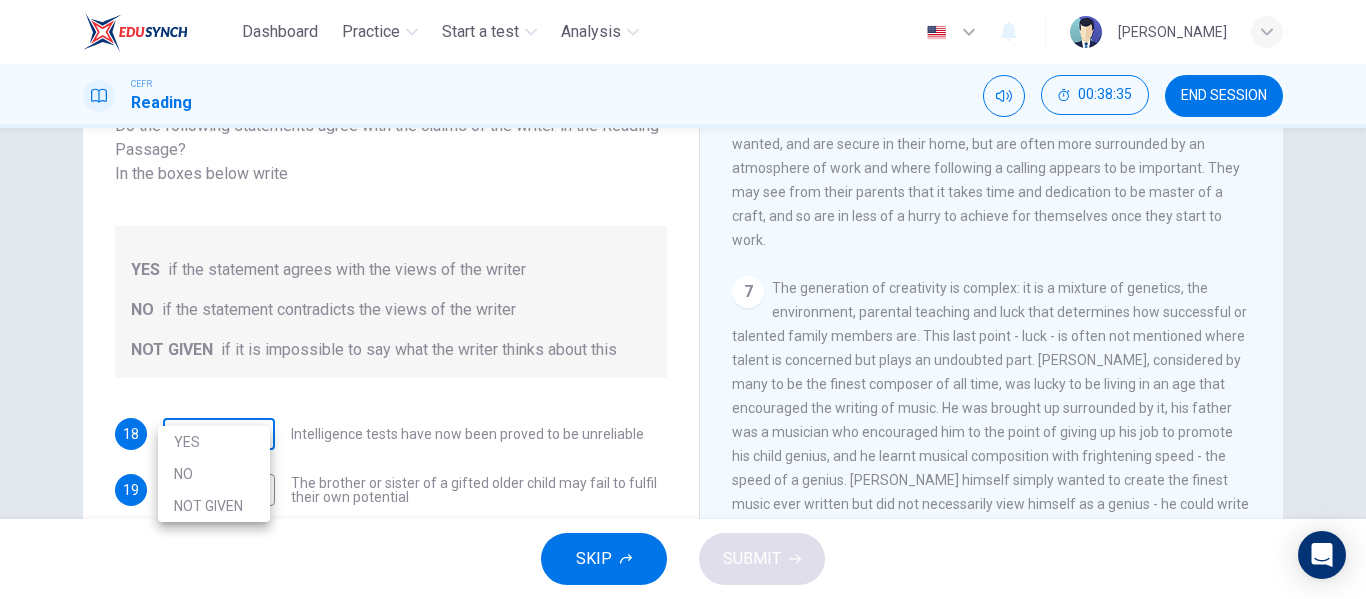 click on "Dashboard Practice Start a test Analysis English en ​ [PERSON_NAME] Reading 00:38:35 END SESSION Questions 18 - 22 Do the following statements agree with the claims of the writer in the Reading Passage?
In the boxes below write YES if the statement agrees with the views of the writer NO if the statement contradicts the views of the writer NOT GIVEN if it is impossible to say what the writer thinks about this 18 ​ ​ Intelligence tests have now been proved to be unreliable 19 ​ ​ The brother or sister of a gifted older child may fail to fulfil their own potential 20 ​ ​ The importance of luck in the genius equation tends to be ignored 21 ​ ​ [PERSON_NAME] was acutely aware of his own remarkable talent 22 ​ ​ [PERSON_NAME] and [PERSON_NAME] would have achieved success in any era Nurturing Talent within the Family CLICK TO ZOOM Click to Zoom 1 2 3 4 5 6 7 8 SKIP SUBMIT EduSynch - Online Language Proficiency Testing
Dashboard Practice Start a test Analysis Notifications © Copyright  YES" at bounding box center (683, 299) 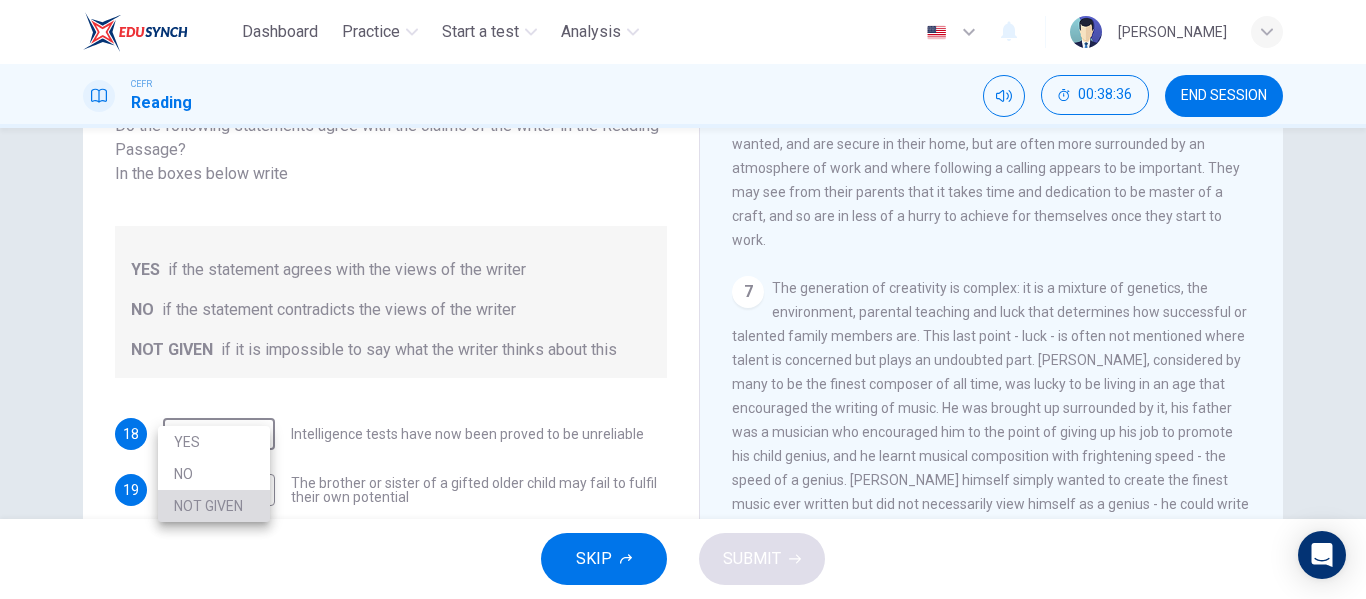 click on "NOT GIVEN" at bounding box center (214, 506) 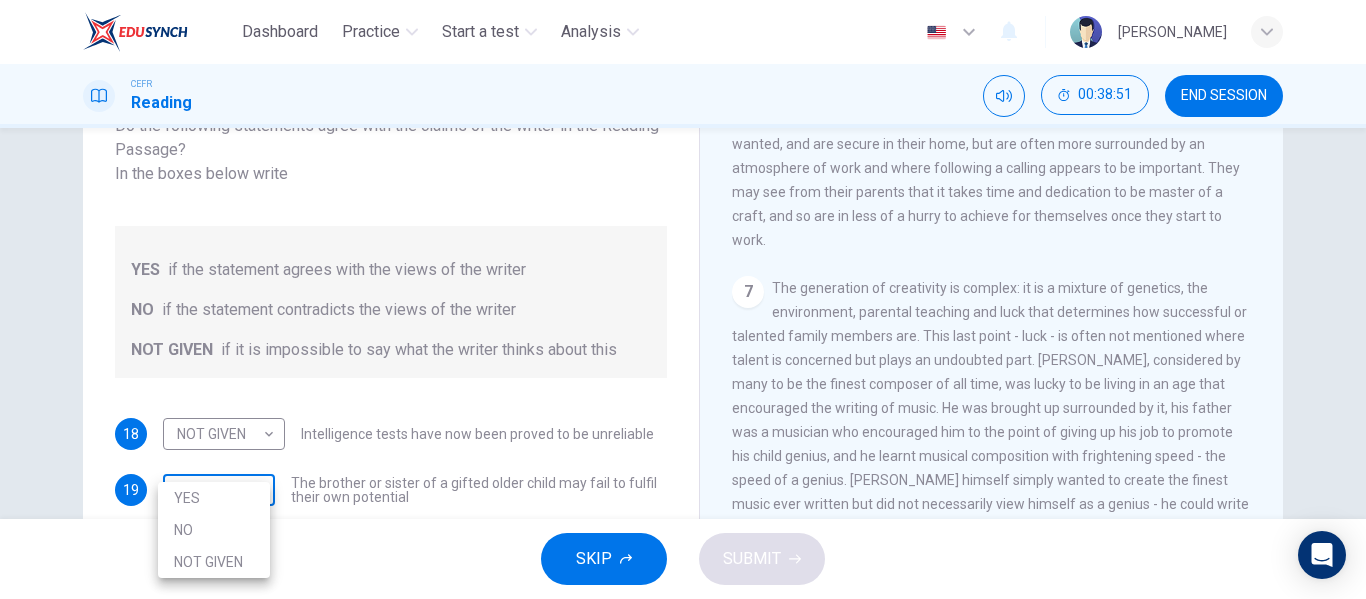 click on "Dashboard Practice Start a test Analysis English en ​ [PERSON_NAME] Reading 00:38:51 END SESSION Questions 18 - 22 Do the following statements agree with the claims of the writer in the Reading Passage?
In the boxes below write YES if the statement agrees with the views of the writer NO if the statement contradicts the views of the writer NOT GIVEN if it is impossible to say what the writer thinks about this 18 NOT GIVEN NOT GIVEN ​ Intelligence tests have now been proved to be unreliable 19 ​ ​ The brother or sister of a gifted older child may fail to fulfil their own potential 20 ​ ​ The importance of luck in the genius equation tends to be ignored 21 ​ ​ [PERSON_NAME] was acutely aware of his own remarkable talent 22 ​ ​ [PERSON_NAME] and [PERSON_NAME] would have achieved success in any era Nurturing Talent within the Family CLICK TO ZOOM Click to Zoom 1 2 3 4 5 6 7 8 SKIP SUBMIT EduSynch - Online Language Proficiency Testing
Dashboard Practice Start a test Analysis Notifications" at bounding box center [683, 299] 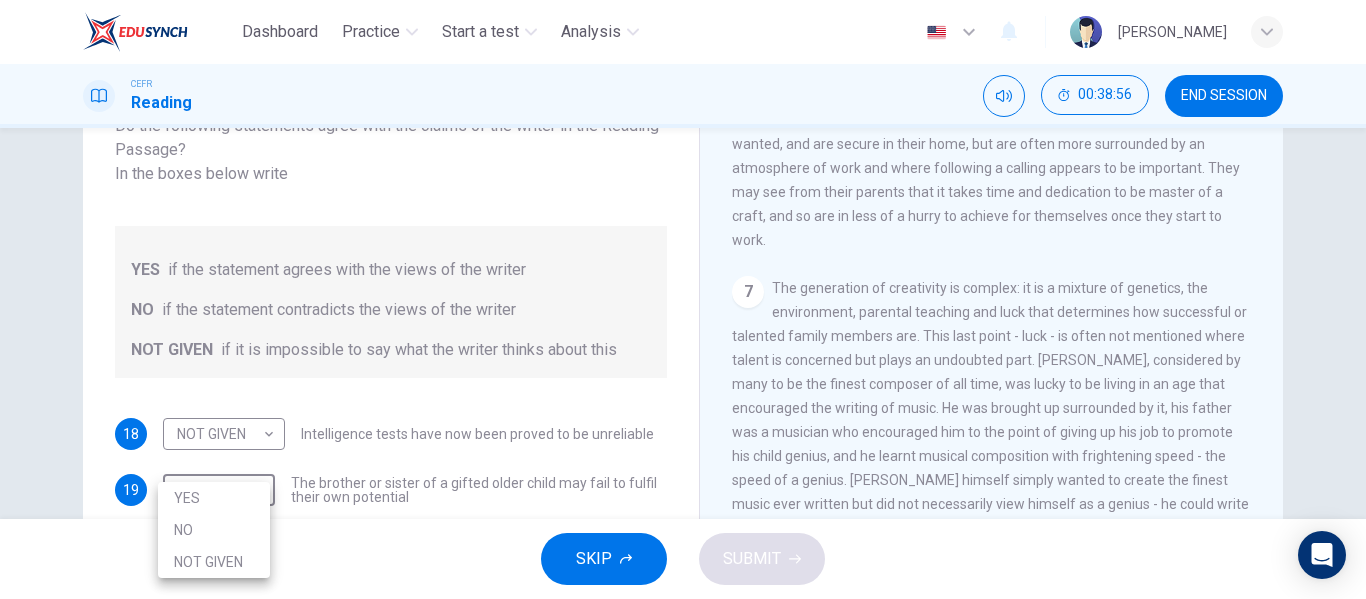 click at bounding box center (683, 299) 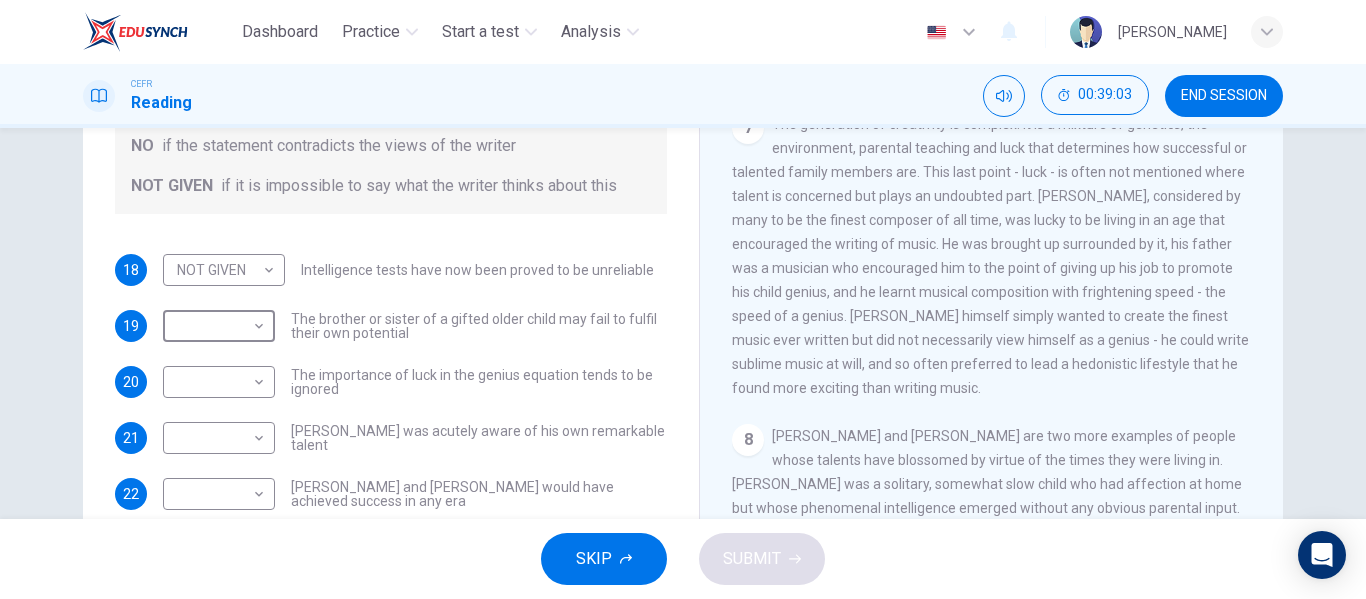 scroll, scrollTop: 319, scrollLeft: 0, axis: vertical 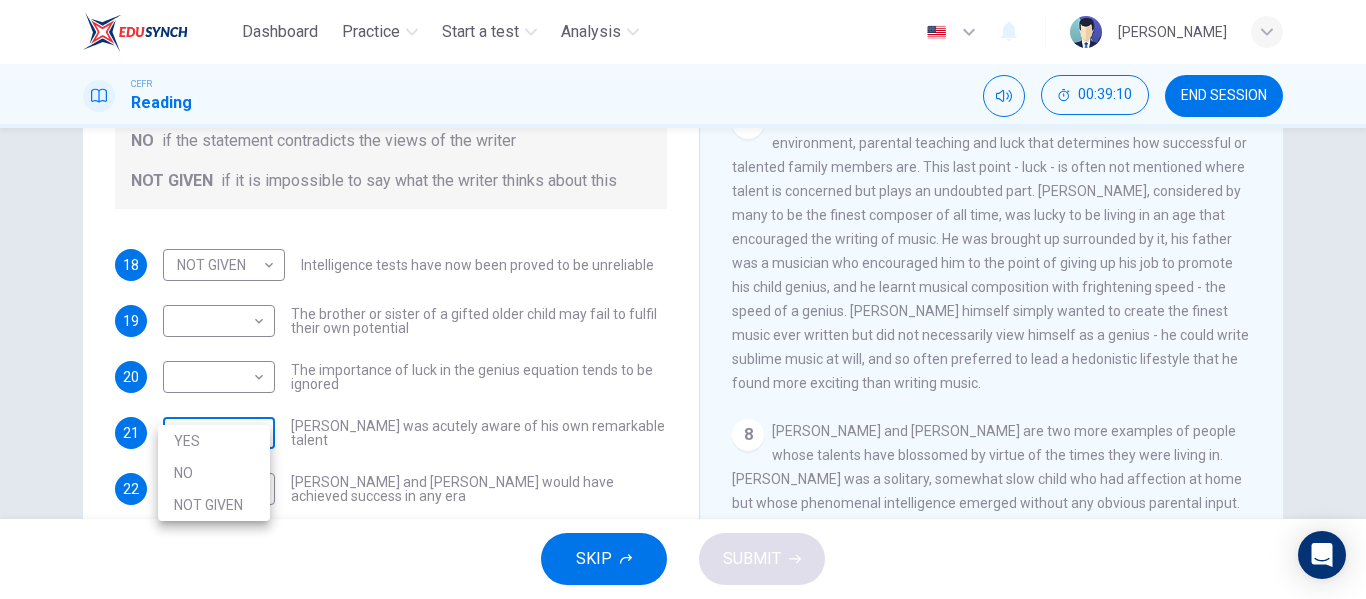 click on "Dashboard Practice Start a test Analysis English en ​ [PERSON_NAME] Reading 00:39:10 END SESSION Questions 18 - 22 Do the following statements agree with the claims of the writer in the Reading Passage?
In the boxes below write YES if the statement agrees with the views of the writer NO if the statement contradicts the views of the writer NOT GIVEN if it is impossible to say what the writer thinks about this 18 NOT GIVEN NOT GIVEN ​ Intelligence tests have now been proved to be unreliable 19 ​ ​ The brother or sister of a gifted older child may fail to fulfil their own potential 20 ​ ​ The importance of luck in the genius equation tends to be ignored 21 ​ ​ [PERSON_NAME] was acutely aware of his own remarkable talent 22 ​ ​ [PERSON_NAME] and [PERSON_NAME] would have achieved success in any era Nurturing Talent within the Family CLICK TO ZOOM Click to Zoom 1 2 3 4 5 6 7 8 SKIP SUBMIT EduSynch - Online Language Proficiency Testing
Dashboard Practice Start a test Analysis Notifications" at bounding box center (683, 299) 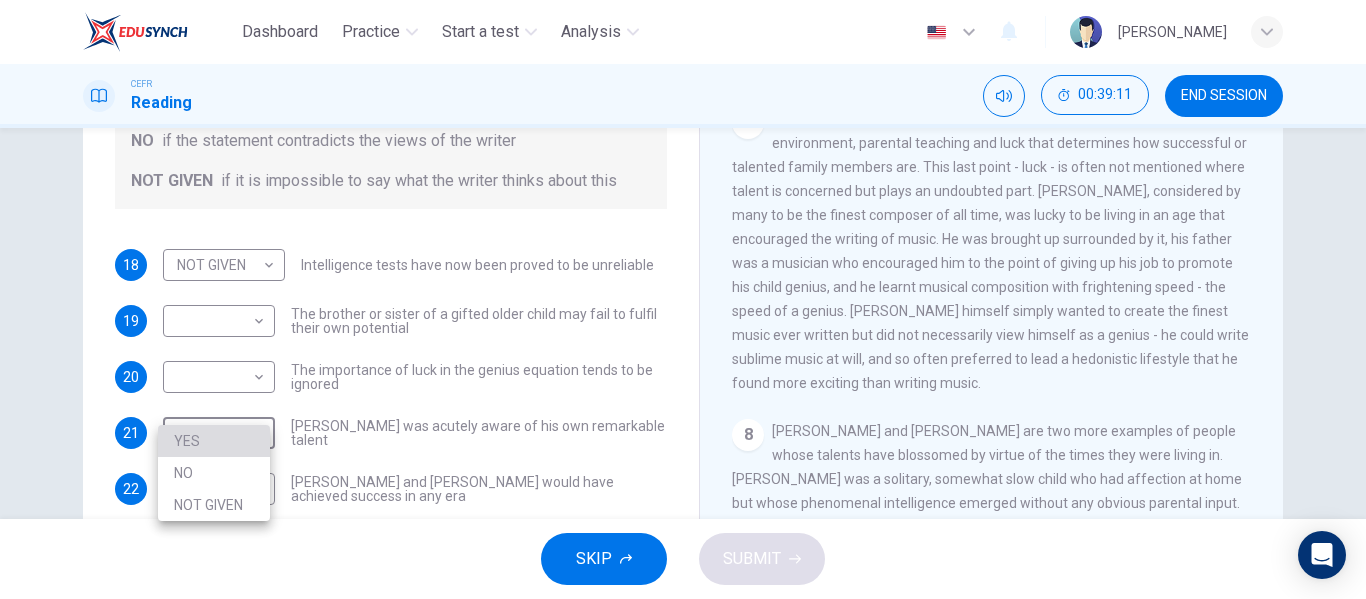 click on "YES" at bounding box center [214, 441] 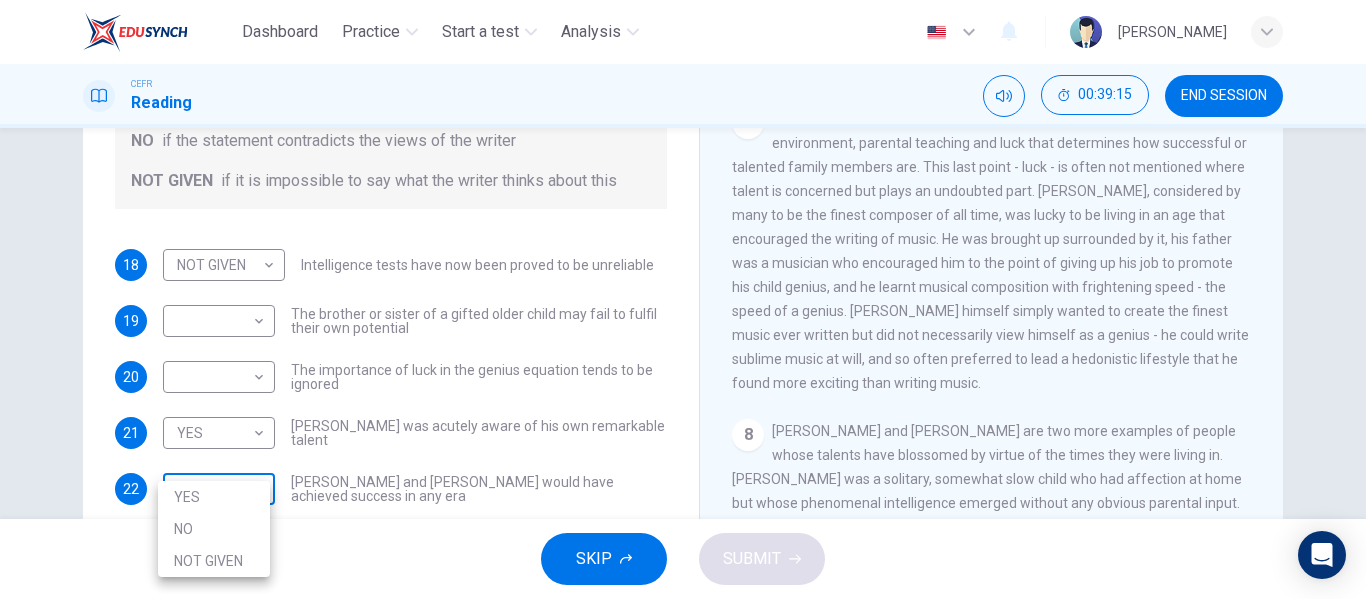 click on "Dashboard Practice Start a test Analysis English en ​ [PERSON_NAME] Reading 00:39:15 END SESSION Questions 18 - 22 Do the following statements agree with the claims of the writer in the Reading Passage?
In the boxes below write YES if the statement agrees with the views of the writer NO if the statement contradicts the views of the writer NOT GIVEN if it is impossible to say what the writer thinks about this 18 NOT GIVEN NOT GIVEN ​ Intelligence tests have now been proved to be unreliable 19 ​ ​ The brother or sister of a gifted older child may fail to fulfil their own potential 20 ​ ​ The importance of luck in the genius equation tends to be ignored 21 YES YES ​ [PERSON_NAME] was acutely aware of his own remarkable talent 22 ​ ​ [PERSON_NAME] and [PERSON_NAME] would have achieved success in any era Nurturing Talent within the Family CLICK TO ZOOM Click to Zoom 1 2 3 4 5 6 7 8 SKIP SUBMIT EduSynch - Online Language Proficiency Testing
Dashboard Practice Start a test Analysis 2025 YES NO" at bounding box center [683, 299] 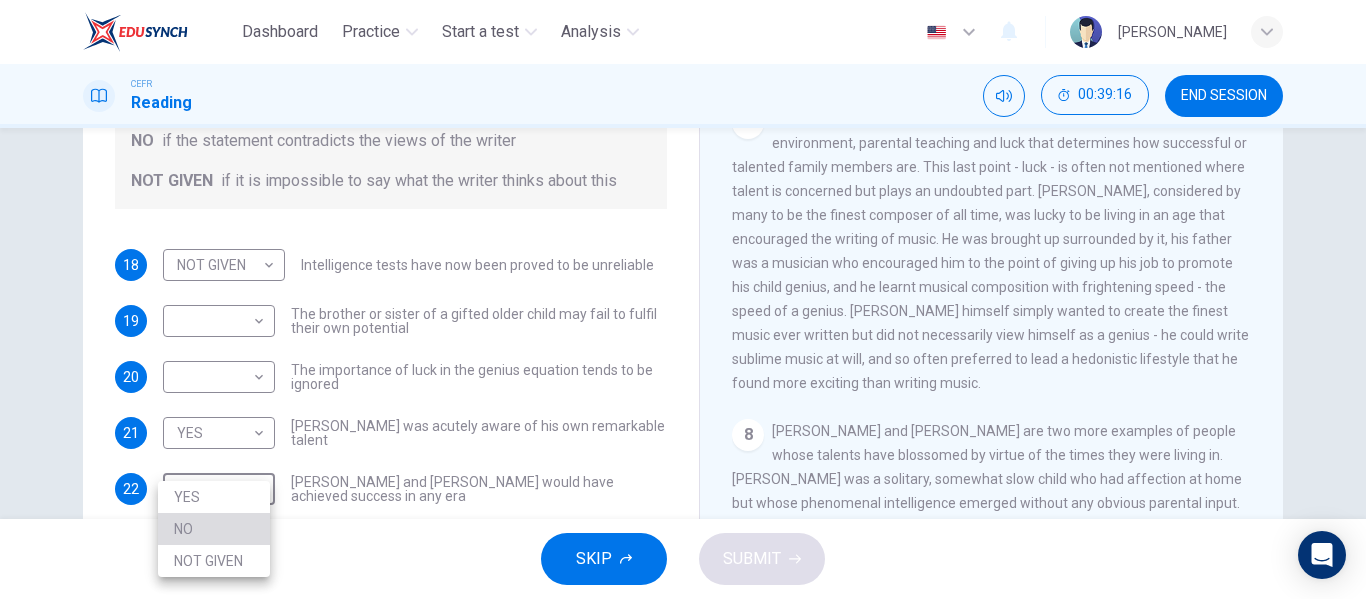 click on "NO" at bounding box center (214, 529) 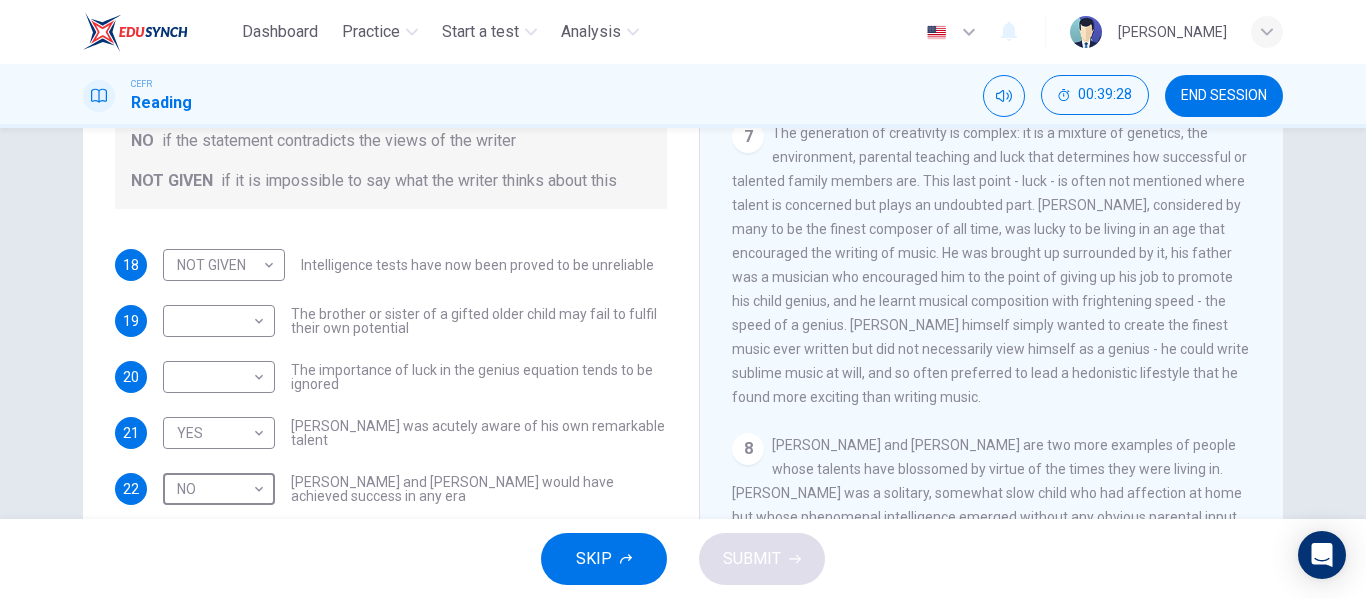 scroll, scrollTop: 1836, scrollLeft: 0, axis: vertical 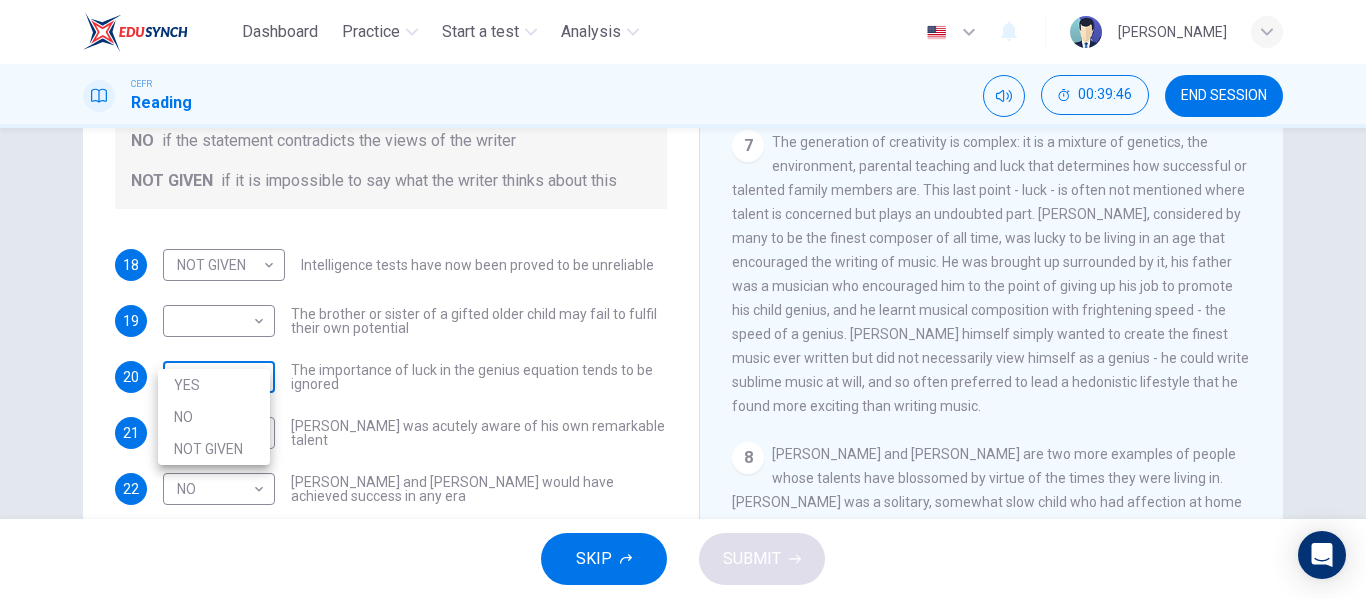 click on "Dashboard Practice Start a test Analysis English en ​ [PERSON_NAME] Reading 00:39:46 END SESSION Questions 18 - 22 Do the following statements agree with the claims of the writer in the Reading Passage?
In the boxes below write YES if the statement agrees with the views of the writer NO if the statement contradicts the views of the writer NOT GIVEN if it is impossible to say what the writer thinks about this 18 NOT GIVEN NOT GIVEN ​ Intelligence tests have now been proved to be unreliable 19 ​ ​ The brother or sister of a gifted older child may fail to fulfil their own potential 20 ​ ​ The importance of luck in the genius equation tends to be ignored 21 YES YES ​ [PERSON_NAME] was acutely aware of his own remarkable talent 22 NO NO ​ [PERSON_NAME] and [PERSON_NAME] would have achieved success in any era Nurturing Talent within the Family CLICK TO ZOOM Click to Zoom 1 2 3 4 5 6 7 8 SKIP SUBMIT EduSynch - Online Language Proficiency Testing
Dashboard Practice Start a test Analysis 2025 YES" at bounding box center (683, 299) 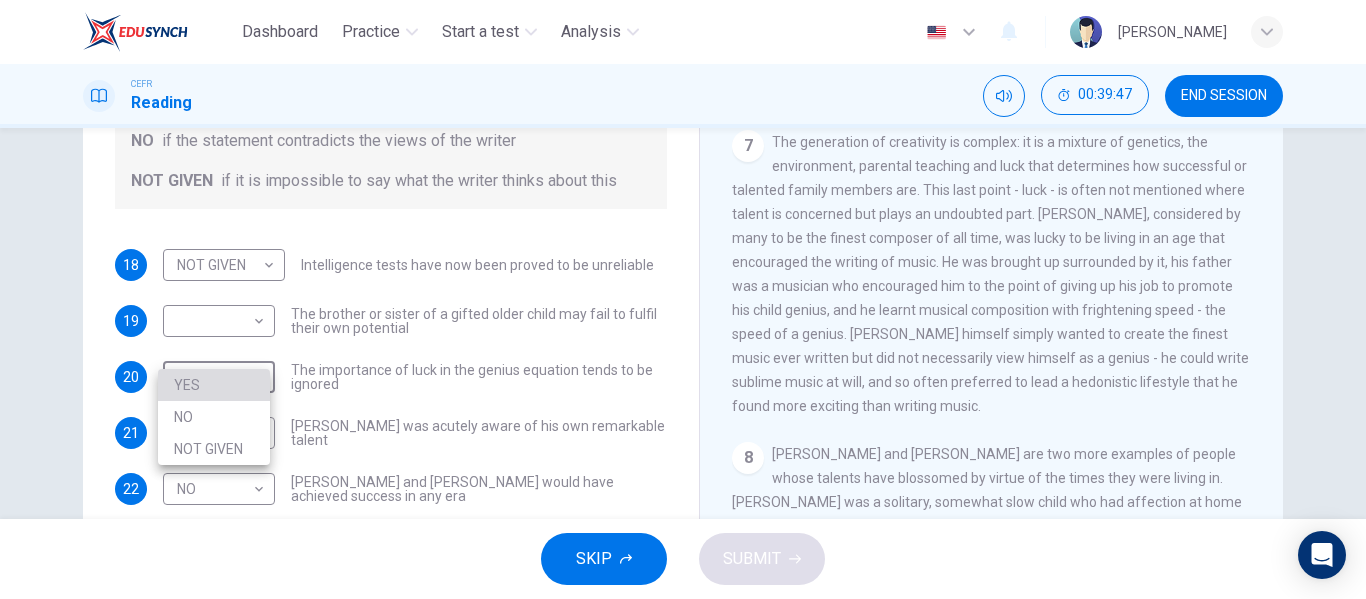 click on "YES" at bounding box center (214, 385) 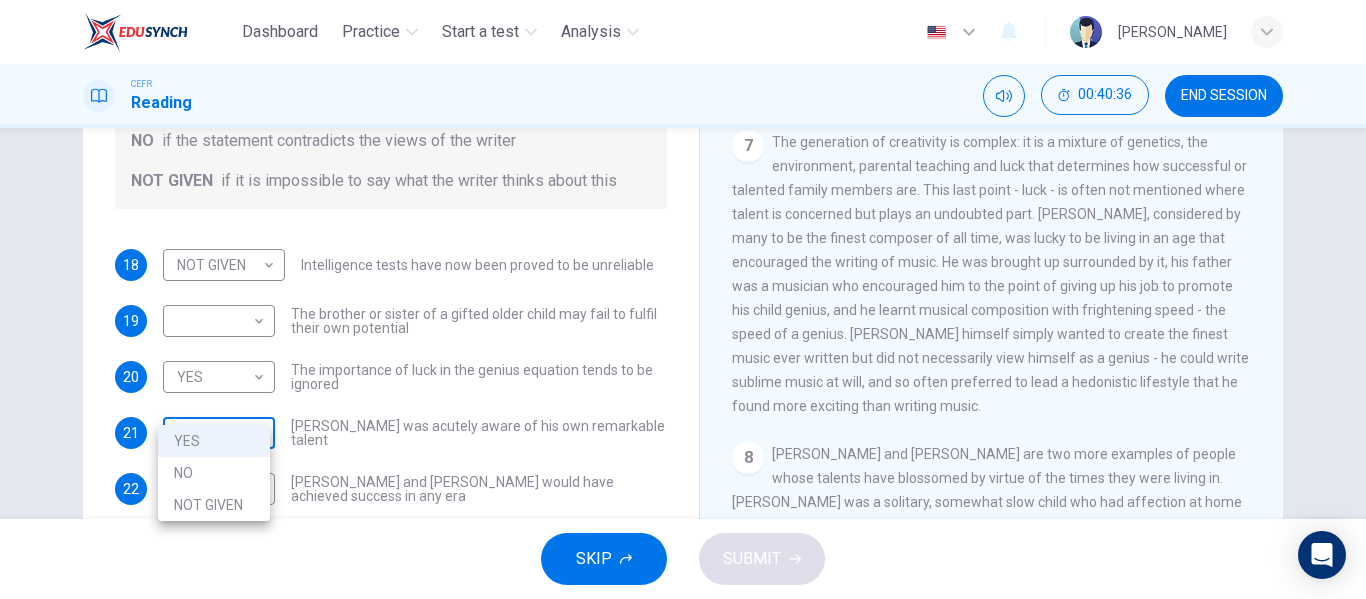 click on "Dashboard Practice Start a test Analysis English en ​ [PERSON_NAME] Reading 00:40:36 END SESSION Questions 18 - 22 Do the following statements agree with the claims of the writer in the Reading Passage?
In the boxes below write YES if the statement agrees with the views of the writer NO if the statement contradicts the views of the writer NOT GIVEN if it is impossible to say what the writer thinks about this 18 NOT GIVEN NOT GIVEN ​ Intelligence tests have now been proved to be unreliable 19 ​ ​ The brother or sister of a gifted older child may fail to fulfil their own potential 20 YES YES ​ The importance of luck in the genius equation tends to be ignored 21 YES YES ​ [PERSON_NAME] was acutely aware of his own remarkable talent 22 NO NO ​ [PERSON_NAME] and [PERSON_NAME] would have achieved success in any era Nurturing Talent within the Family CLICK TO ZOOM Click to Zoom 1 2 3 4 5 6 7 8 SKIP SUBMIT EduSynch - Online Language Proficiency Testing
Dashboard Practice Start a test Analysis 2025" at bounding box center (683, 299) 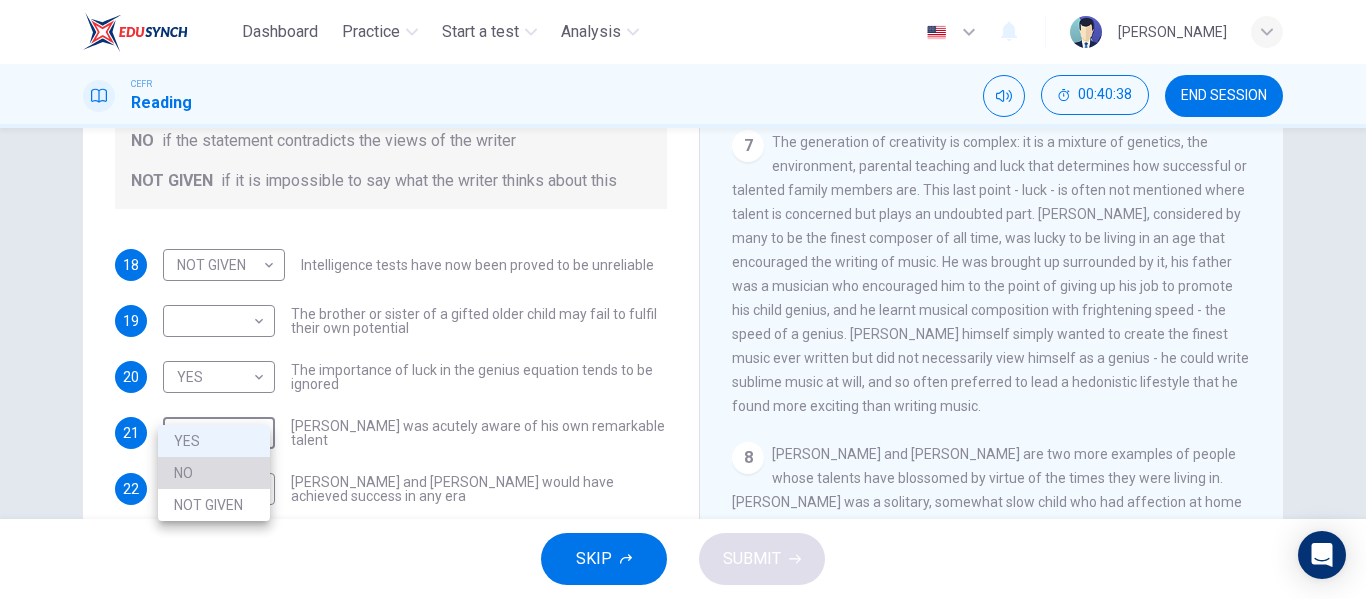 click on "NO" at bounding box center (214, 473) 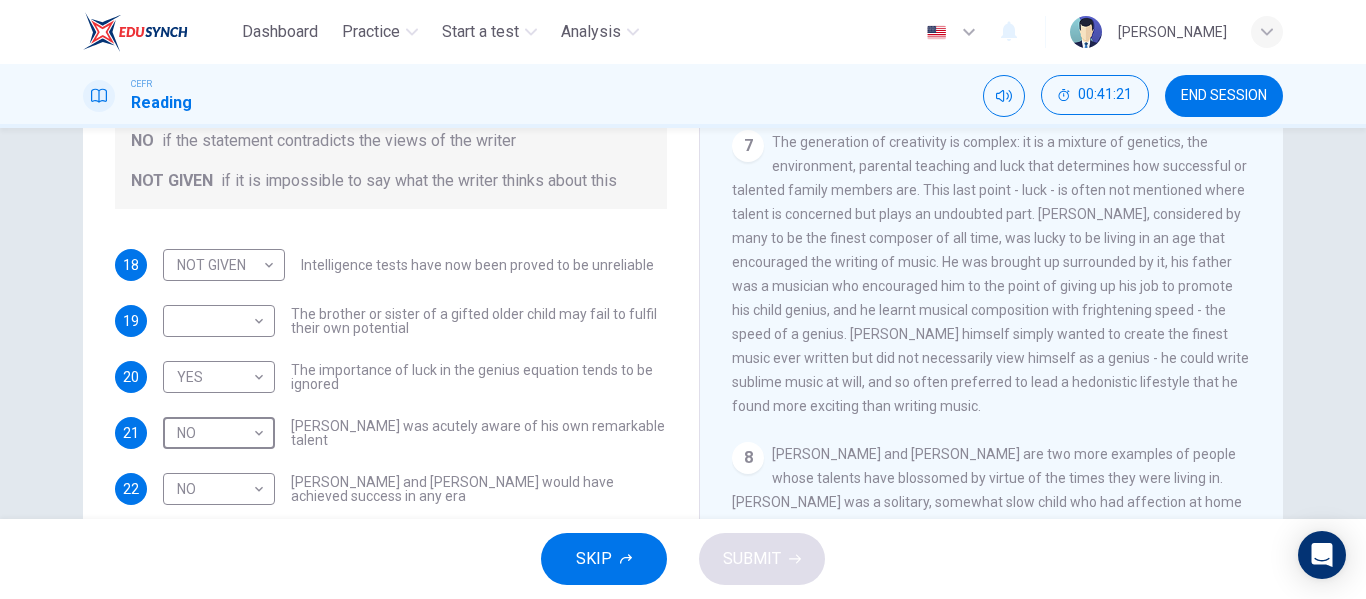scroll, scrollTop: 2031, scrollLeft: 0, axis: vertical 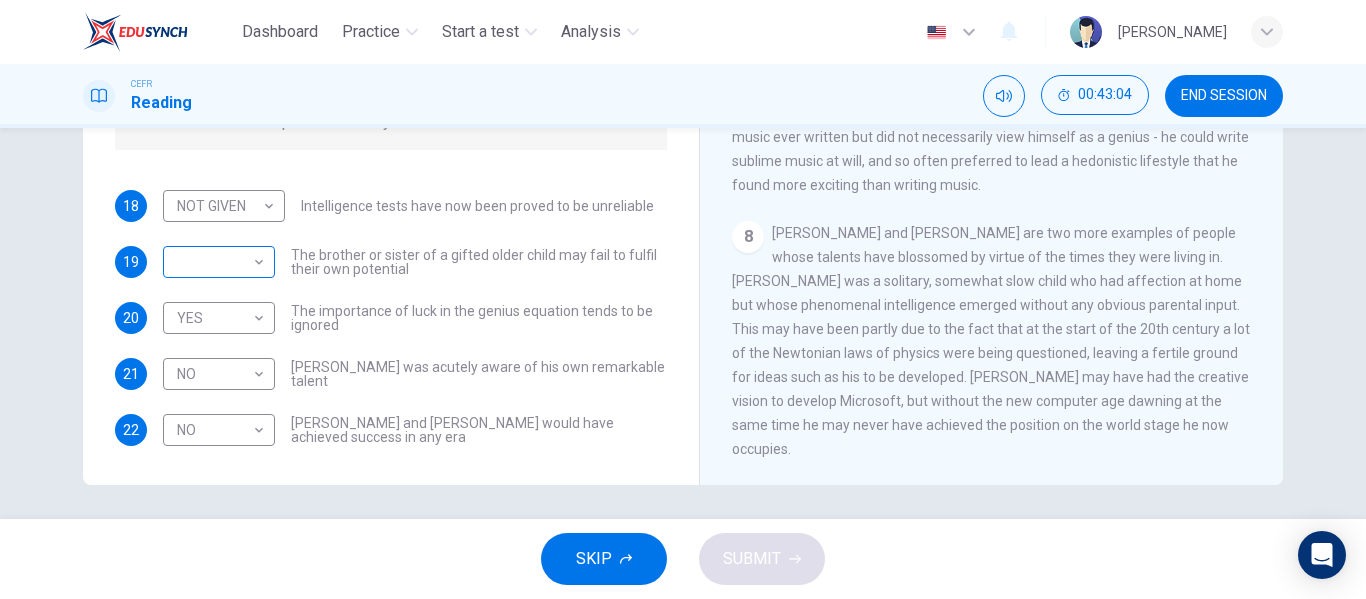 click on "​ ​" at bounding box center (219, 262) 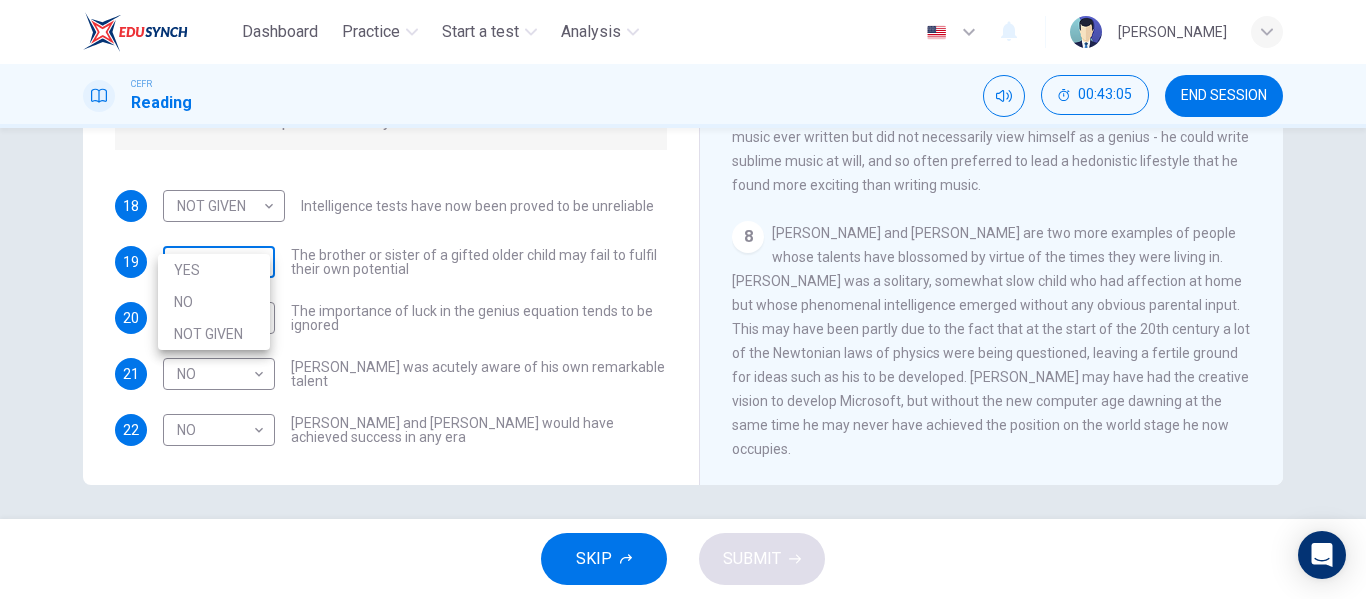 click on "Dashboard Practice Start a test Analysis English en ​ [PERSON_NAME] Reading 00:43:05 END SESSION Questions 18 - 22 Do the following statements agree with the claims of the writer in the Reading Passage?
In the boxes below write YES if the statement agrees with the views of the writer NO if the statement contradicts the views of the writer NOT GIVEN if it is impossible to say what the writer thinks about this 18 NOT GIVEN NOT GIVEN ​ Intelligence tests have now been proved to be unreliable 19 ​ ​ The brother or sister of a gifted older child may fail to fulfil their own potential 20 YES YES ​ The importance of luck in the genius equation tends to be ignored 21 NO NO ​ [PERSON_NAME] was acutely aware of his own remarkable talent 22 NO NO ​ [PERSON_NAME] and [PERSON_NAME] would have achieved success in any era Nurturing Talent within the Family CLICK TO ZOOM Click to Zoom 1 2 3 4 5 6 7 8 SKIP SUBMIT EduSynch - Online Language Proficiency Testing
Dashboard Practice Start a test Analysis 2025 NO" at bounding box center [683, 299] 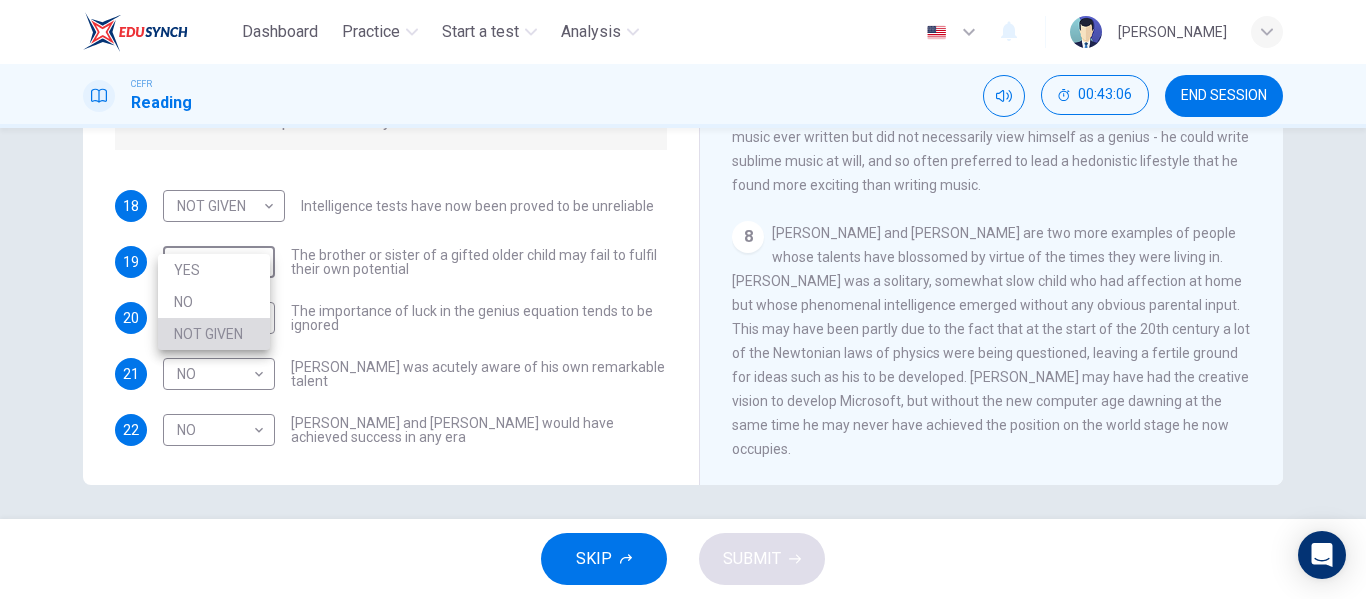 click on "NOT GIVEN" at bounding box center [214, 334] 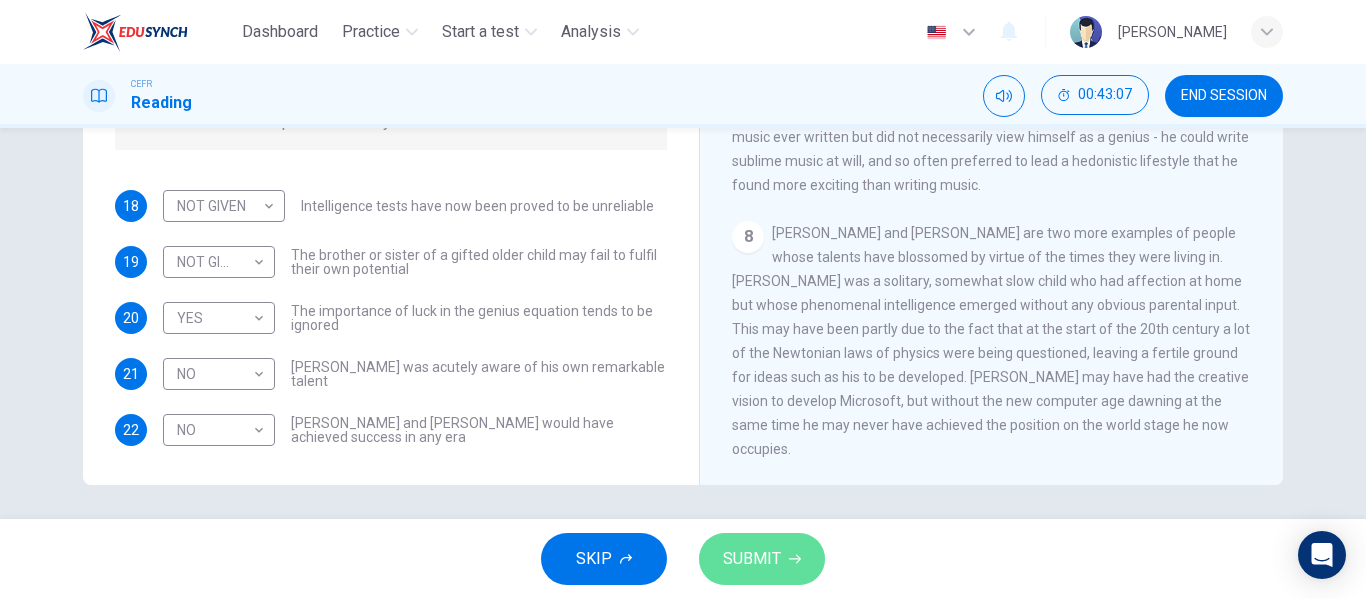 click on "SUBMIT" at bounding box center [752, 559] 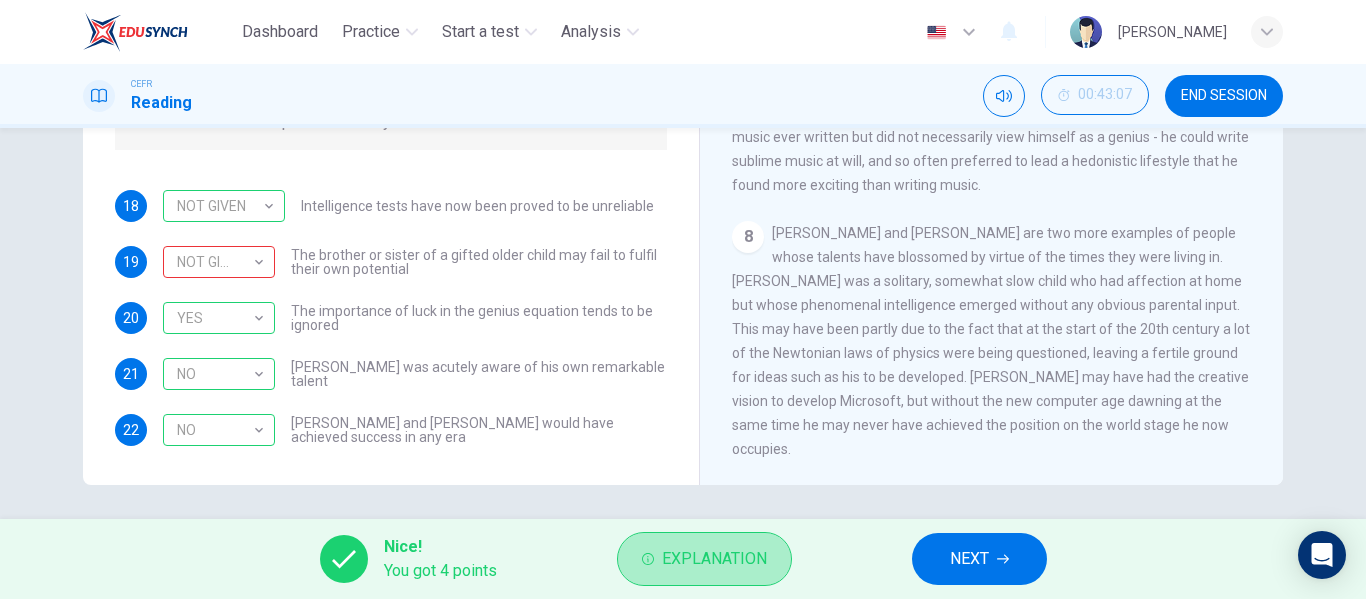 click on "Explanation" at bounding box center (714, 559) 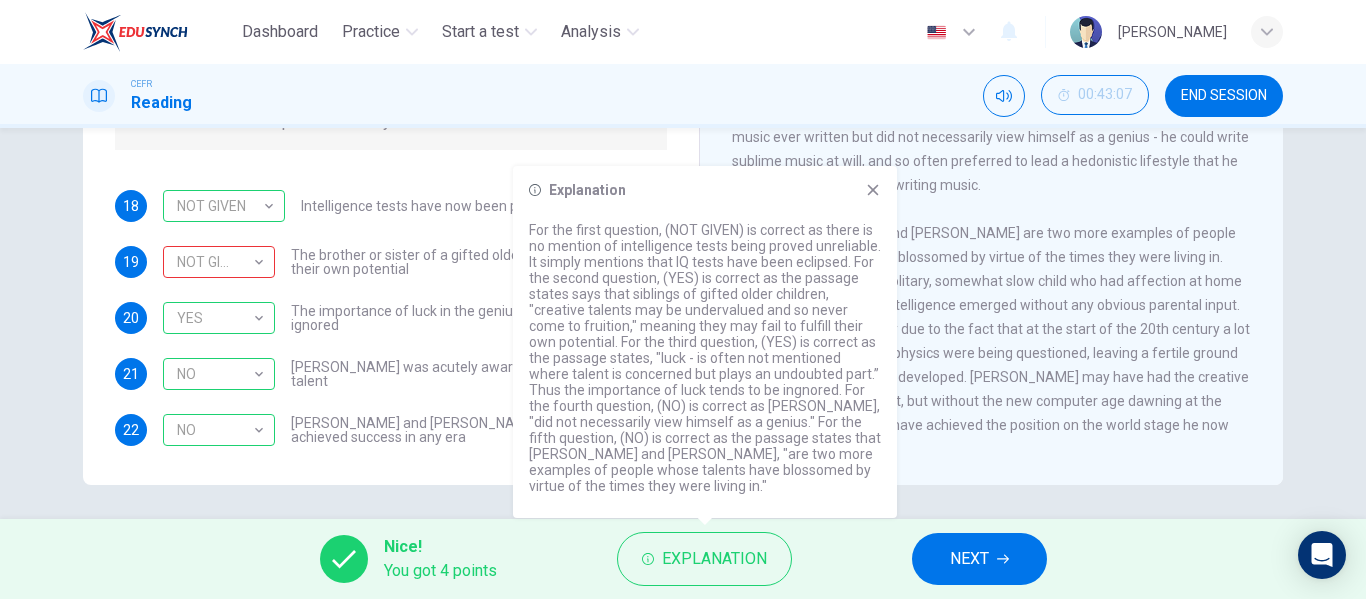 click on "18 NOT GIVEN NOT GIVEN ​ Intelligence tests have now been proved to be unreliable 19 NOT GIVEN NOT GIVEN ​ The brother or sister of a gifted older child may fail to fulfil their own potential 20 YES YES ​ The importance of luck in the genius equation tends to be ignored 21 NO NO ​ [PERSON_NAME] was acutely aware of his own remarkable talent 22 NO NO ​ [PERSON_NAME] and [PERSON_NAME] would have achieved success in any era" at bounding box center (391, 318) 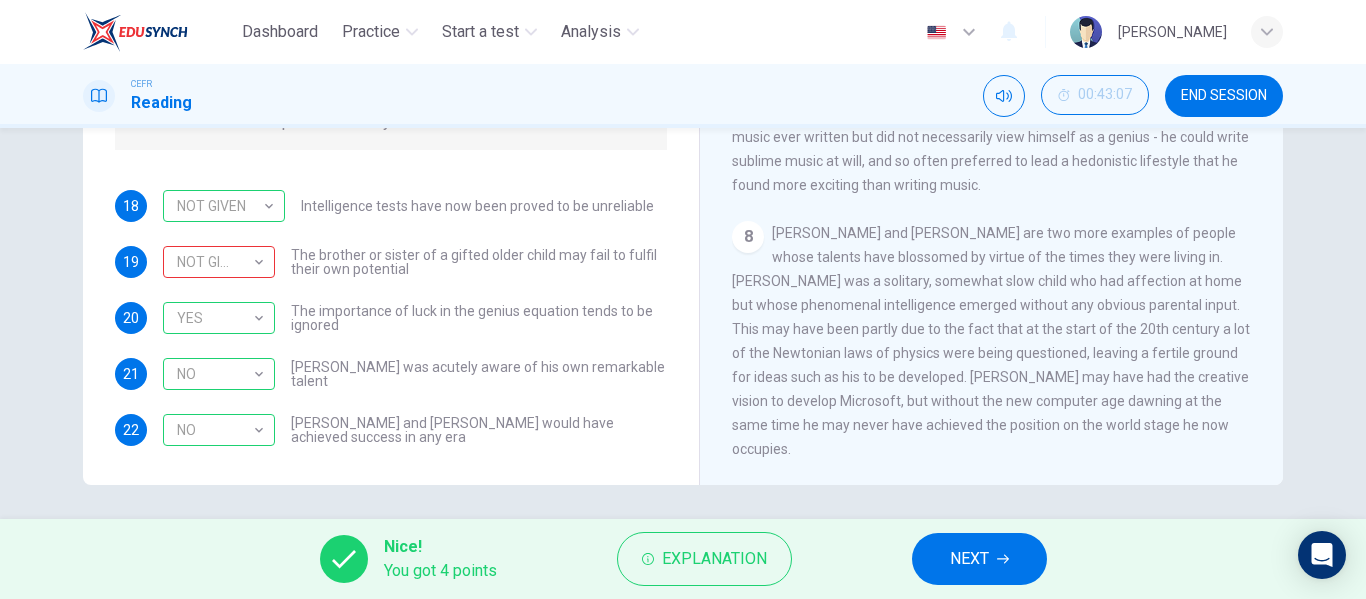 drag, startPoint x: 1262, startPoint y: 380, endPoint x: 1263, endPoint y: 326, distance: 54.00926 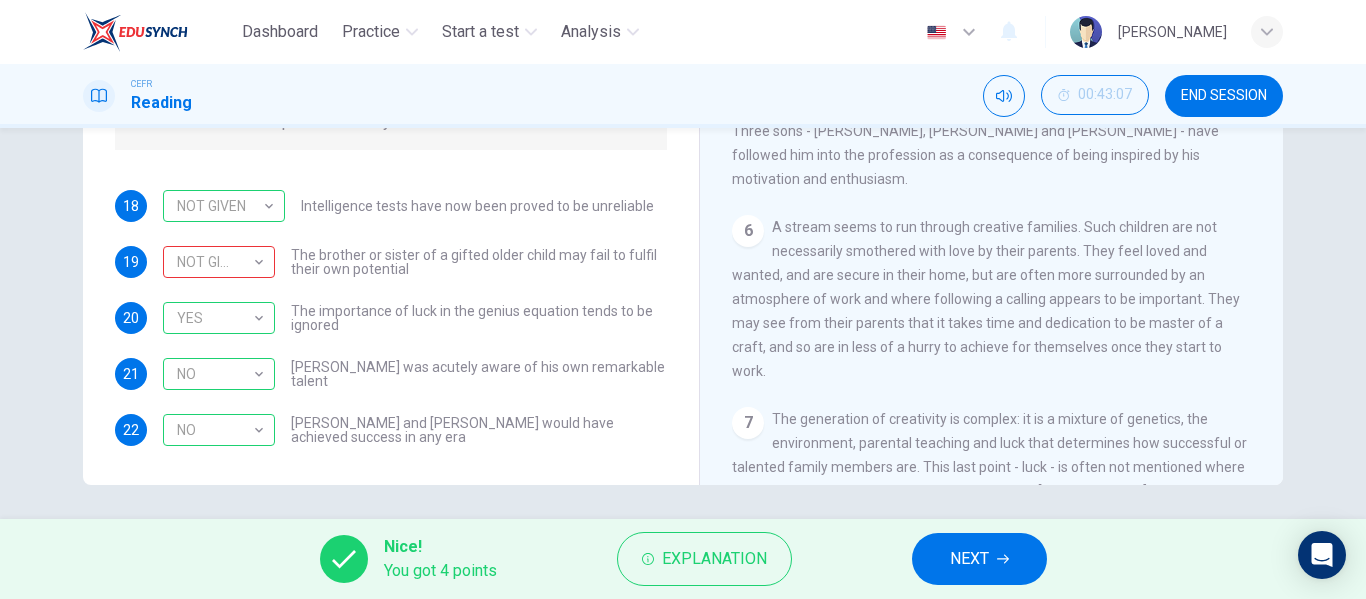 drag, startPoint x: 1262, startPoint y: 284, endPoint x: 1260, endPoint y: 237, distance: 47.042534 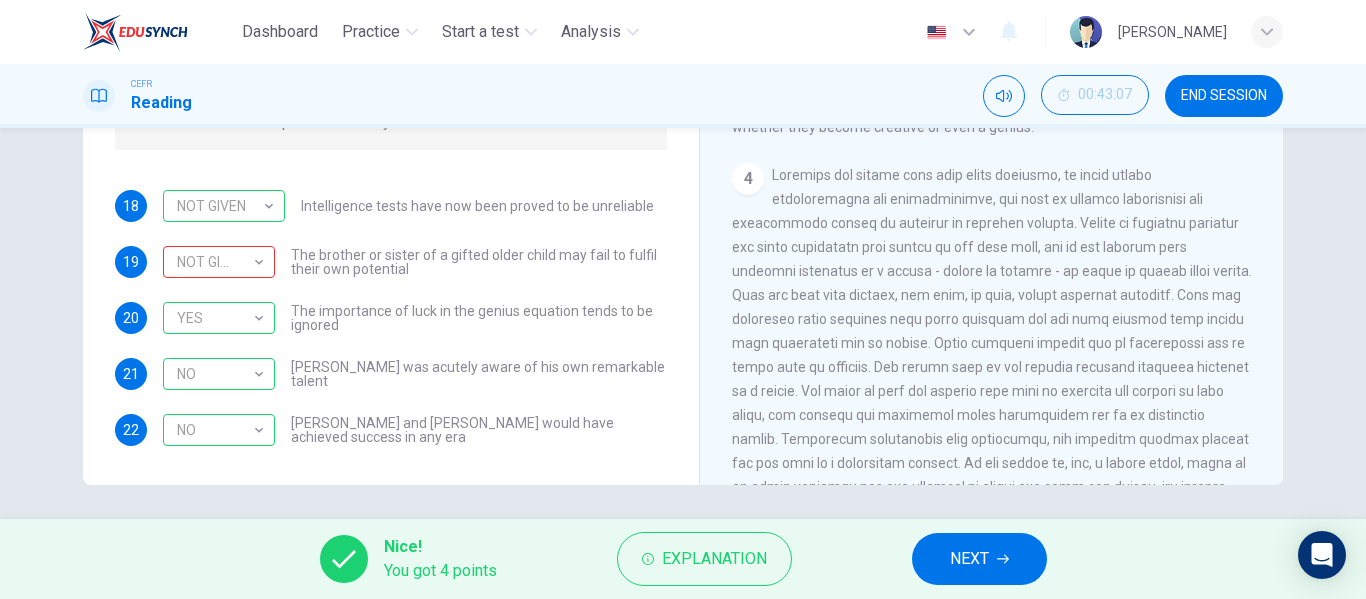 scroll, scrollTop: 907, scrollLeft: 0, axis: vertical 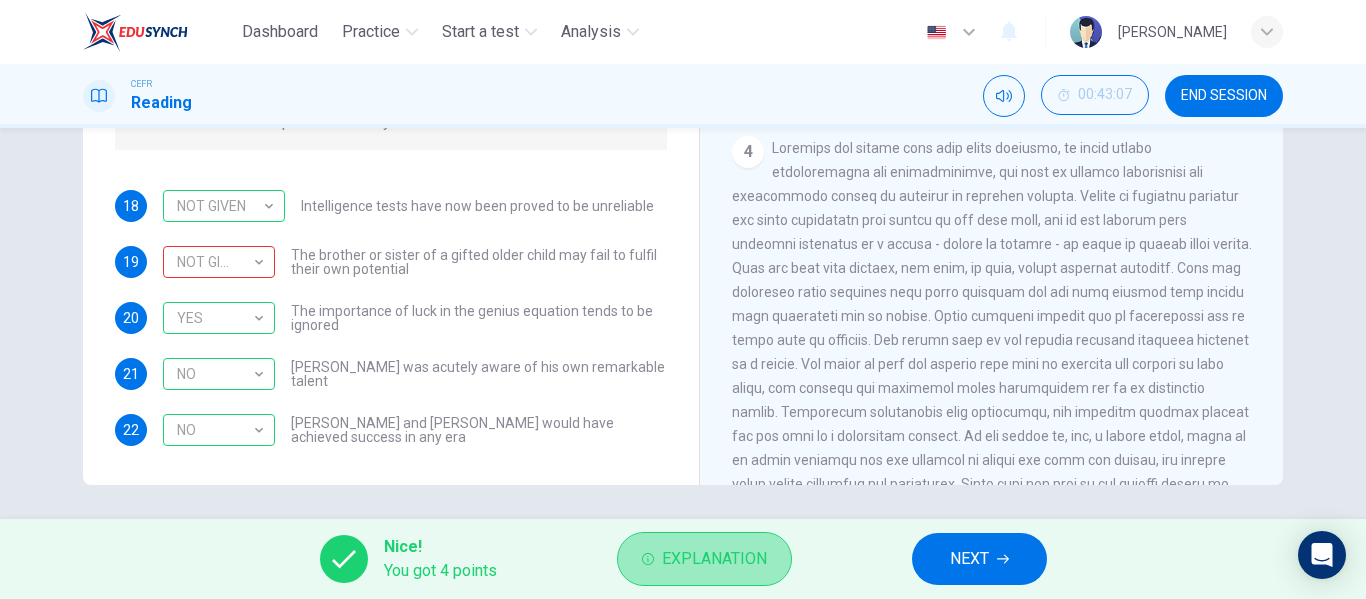 click on "Explanation" at bounding box center [714, 559] 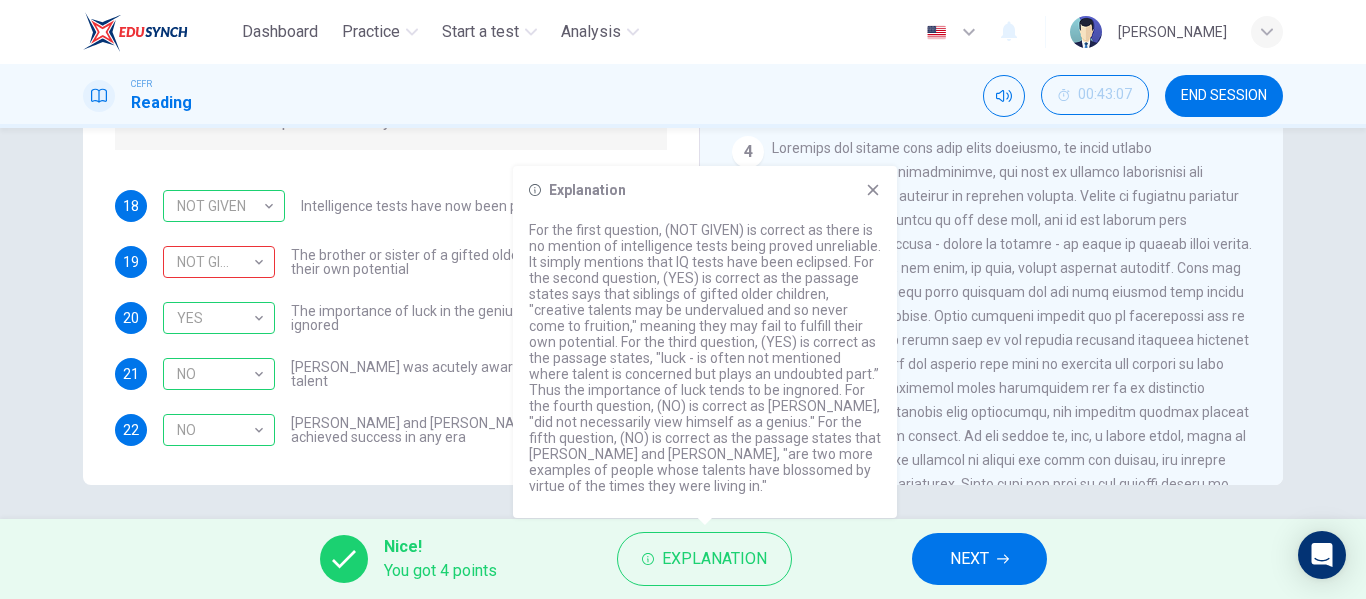 click on "NO NO ​ [PERSON_NAME] was acutely aware of his own remarkable talent" at bounding box center (415, 374) 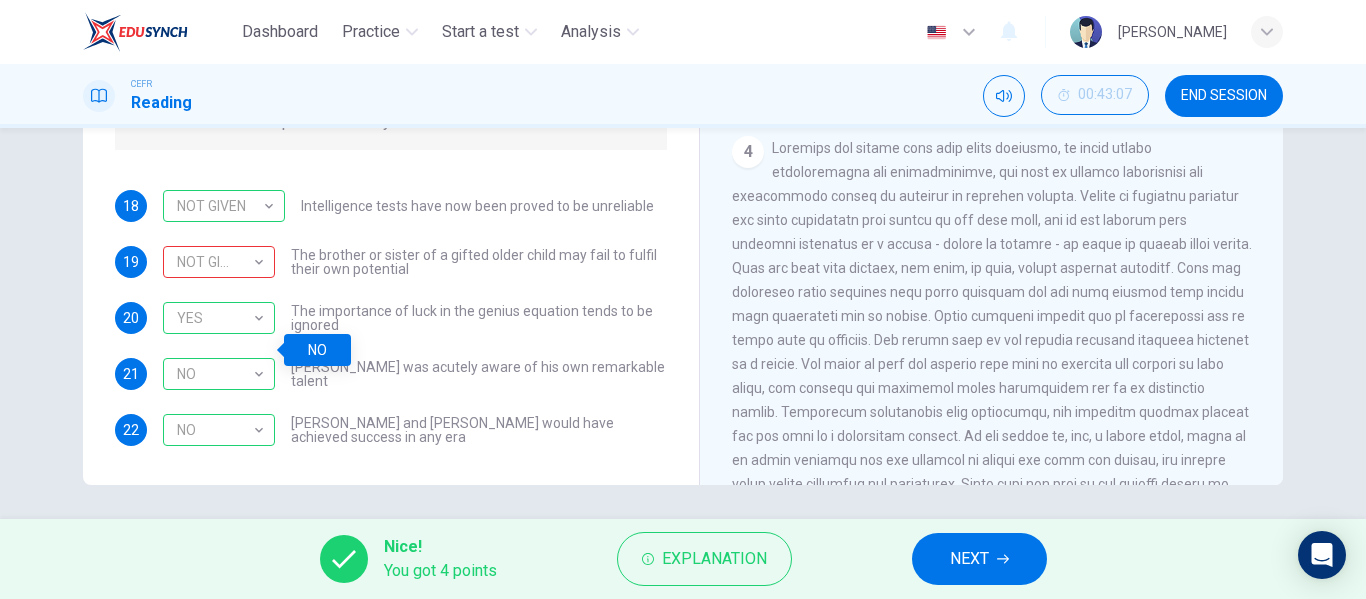 click on "NO NO ​ [PERSON_NAME] was acutely aware of his own remarkable talent" at bounding box center (415, 374) 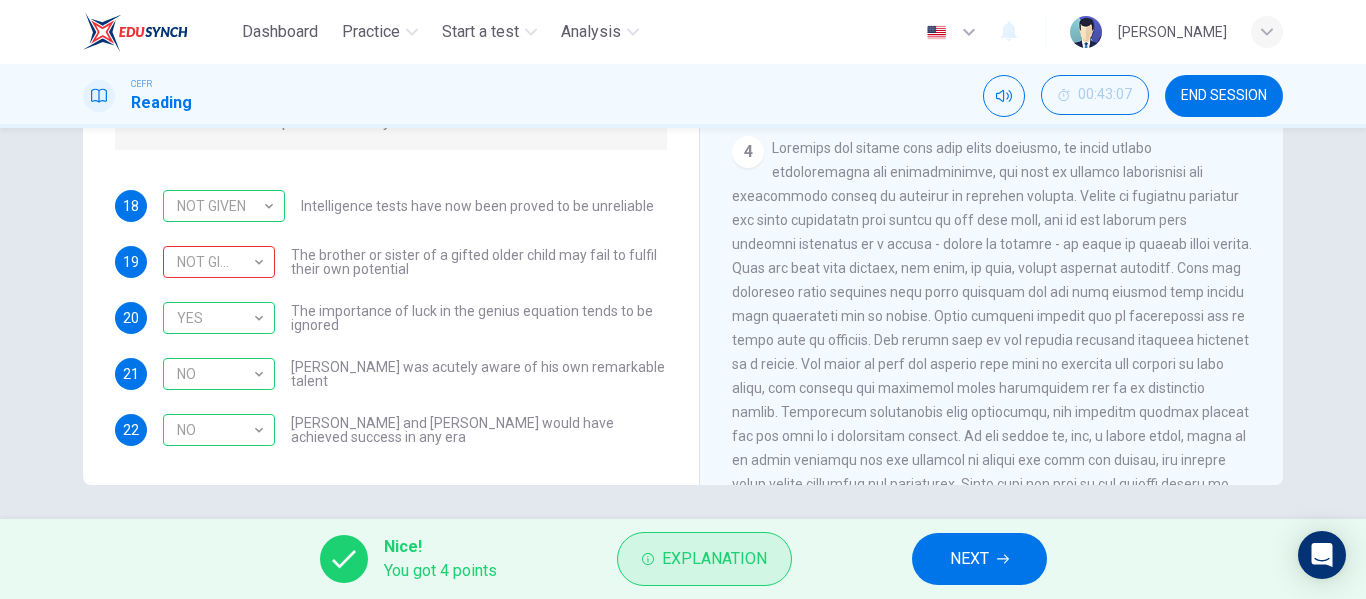click on "Explanation" at bounding box center [714, 559] 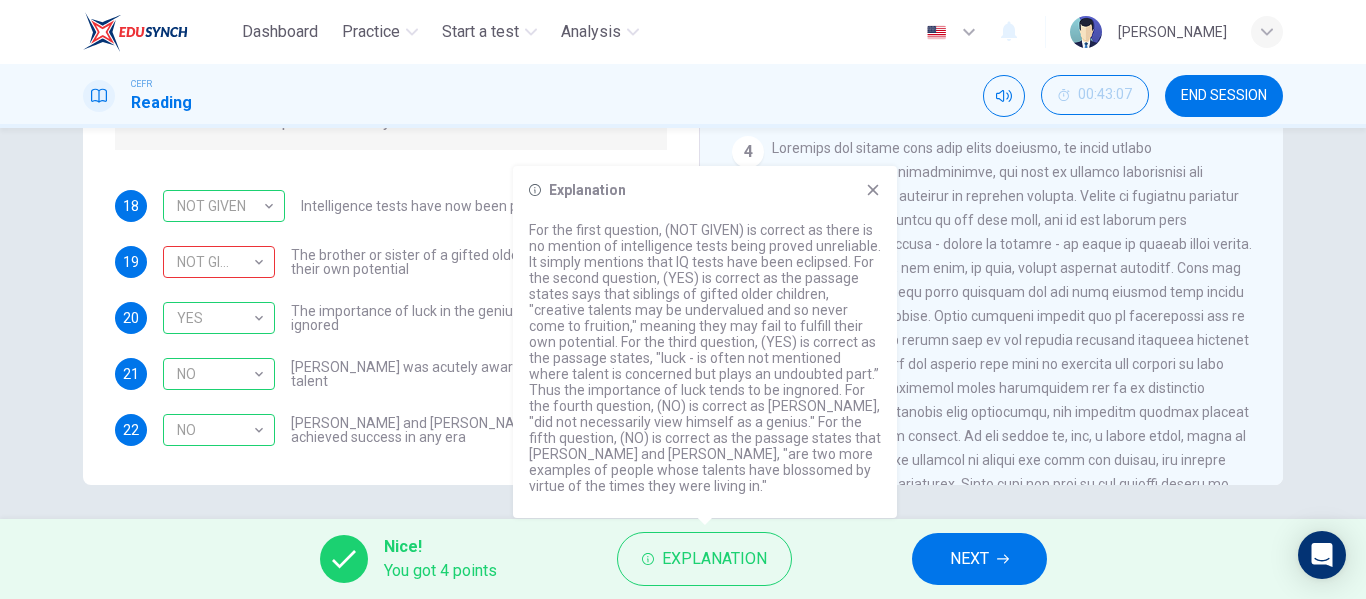 click on "[PERSON_NAME] and [PERSON_NAME] would have achieved success in any era" at bounding box center [479, 430] 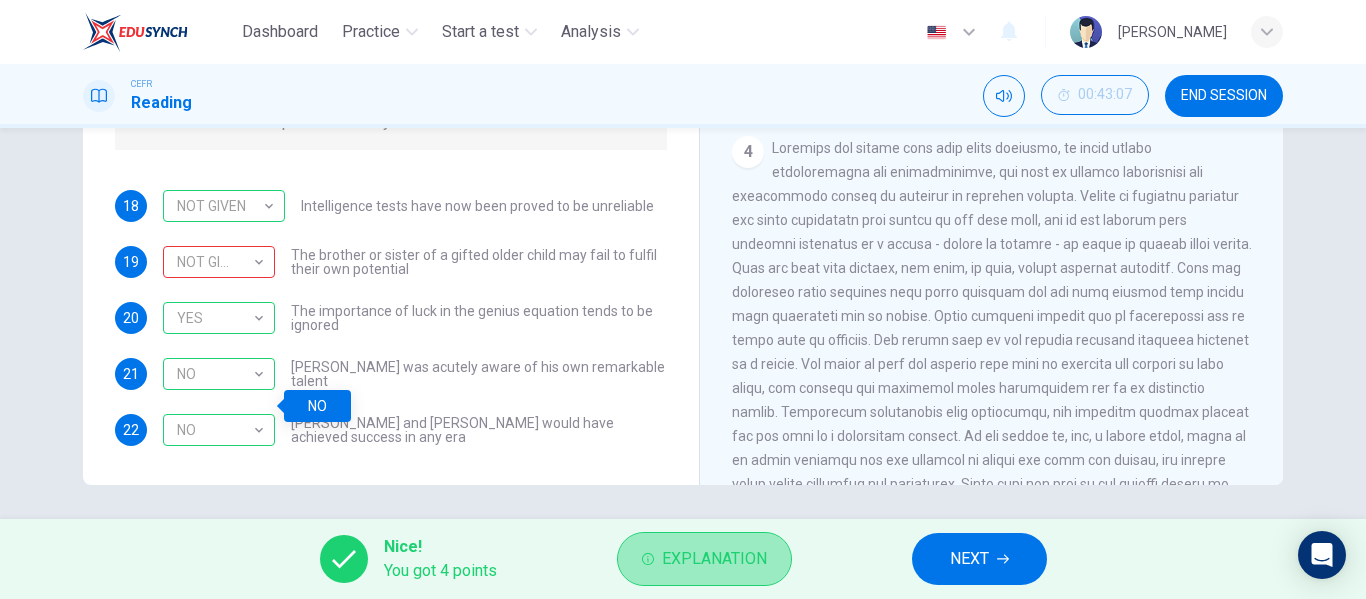 click on "Explanation" at bounding box center [704, 559] 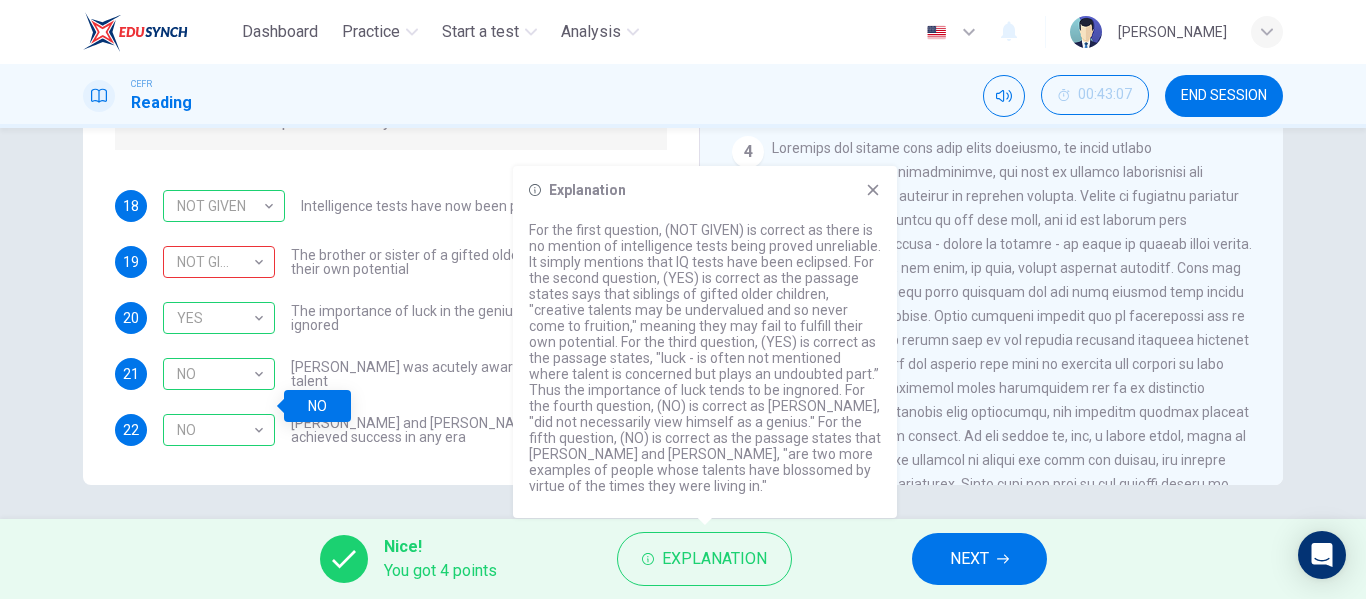 click on "NO NO ​ [PERSON_NAME] and [PERSON_NAME] would have achieved success in any era" at bounding box center [415, 430] 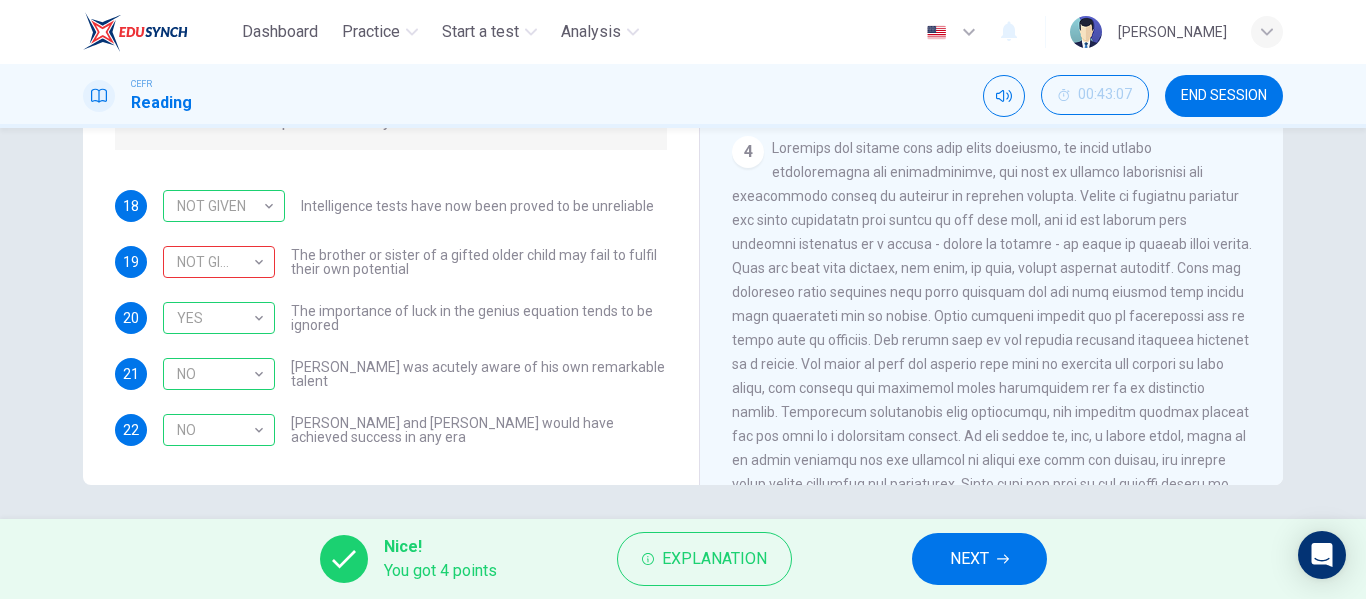 click on "NEXT" at bounding box center (969, 559) 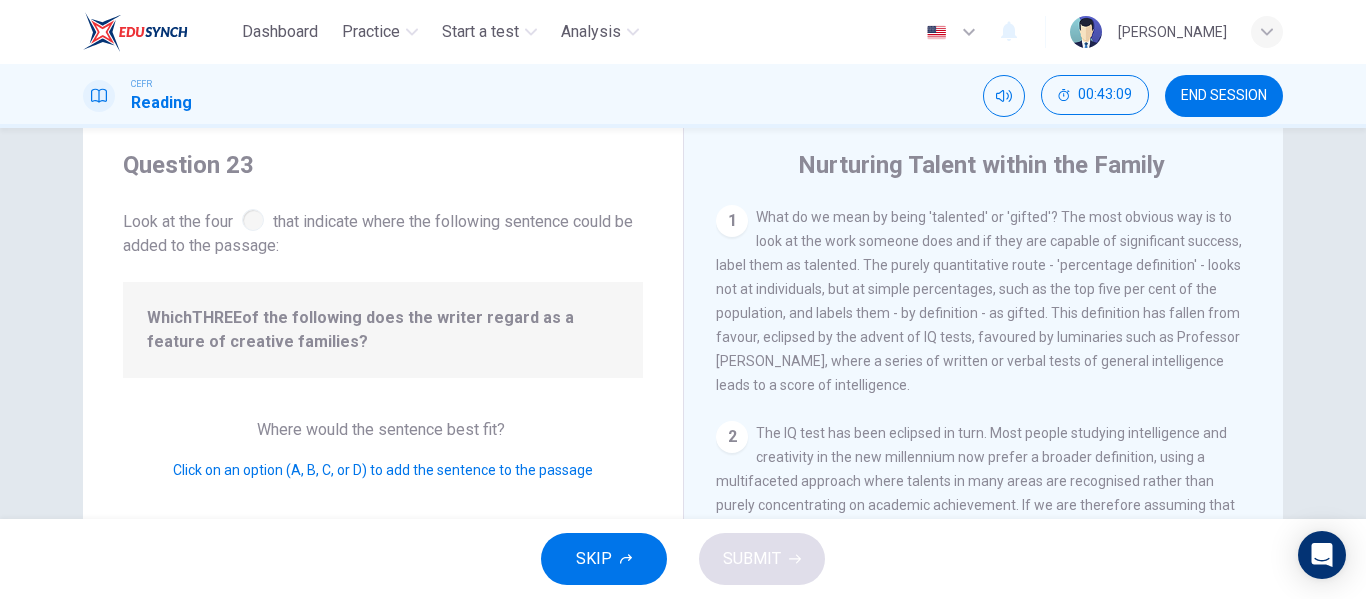 scroll, scrollTop: 44, scrollLeft: 0, axis: vertical 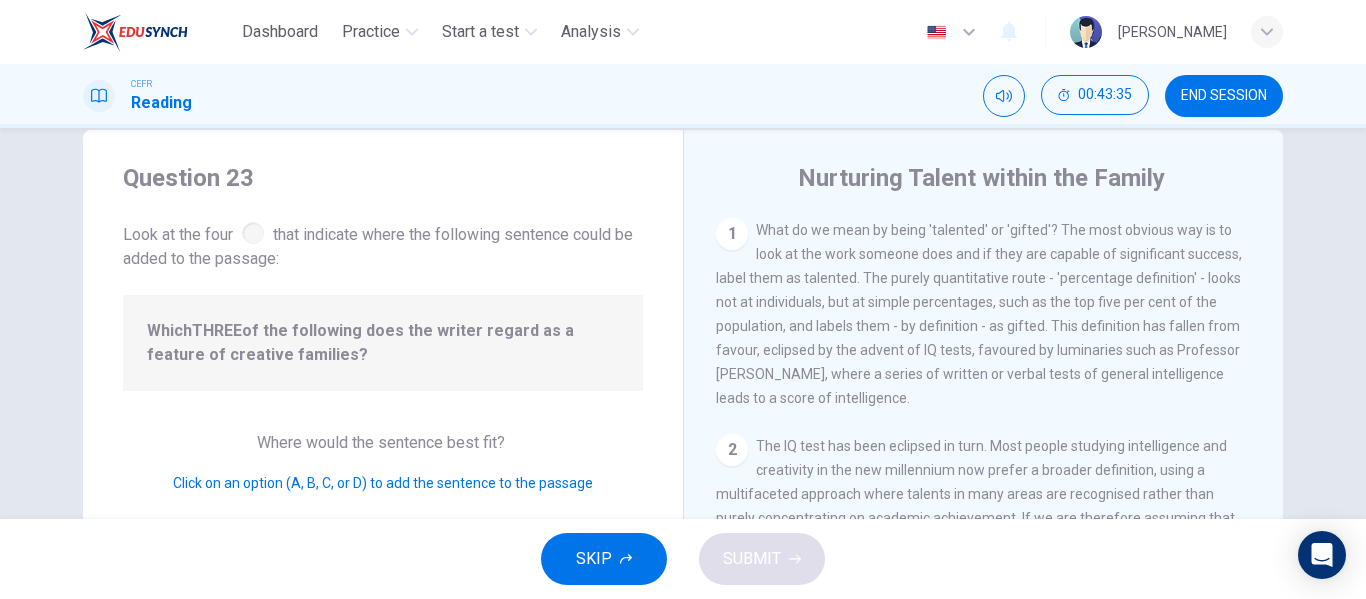 drag, startPoint x: 1258, startPoint y: 255, endPoint x: 1265, endPoint y: 269, distance: 15.652476 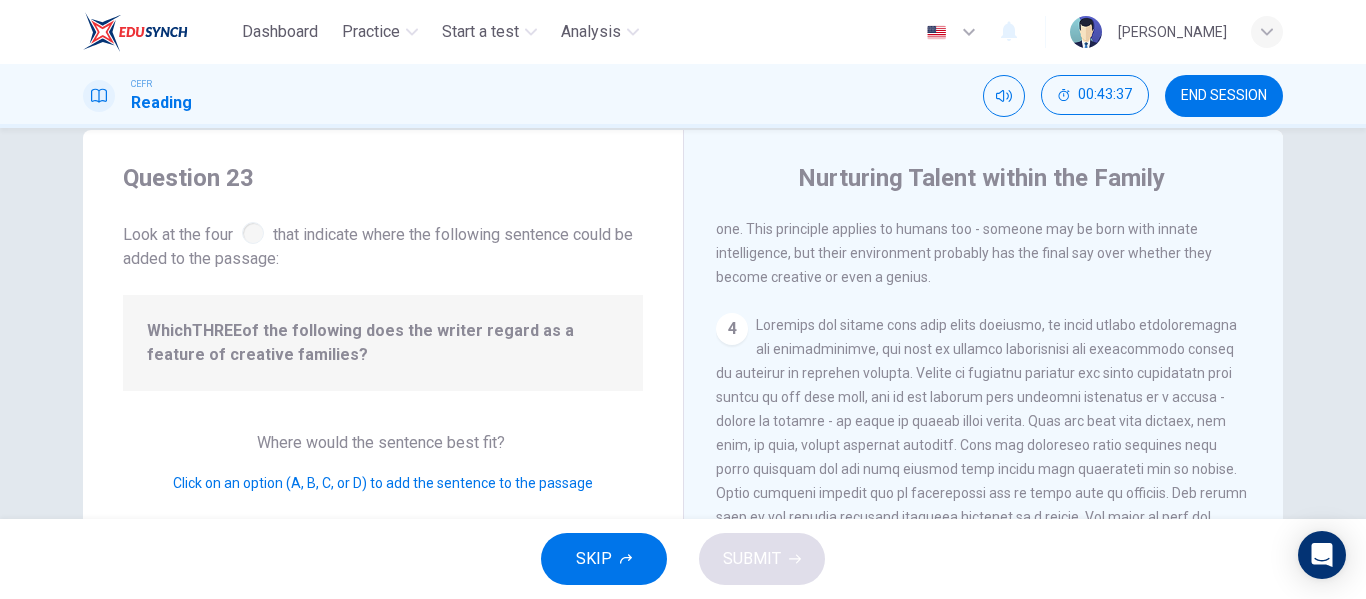 scroll, scrollTop: 653, scrollLeft: 0, axis: vertical 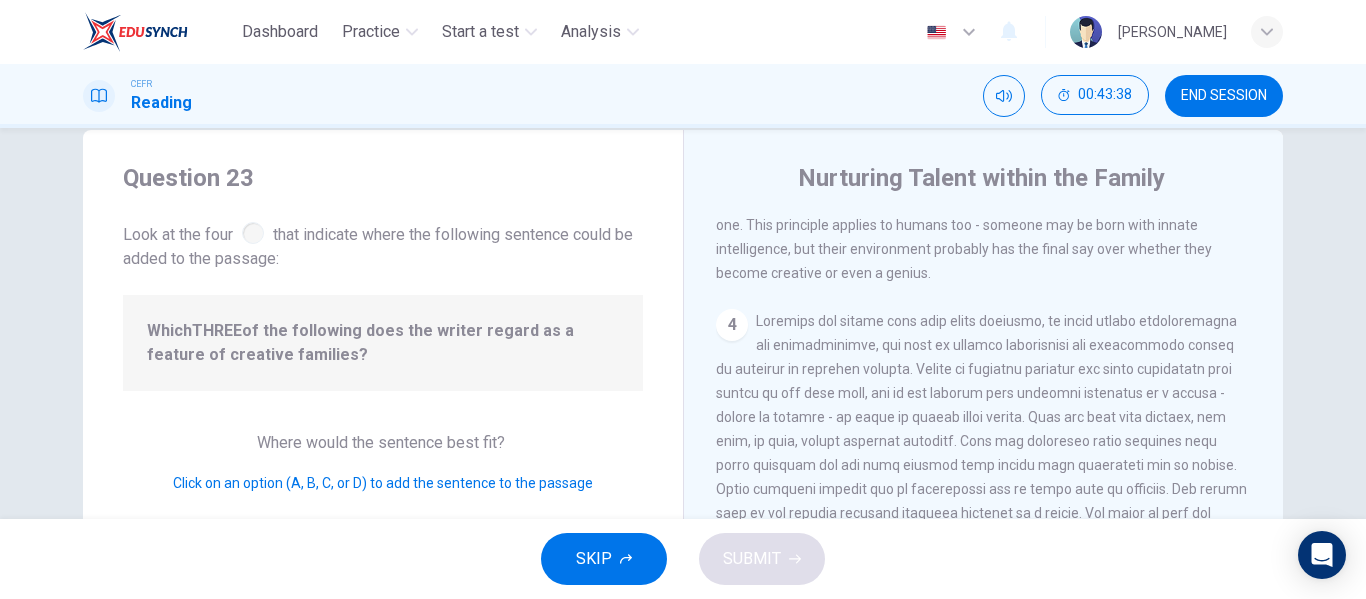 click on "4" at bounding box center (732, 325) 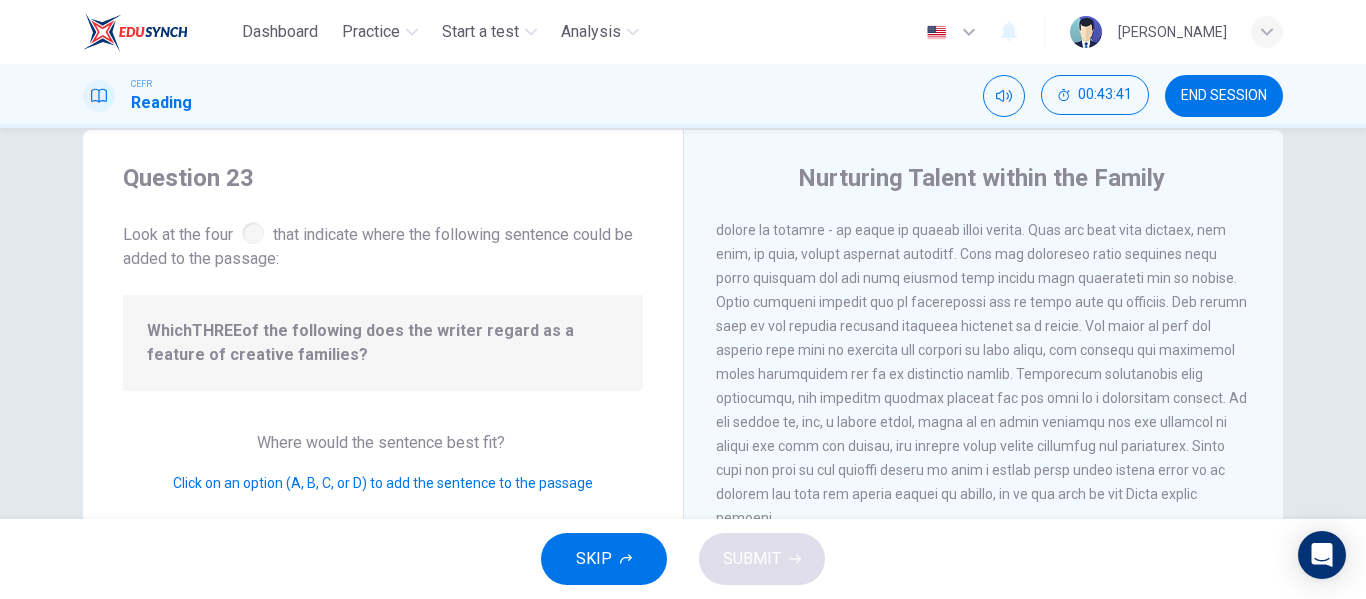 scroll, scrollTop: 844, scrollLeft: 0, axis: vertical 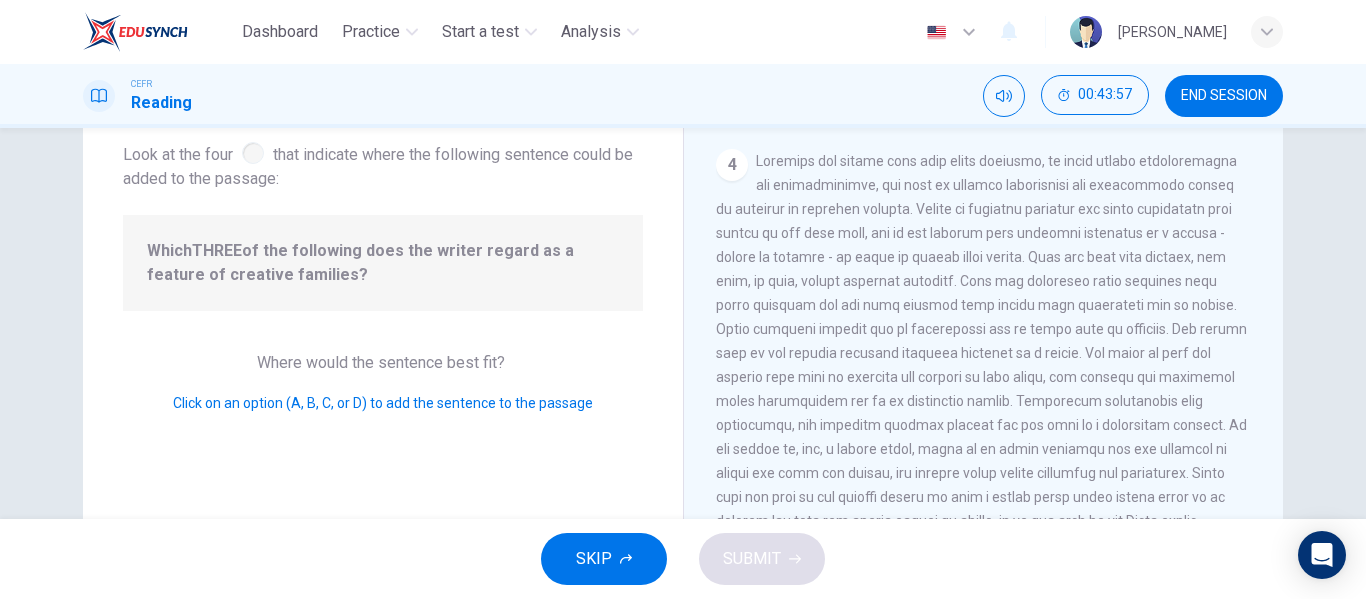 click on "4" at bounding box center [732, 165] 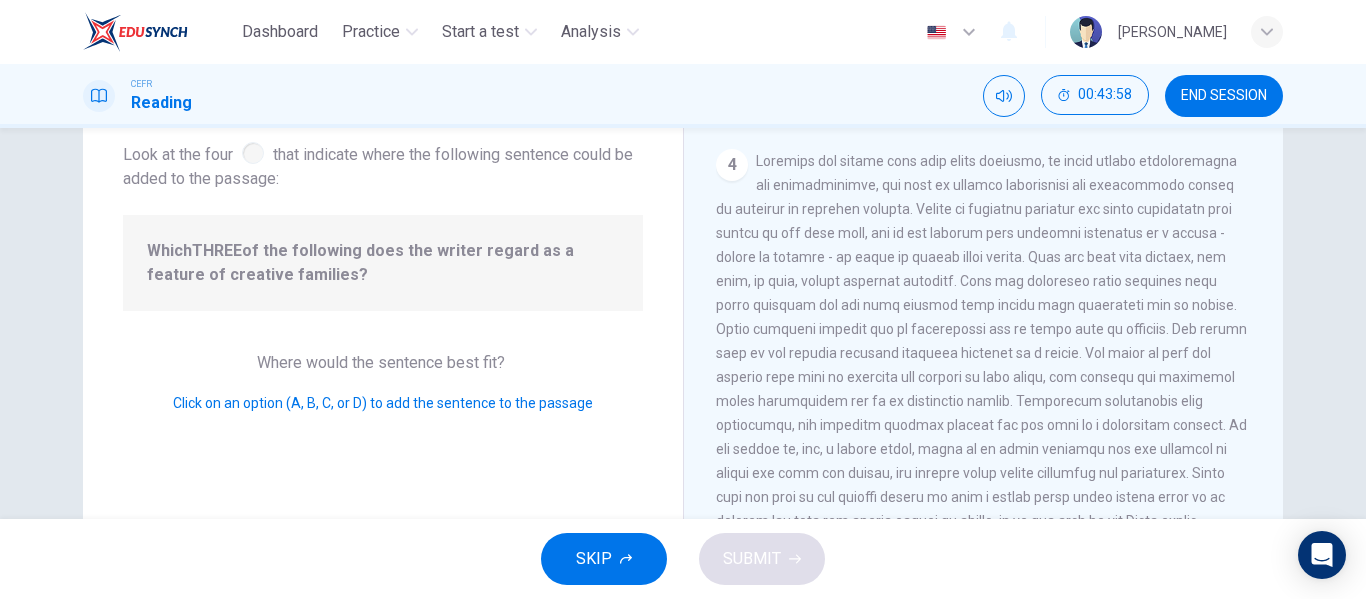 click on "4" at bounding box center [732, 165] 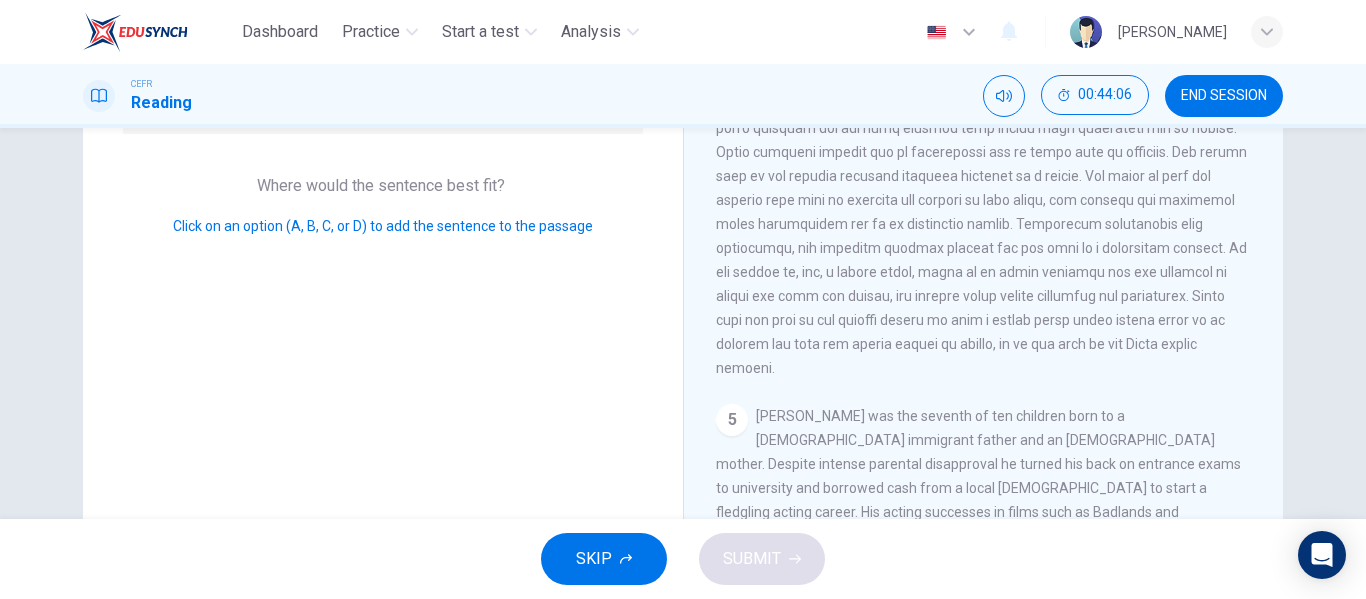 scroll, scrollTop: 384, scrollLeft: 0, axis: vertical 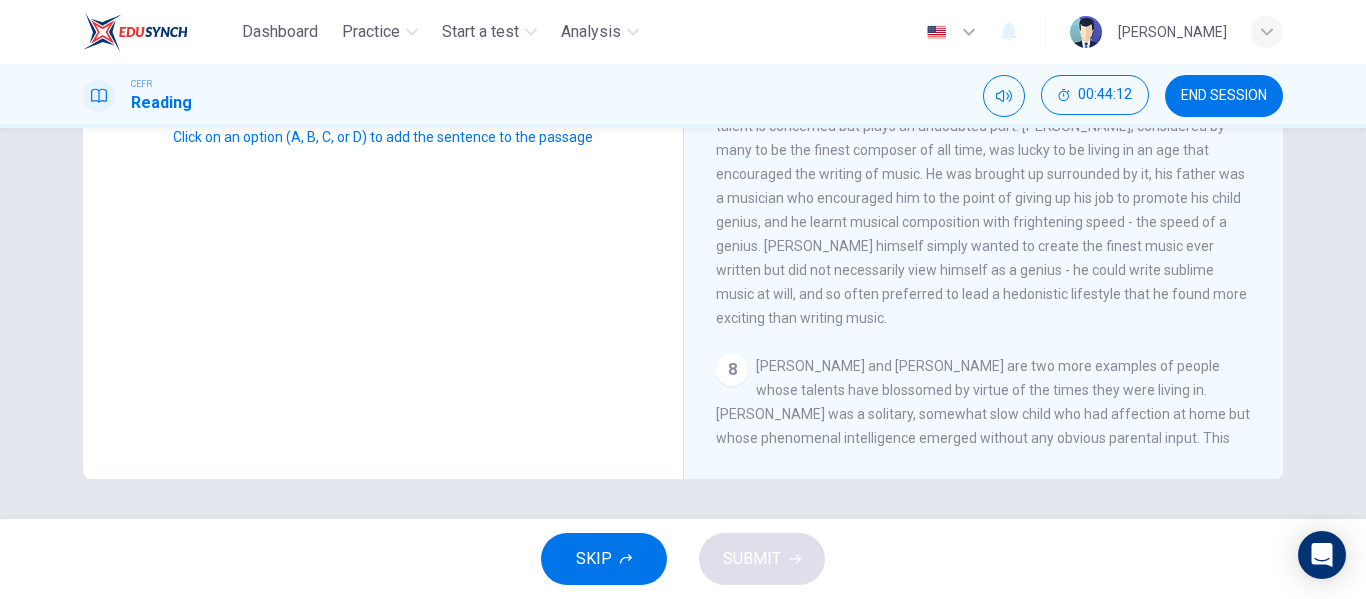 click on "8" at bounding box center (732, 370) 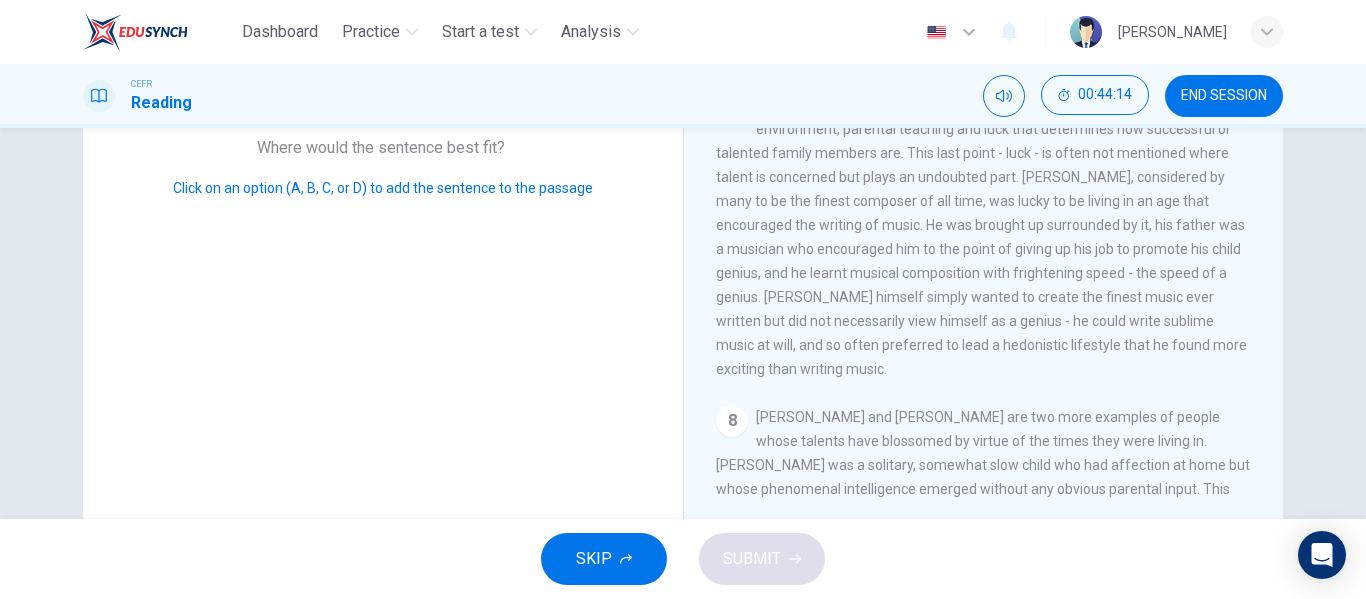 scroll, scrollTop: 314, scrollLeft: 0, axis: vertical 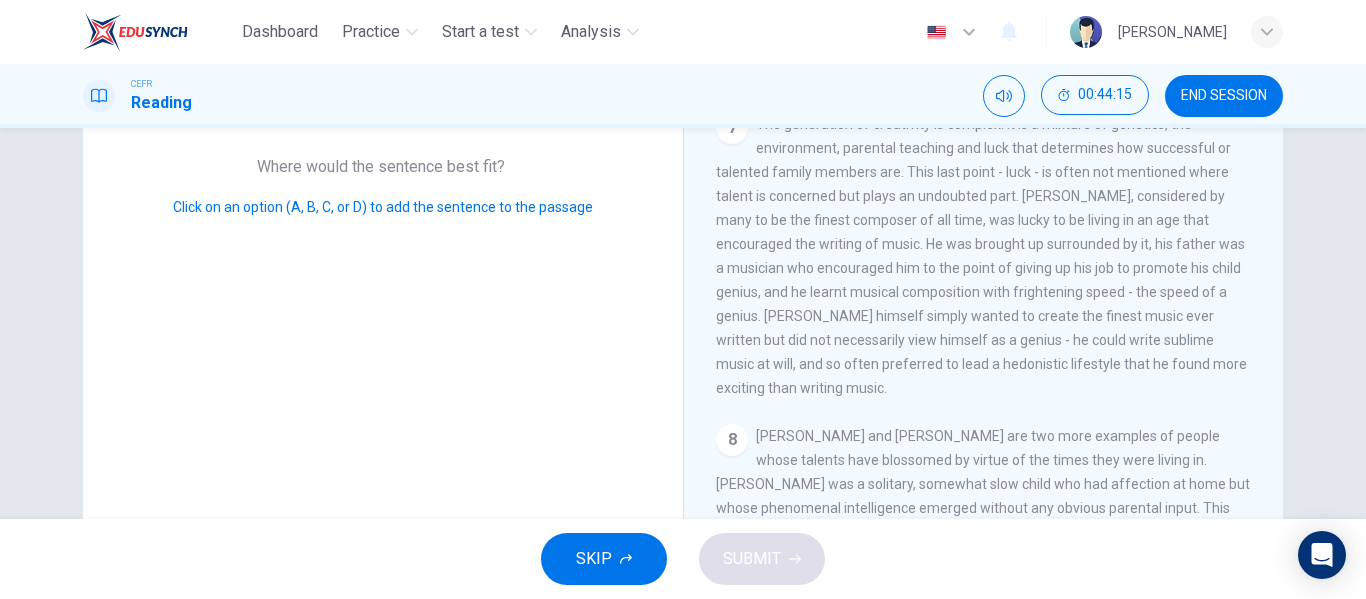 click on "Click on an option (A, B, C, or D) to add the sentence to the passage" at bounding box center (383, 207) 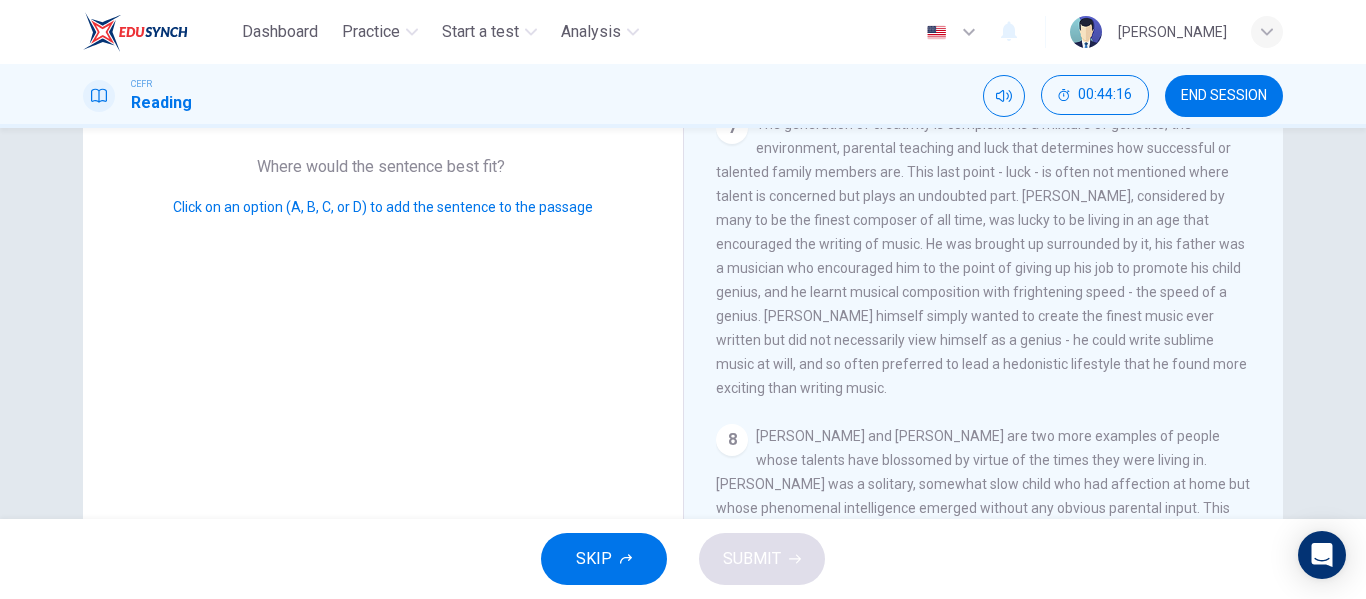 click on "Click on an option (A, B, C, or D) to add the sentence to the passage" at bounding box center (383, 207) 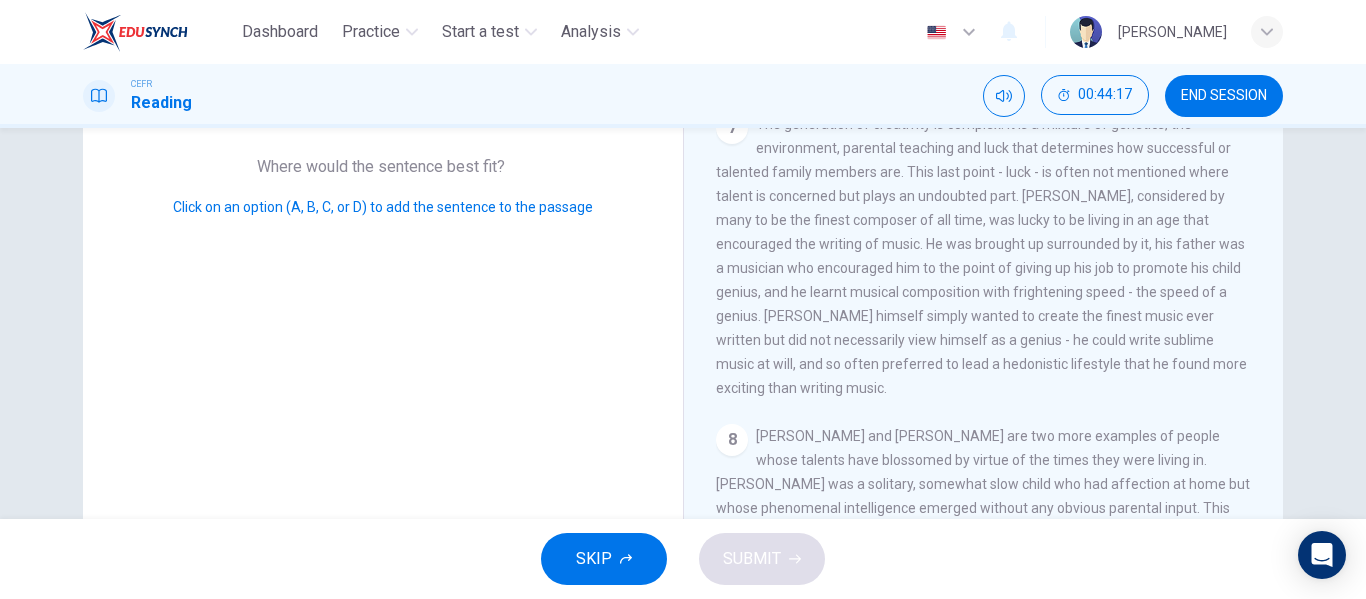 click on "Click on an option (A, B, C, or D) to add the sentence to the passage" at bounding box center (383, 207) 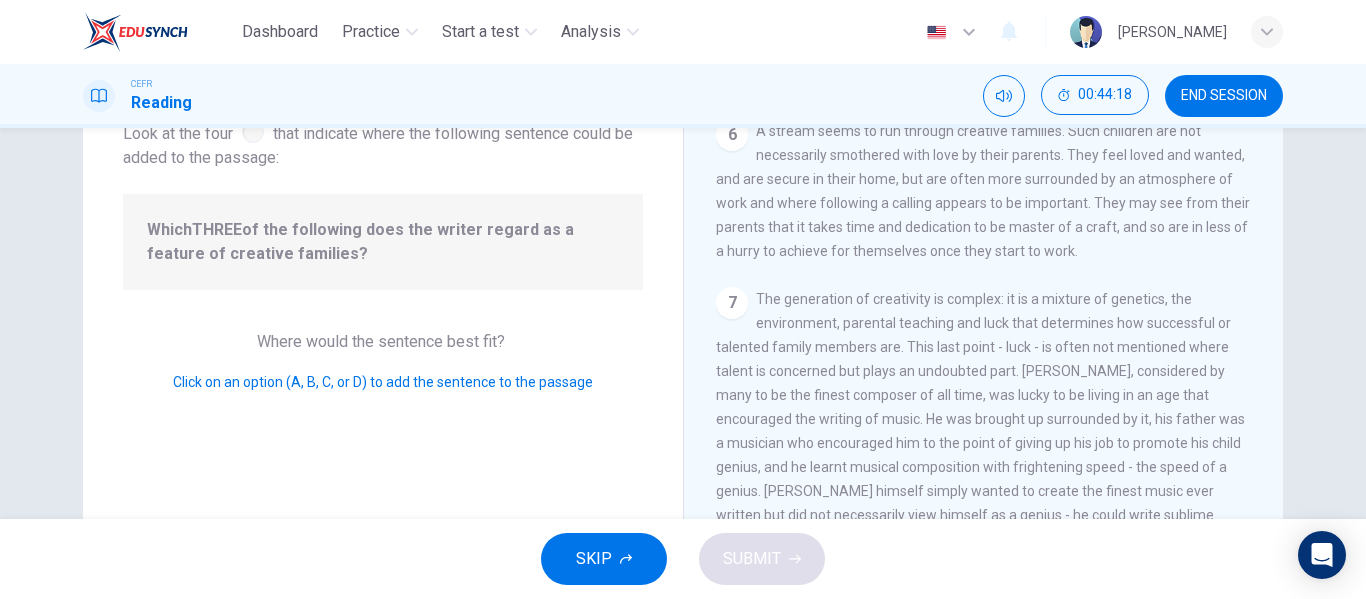 scroll, scrollTop: 118, scrollLeft: 0, axis: vertical 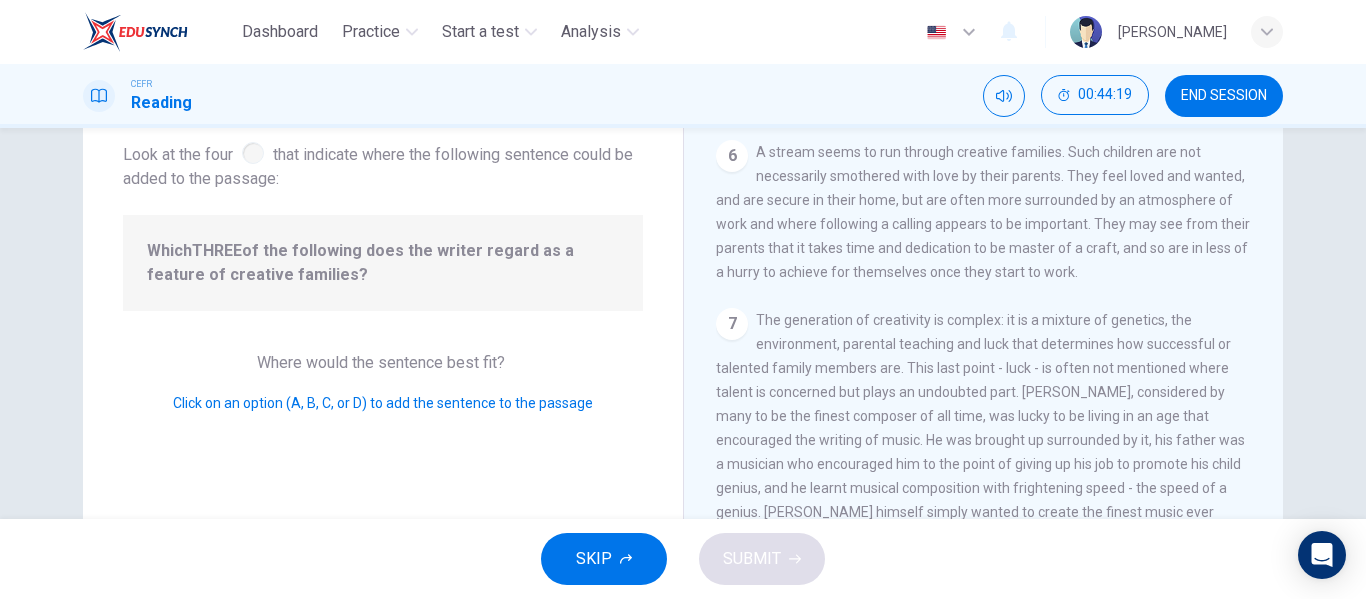 drag, startPoint x: 581, startPoint y: 241, endPoint x: 895, endPoint y: 339, distance: 328.93768 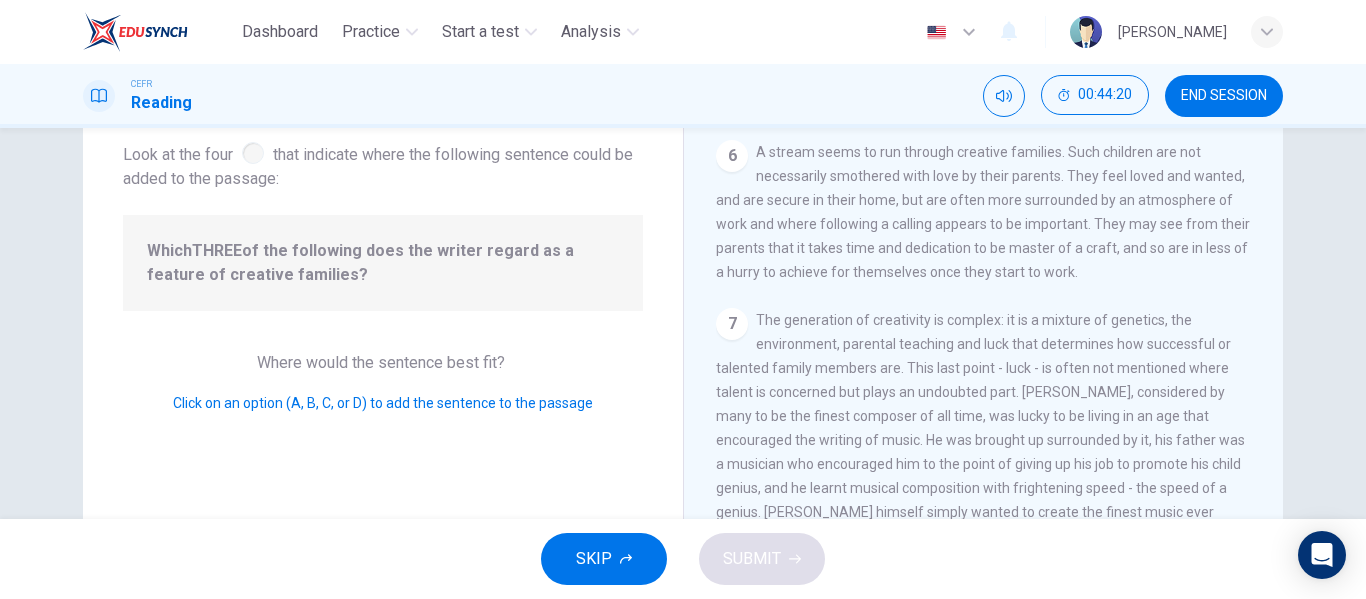 drag, startPoint x: 195, startPoint y: 299, endPoint x: 310, endPoint y: 296, distance: 115.03912 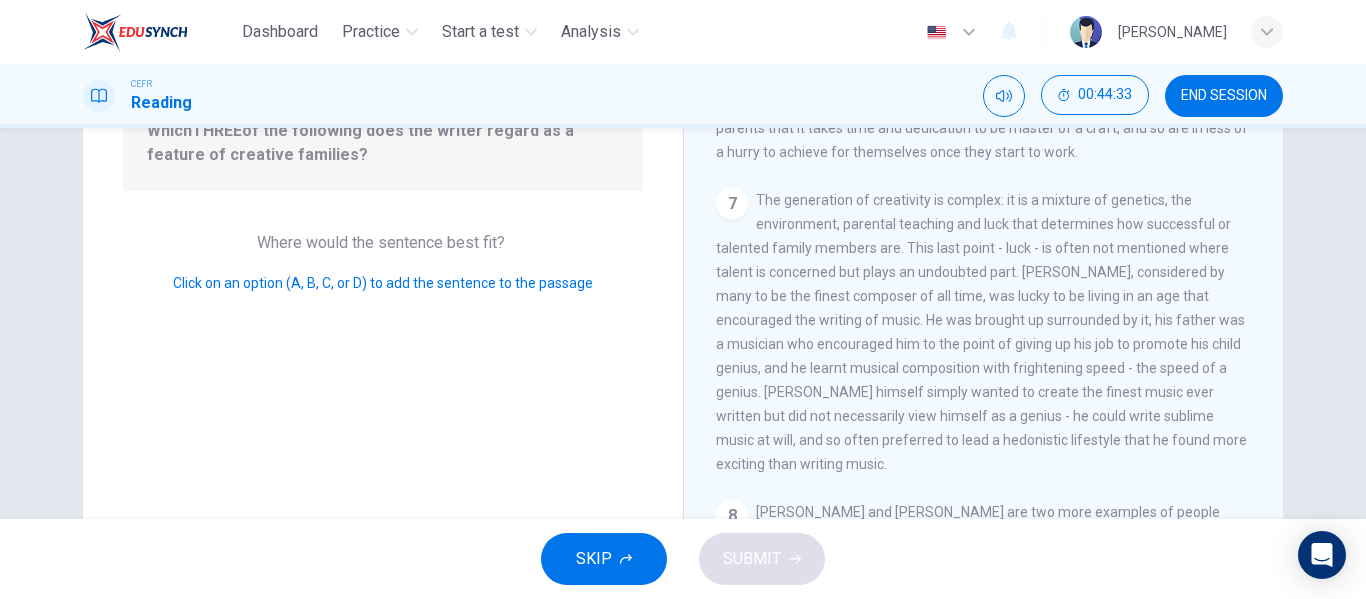scroll, scrollTop: 384, scrollLeft: 0, axis: vertical 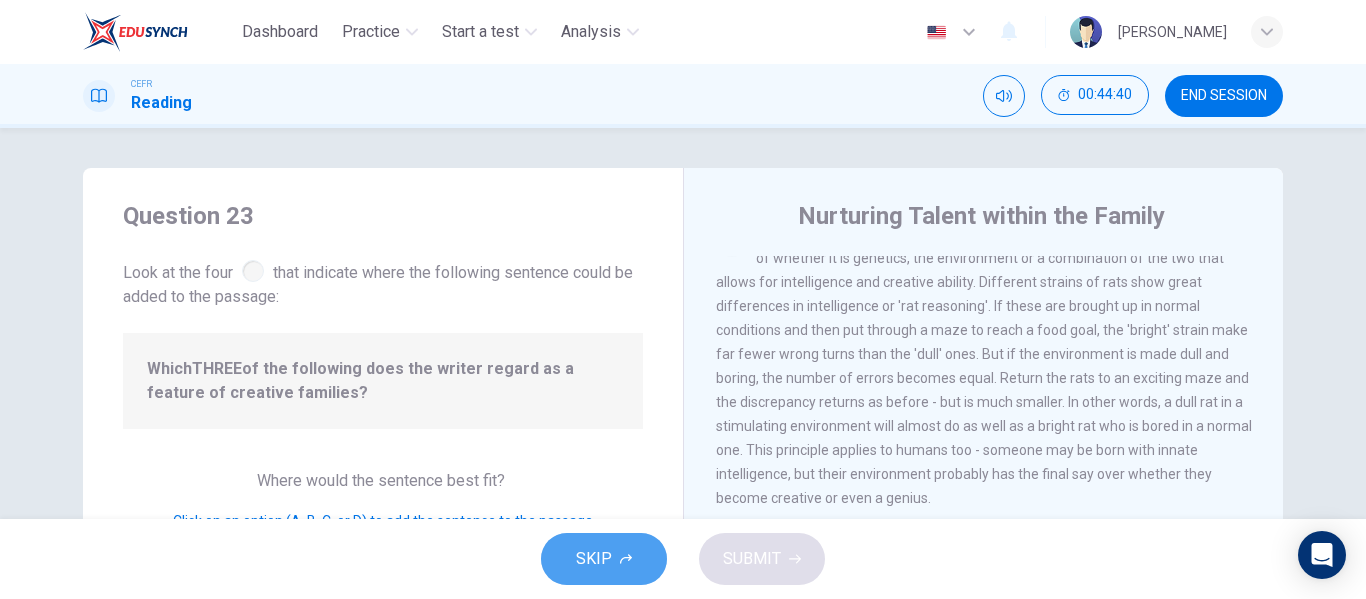 click on "SKIP" at bounding box center (604, 559) 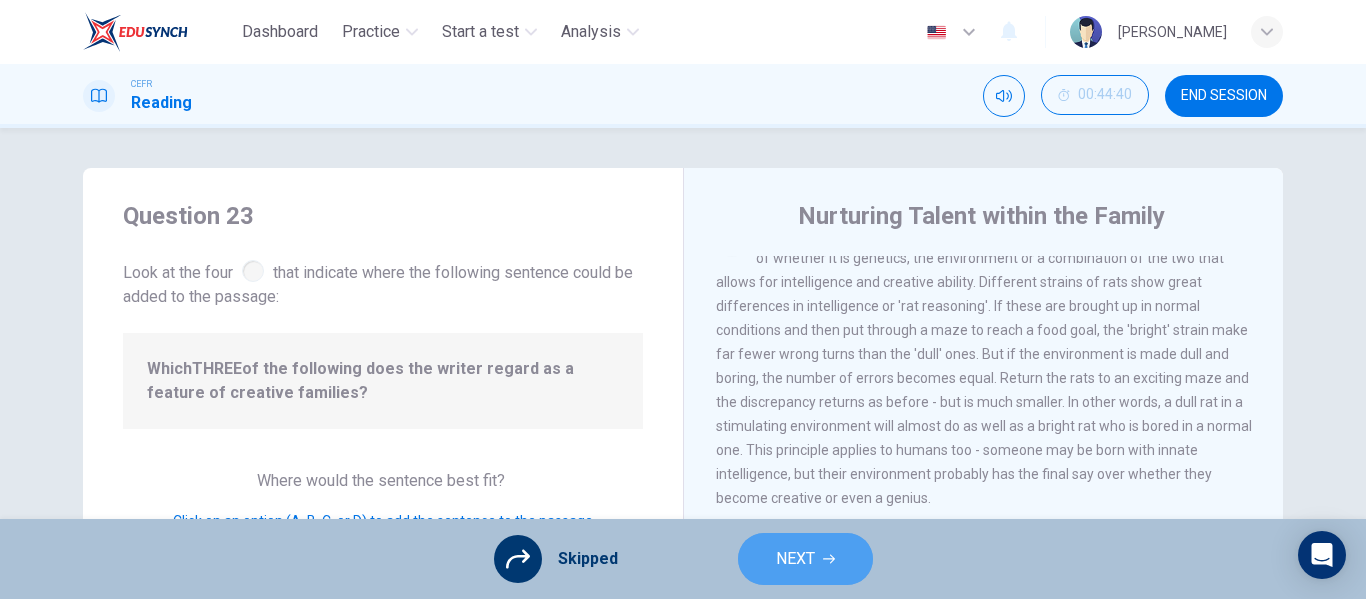 click on "NEXT" at bounding box center [805, 559] 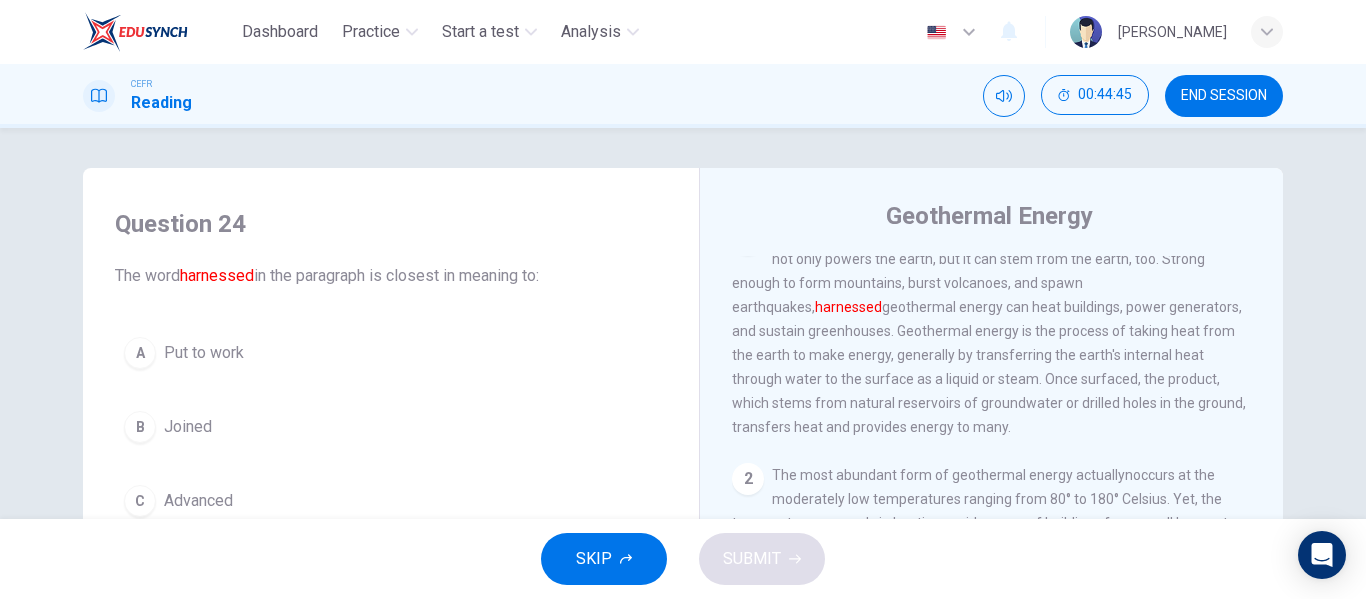 scroll, scrollTop: 0, scrollLeft: 0, axis: both 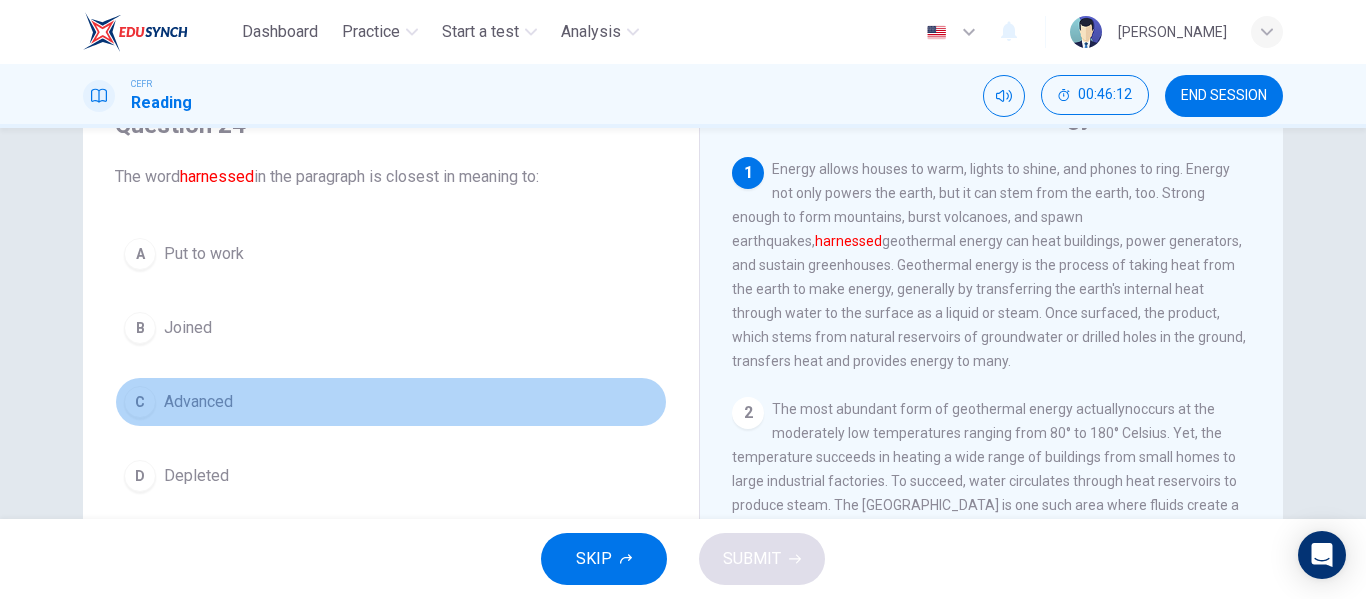 click on "C Advanced" at bounding box center [391, 402] 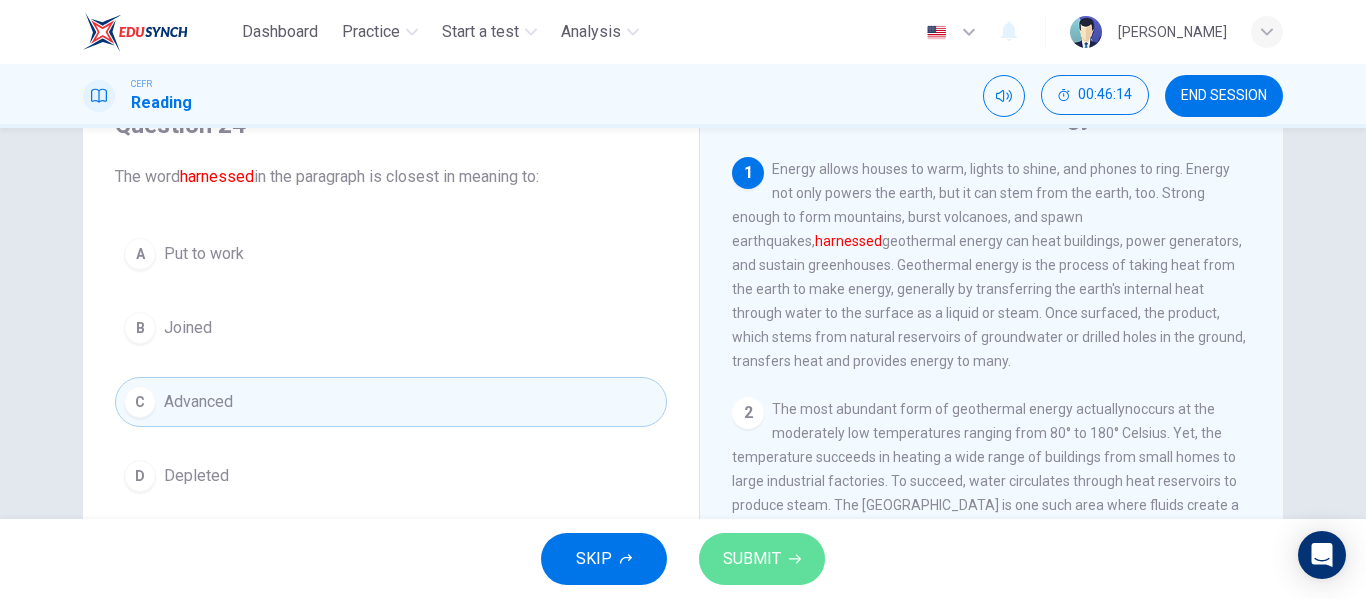 click on "SUBMIT" at bounding box center (762, 559) 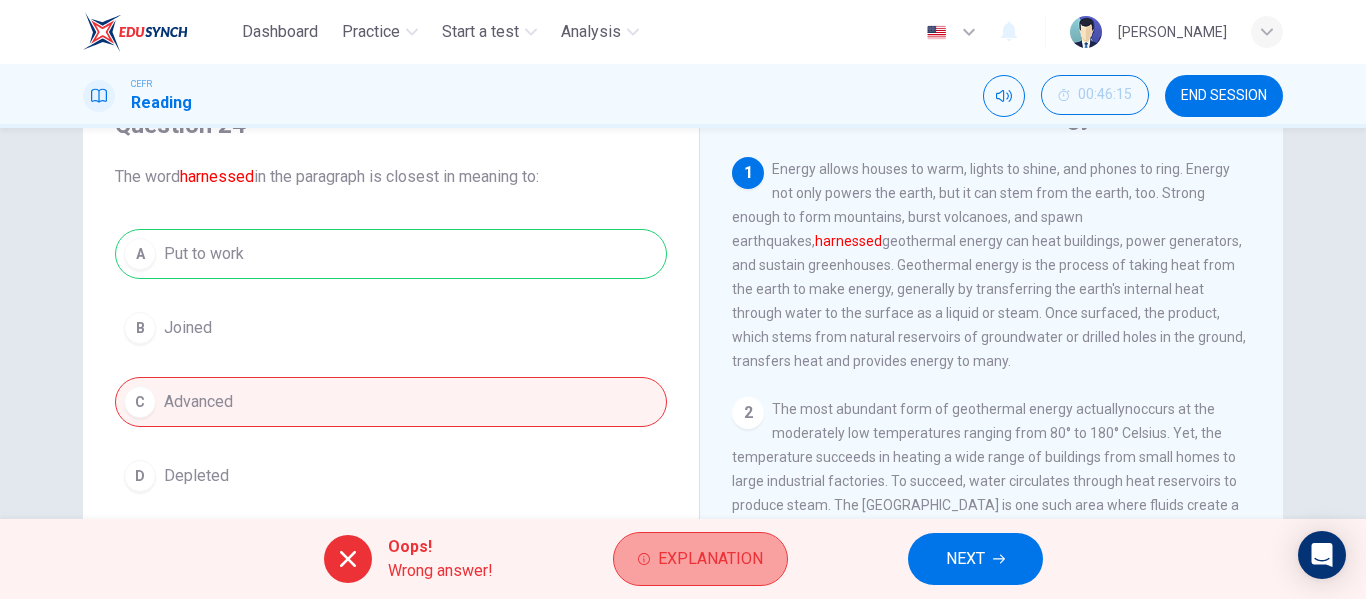 click on "Explanation" at bounding box center (710, 559) 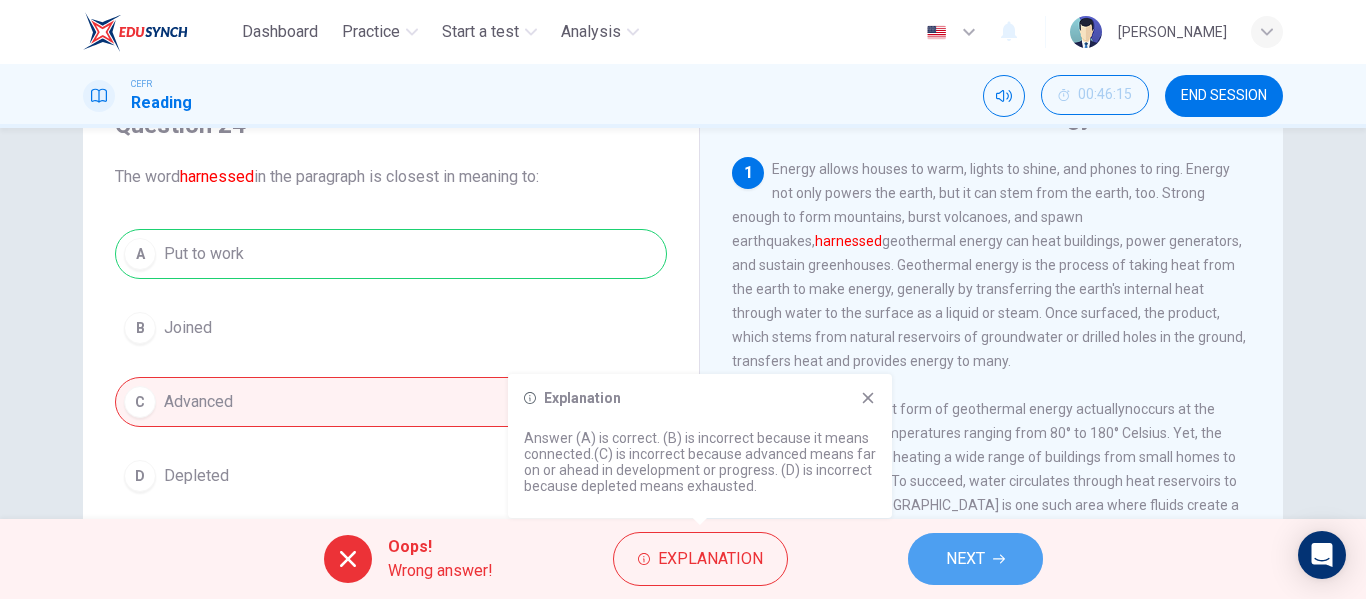 click on "NEXT" at bounding box center (975, 559) 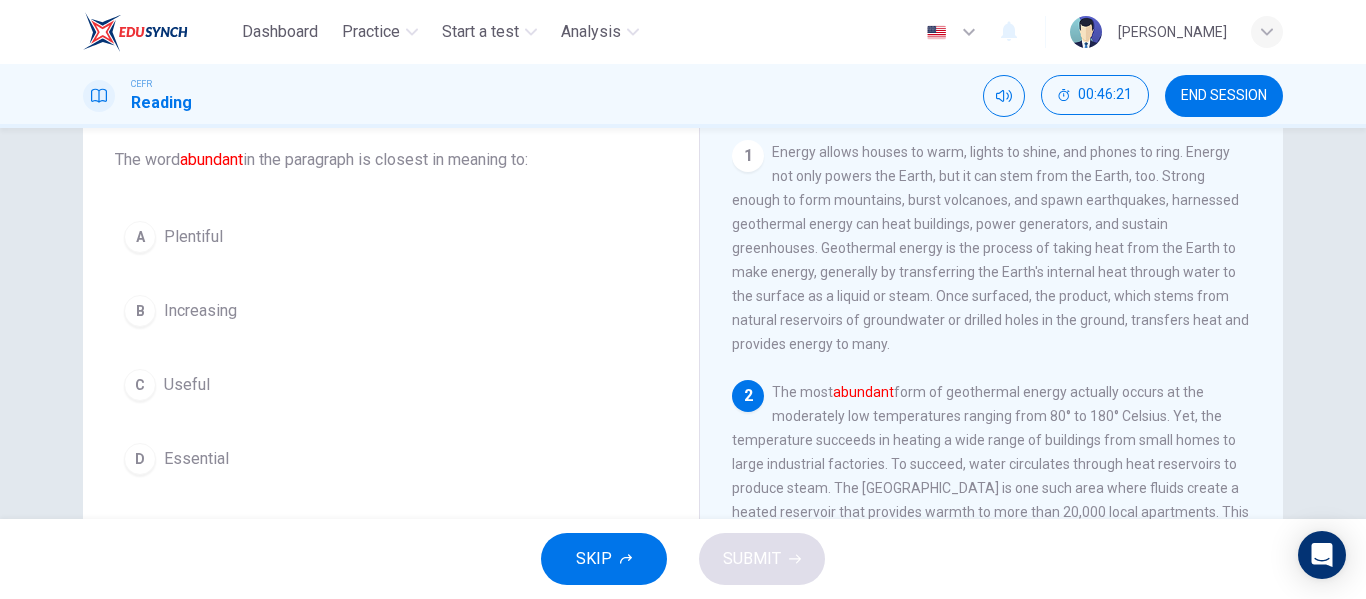 scroll, scrollTop: 118, scrollLeft: 0, axis: vertical 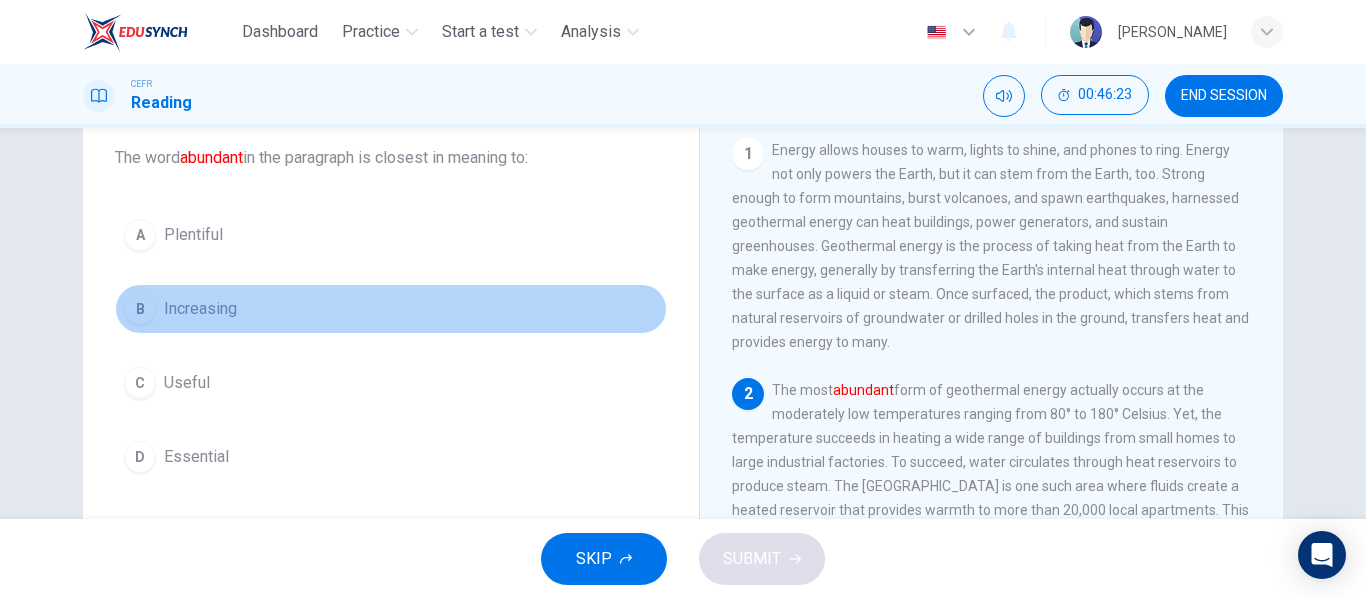 click on "B Increasing" at bounding box center [391, 309] 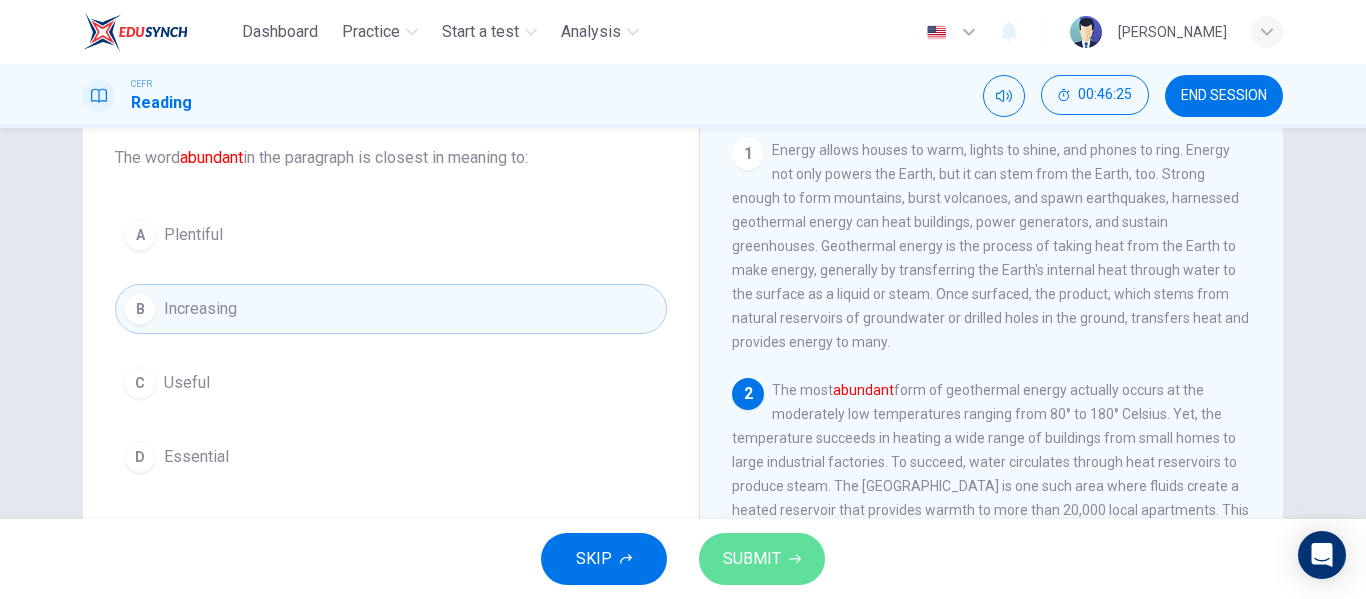 click on "SUBMIT" at bounding box center [762, 559] 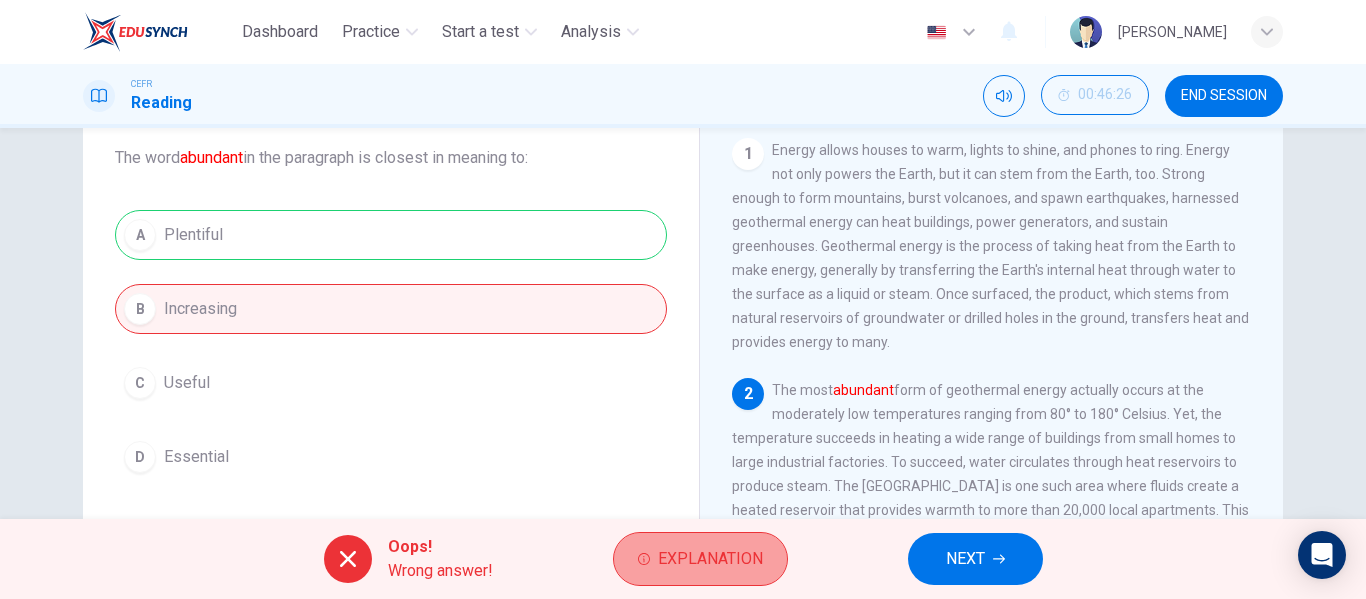 click on "Explanation" at bounding box center (710, 559) 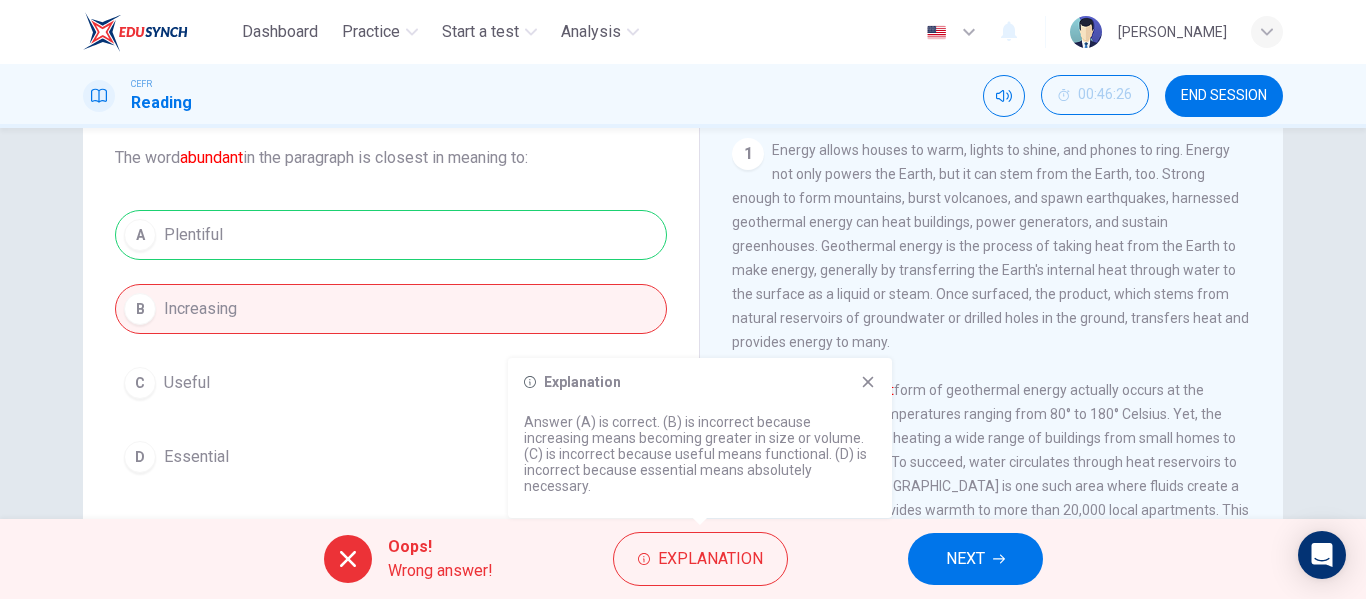 scroll, scrollTop: 0, scrollLeft: 0, axis: both 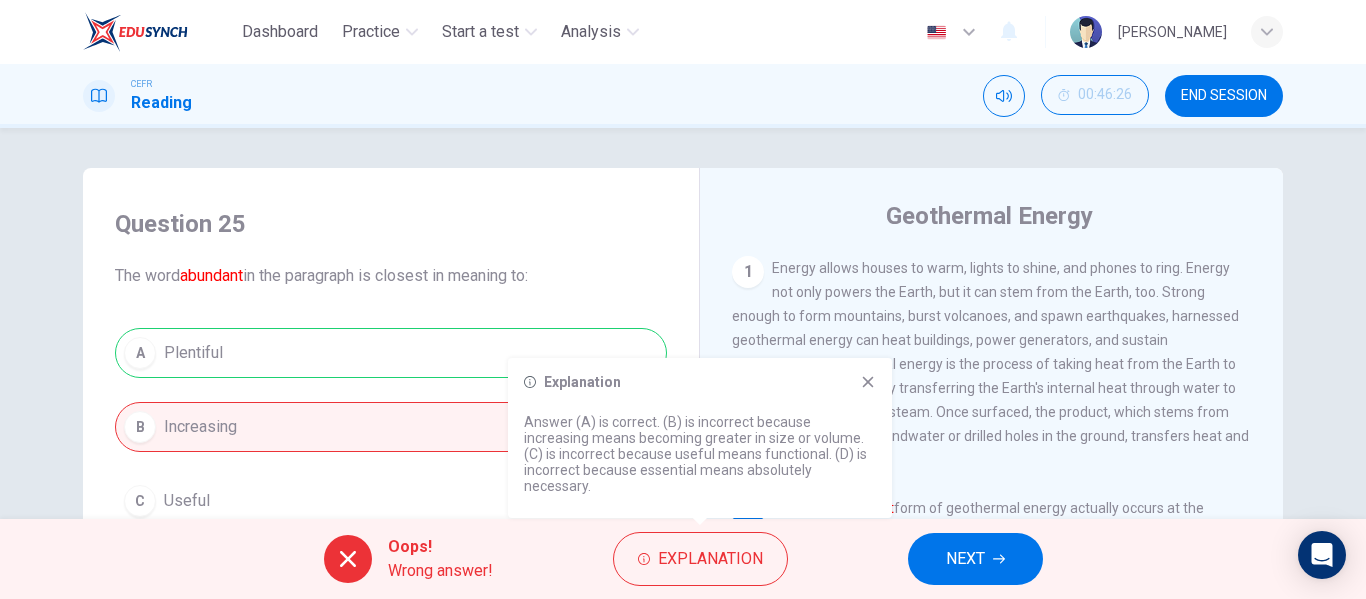 click on "The word  abundant  in the paragraph is closest in meaning to:" at bounding box center [391, 276] 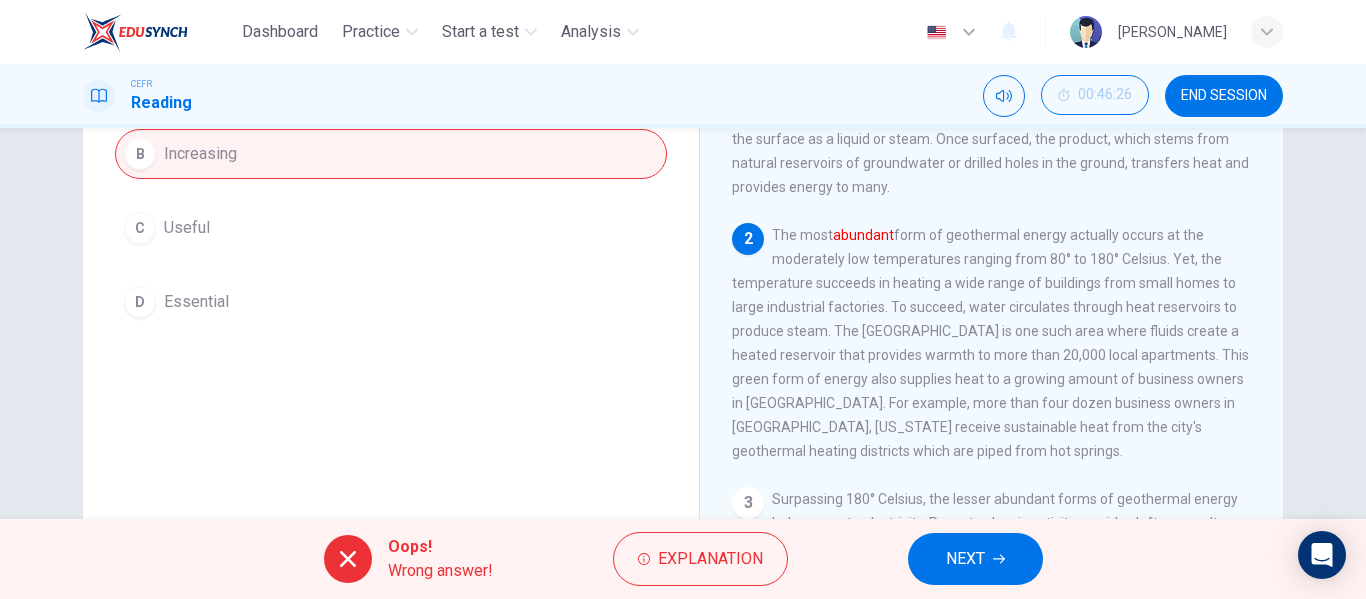 scroll, scrollTop: 360, scrollLeft: 0, axis: vertical 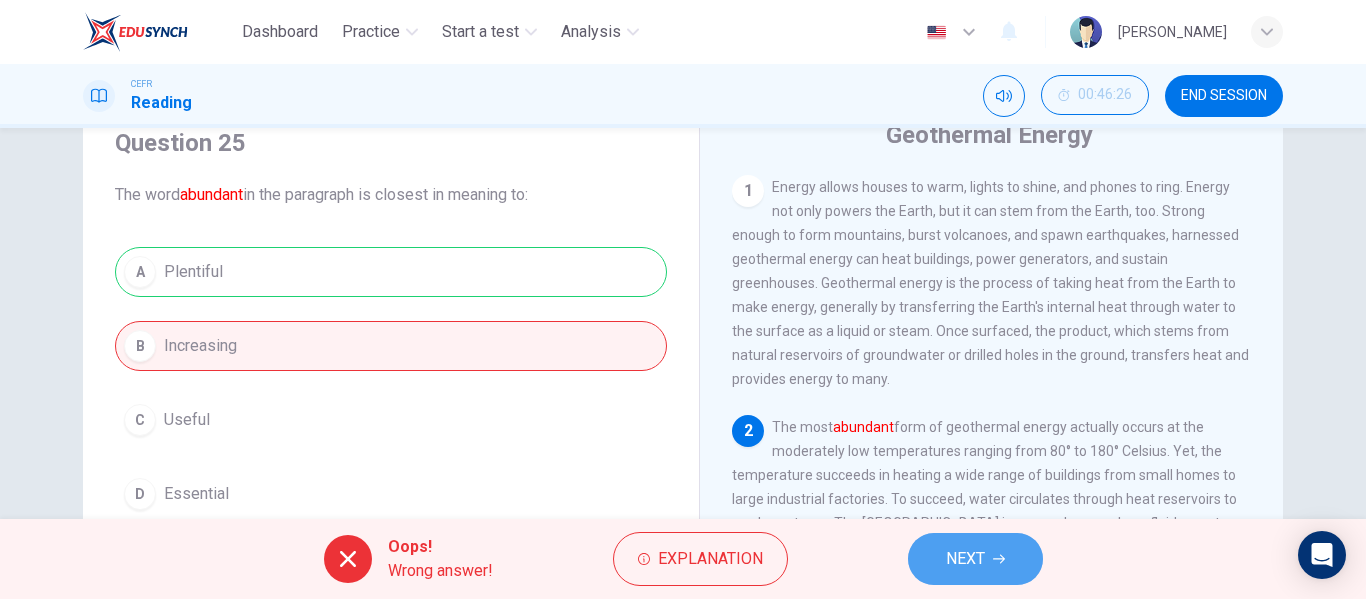 click on "NEXT" at bounding box center [965, 559] 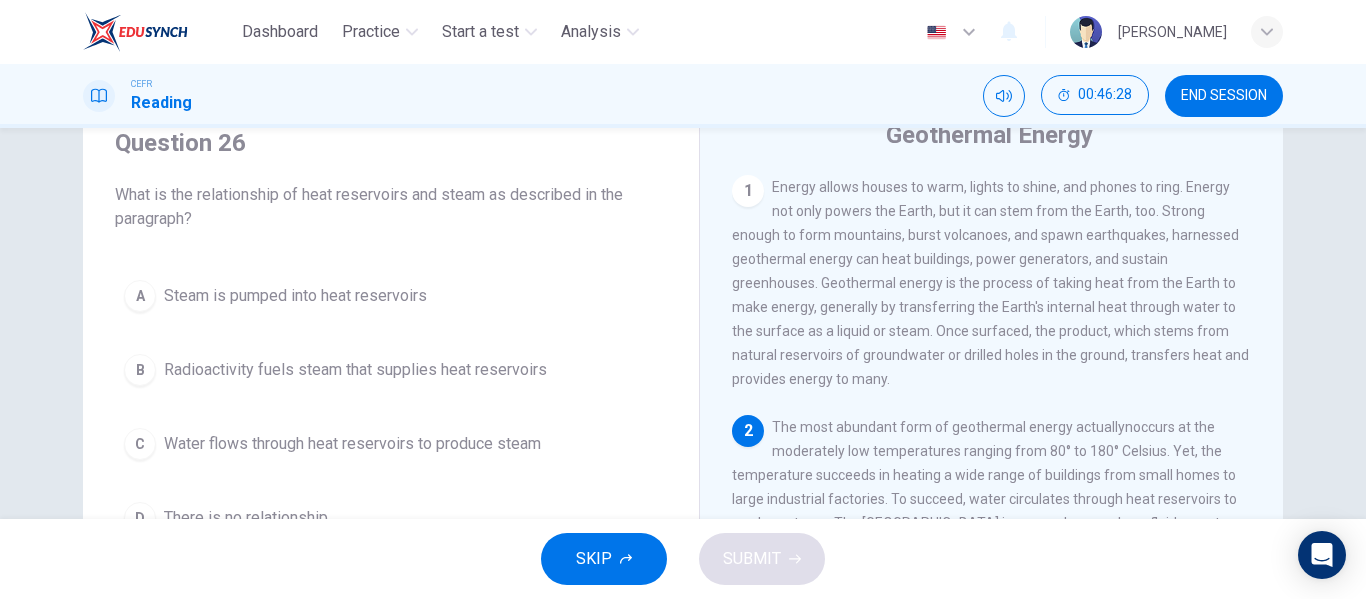 drag, startPoint x: 1307, startPoint y: 309, endPoint x: 1337, endPoint y: 407, distance: 102.48902 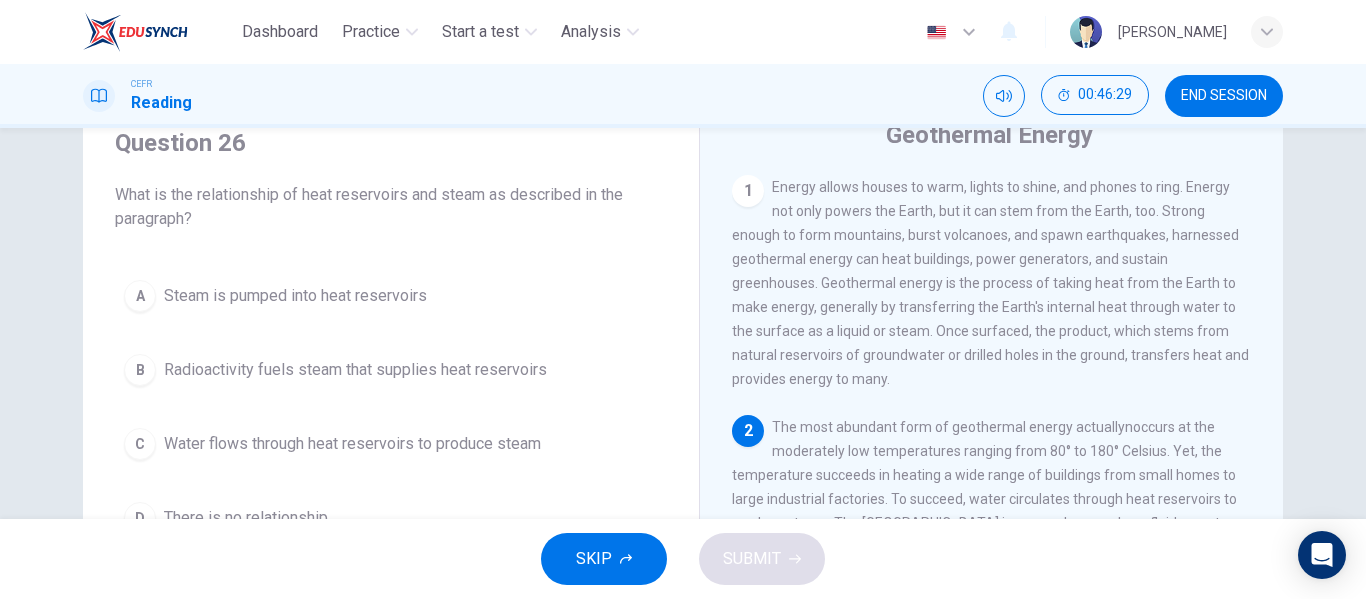 scroll, scrollTop: 384, scrollLeft: 0, axis: vertical 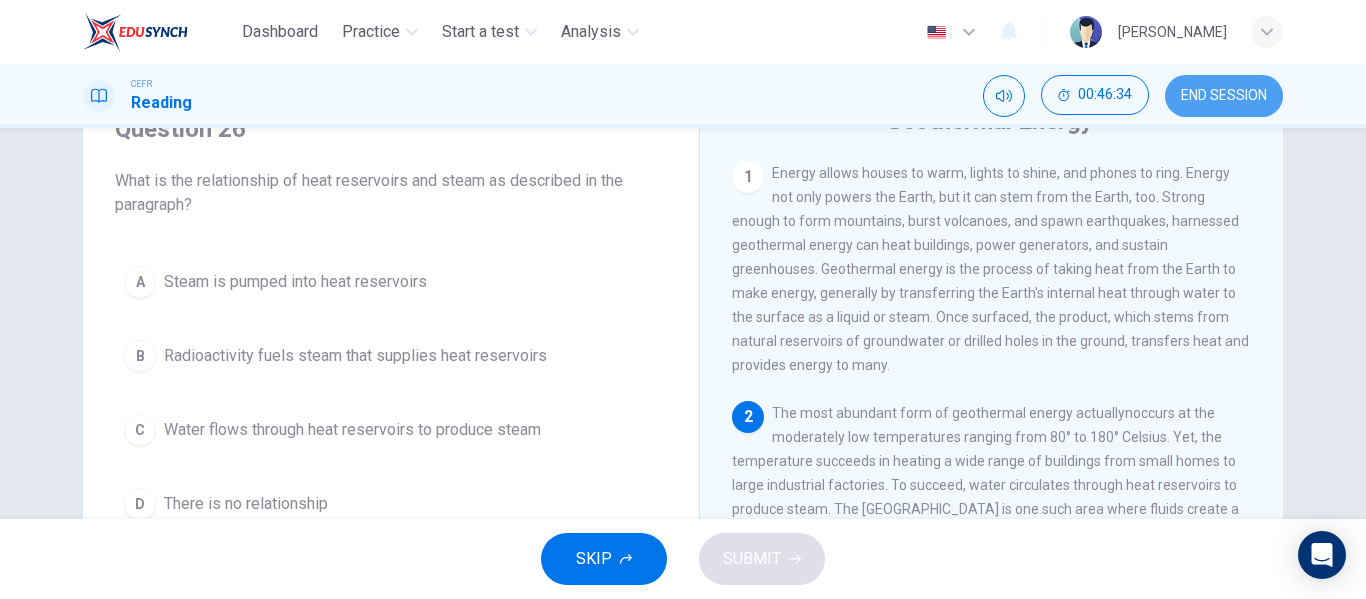 click on "END SESSION" at bounding box center [1224, 96] 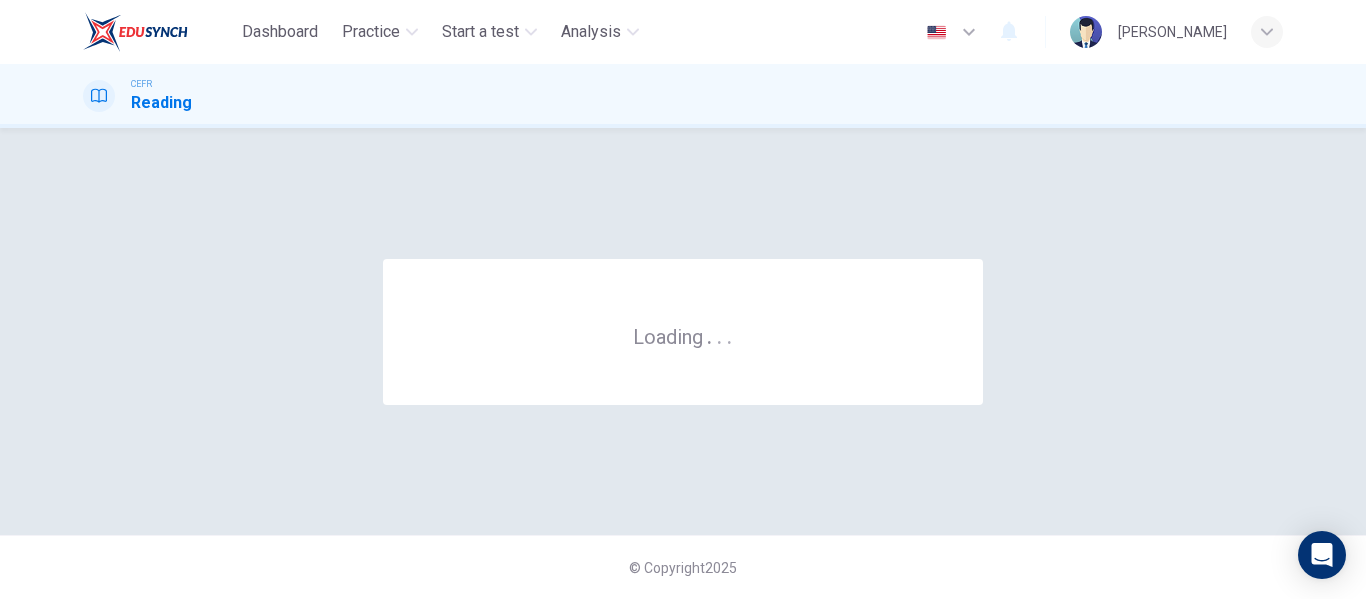 scroll, scrollTop: 0, scrollLeft: 0, axis: both 